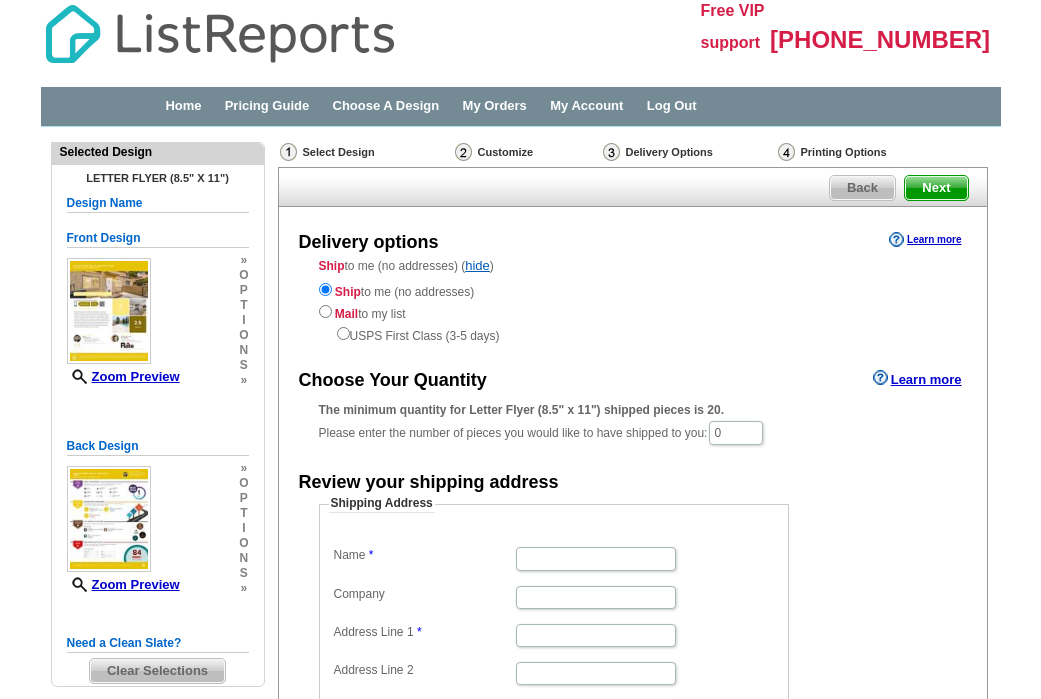 scroll, scrollTop: 0, scrollLeft: 0, axis: both 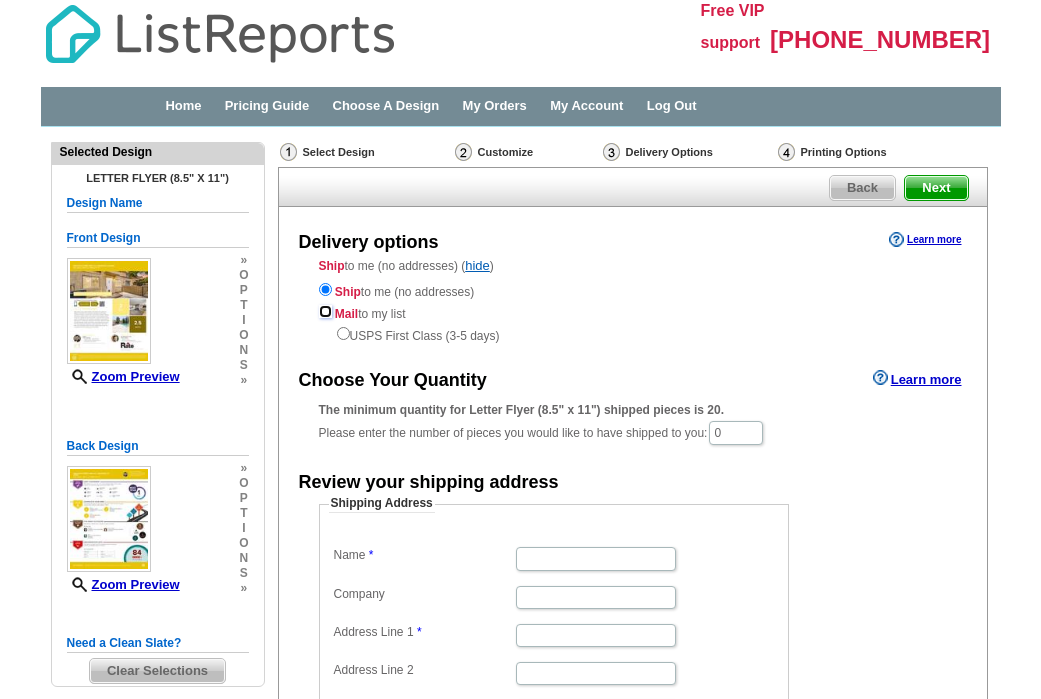 click at bounding box center [325, 311] 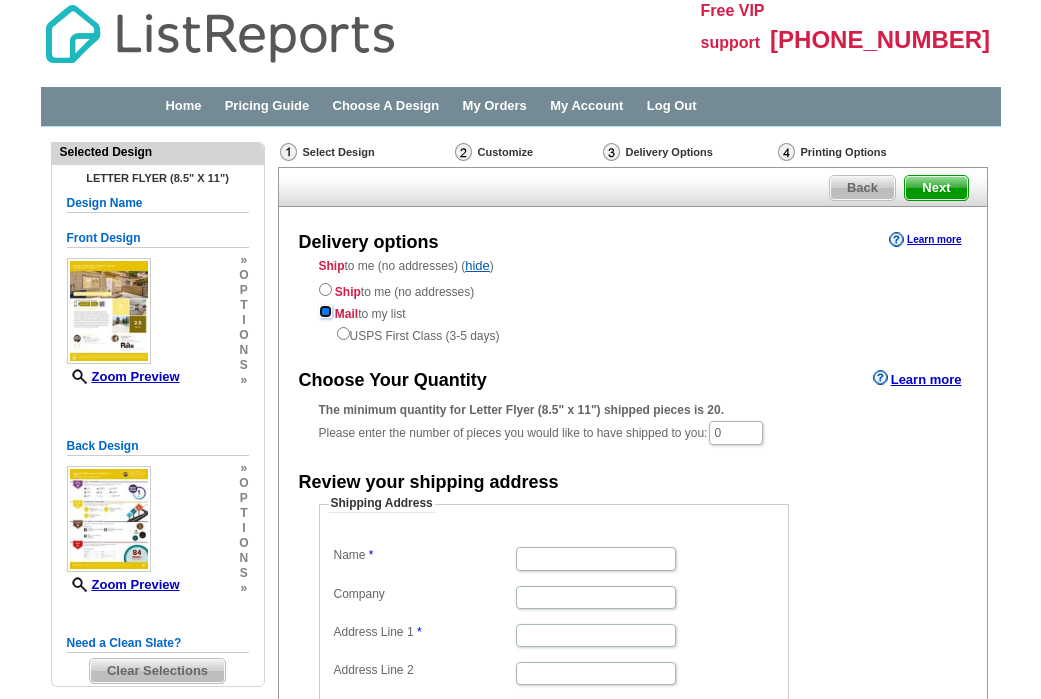 radio on "true" 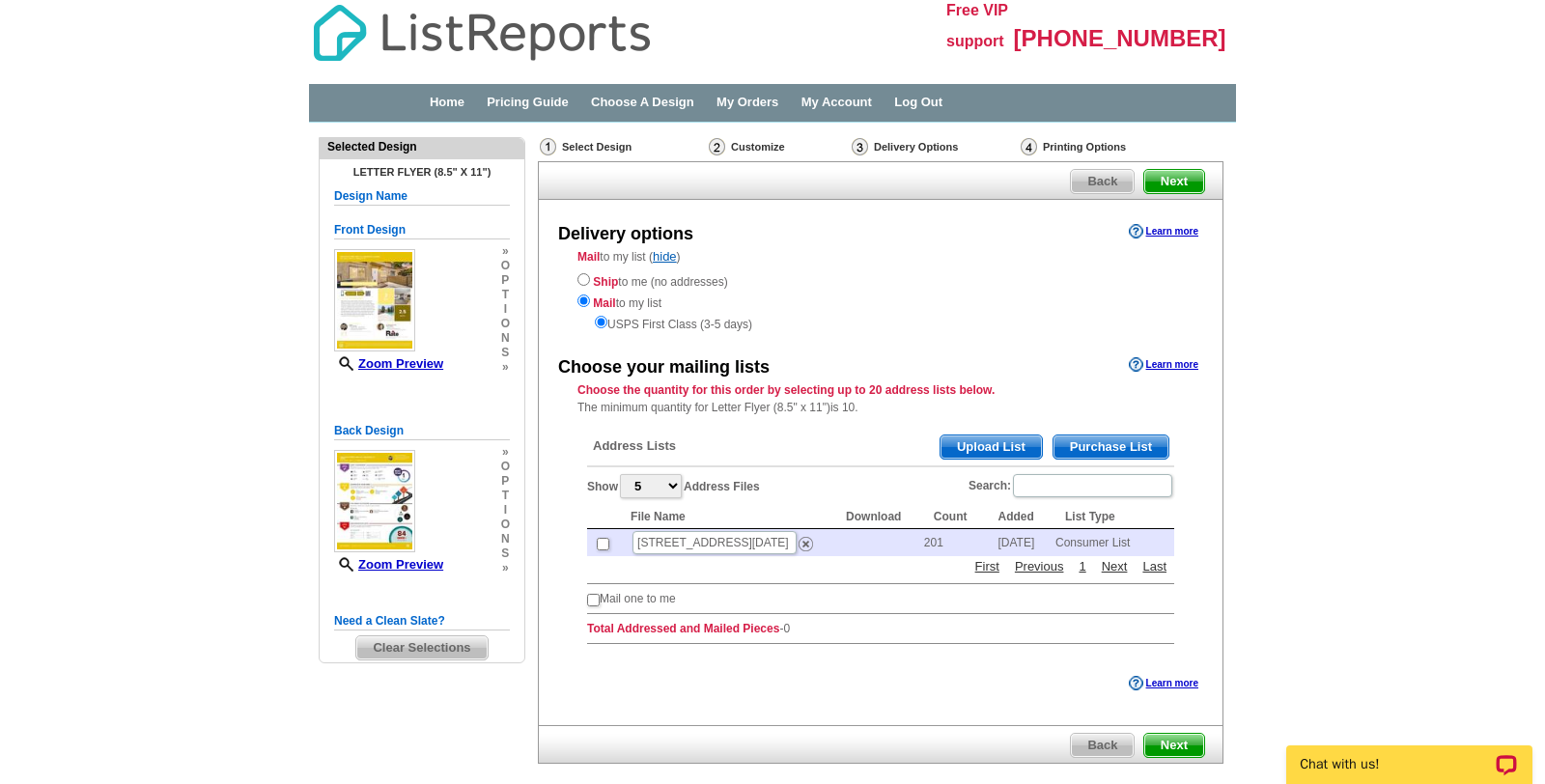 click on "Purchase List" at bounding box center (1110, 447) 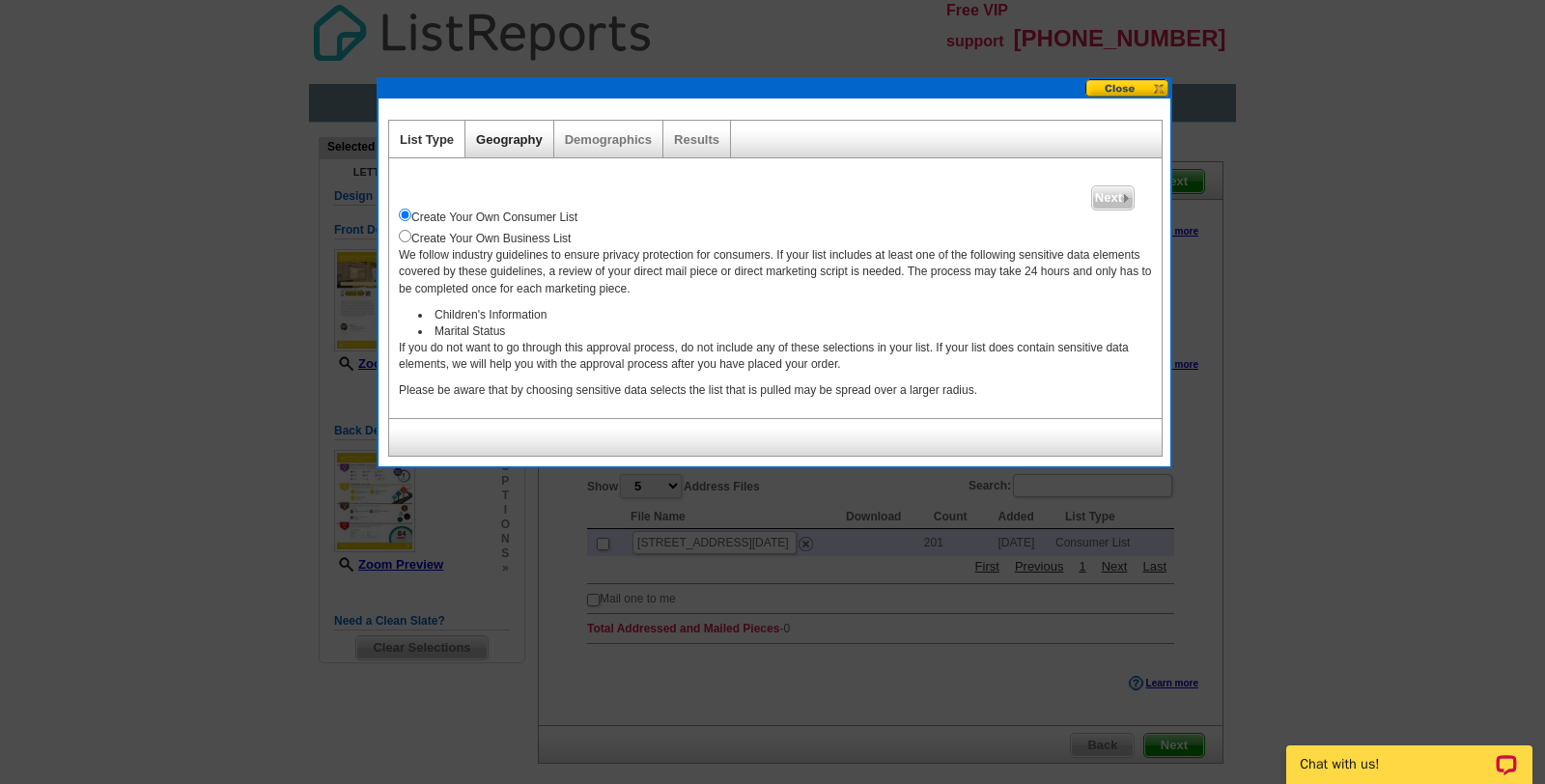 click on "Geography" at bounding box center (509, 139) 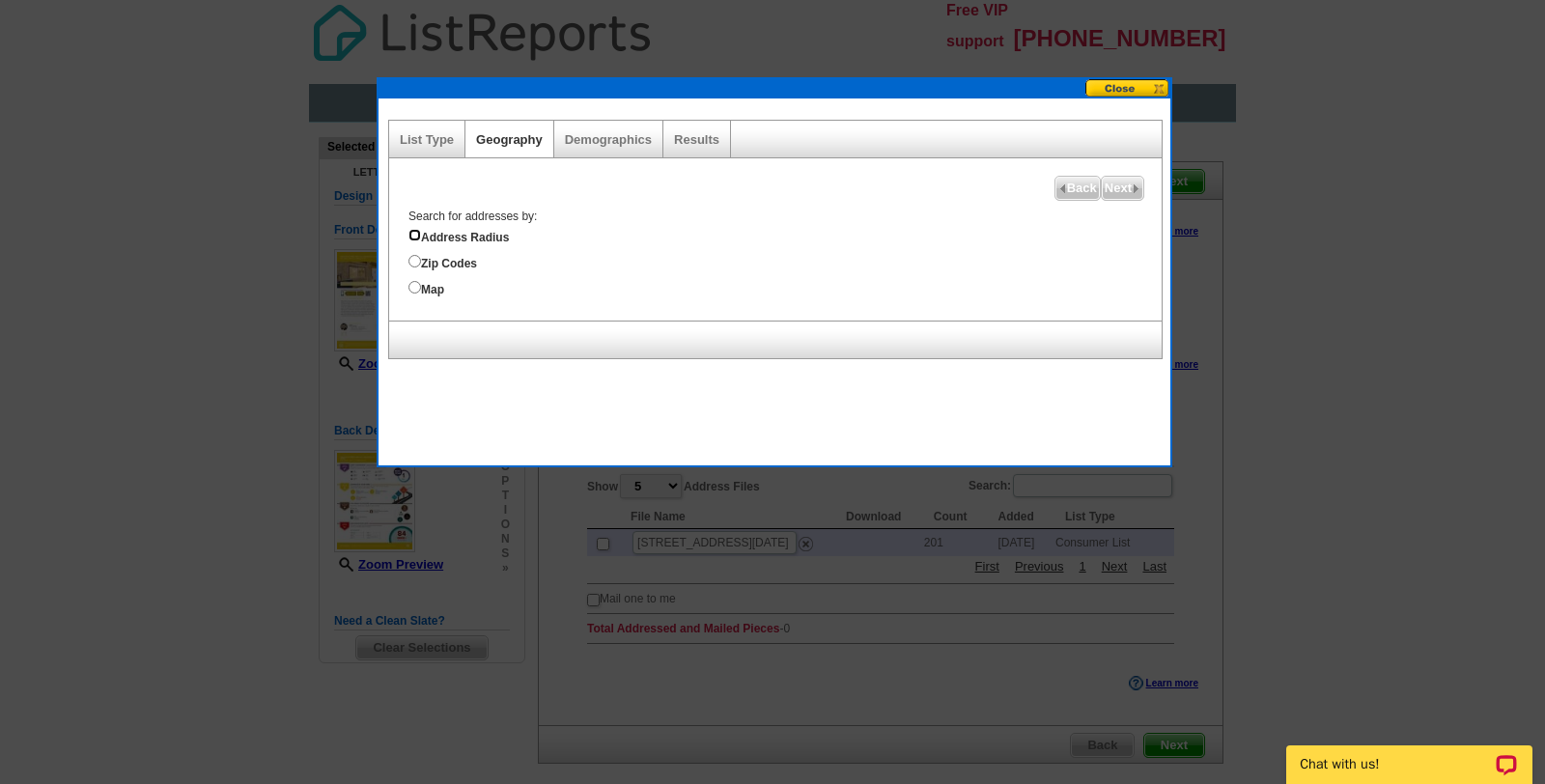 click on "Address Radius" at bounding box center (414, 235) 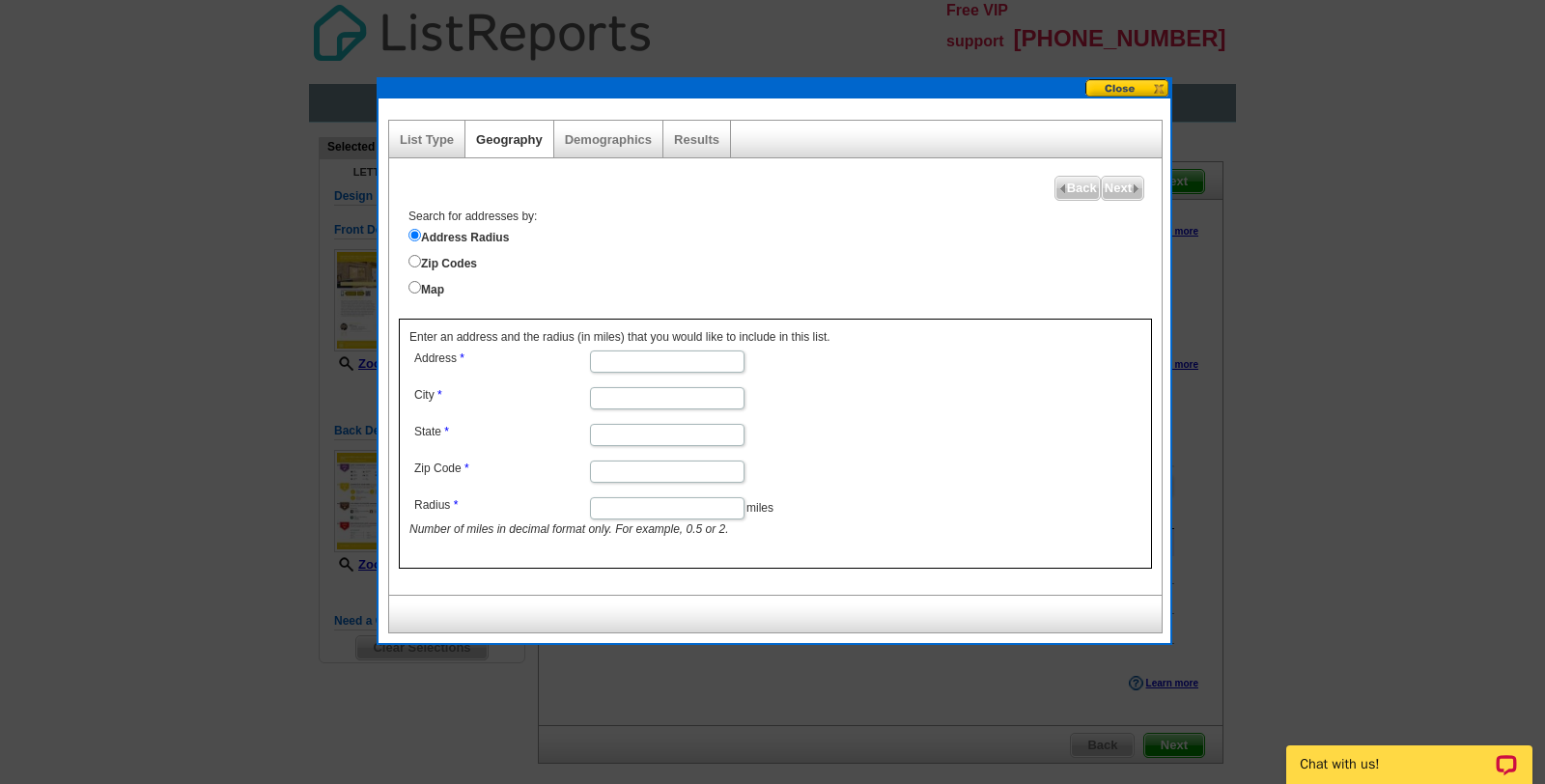 click on "Address" at bounding box center (667, 361) 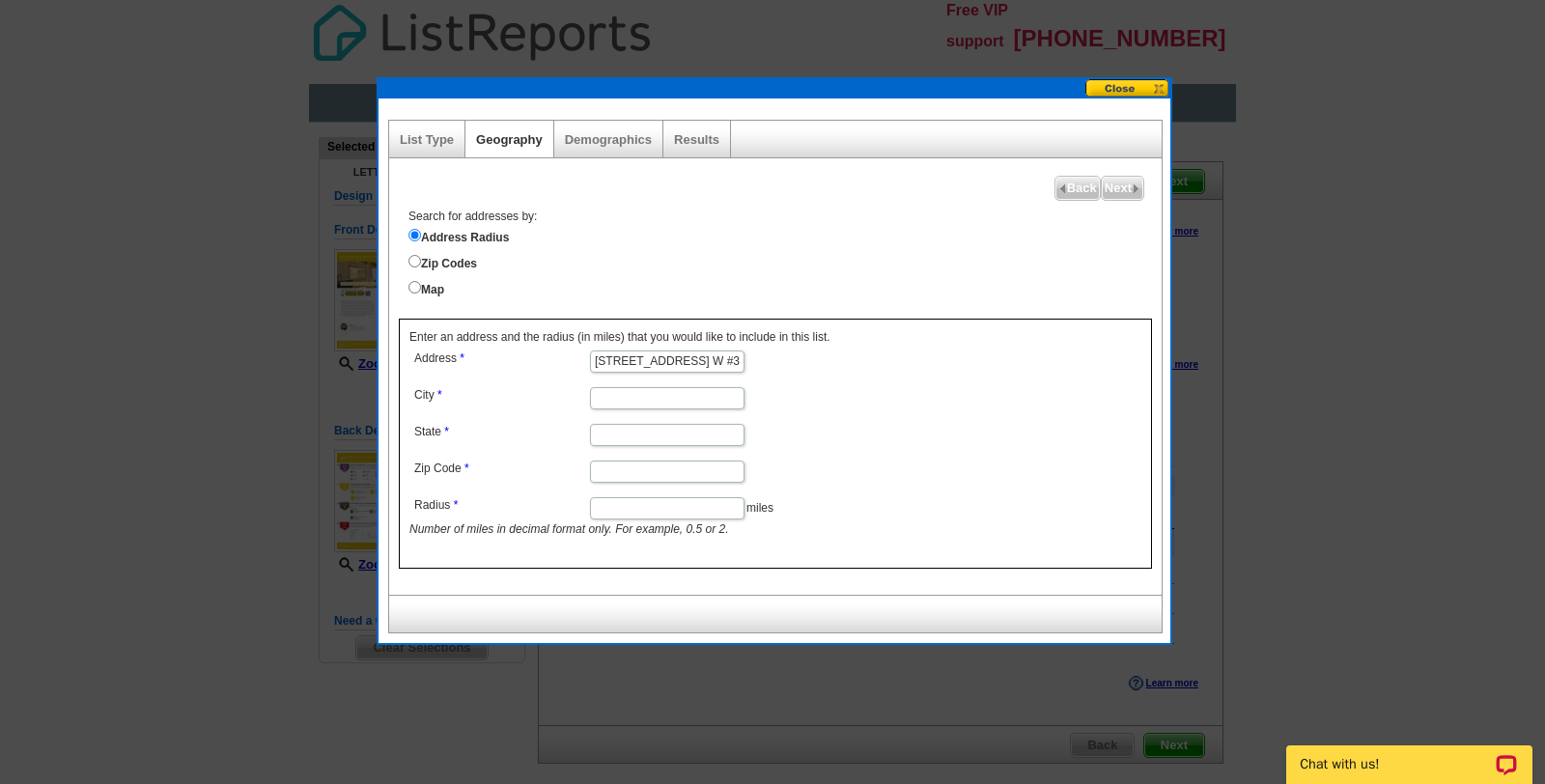 type on "43413 30th st. W #3" 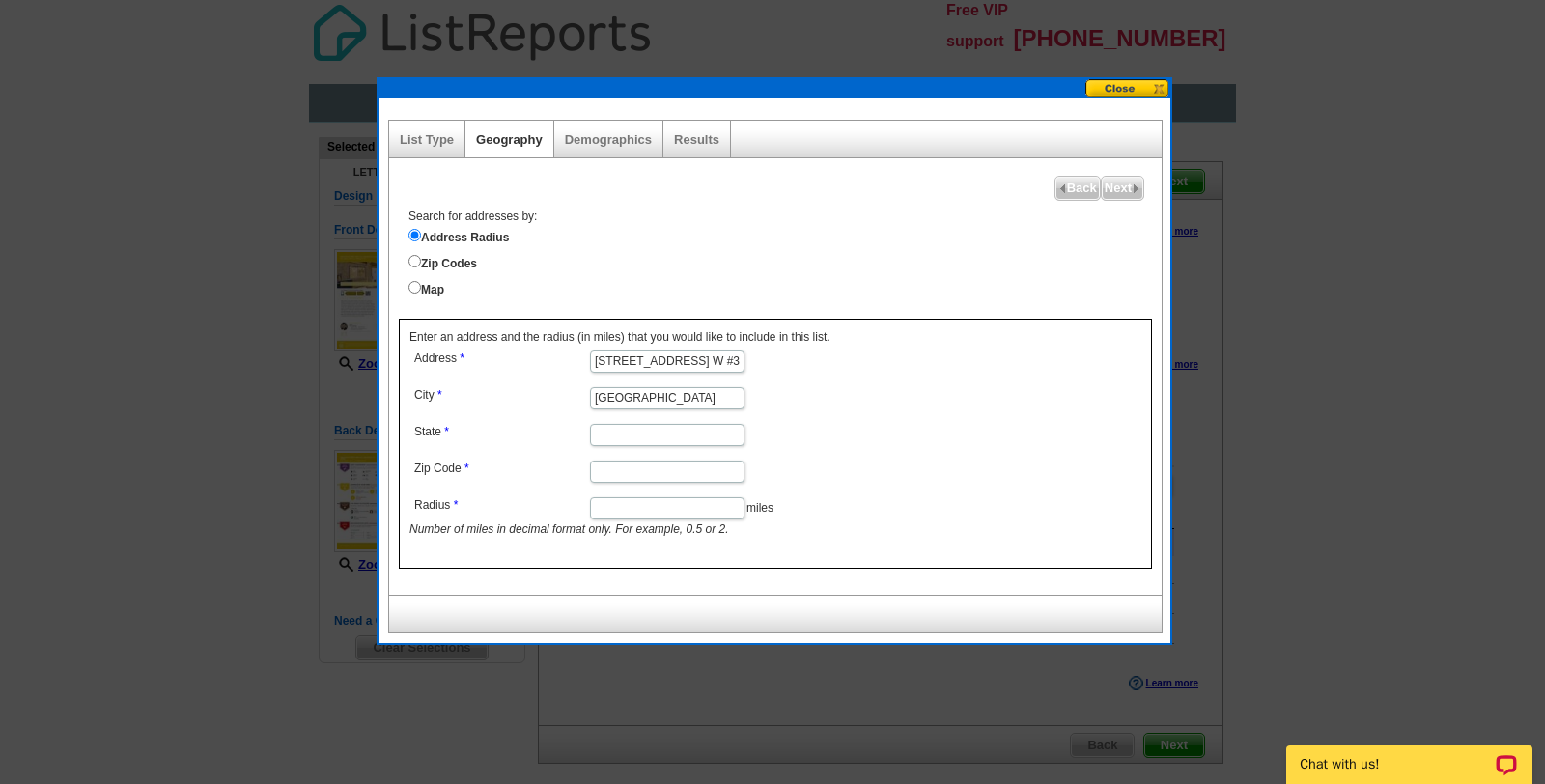 type on "Lancaster" 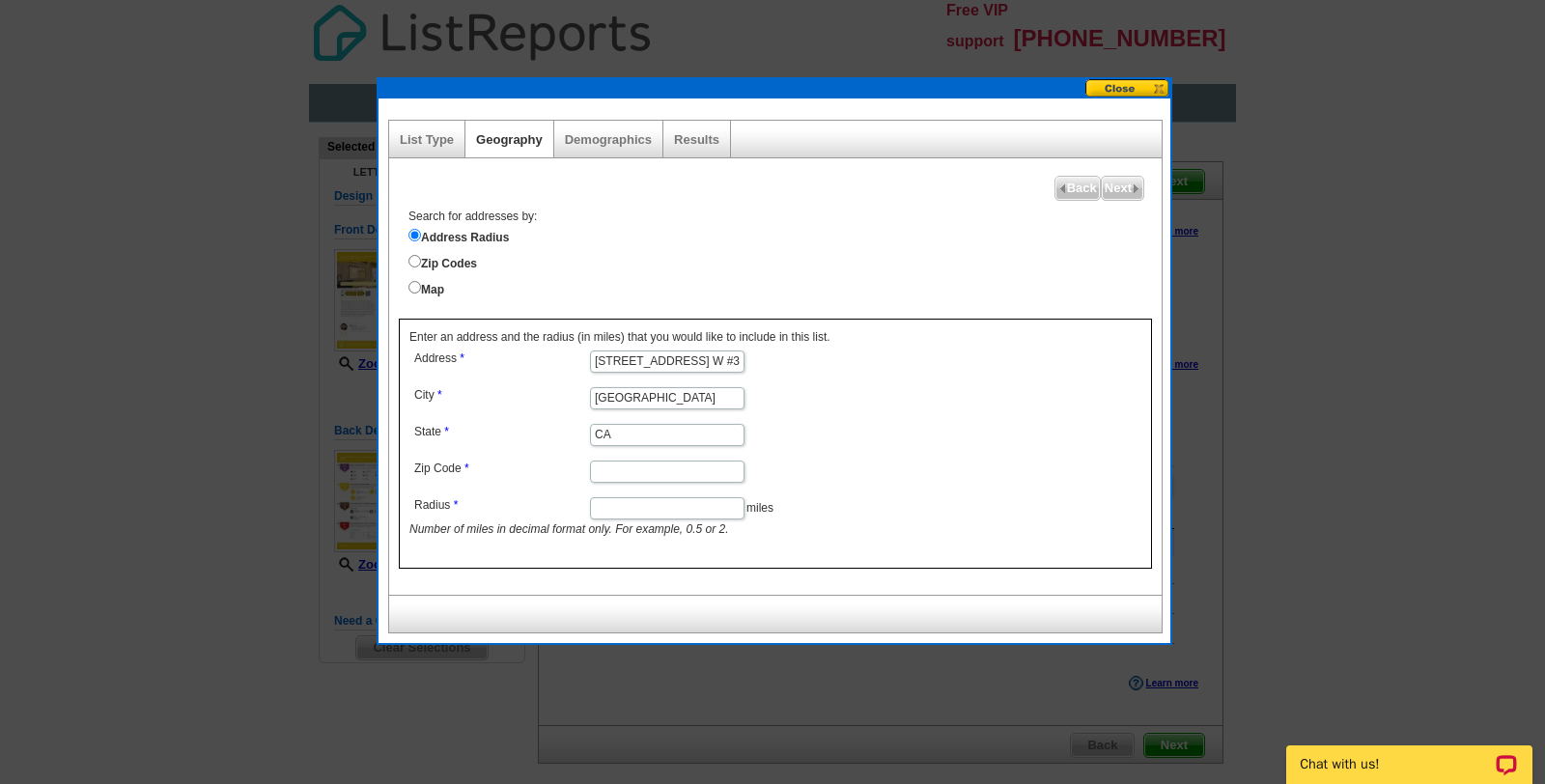 type on "CA" 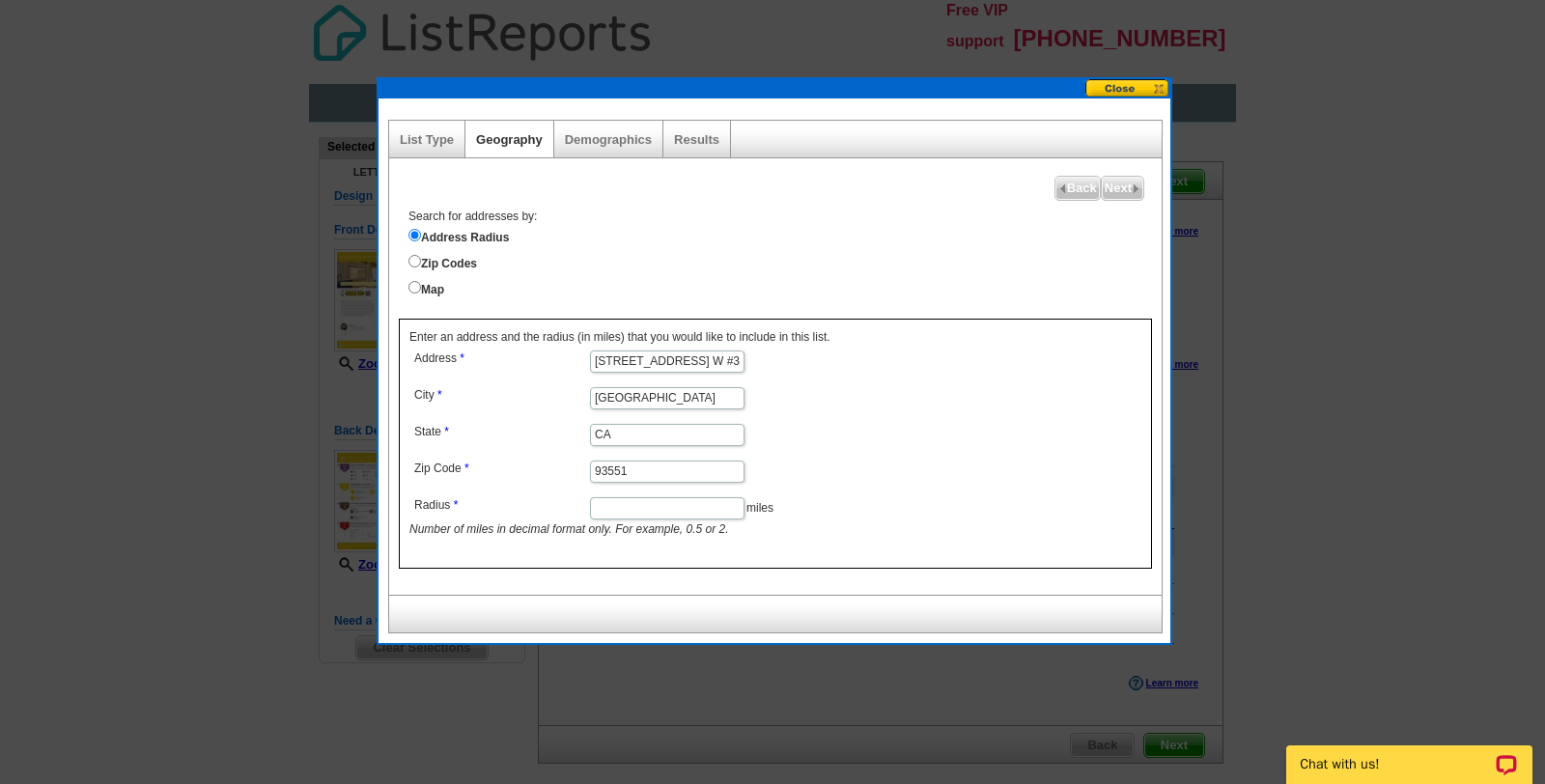 type on "93551" 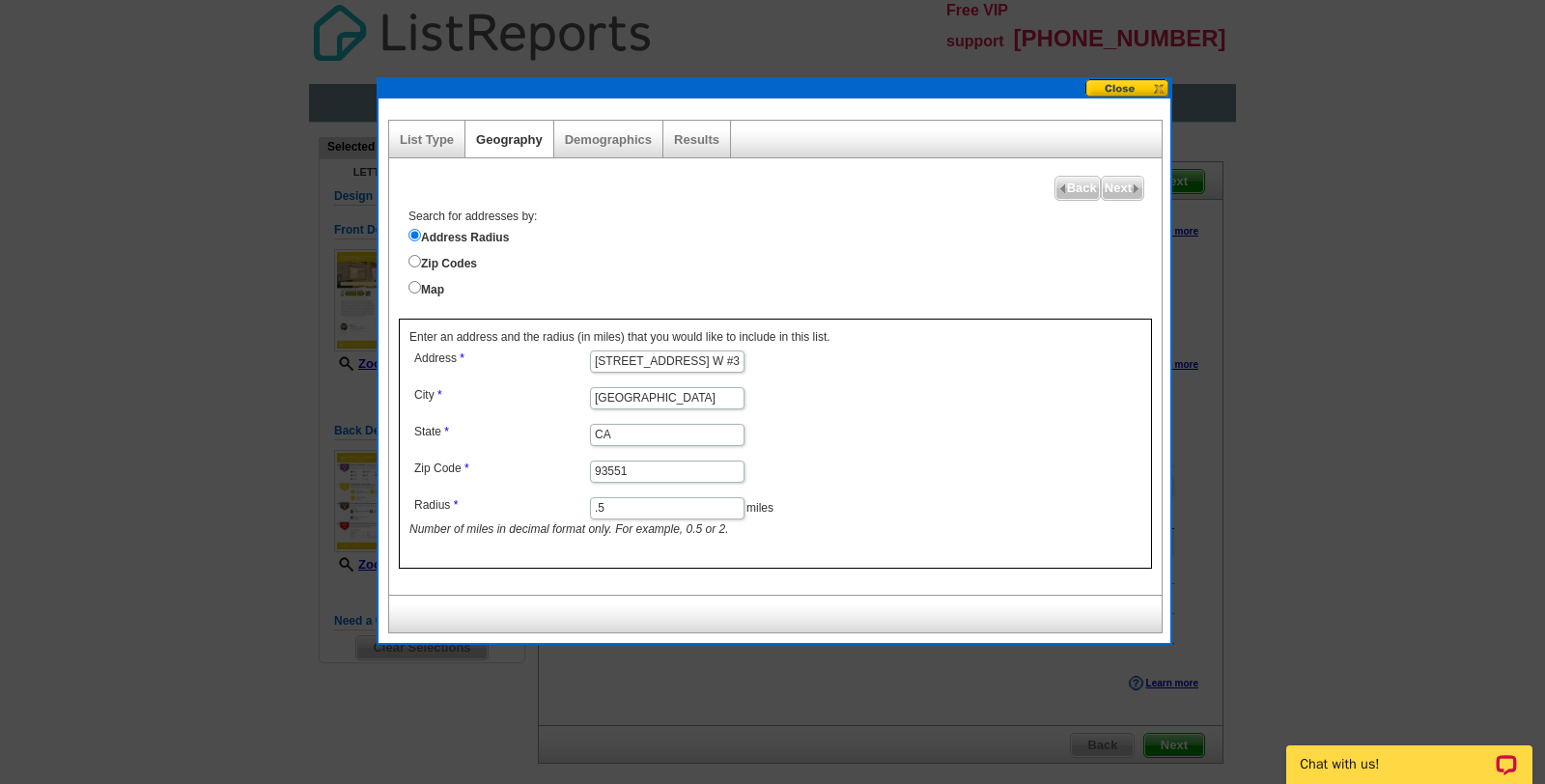 type on "." 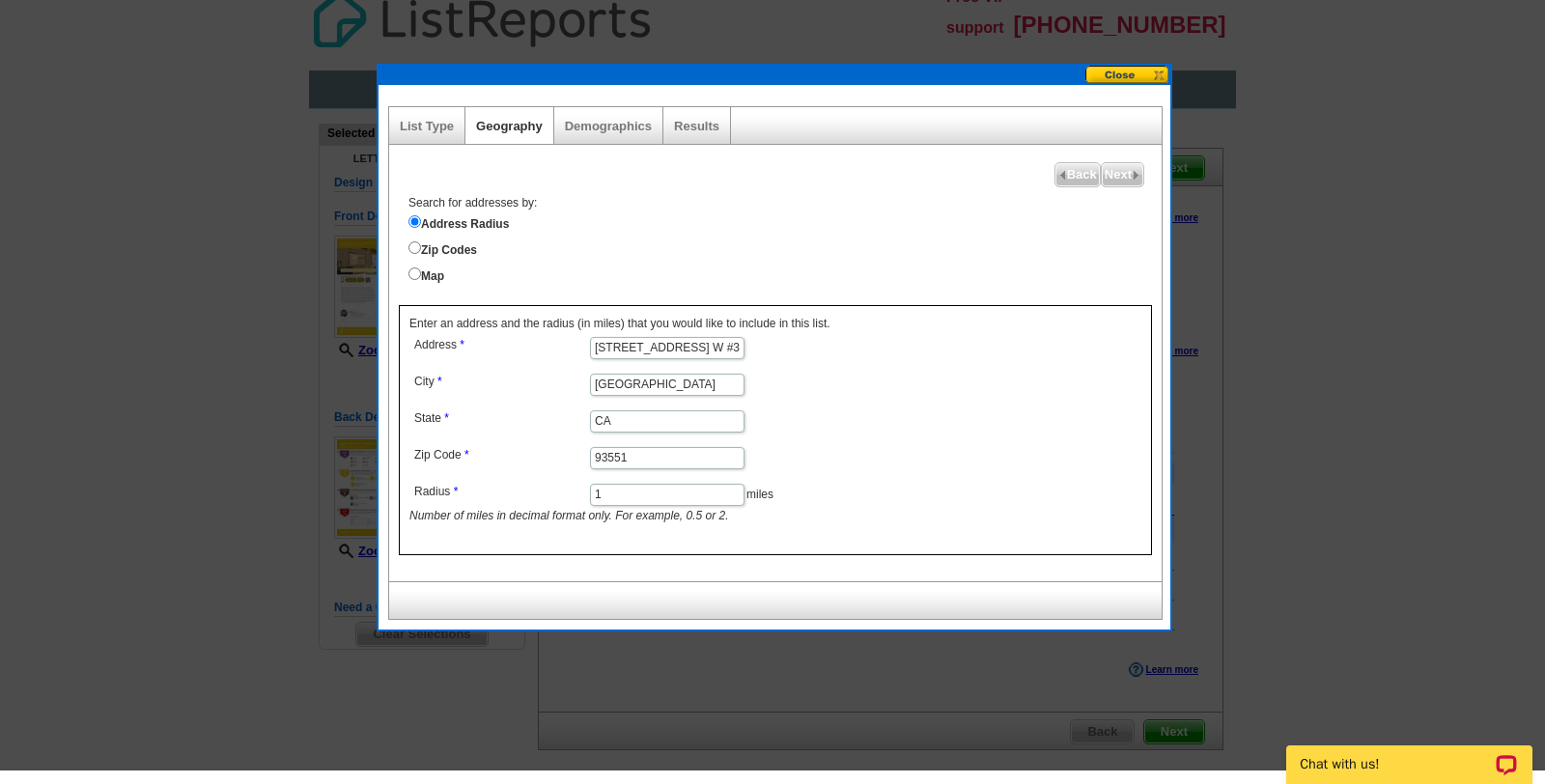 scroll, scrollTop: 0, scrollLeft: 0, axis: both 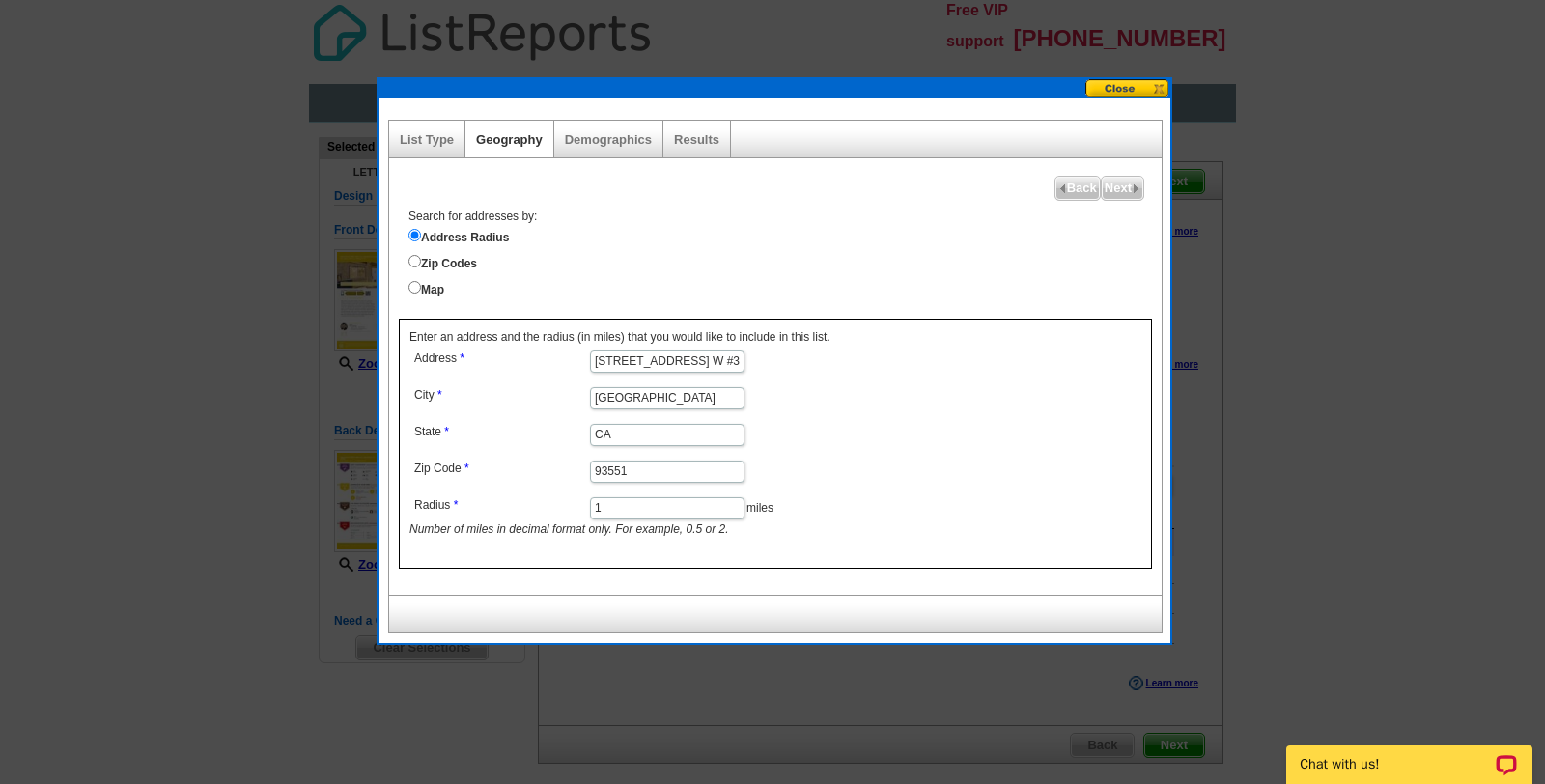 type on "1" 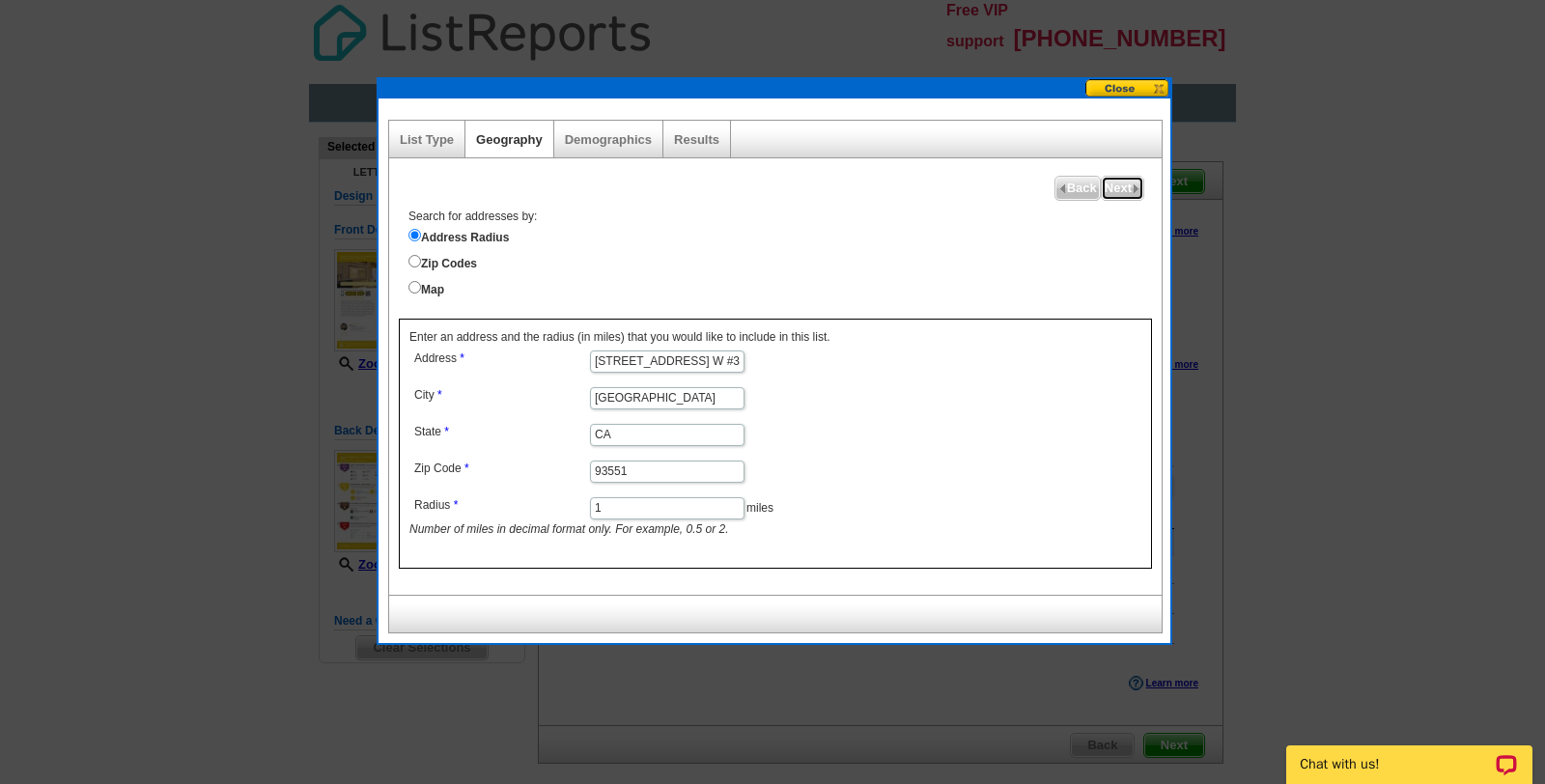 click on "Next" at bounding box center [1122, 188] 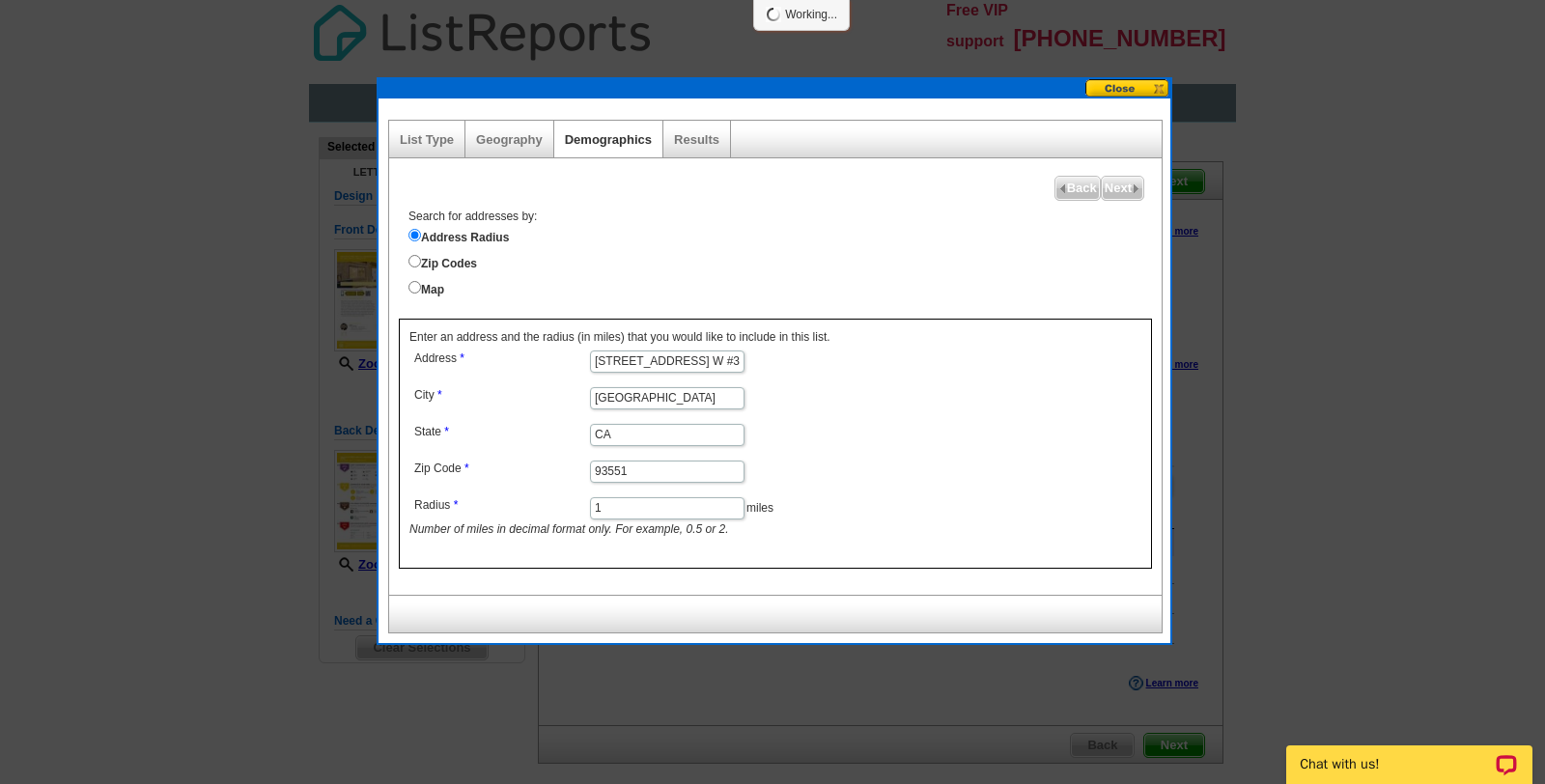 select 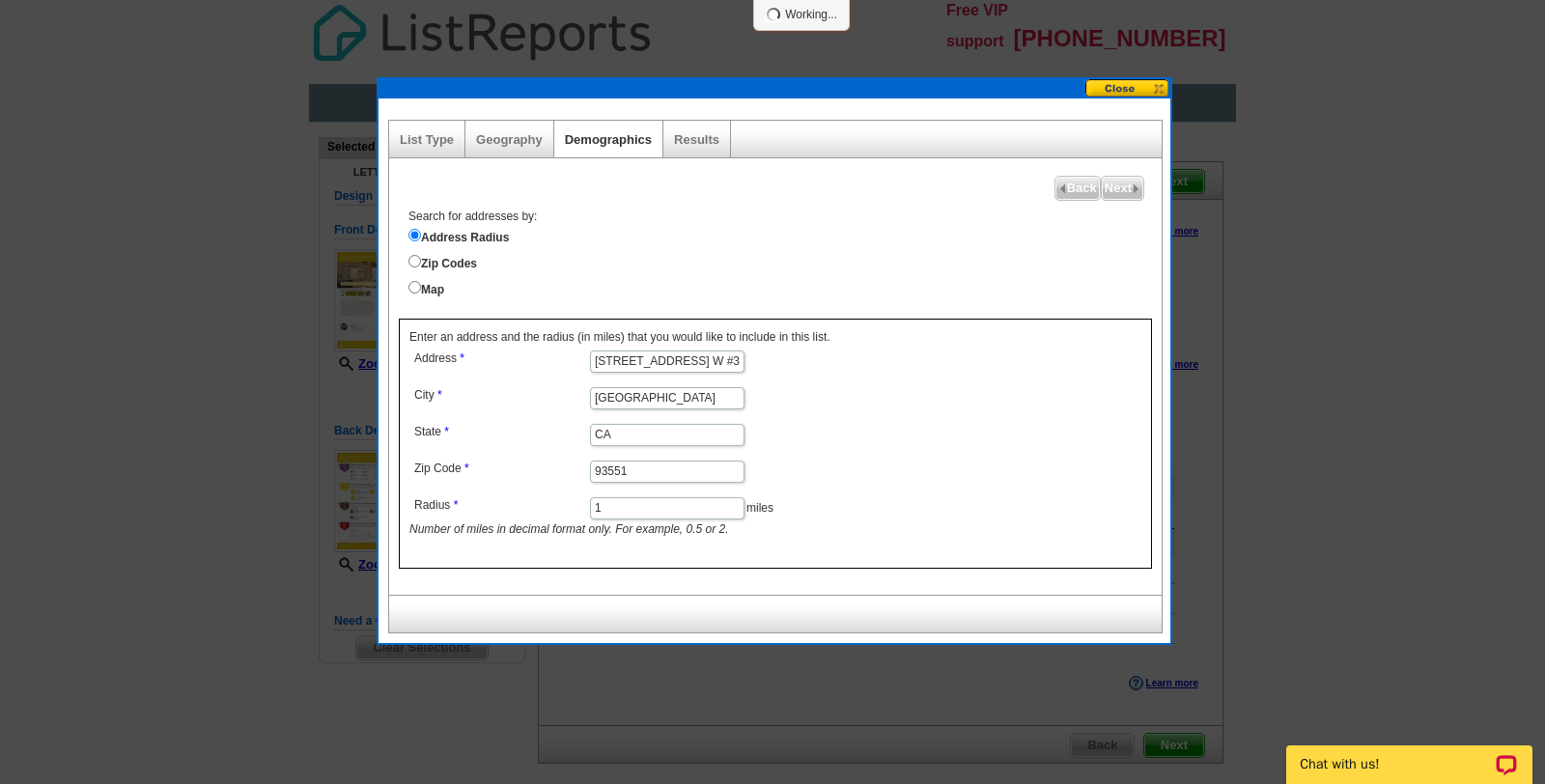 select 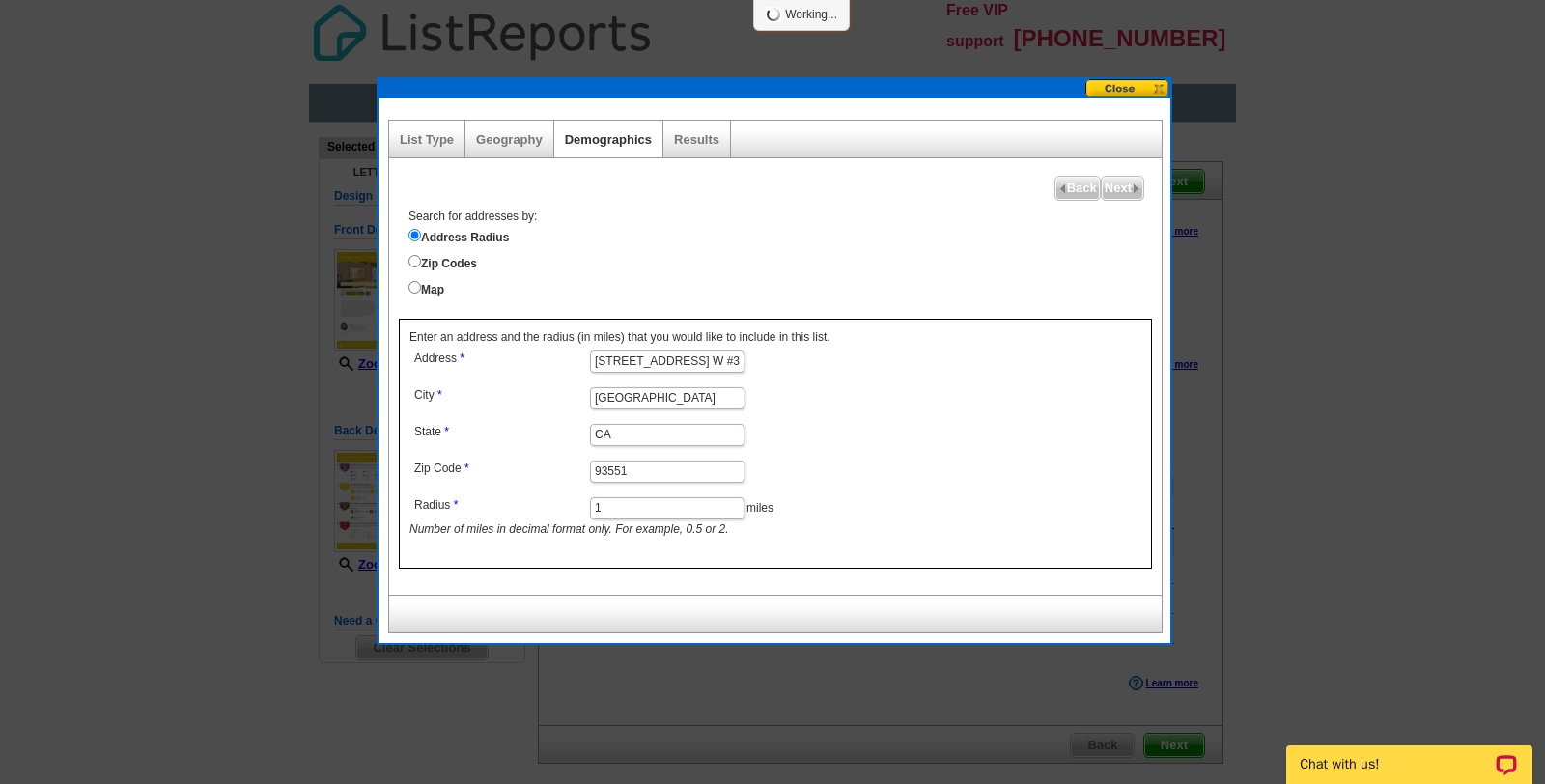 select 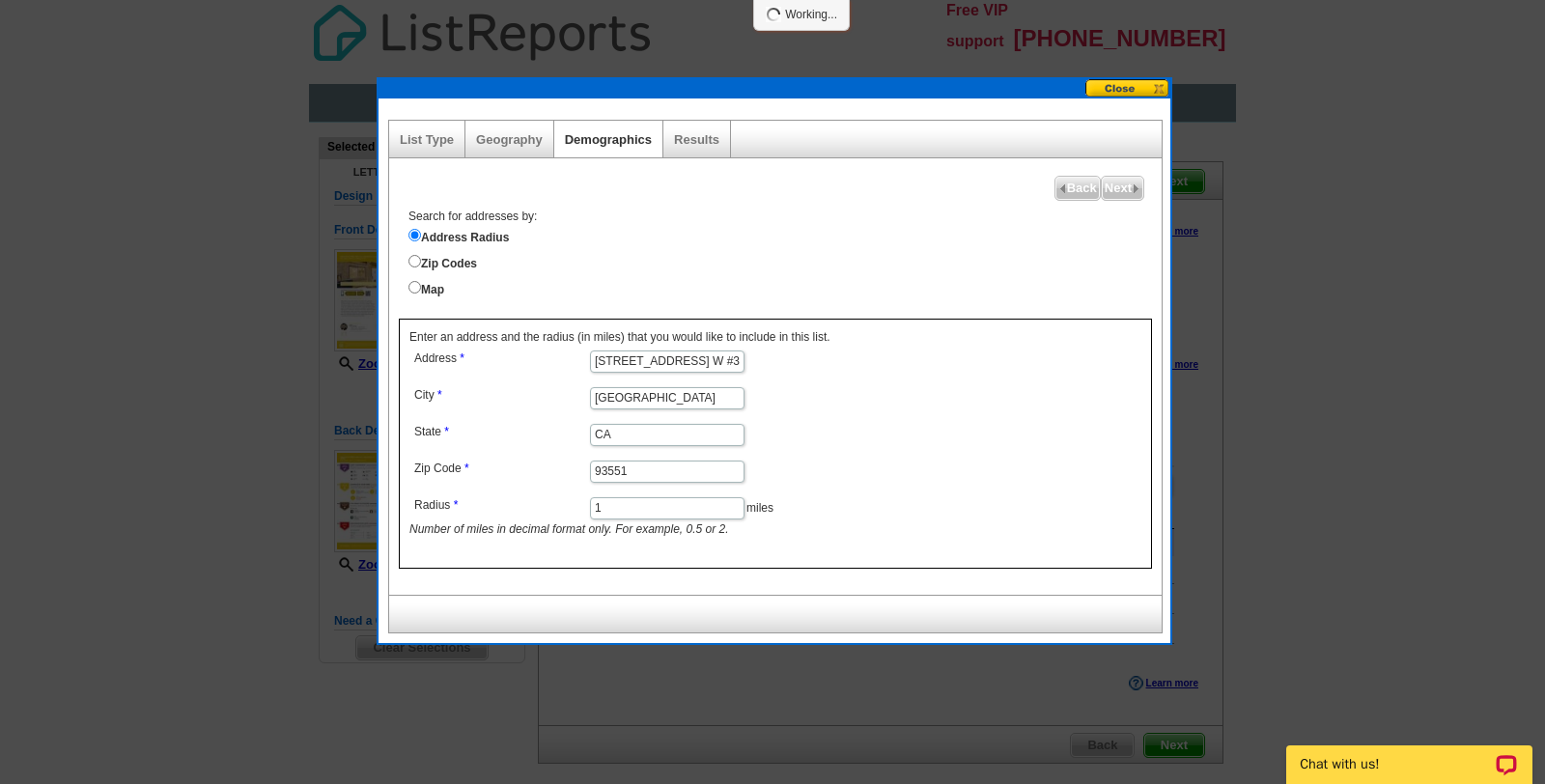 select 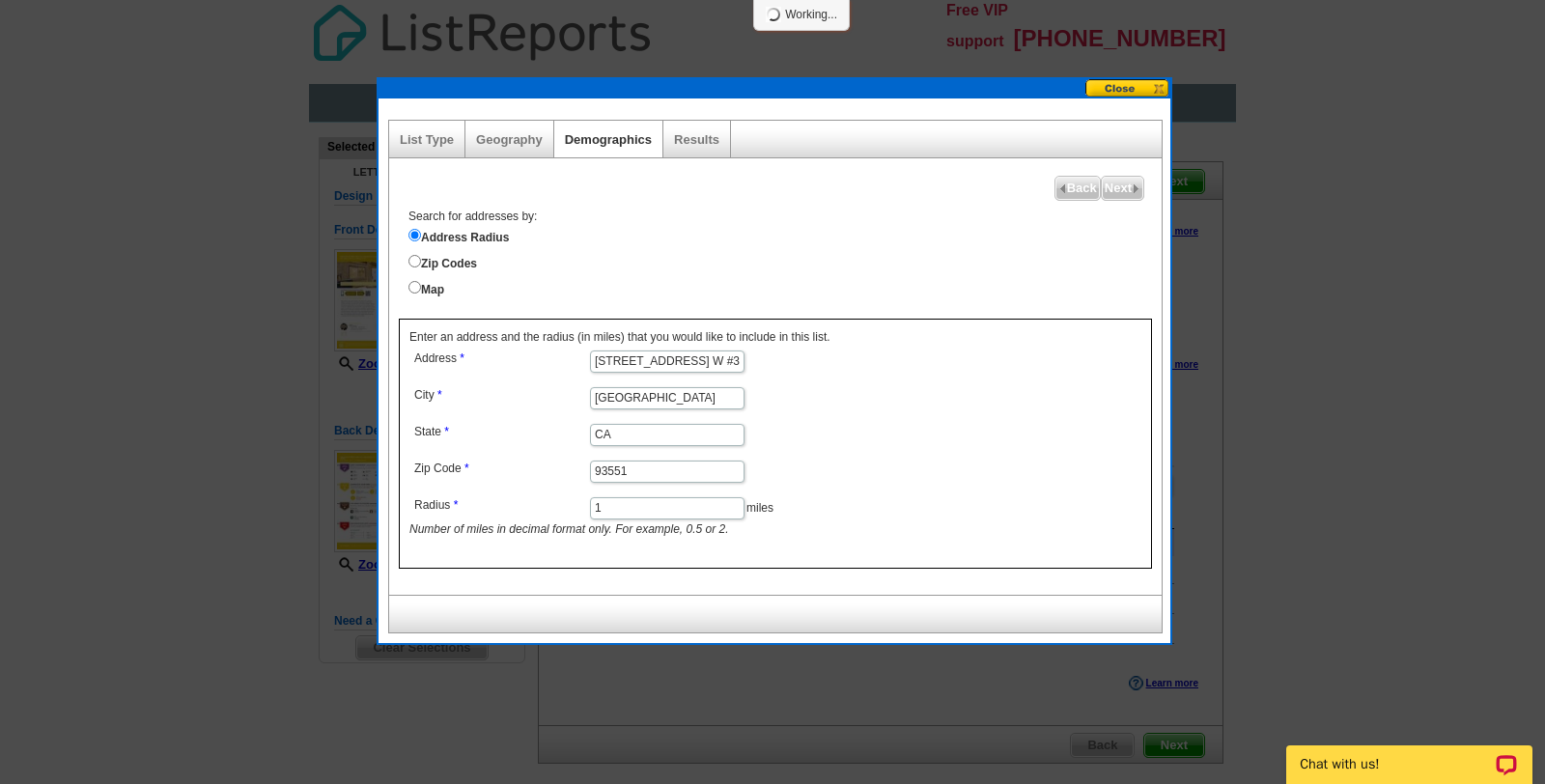 select 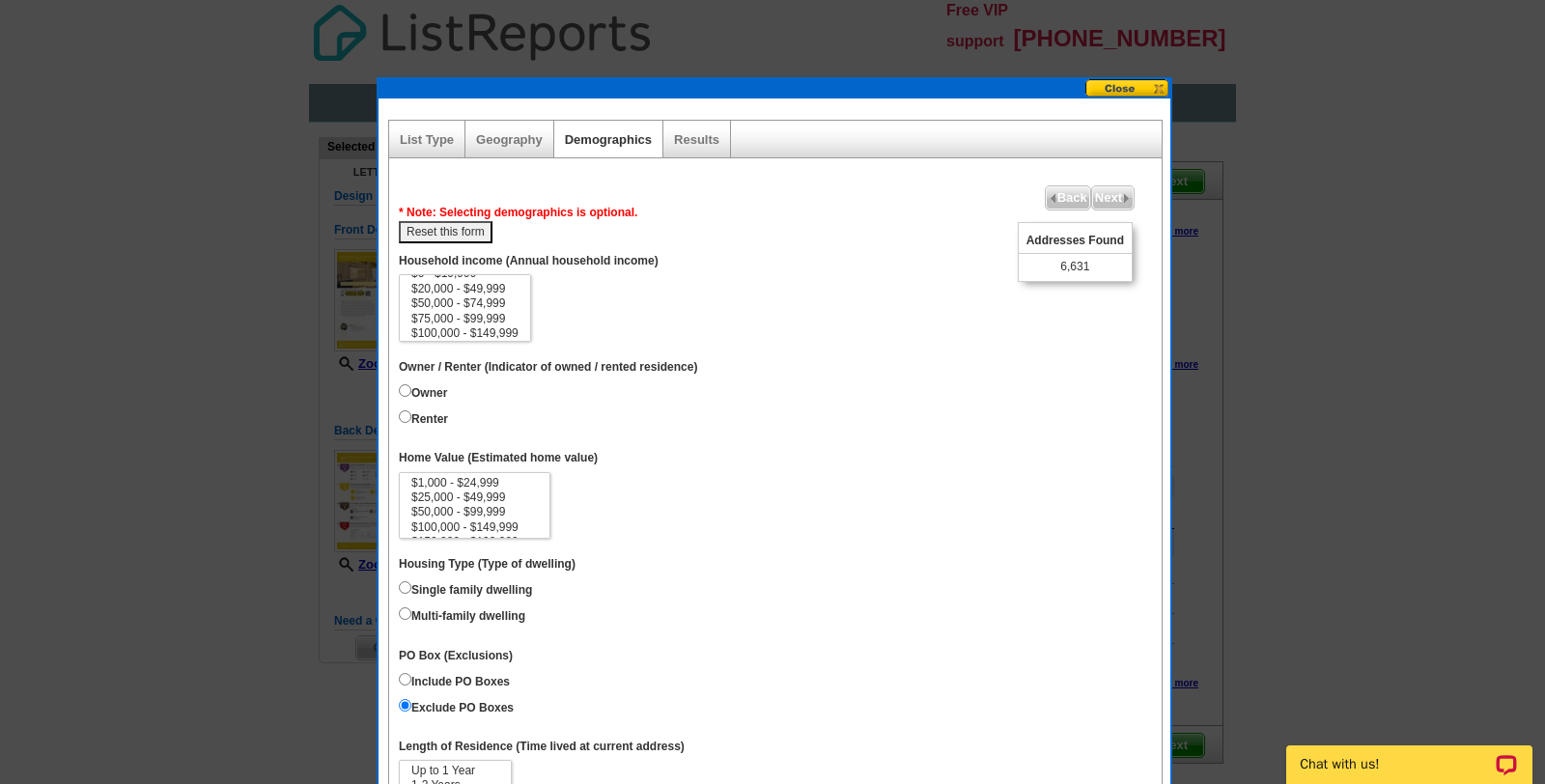 scroll, scrollTop: 23, scrollLeft: 0, axis: vertical 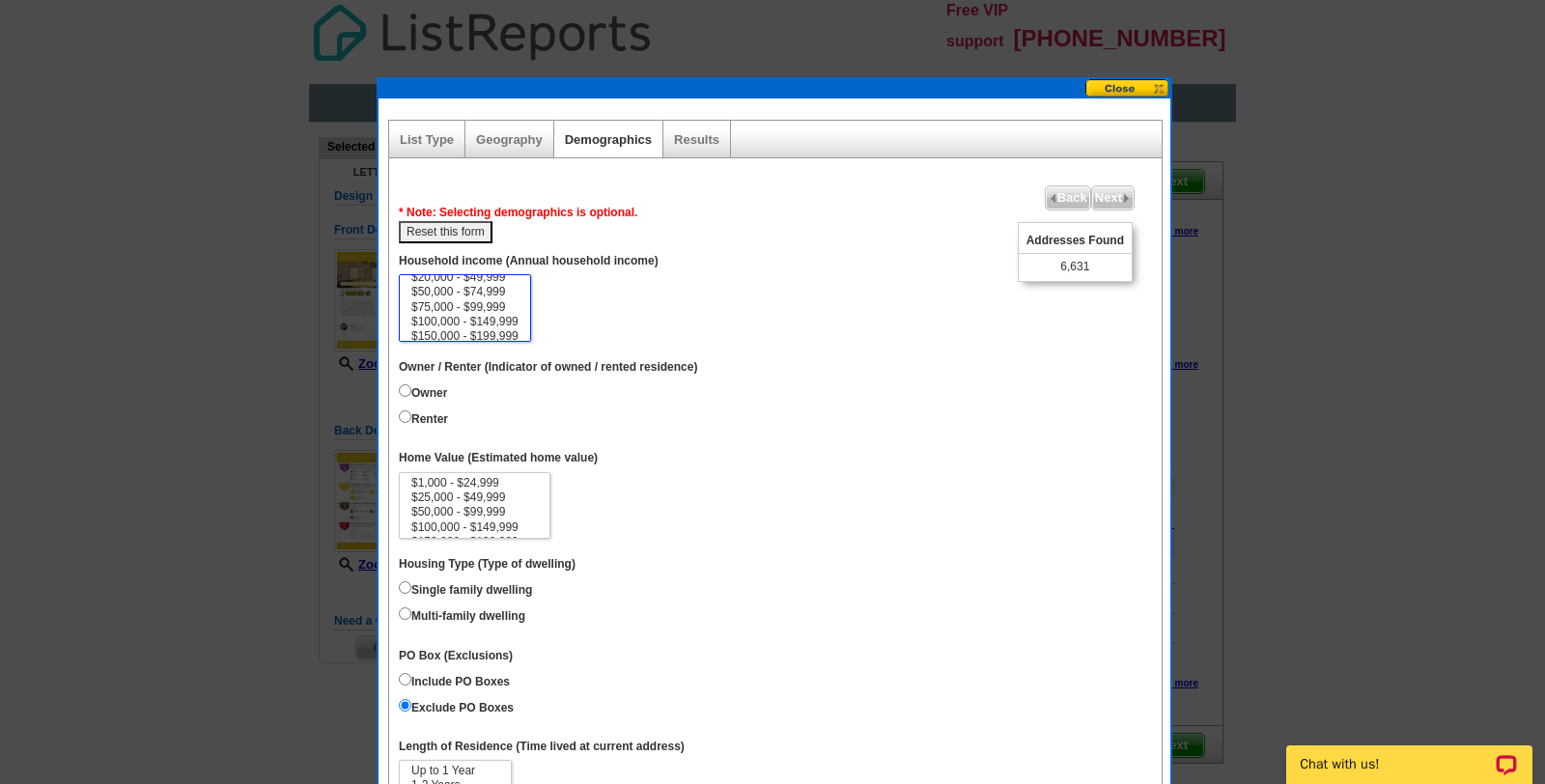 select on "75000-99999" 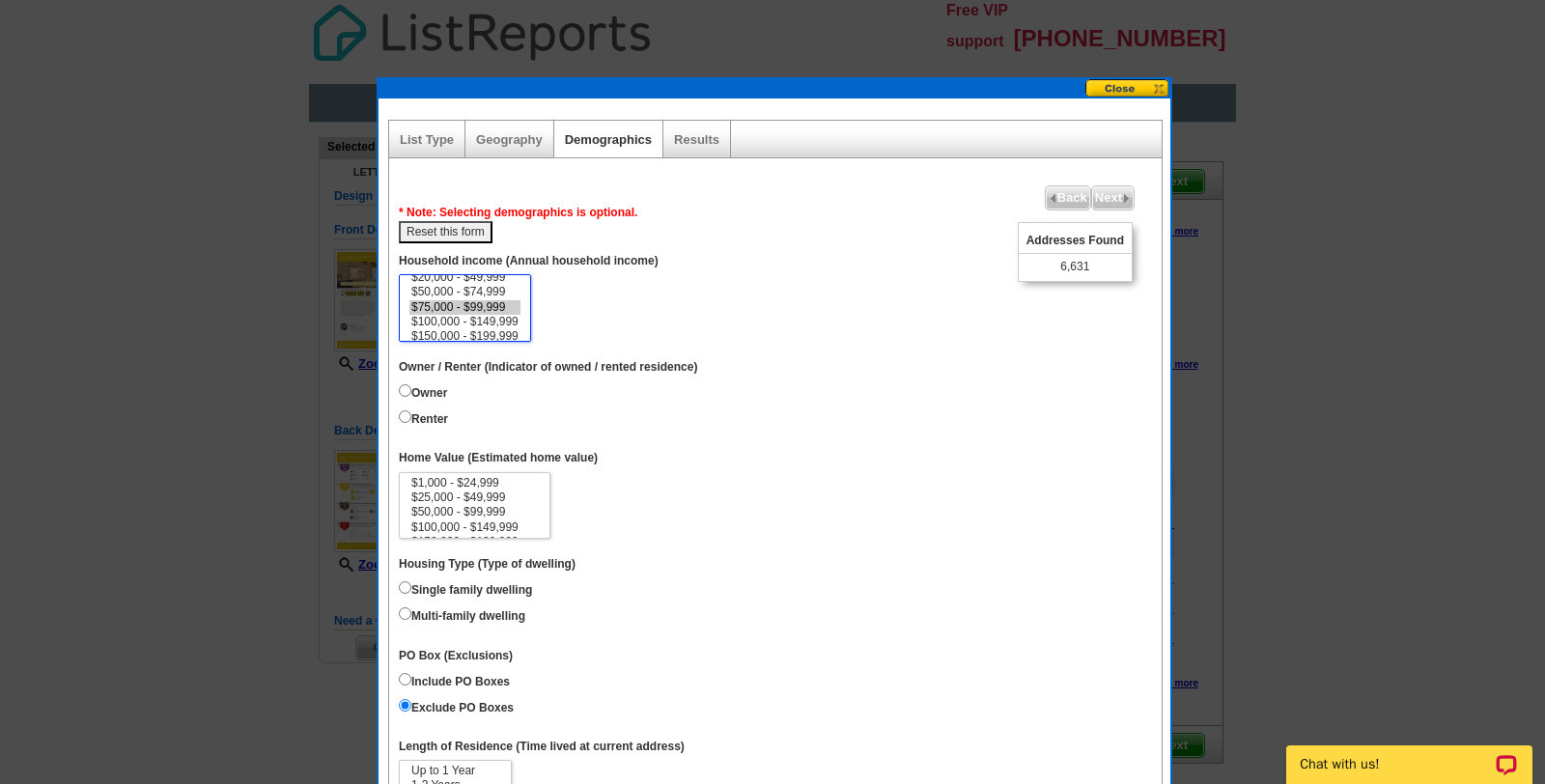 click on "$75,000 - $99,999" at bounding box center (464, 307) 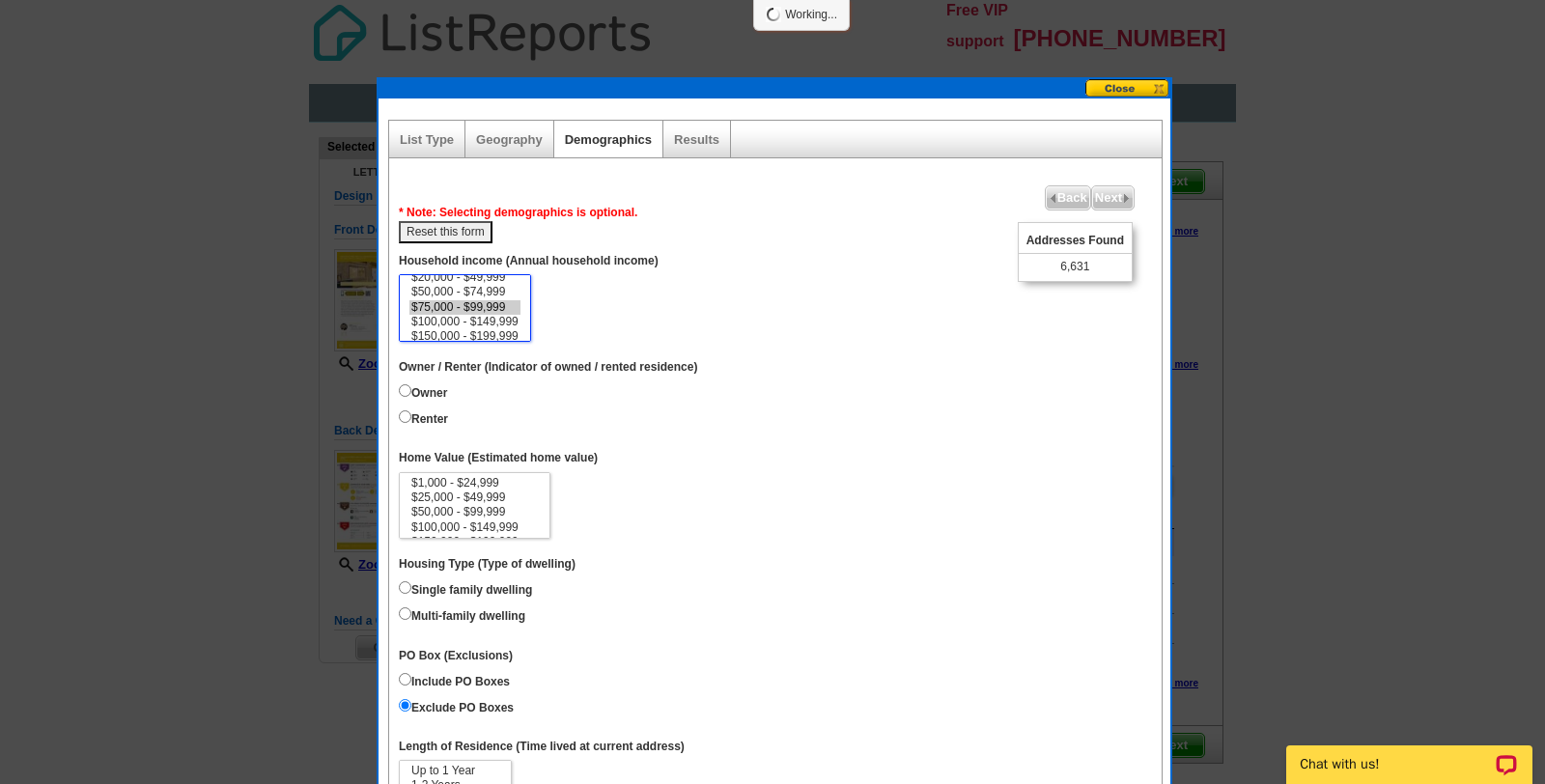 scroll, scrollTop: 18, scrollLeft: 0, axis: vertical 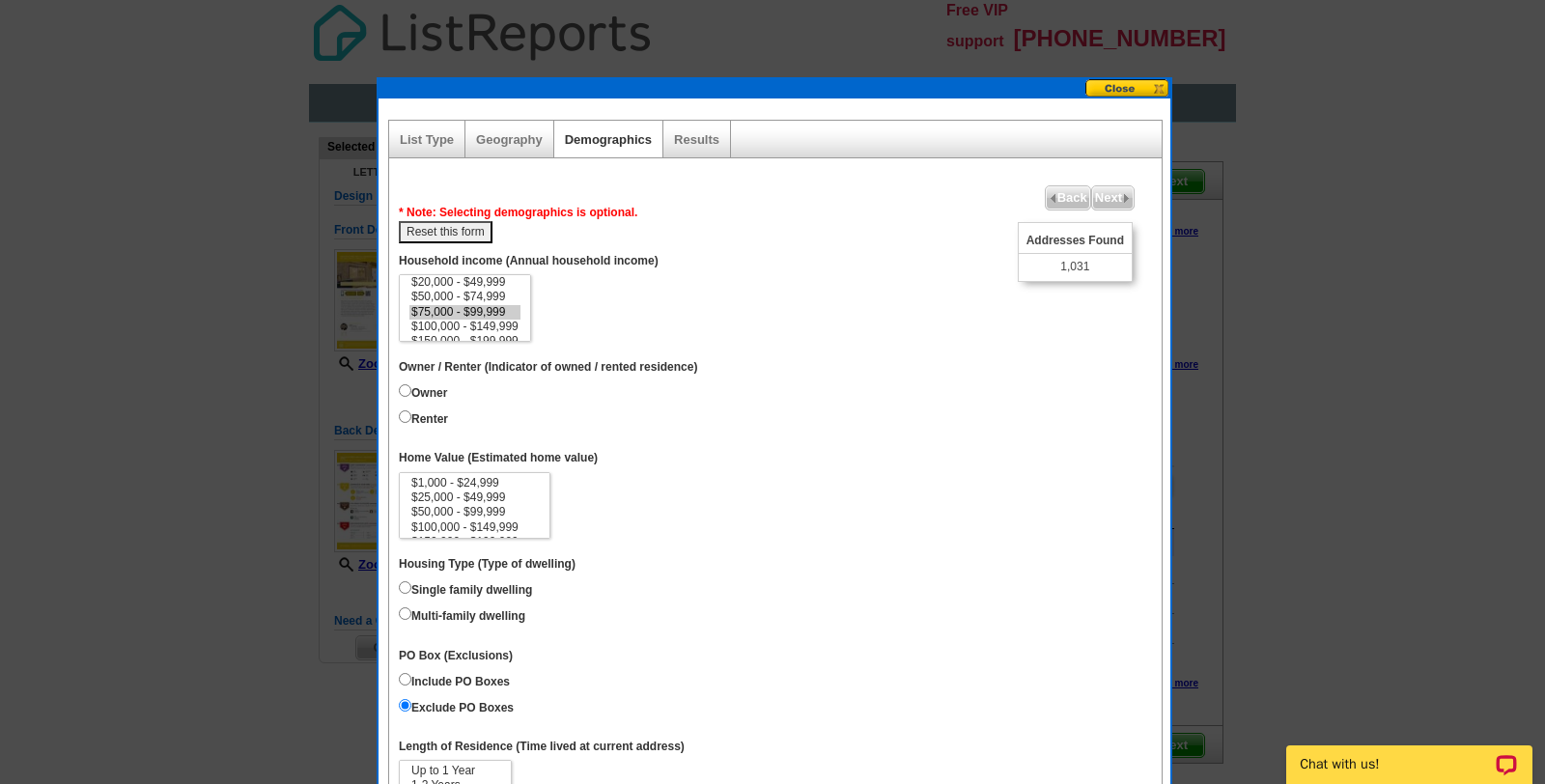 click on "Owner Renter" at bounding box center [775, 406] 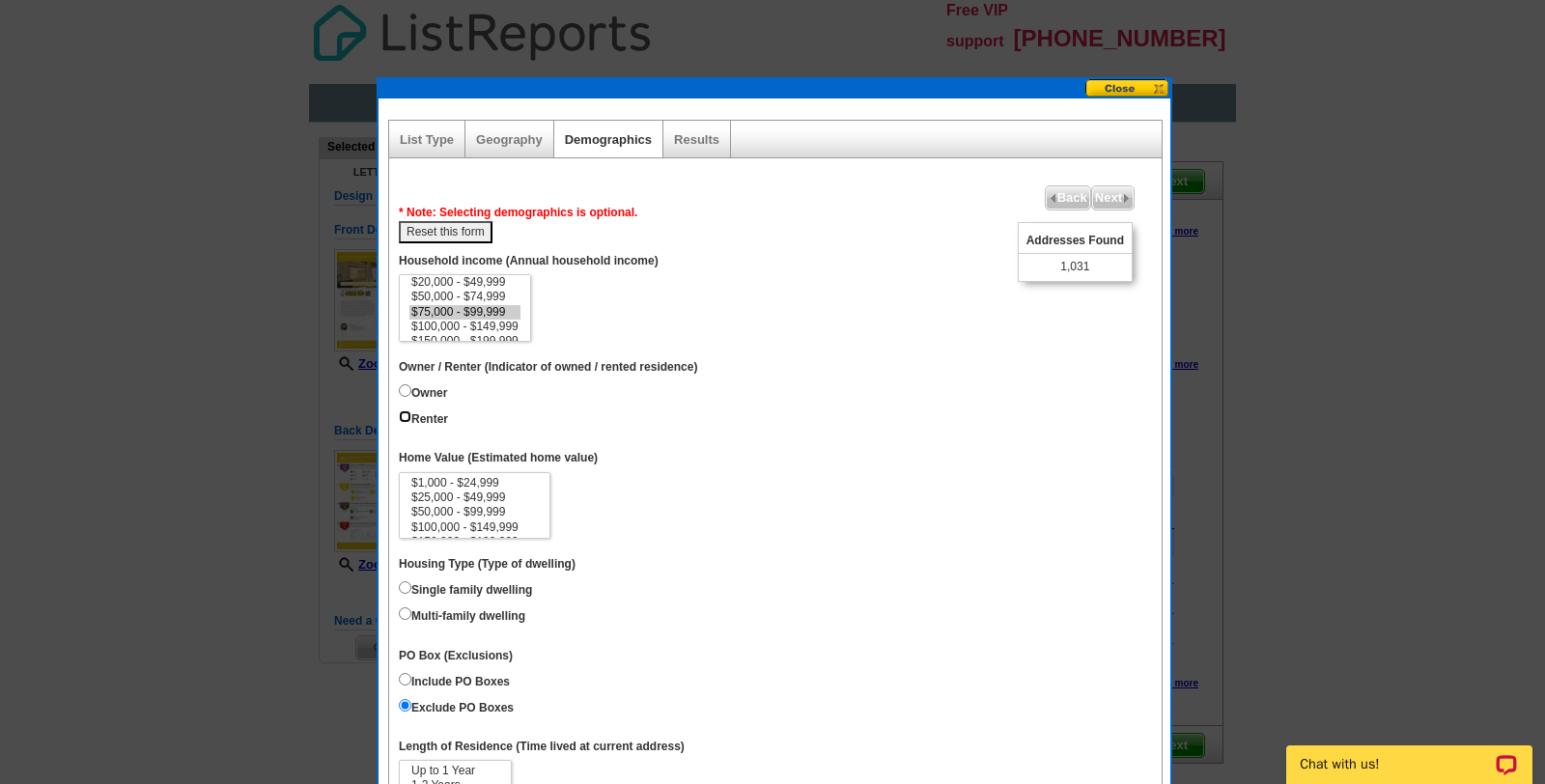 click on "Renter" at bounding box center (405, 416) 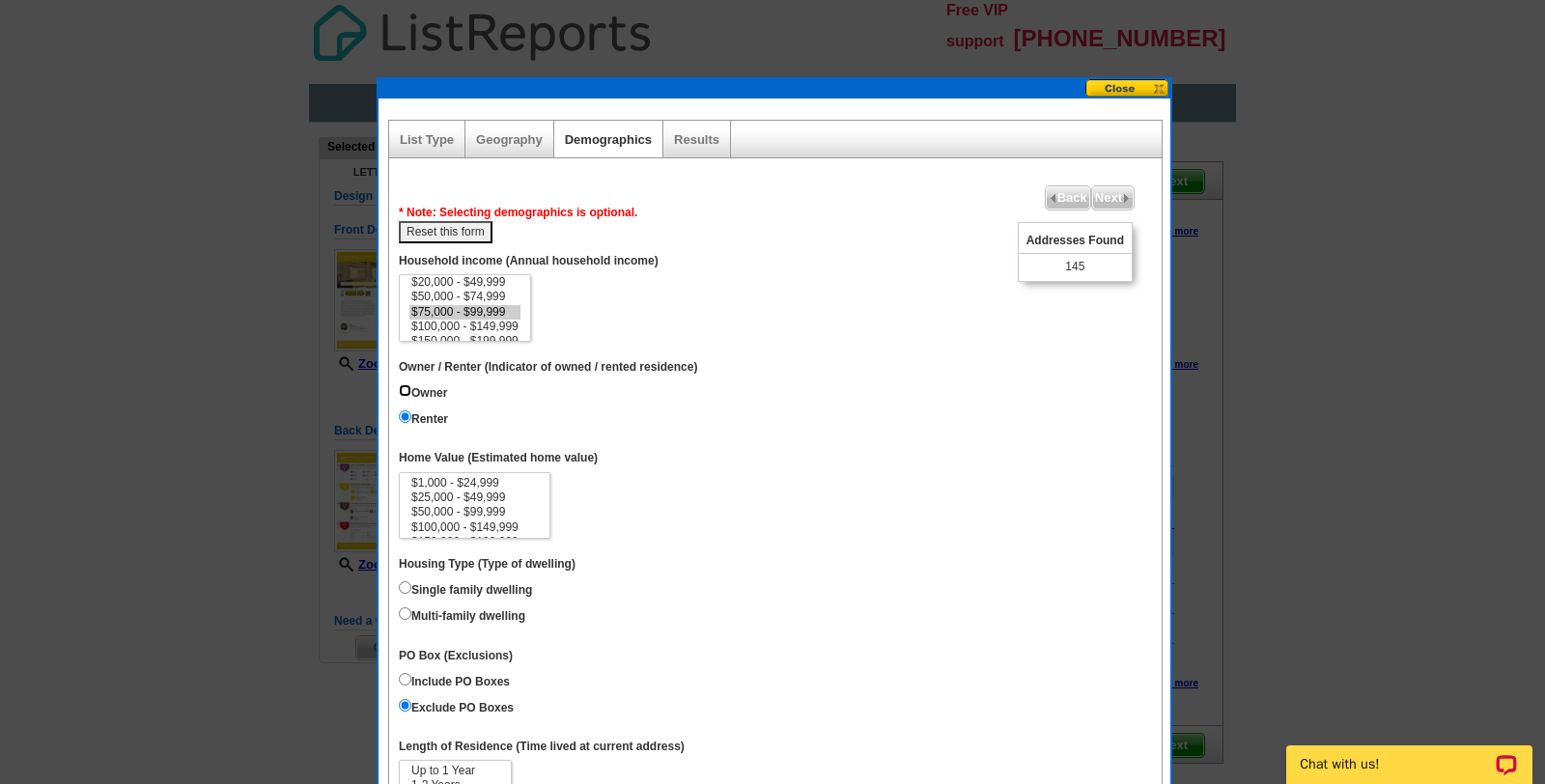 click on "Owner" at bounding box center (405, 390) 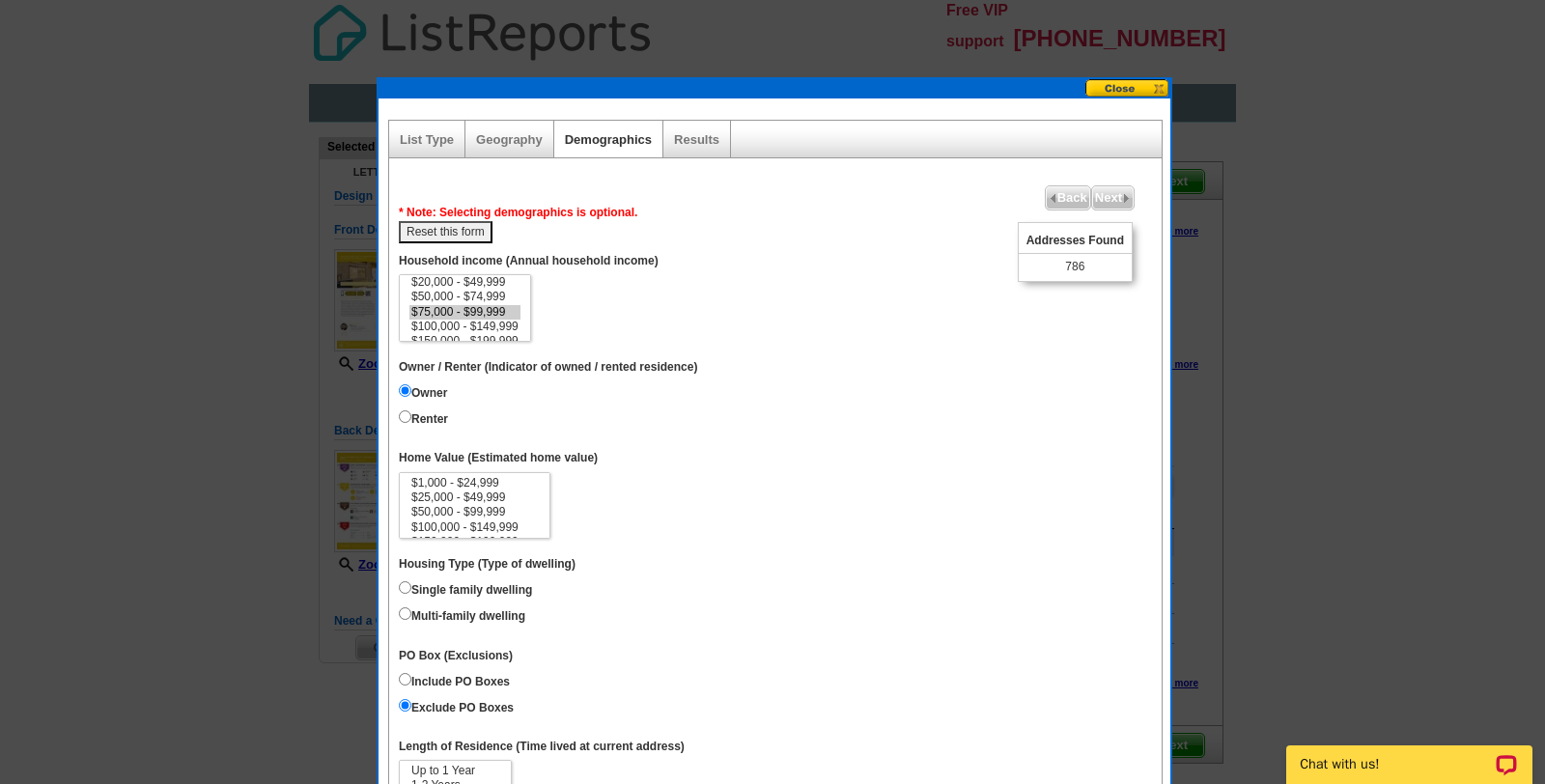 click on "Reset this form" at bounding box center [445, 232] 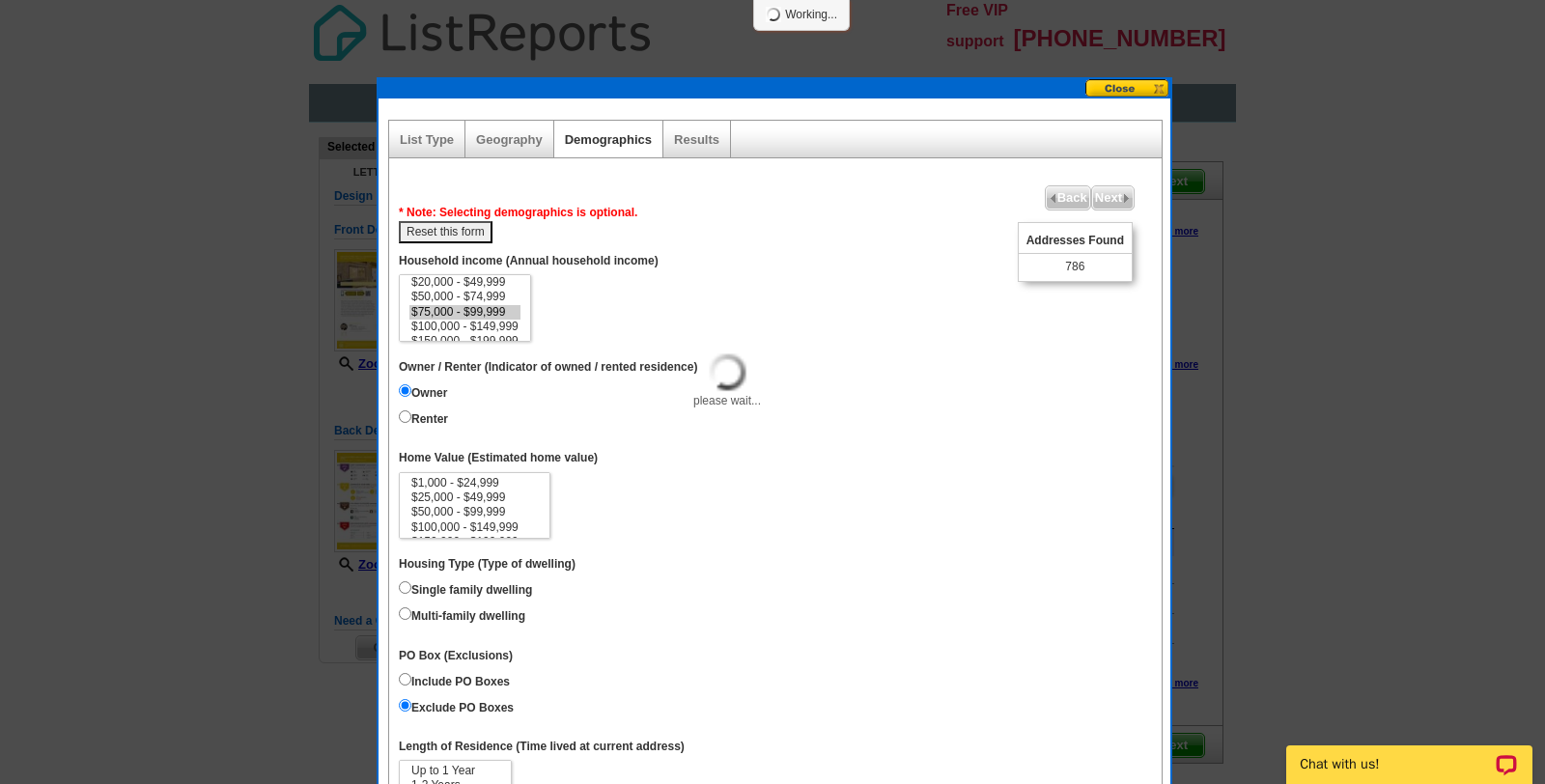 select 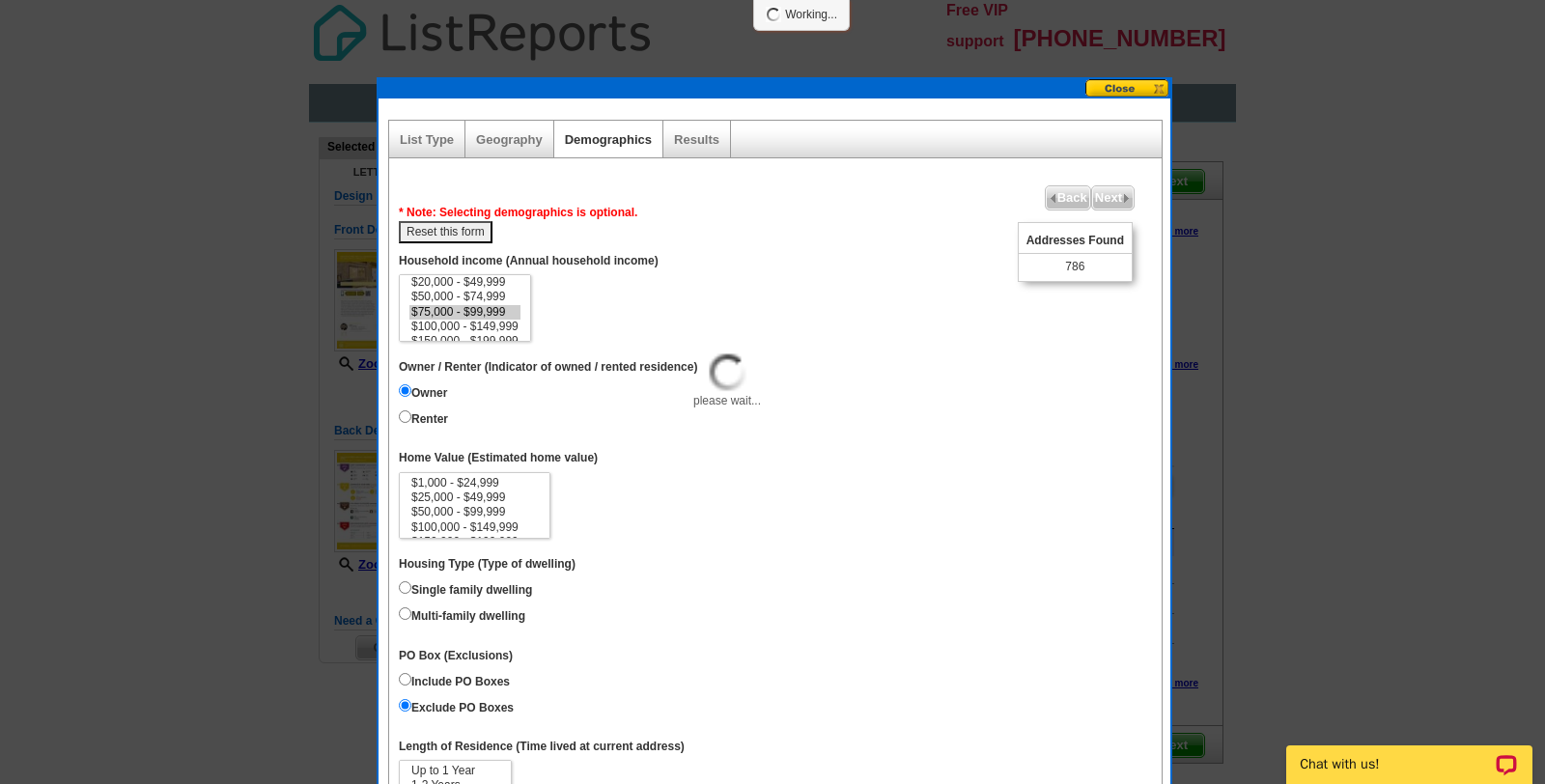 select 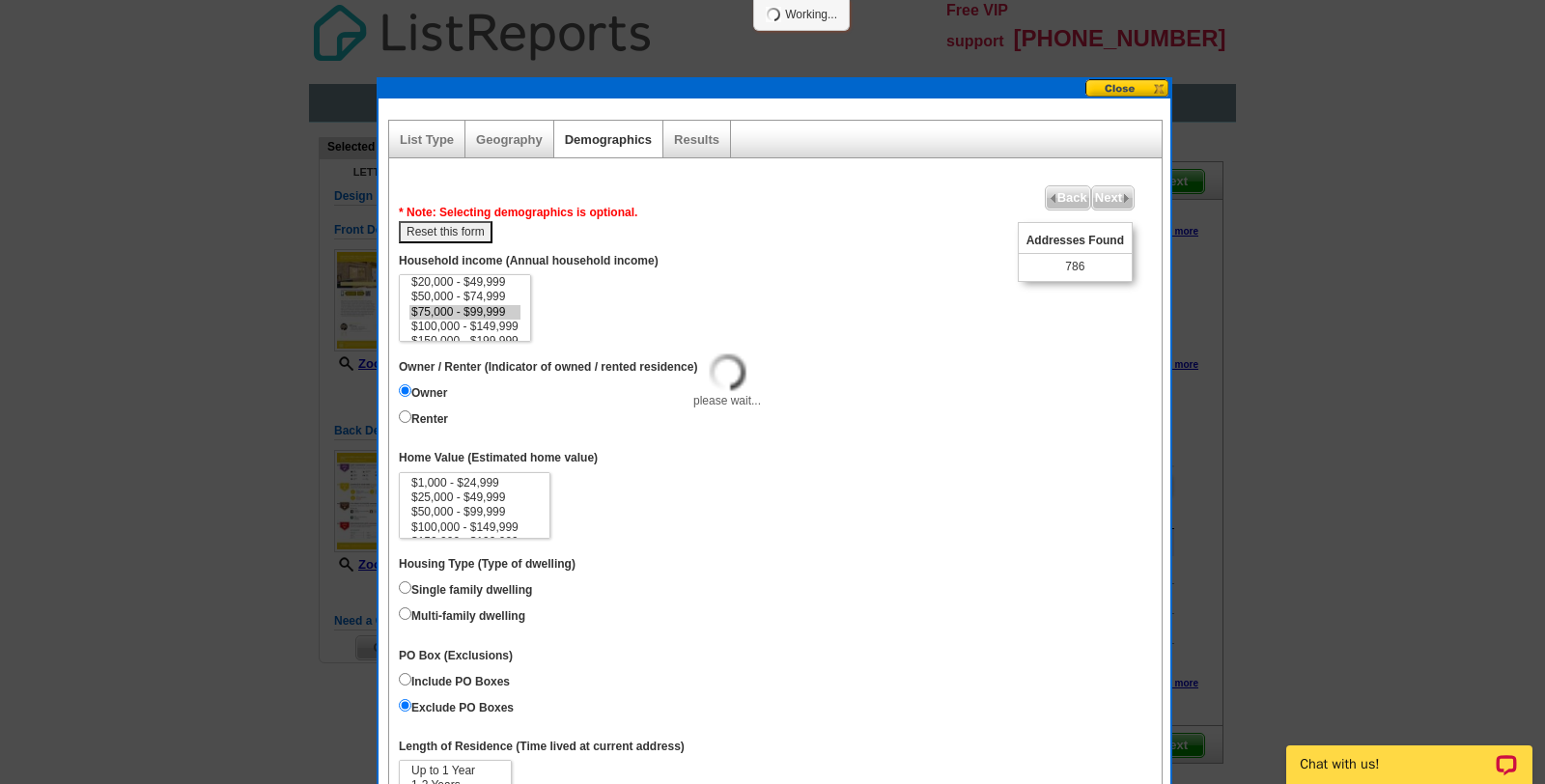 select 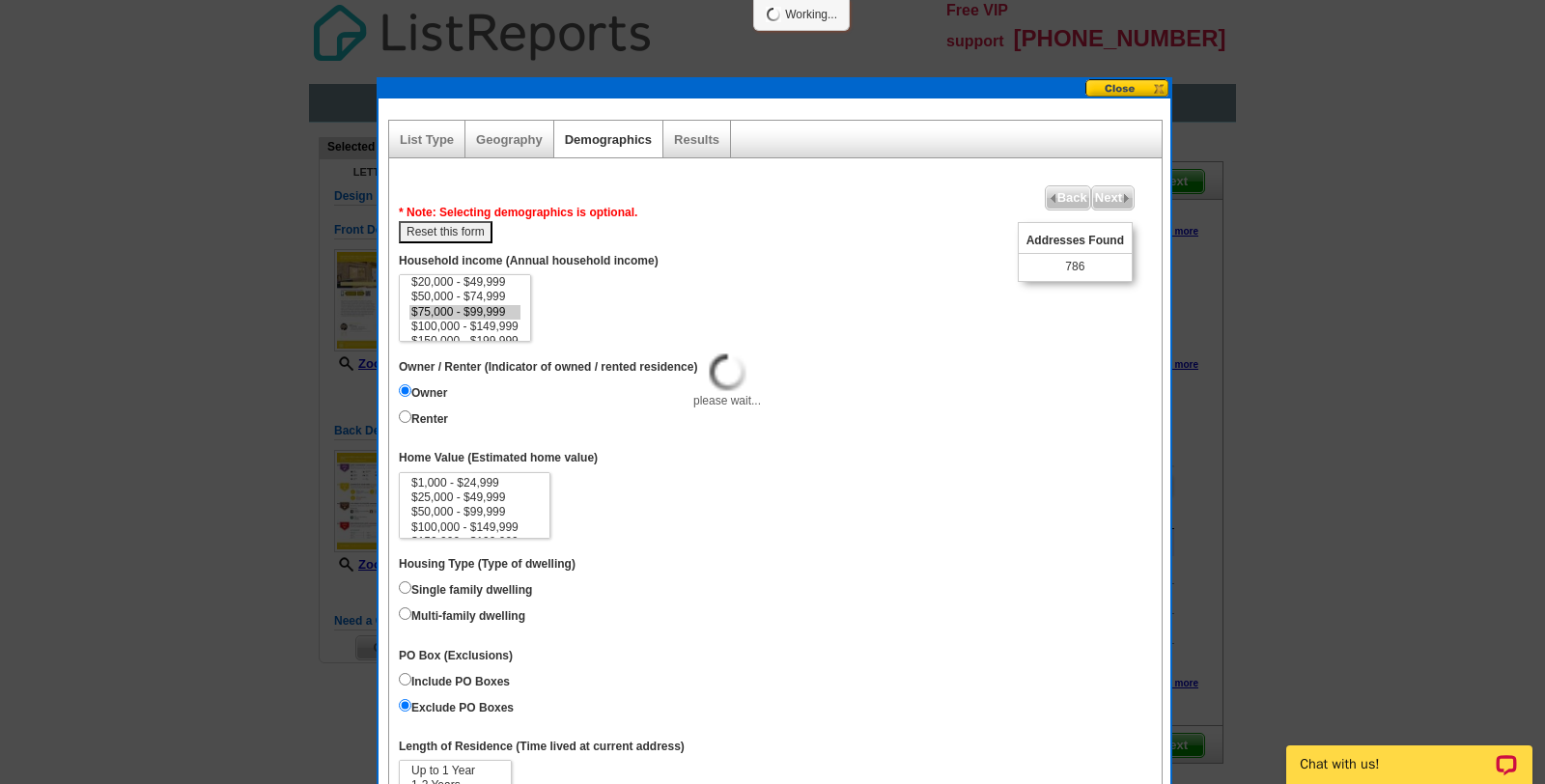 select 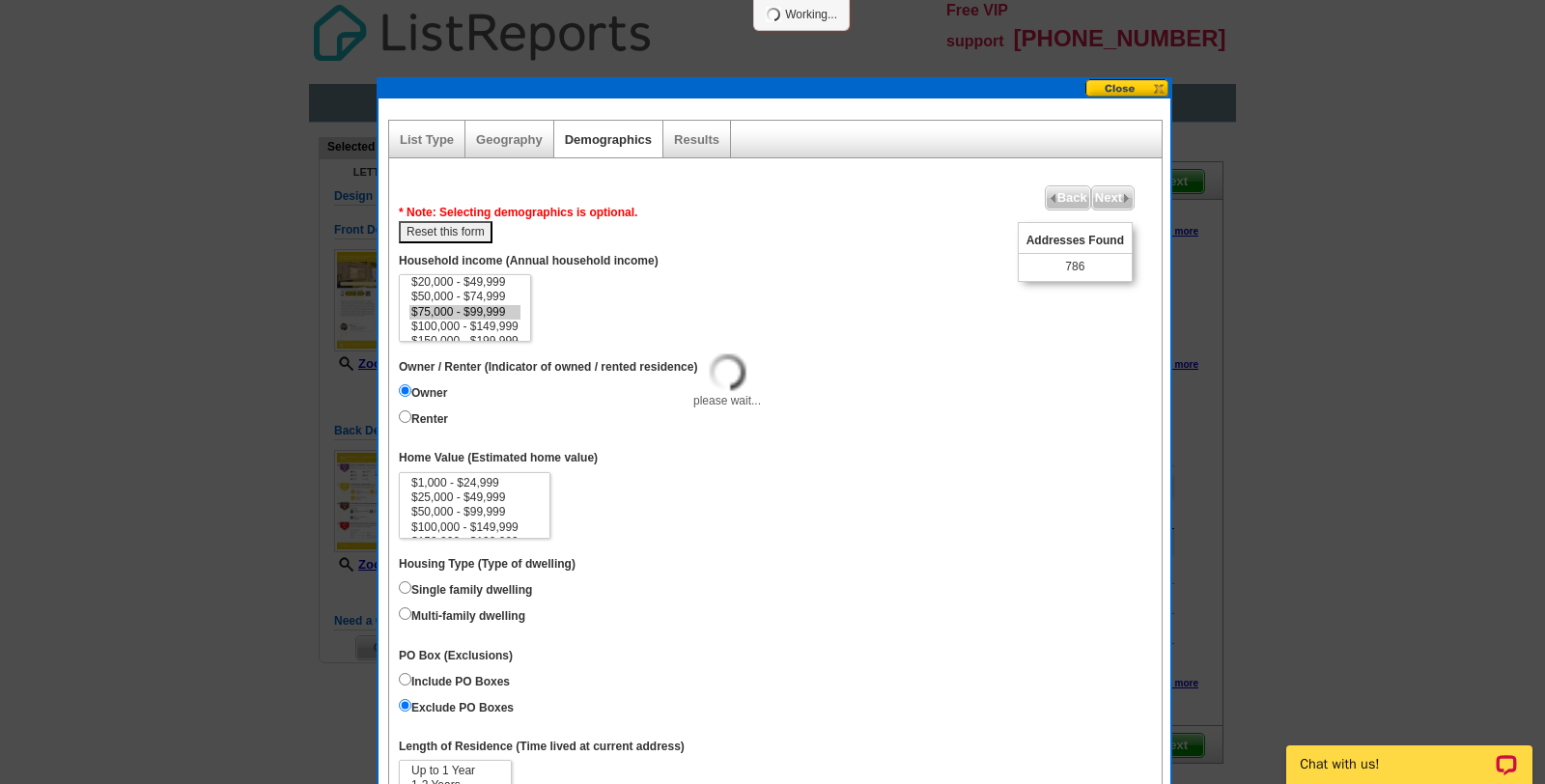 select 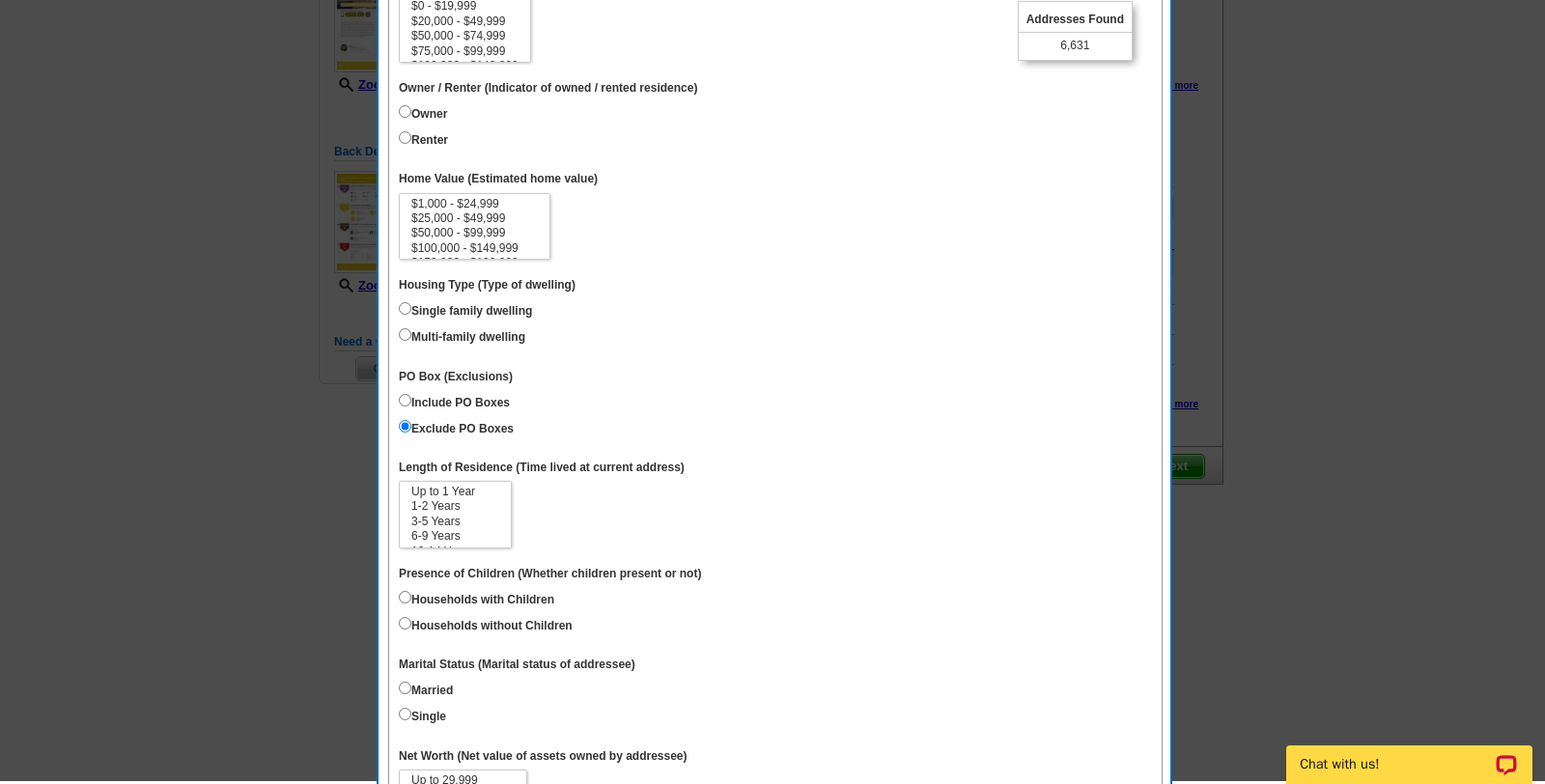 scroll, scrollTop: 284, scrollLeft: 0, axis: vertical 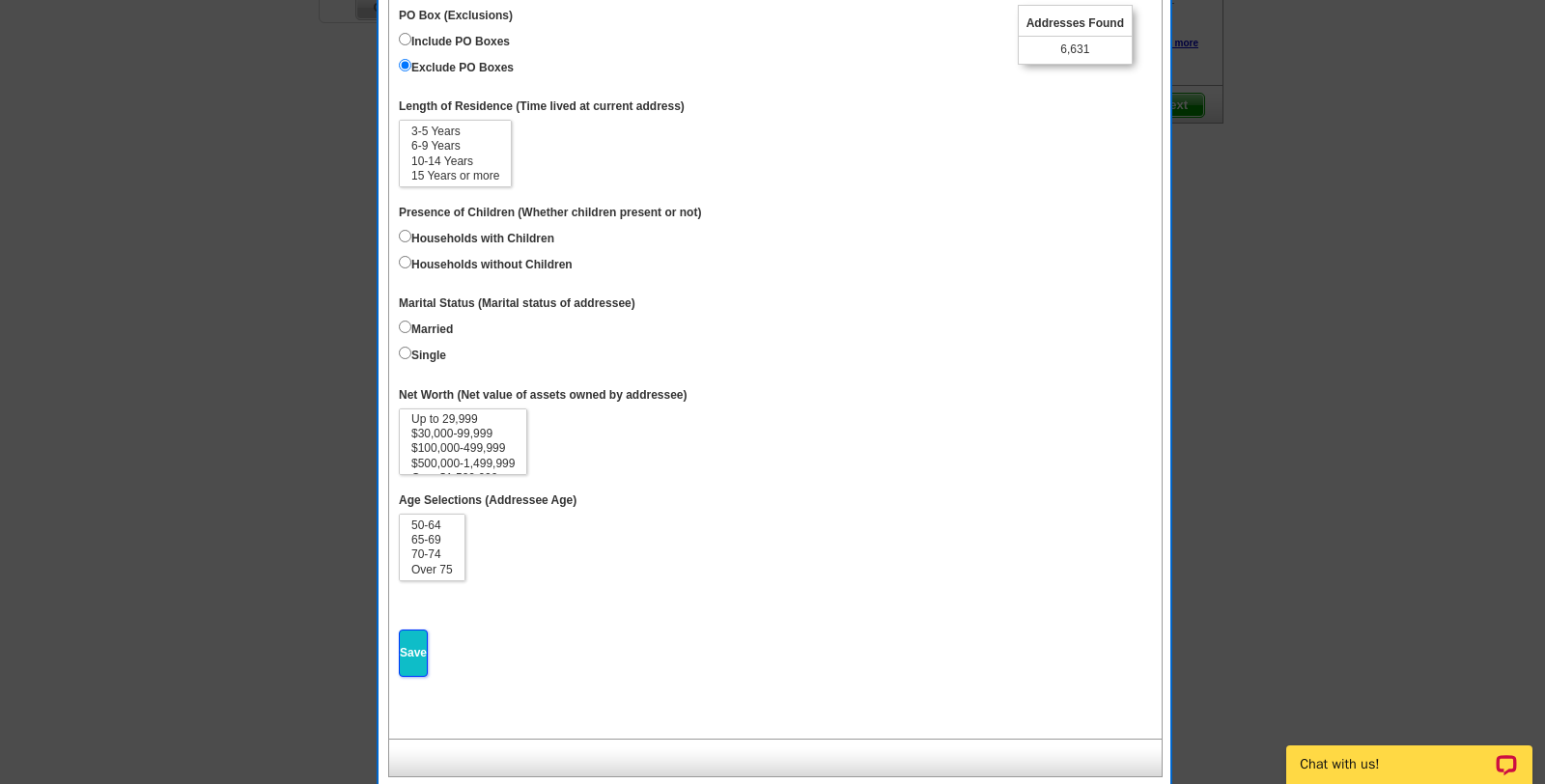 click on "Save" at bounding box center (413, 653) 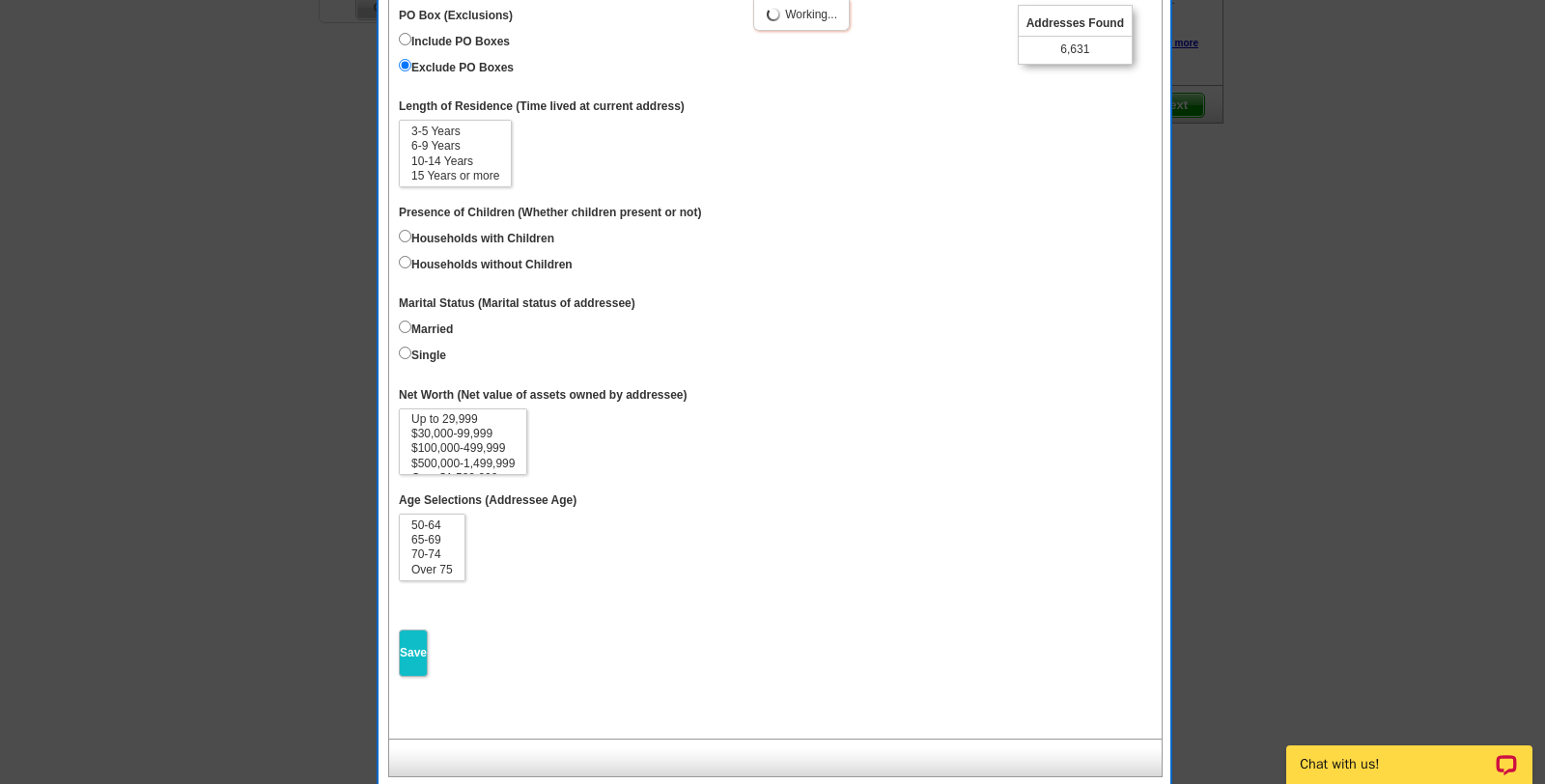 select 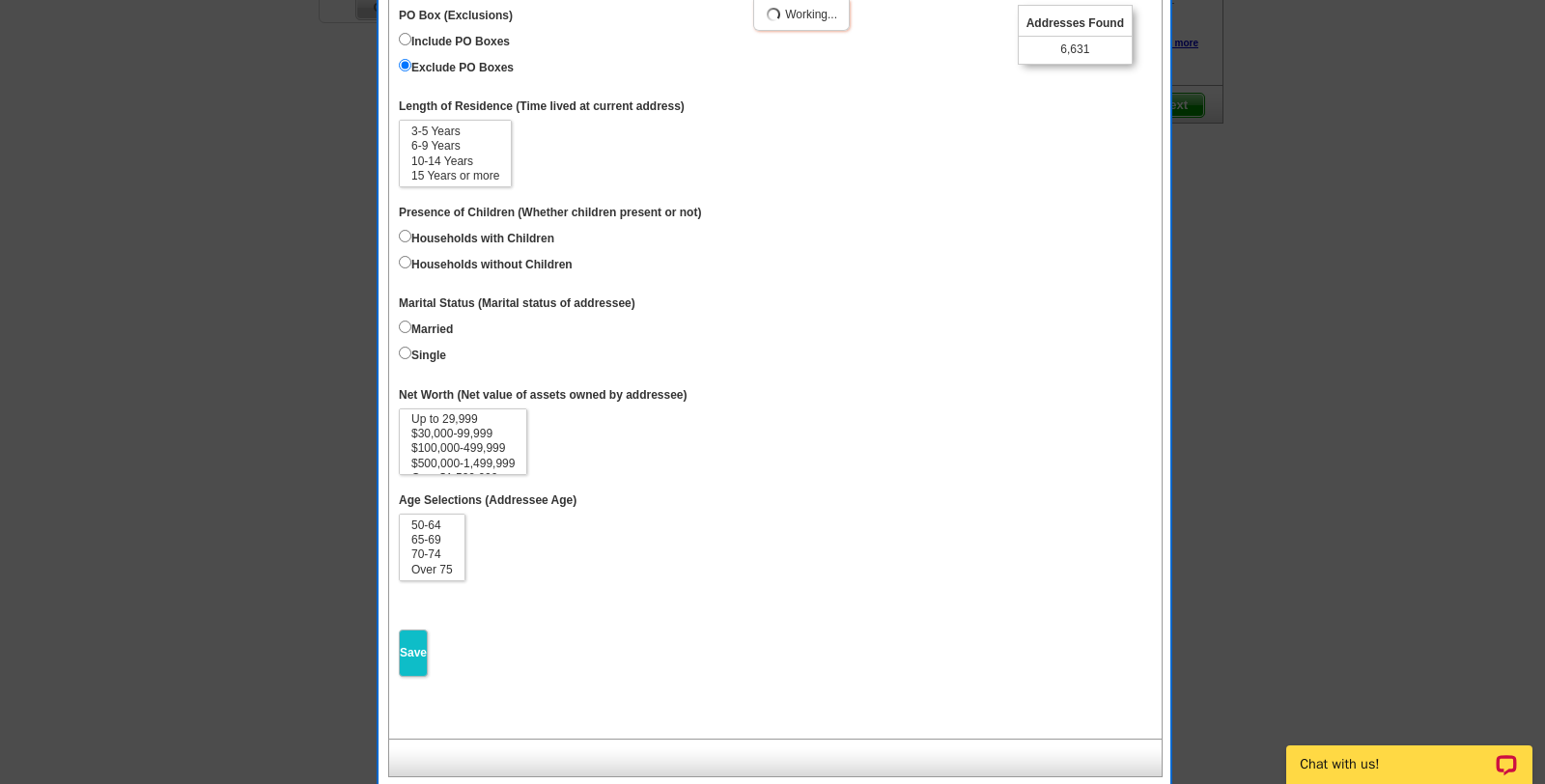 select 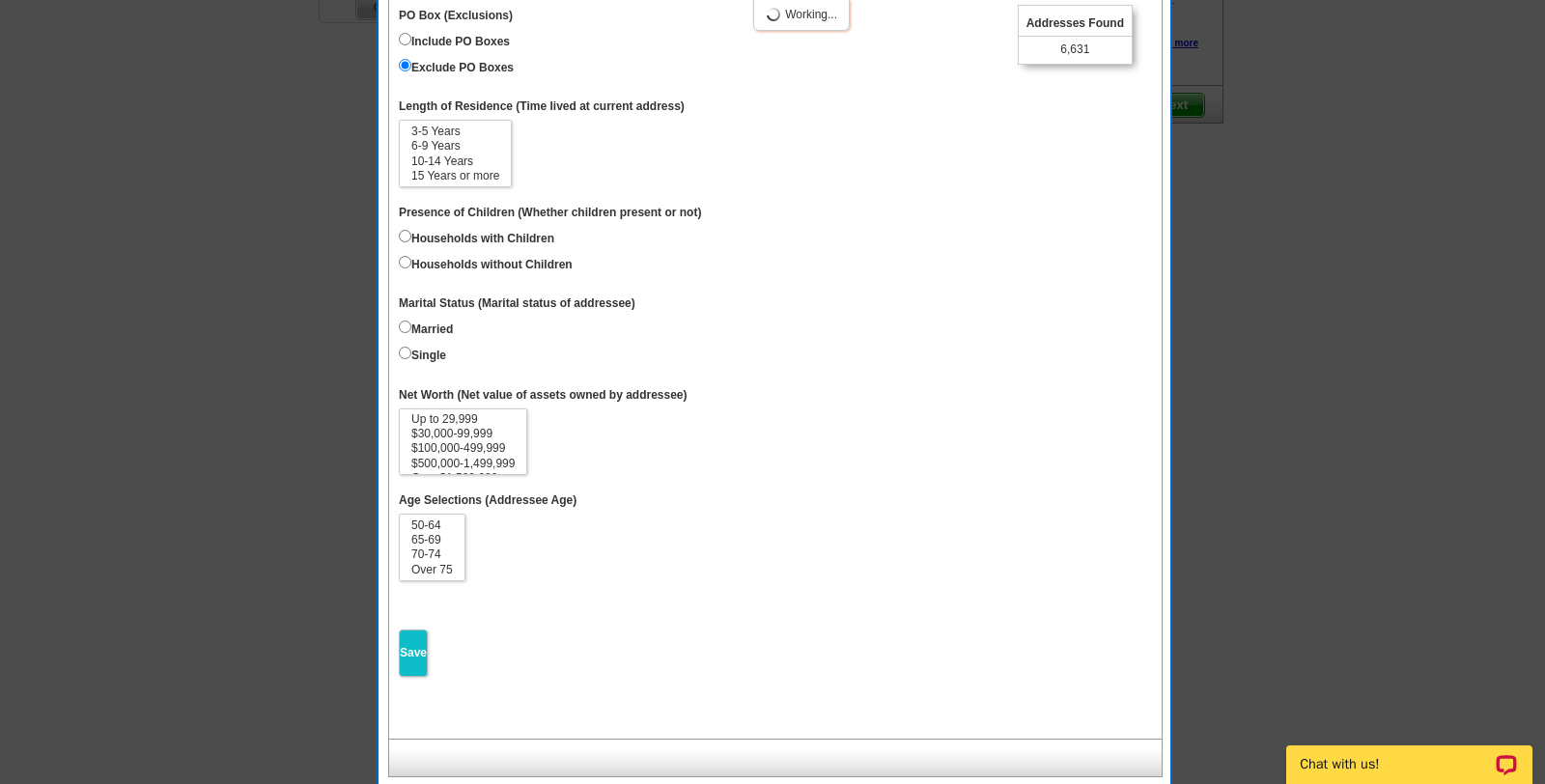 select 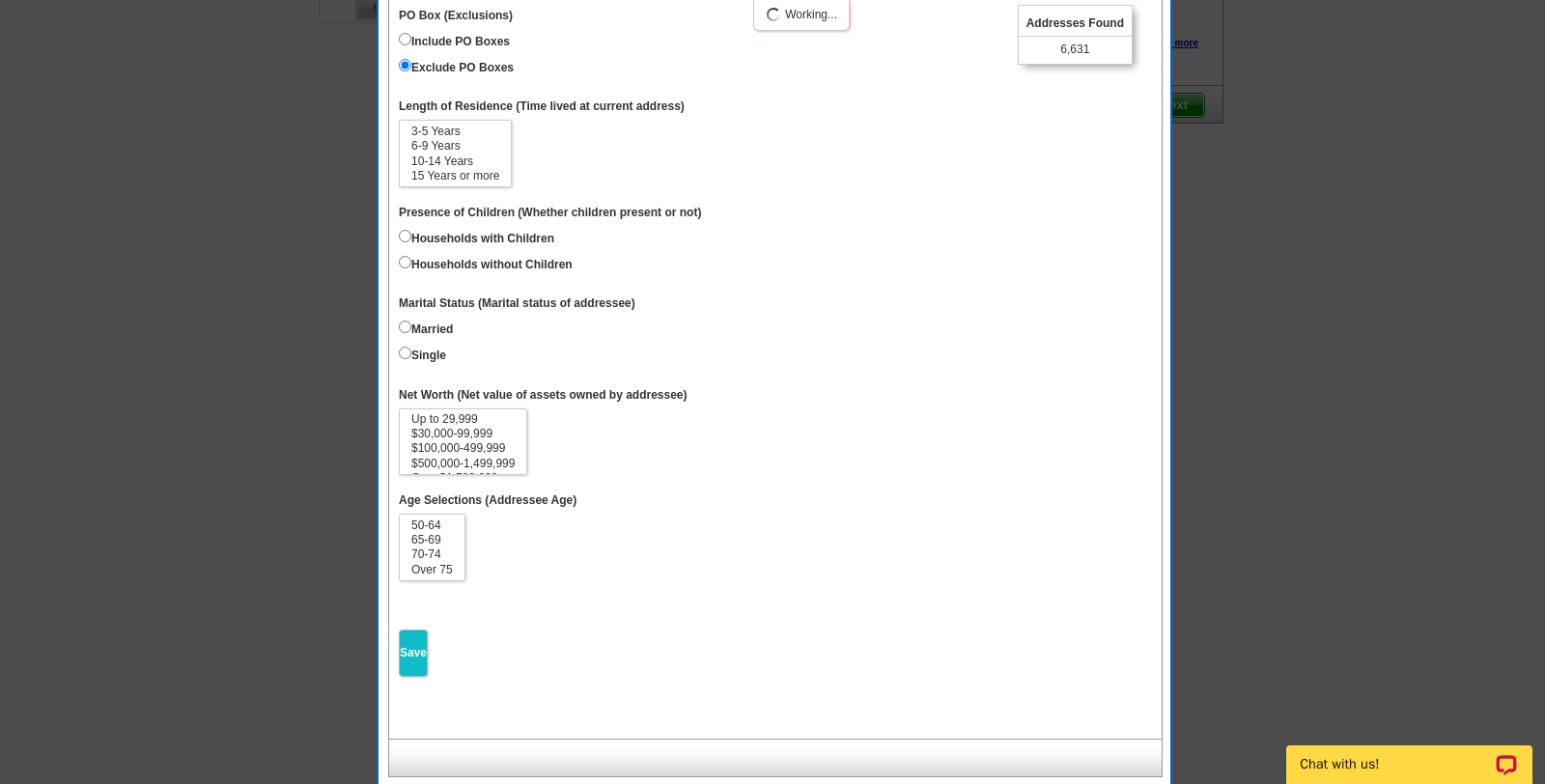 select 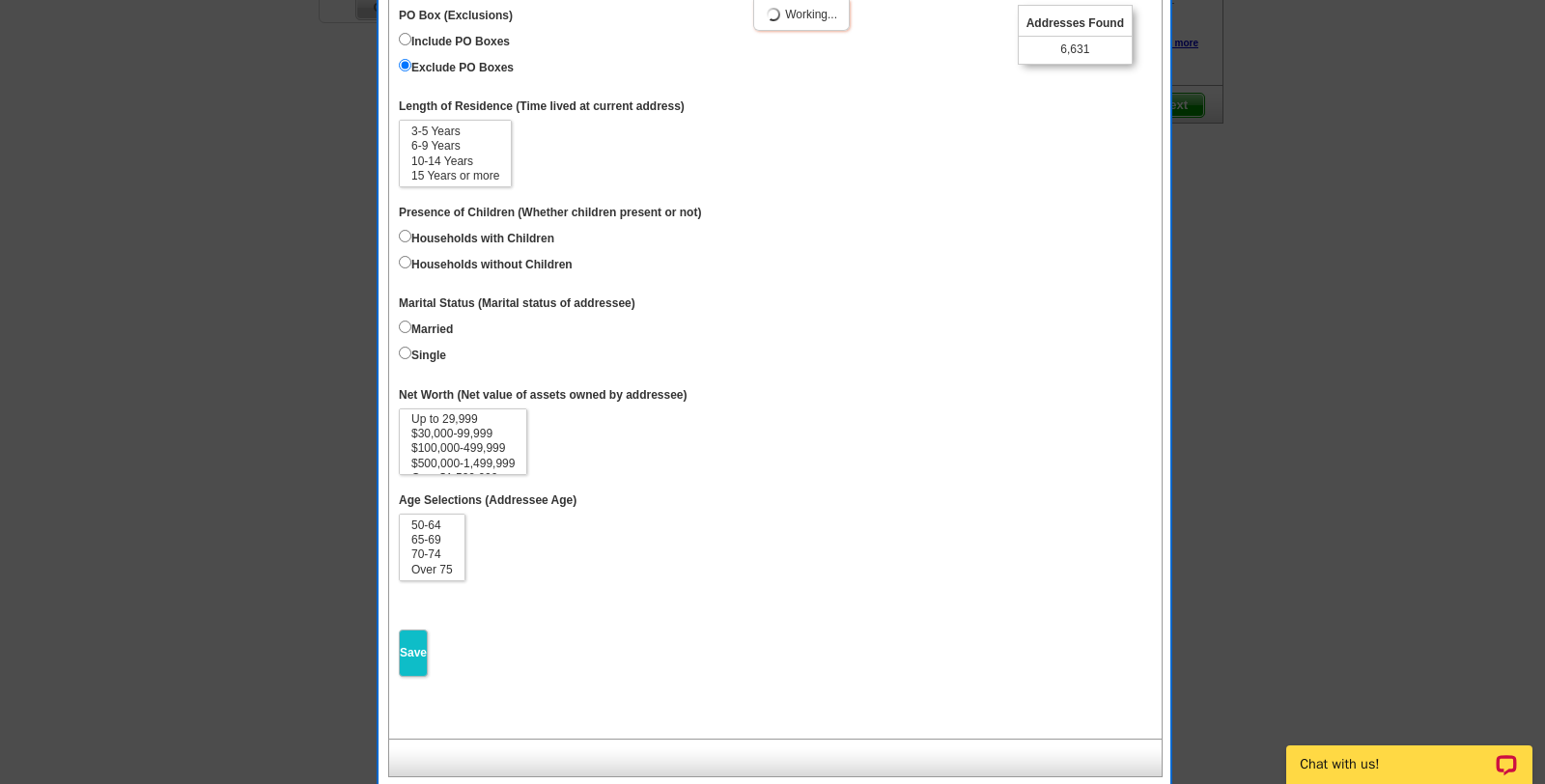select 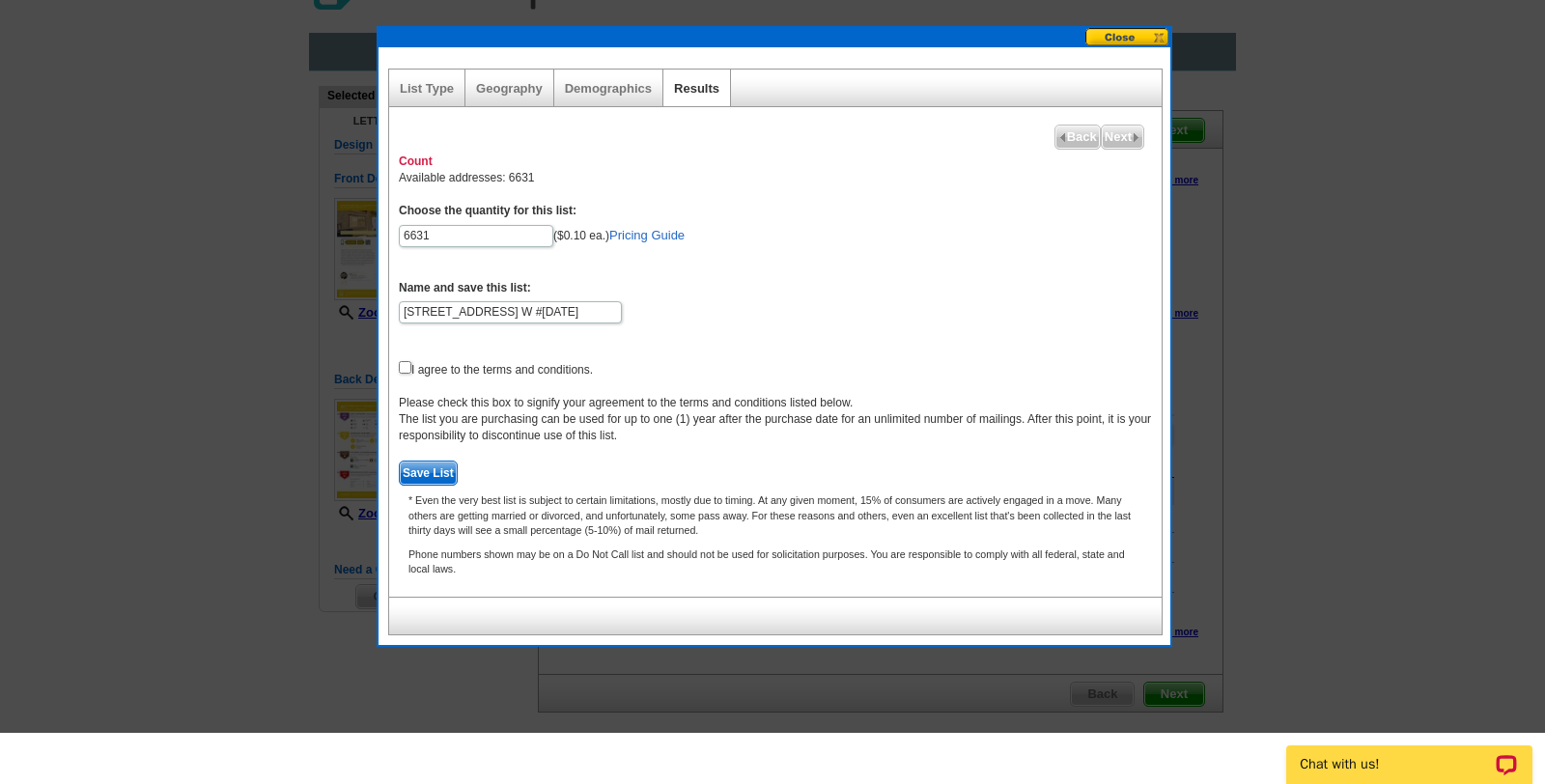 scroll, scrollTop: 0, scrollLeft: 0, axis: both 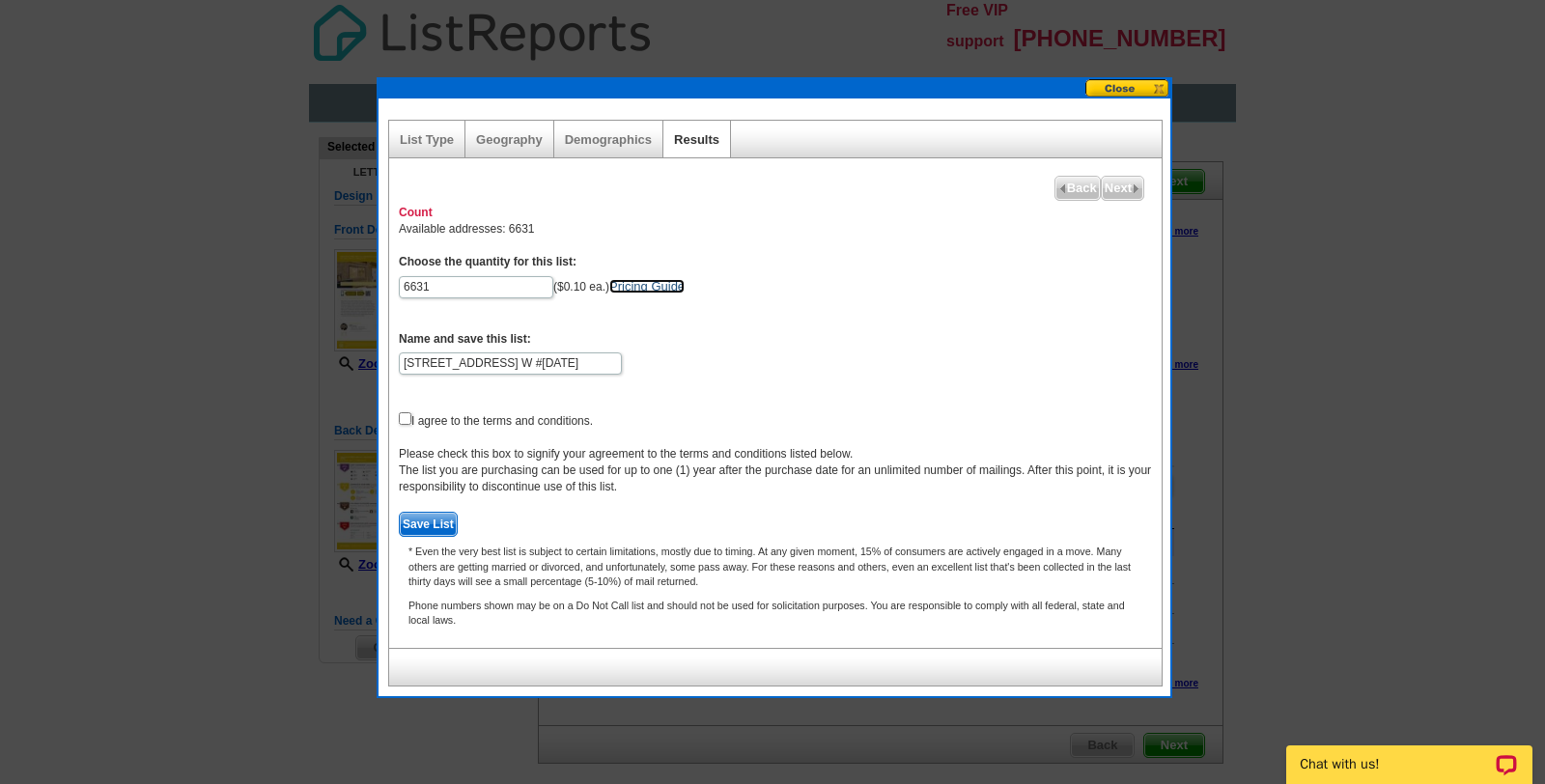 click on "Pricing Guide" at bounding box center (647, 286) 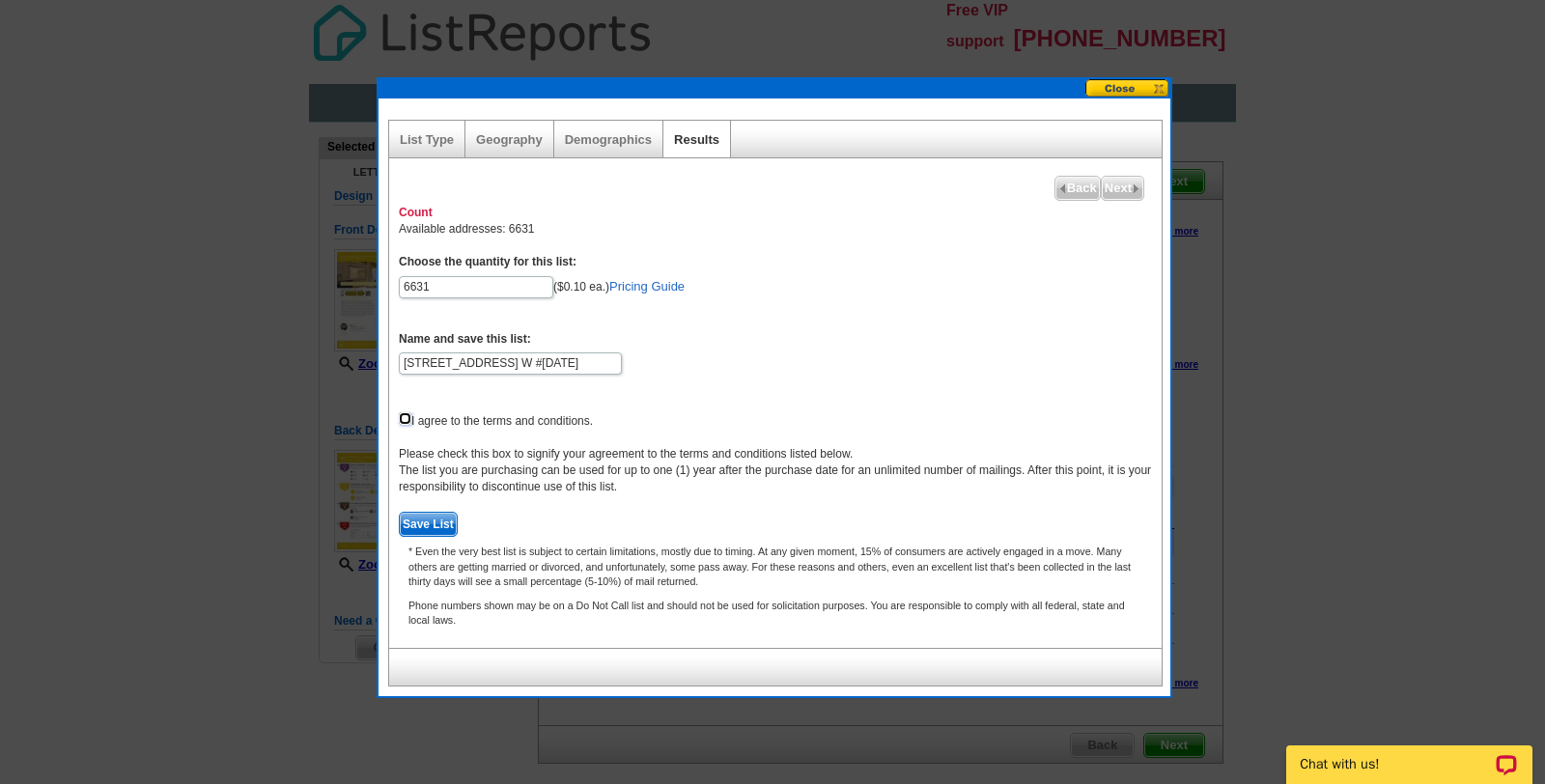 click at bounding box center (405, 418) 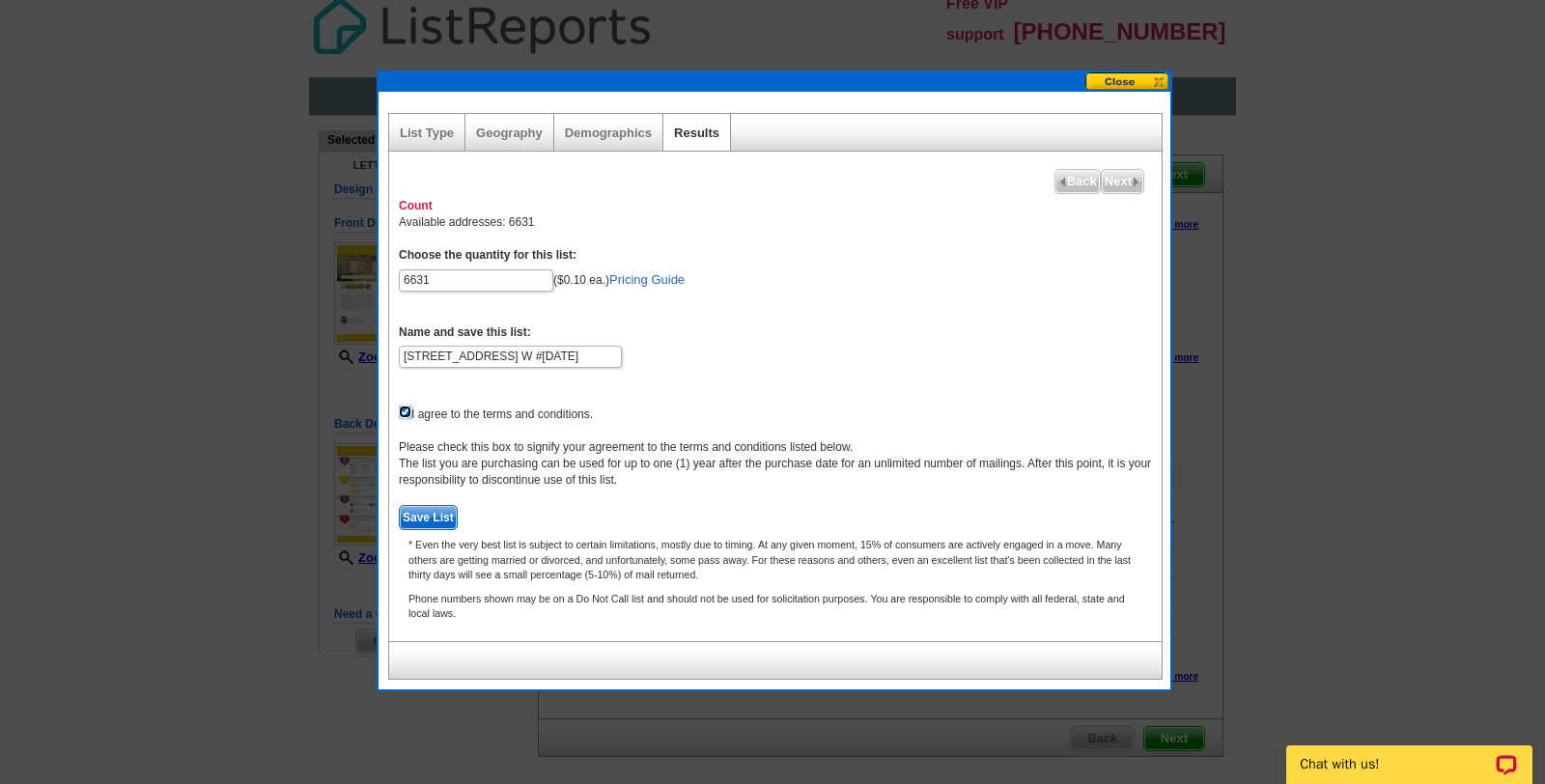 scroll, scrollTop: 0, scrollLeft: 0, axis: both 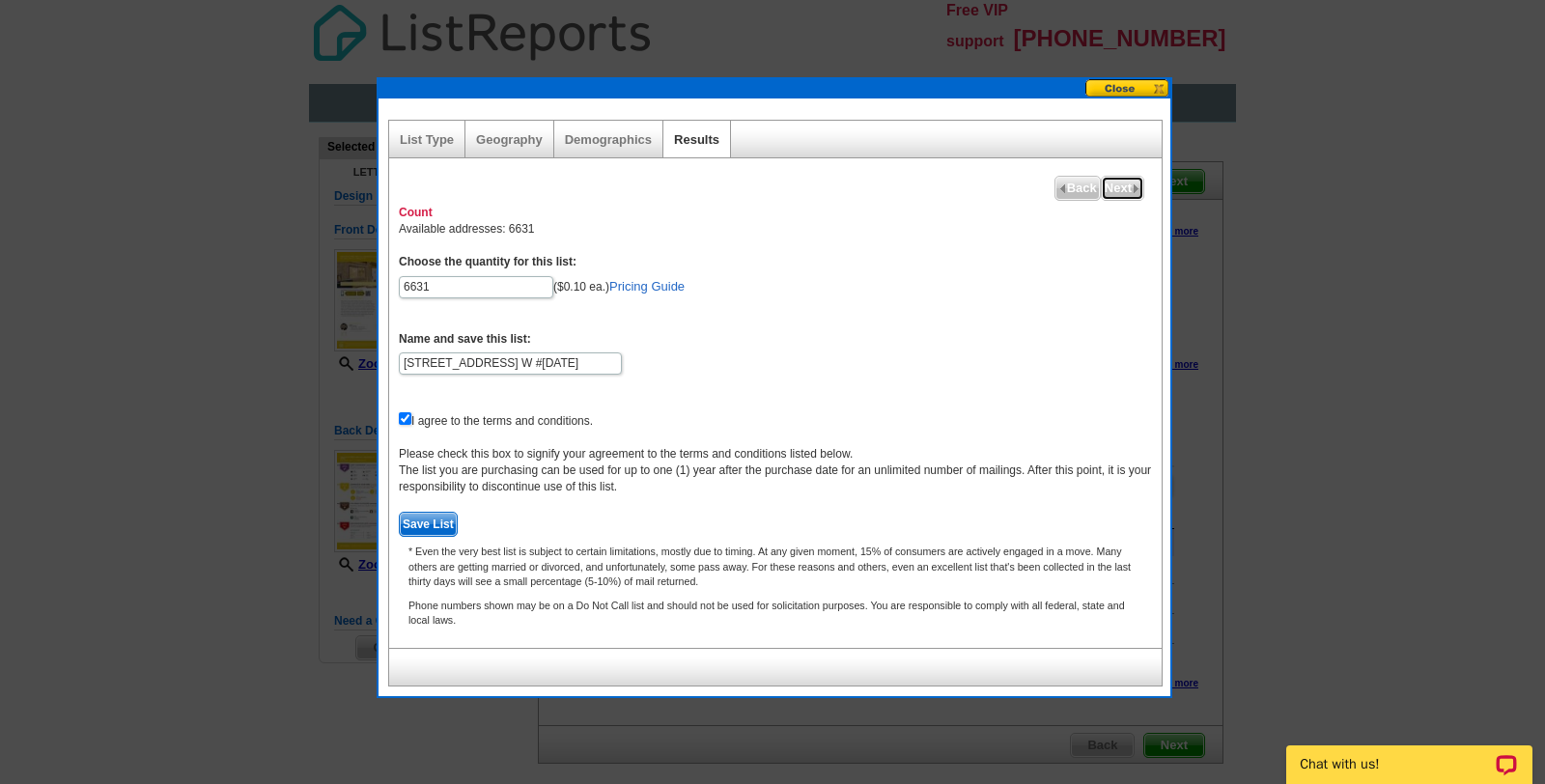 click on "Next" at bounding box center [1122, 188] 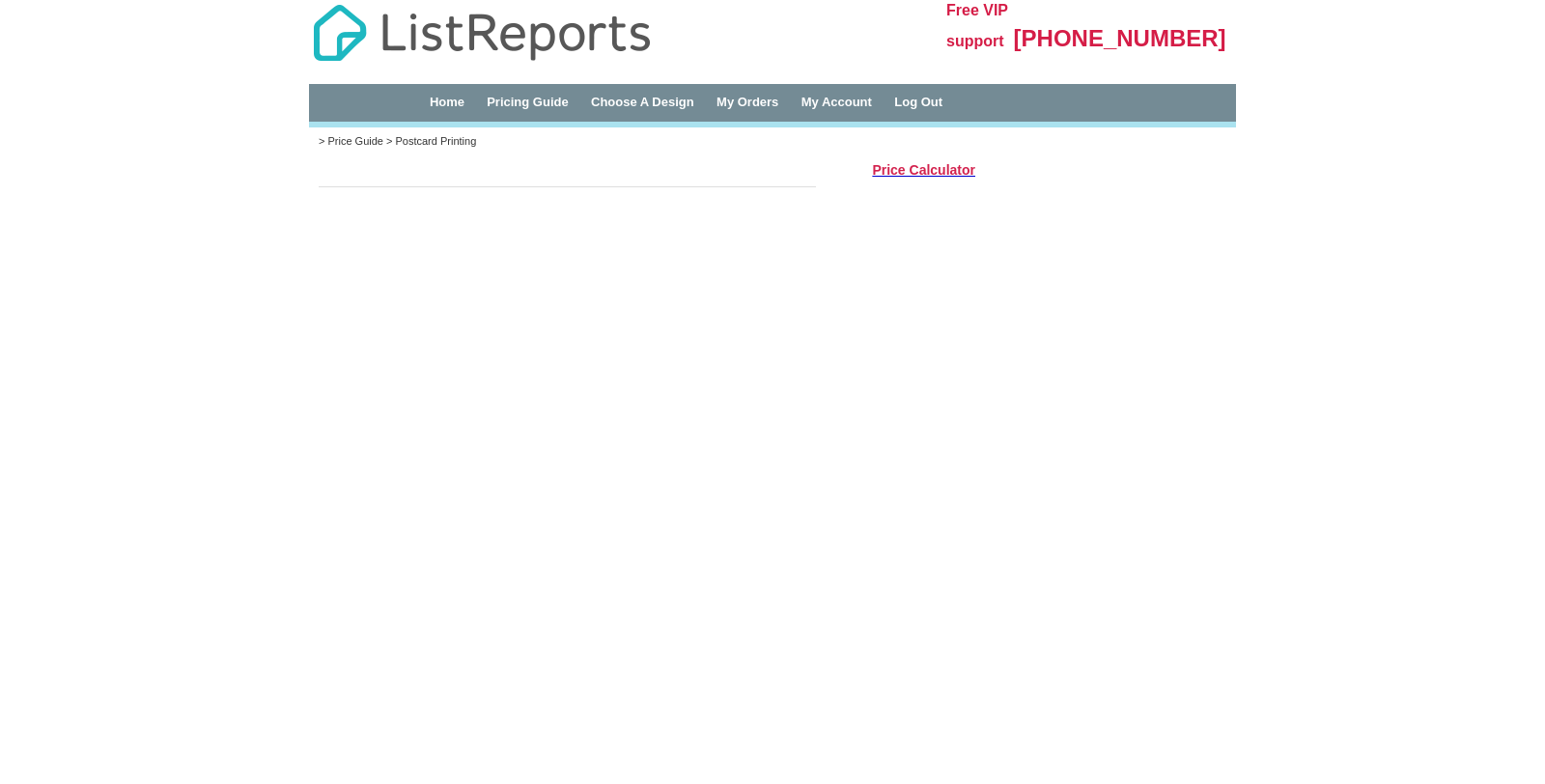 scroll, scrollTop: 0, scrollLeft: 0, axis: both 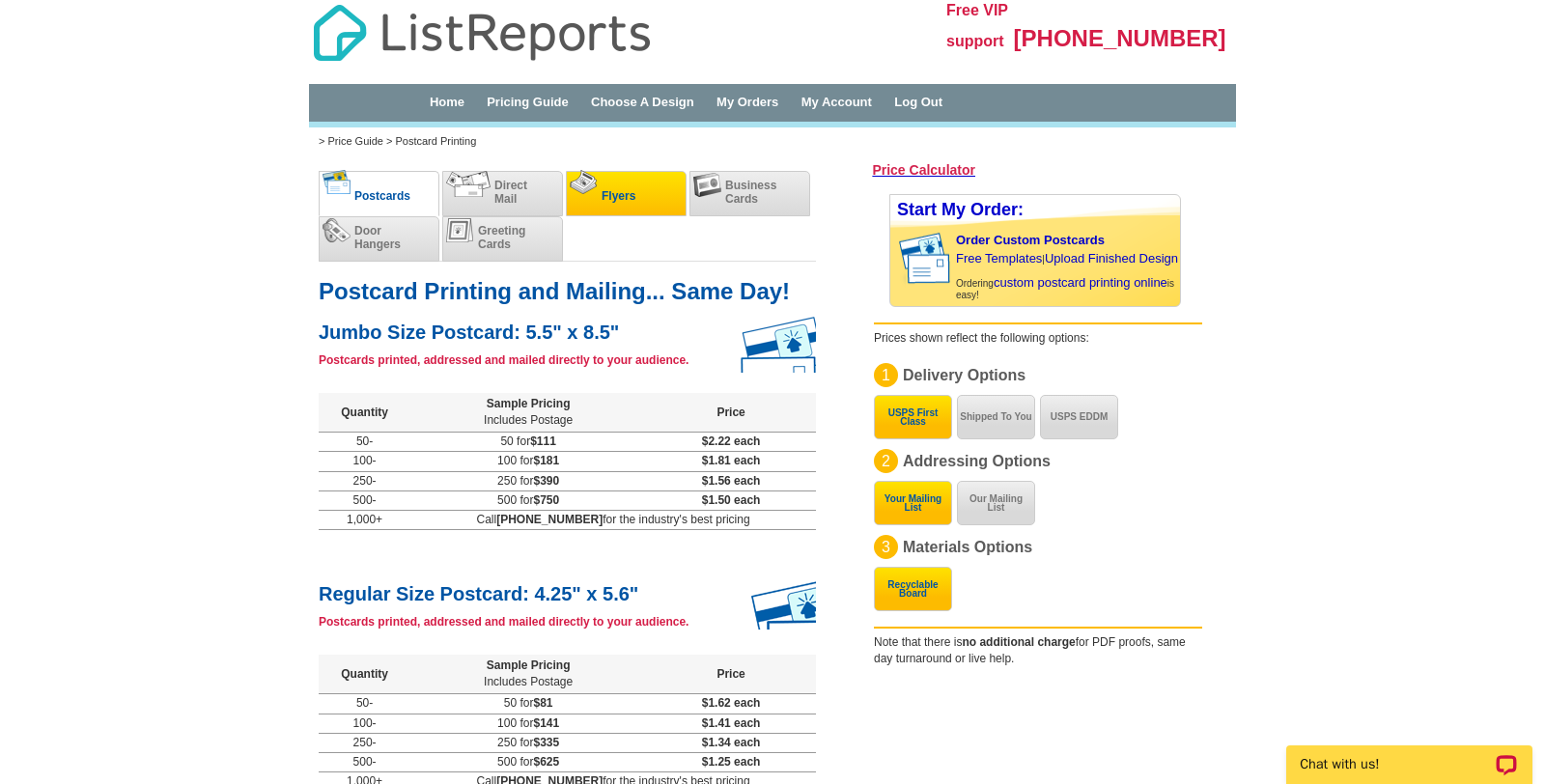 click on "Flyers" at bounding box center [618, 196] 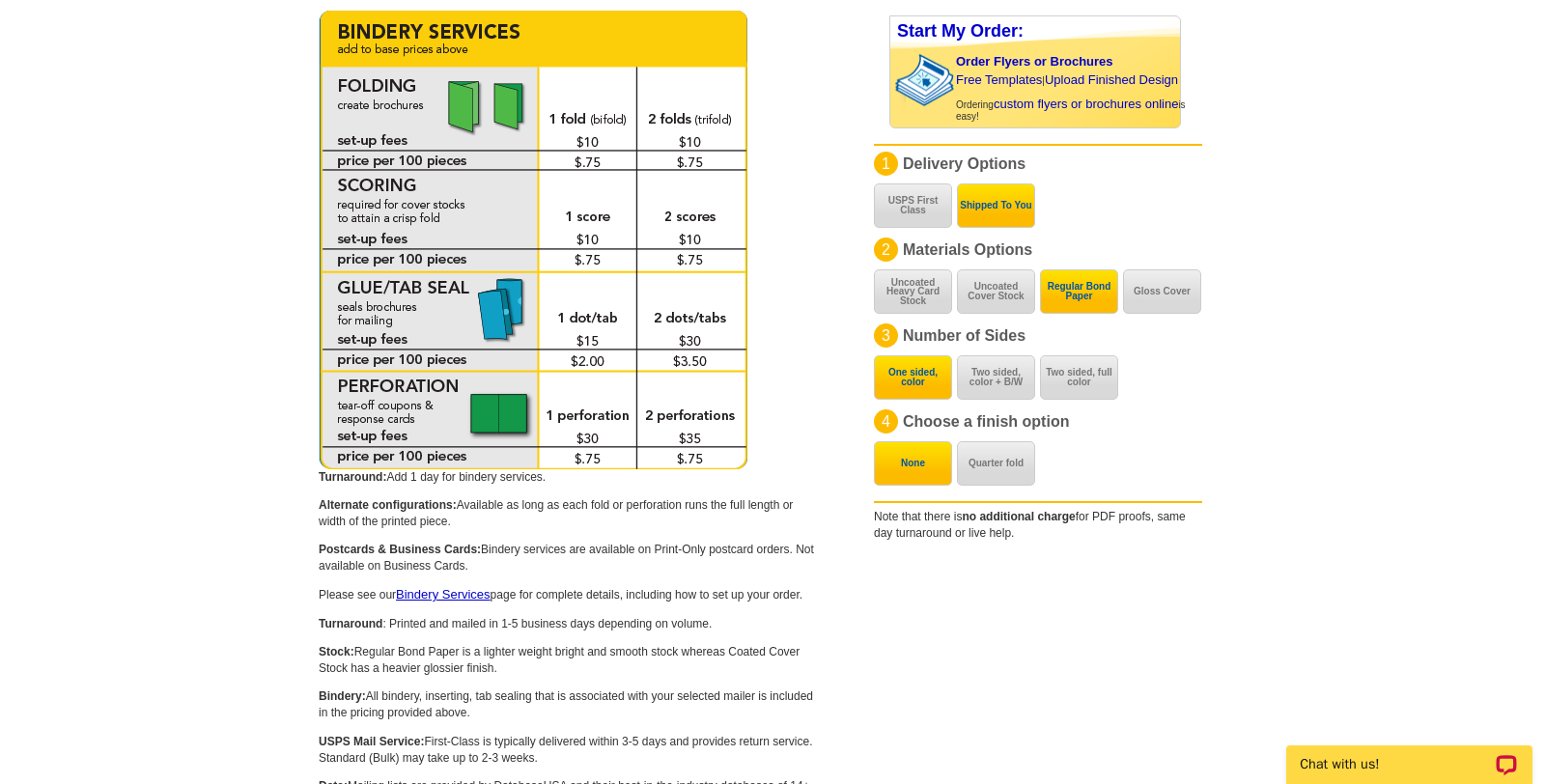 scroll, scrollTop: 821, scrollLeft: 0, axis: vertical 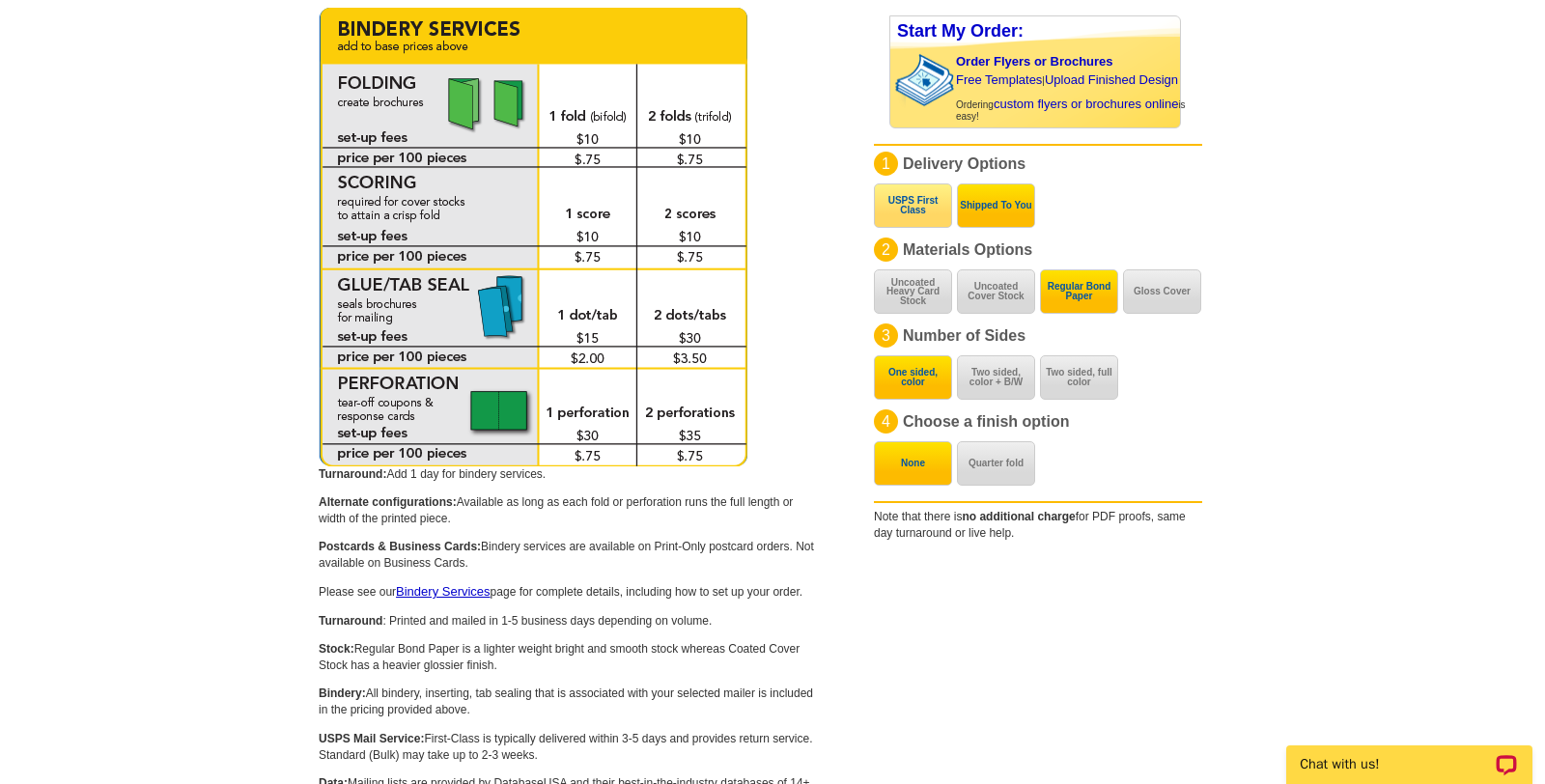 click on "USPS First Class" at bounding box center (913, 206) 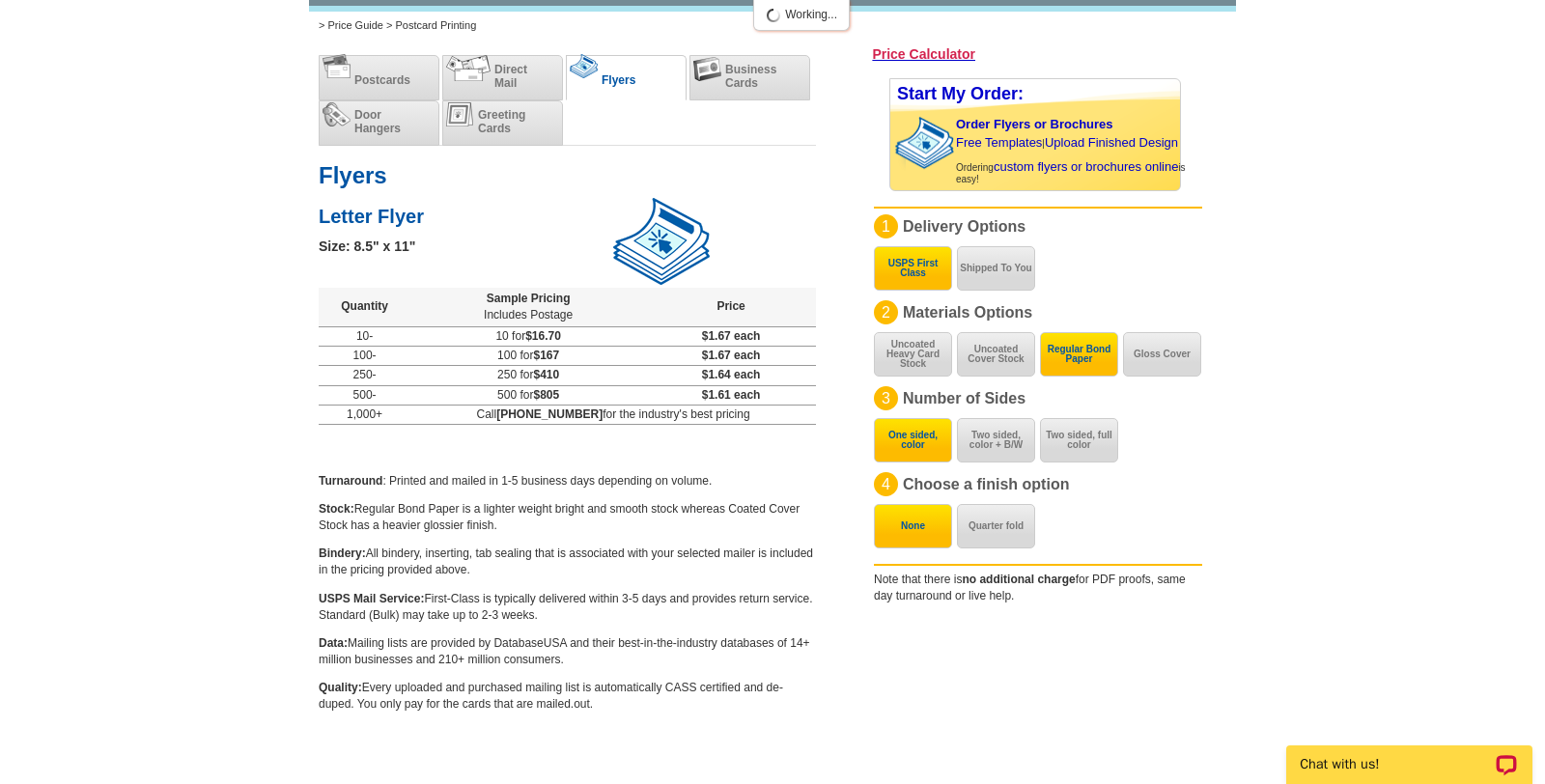 scroll, scrollTop: 115, scrollLeft: 0, axis: vertical 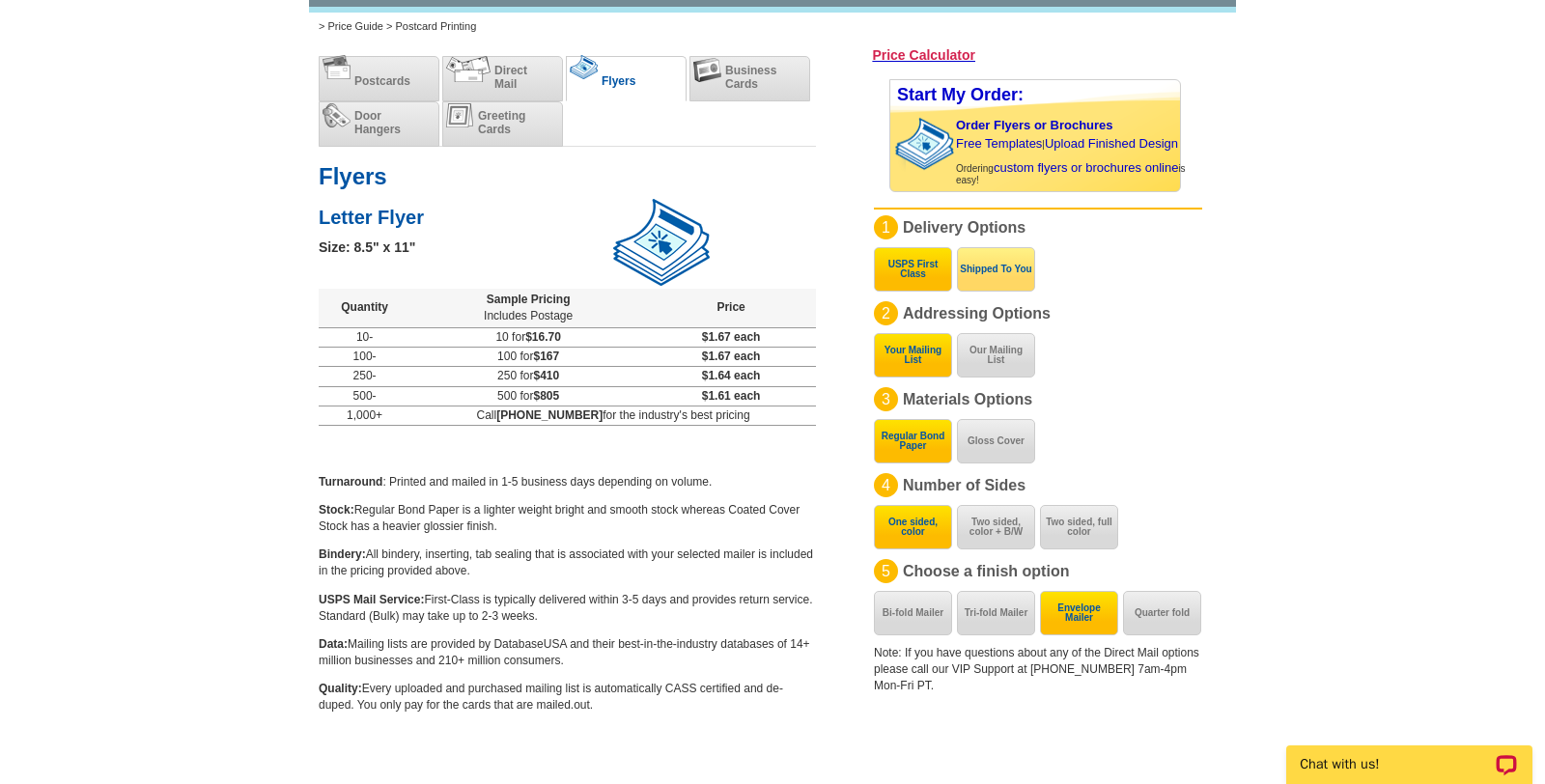 click on "Shipped To You" at bounding box center [996, 269] 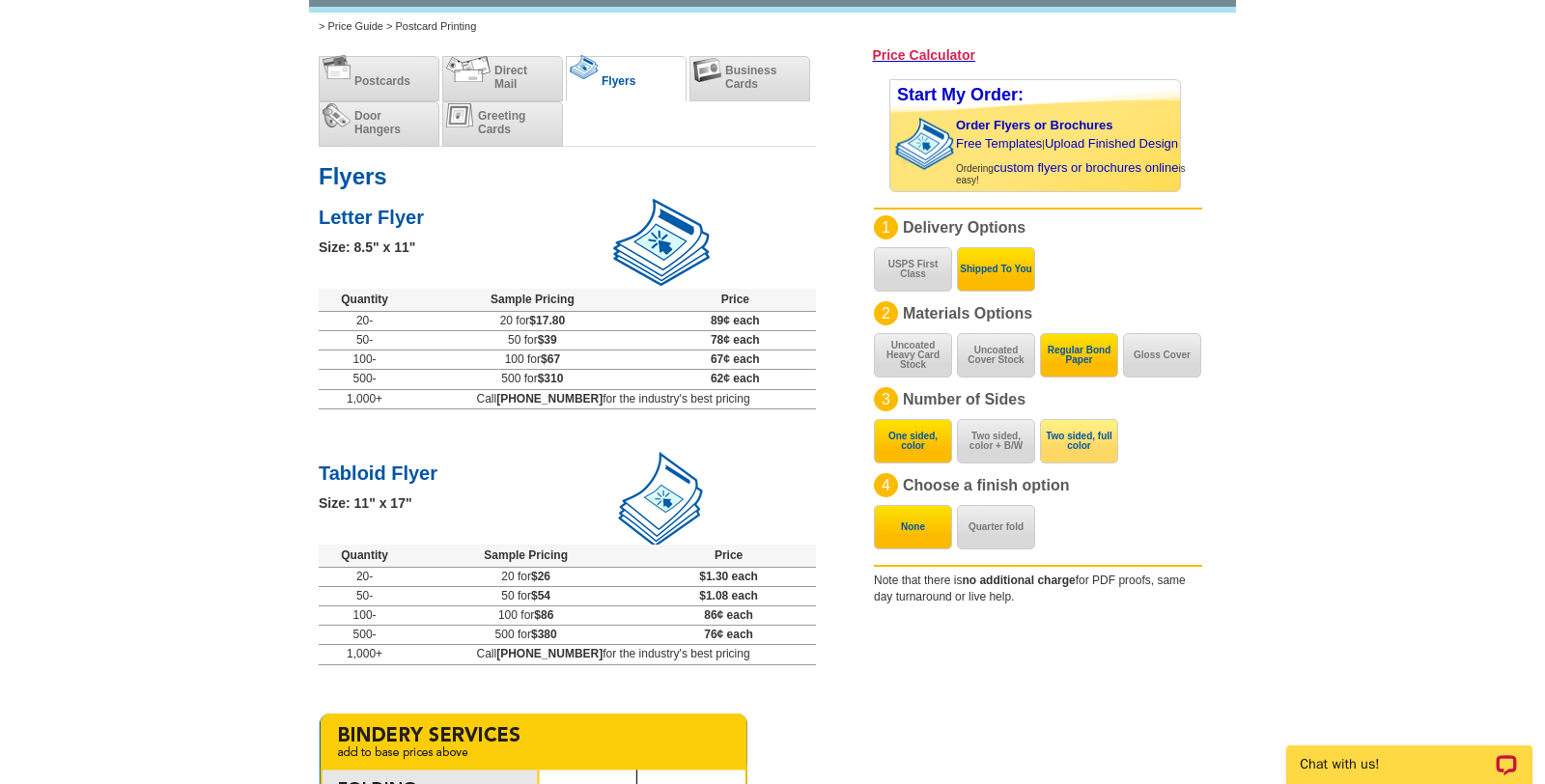 scroll, scrollTop: 105, scrollLeft: 0, axis: vertical 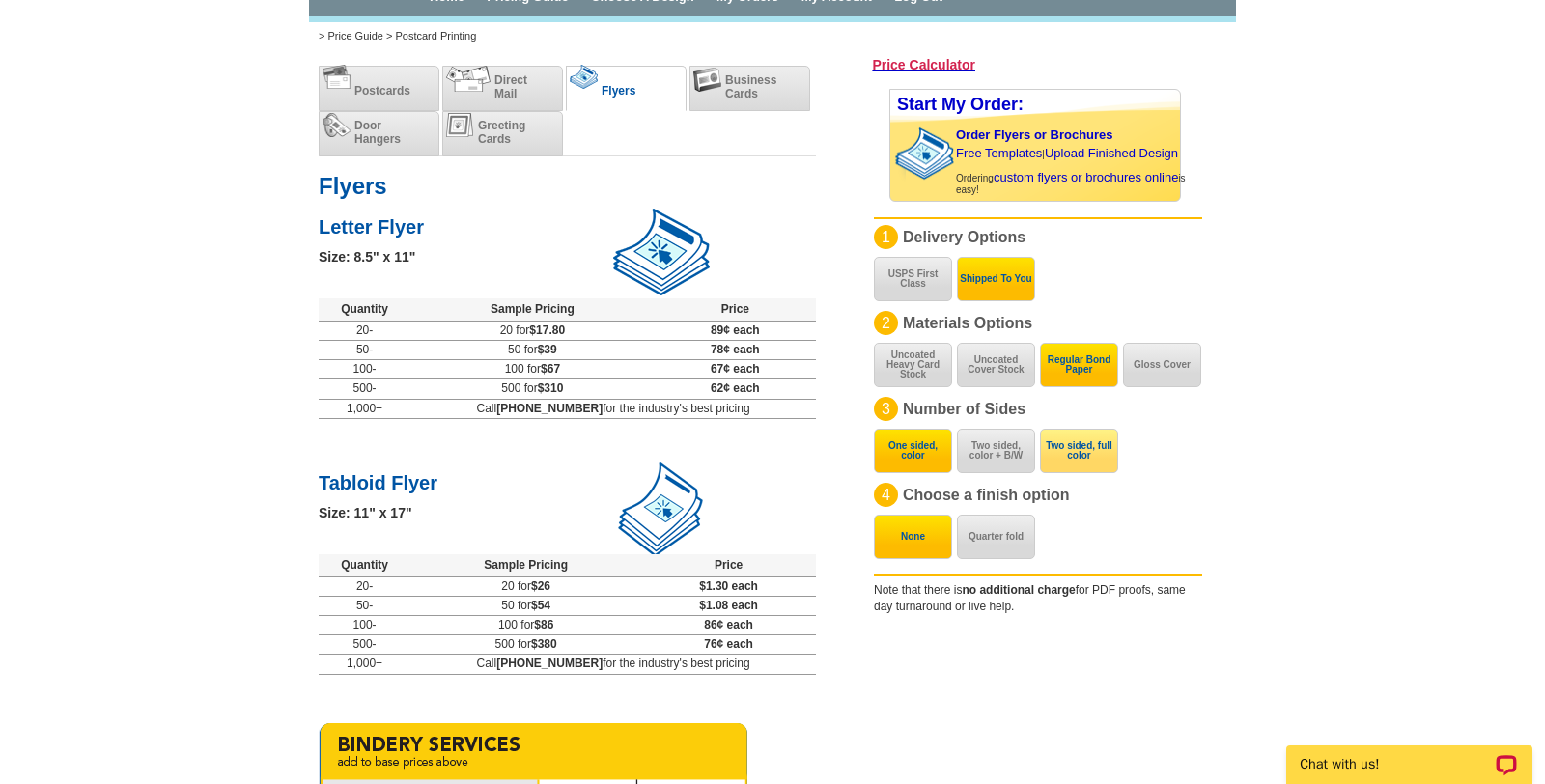 click on "Two sided, full color" at bounding box center [1079, 451] 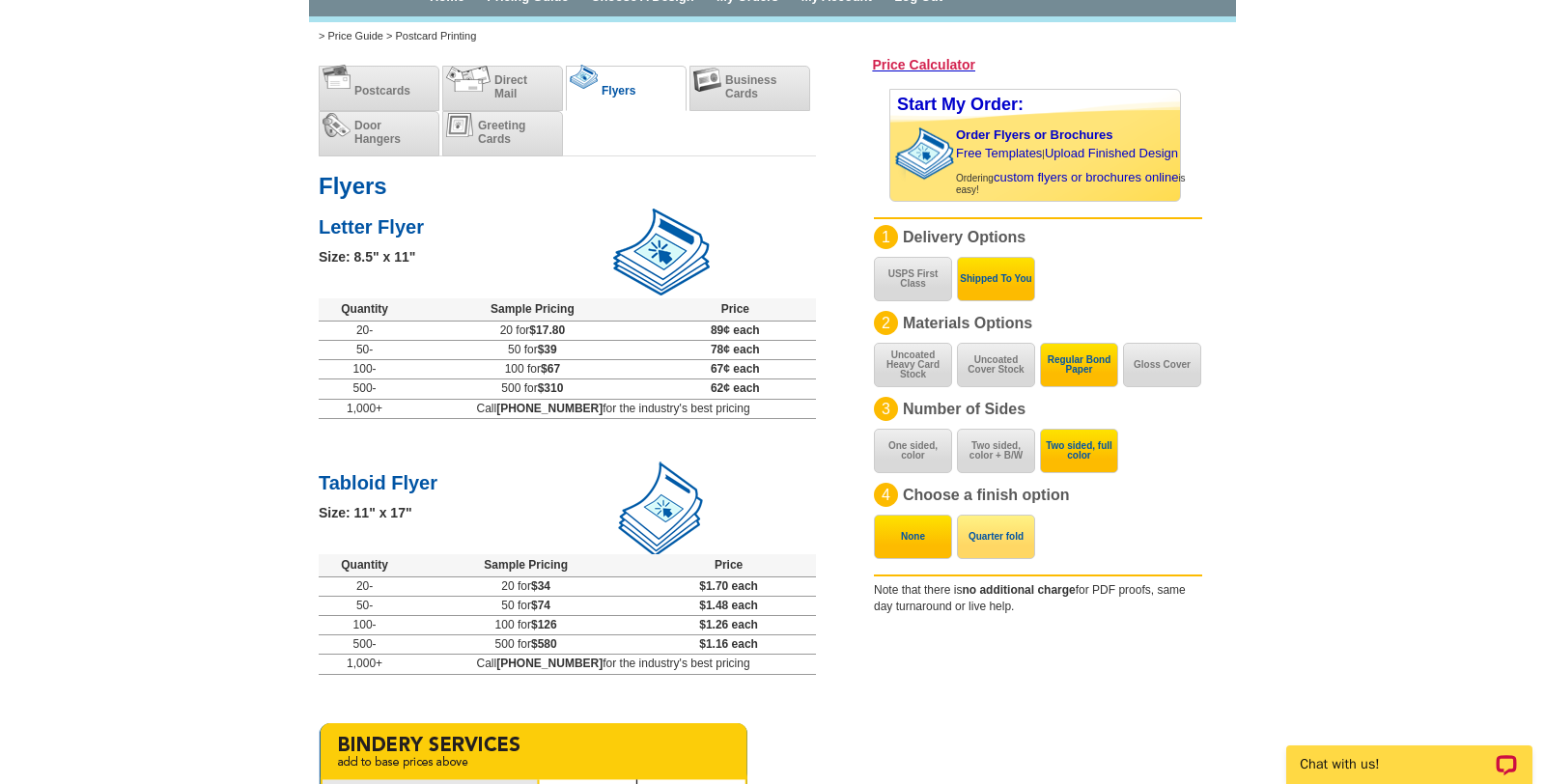 click on "Quarter fold" at bounding box center (996, 537) 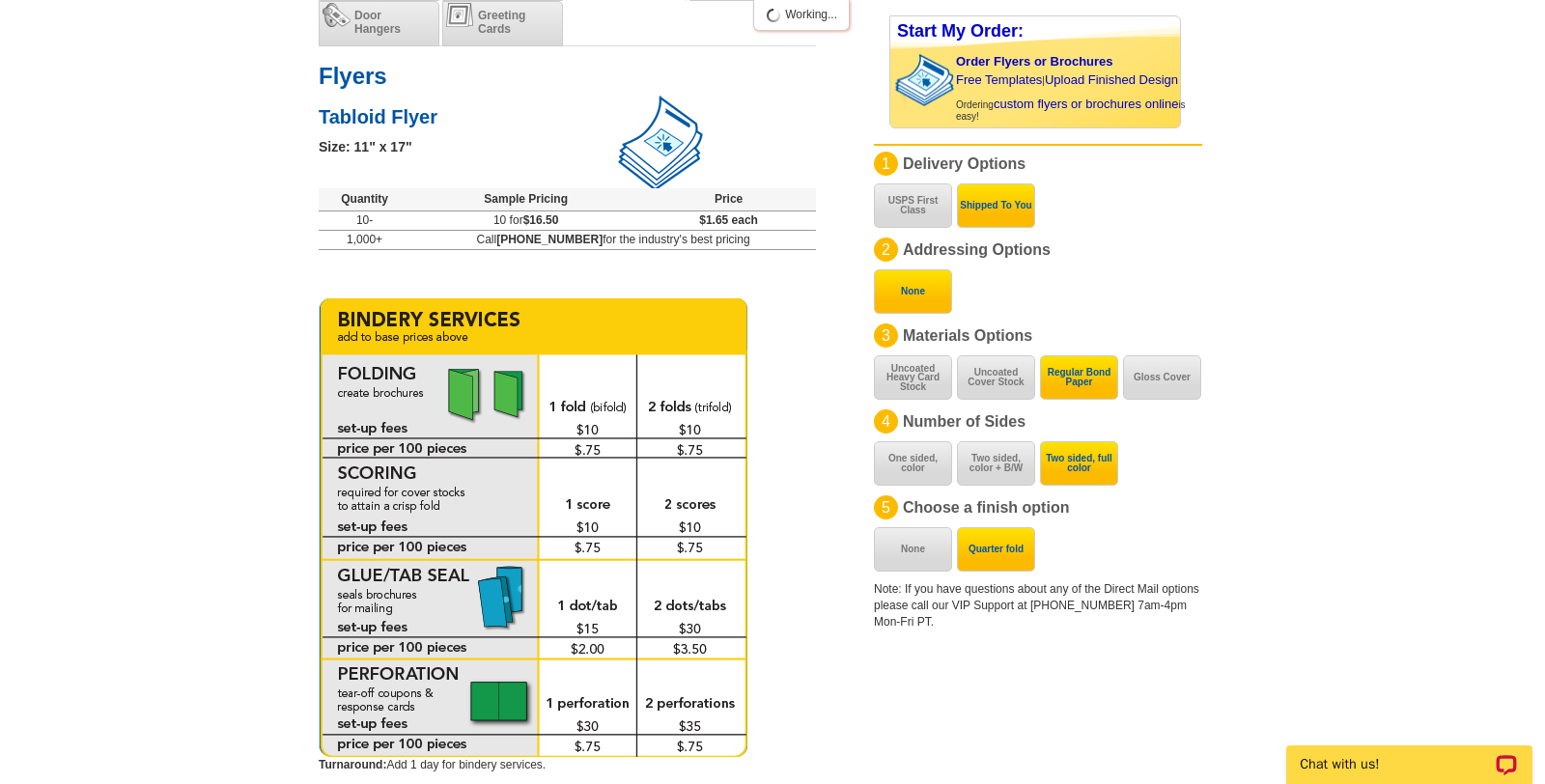 scroll, scrollTop: 218, scrollLeft: 0, axis: vertical 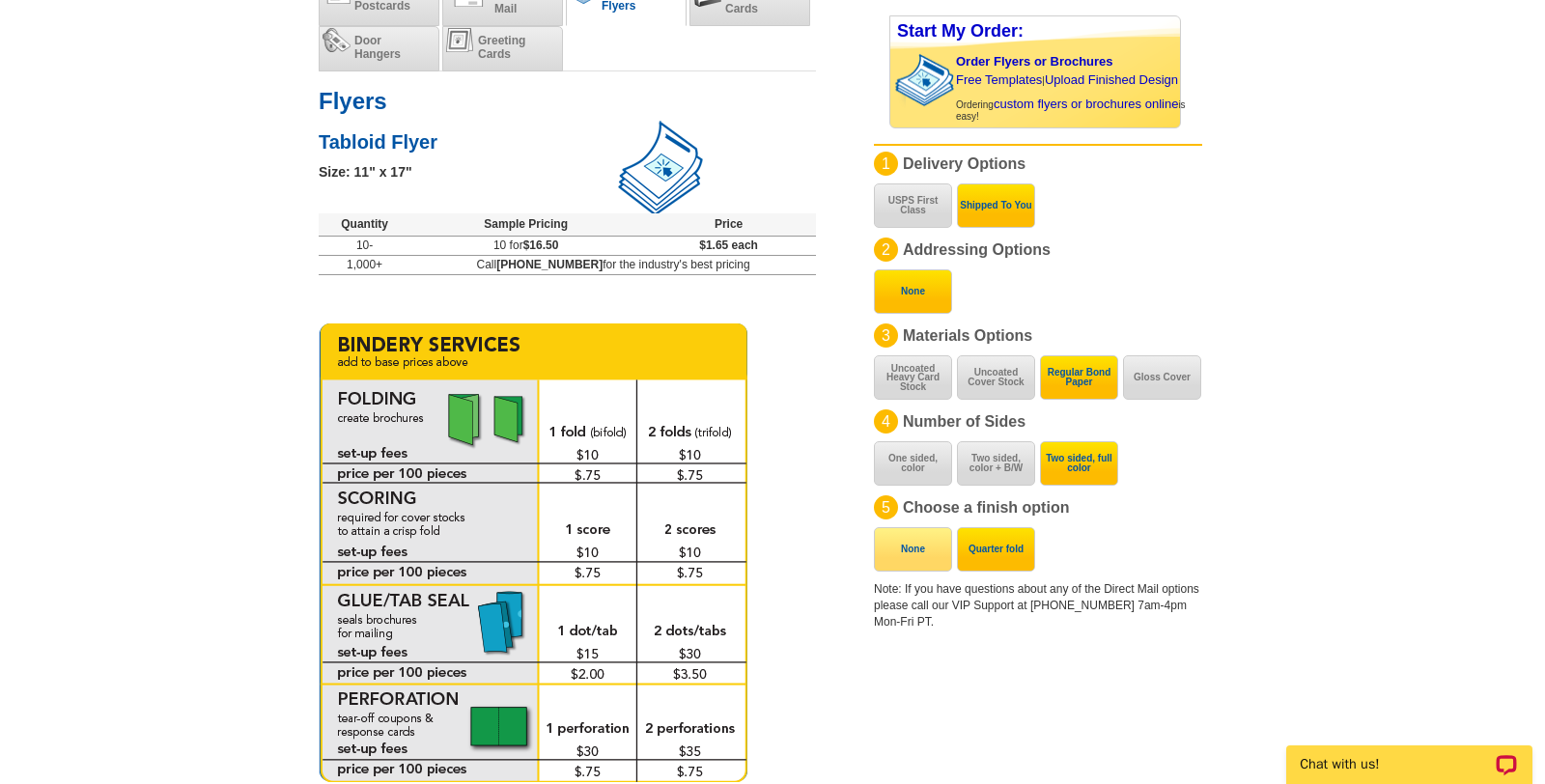 click on "None" at bounding box center (913, 549) 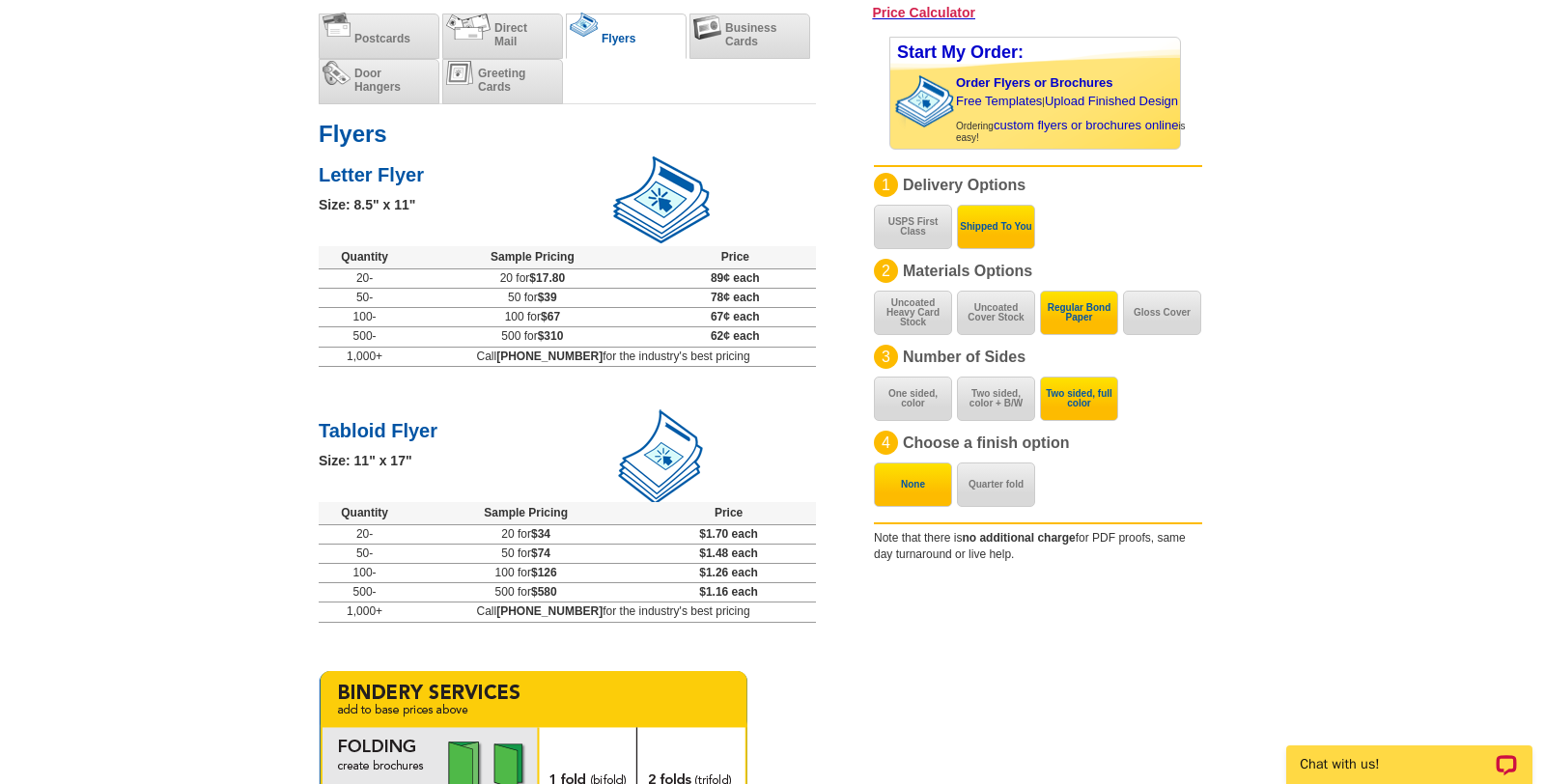scroll, scrollTop: 0, scrollLeft: 0, axis: both 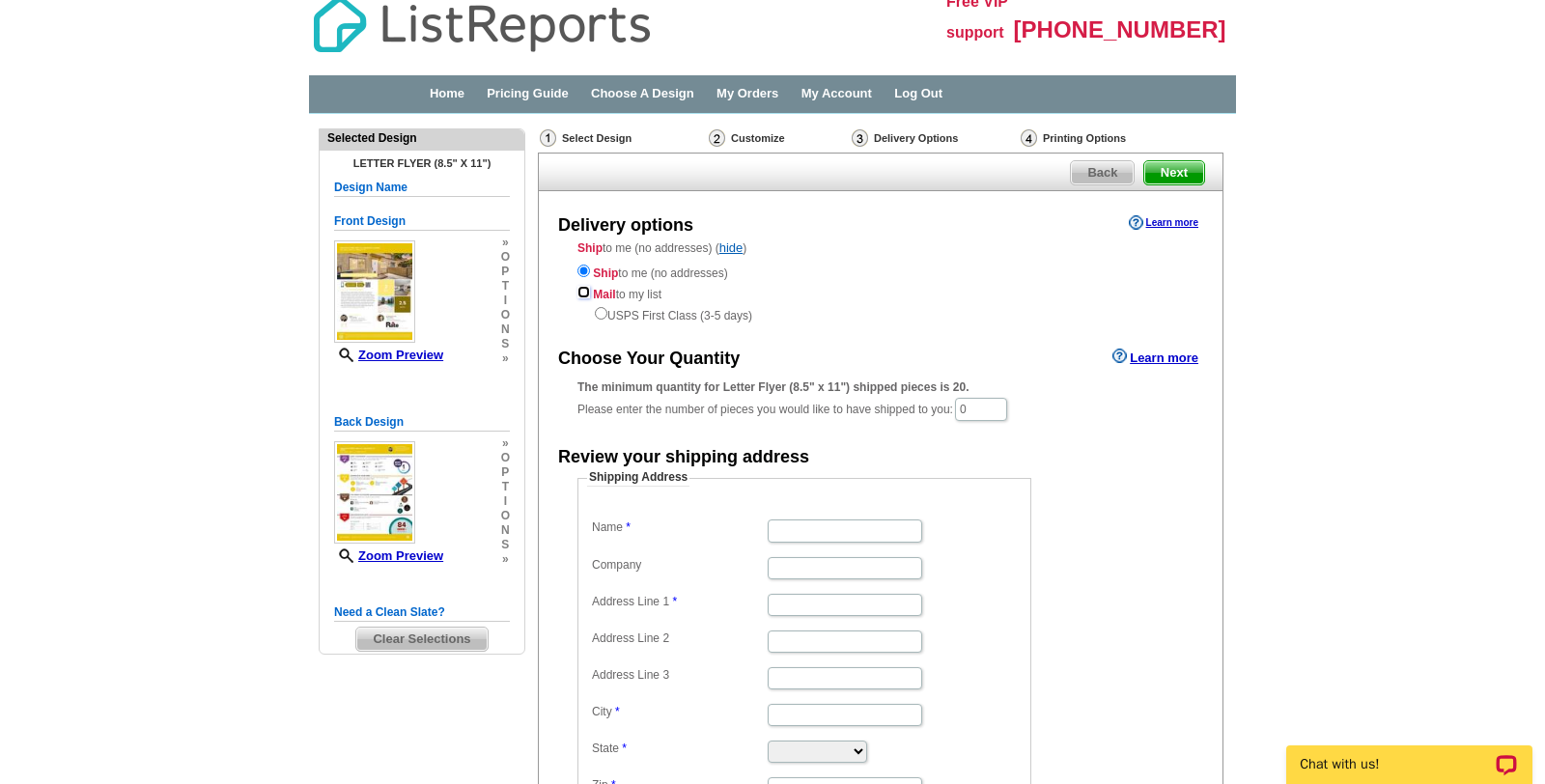 click at bounding box center (583, 292) 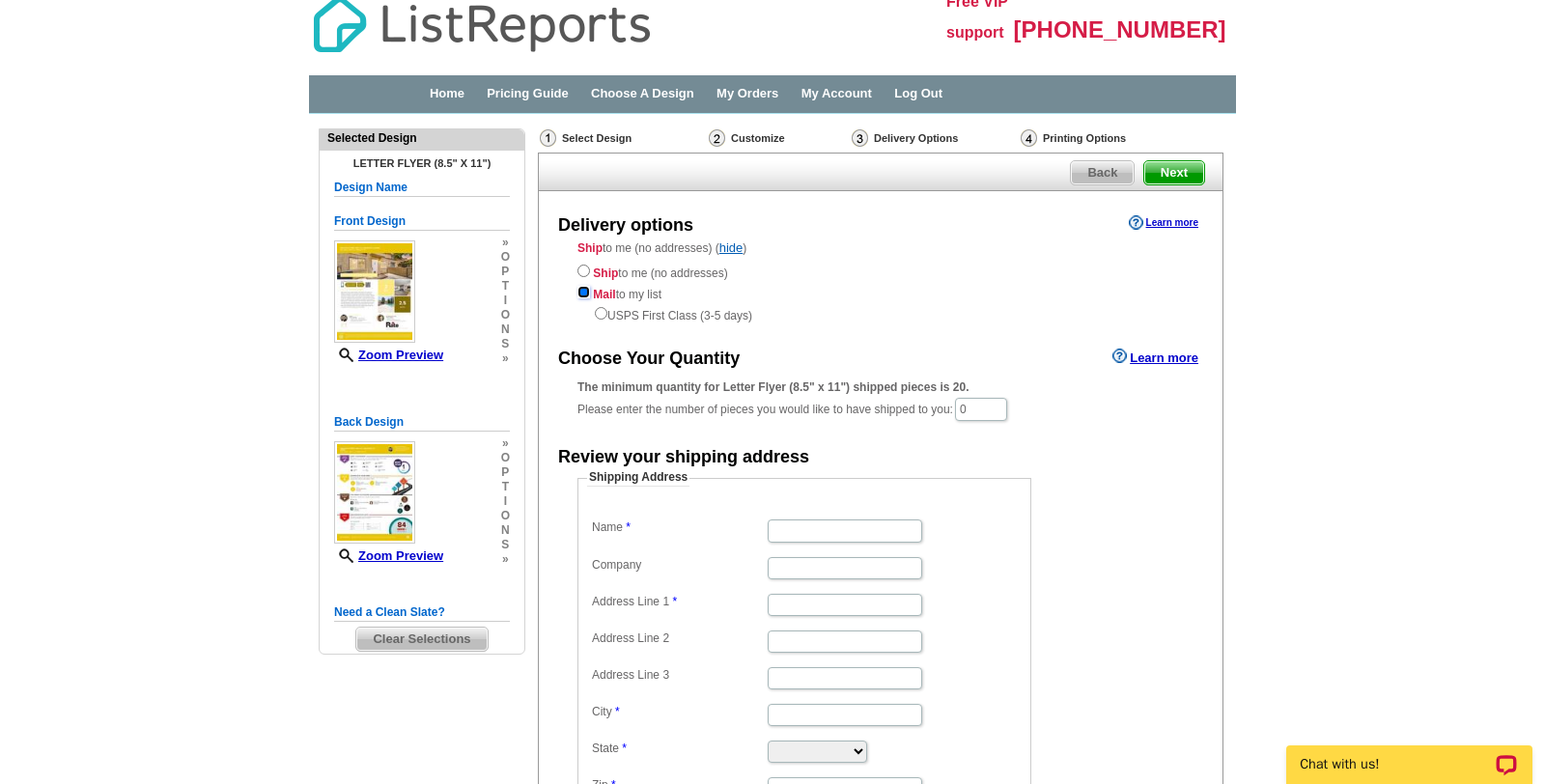 radio on "true" 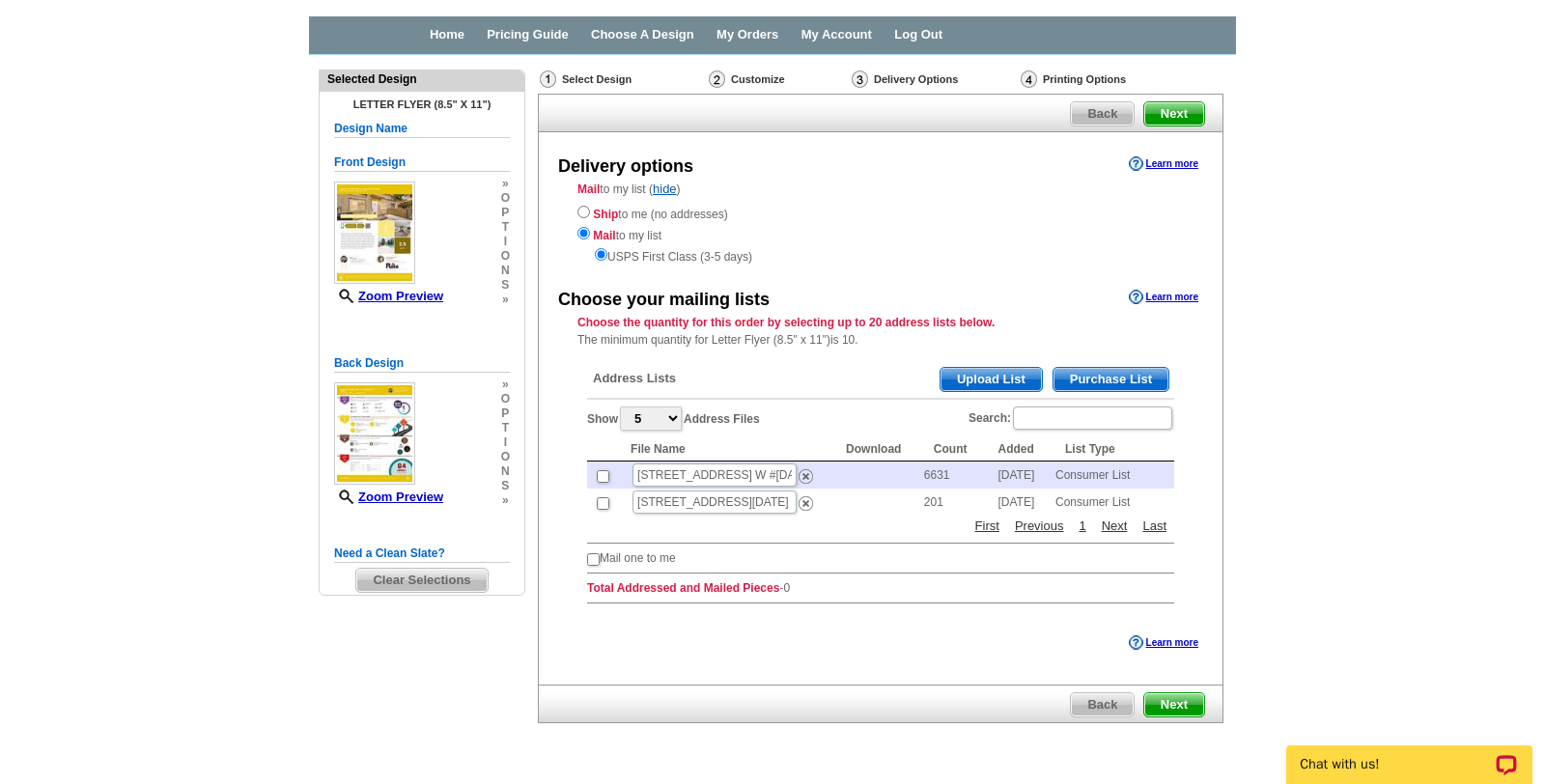 scroll, scrollTop: 94, scrollLeft: 0, axis: vertical 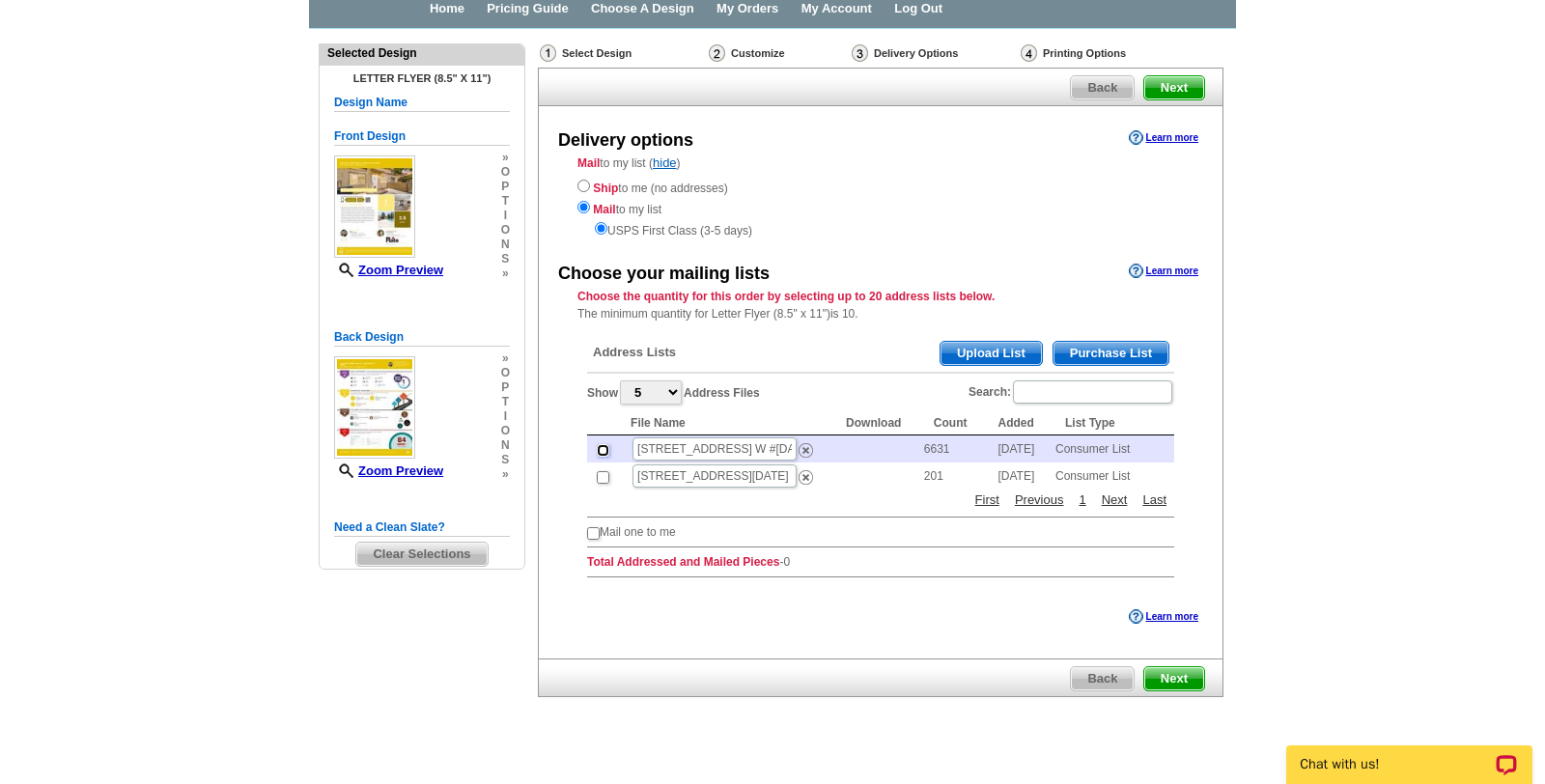 click at bounding box center [603, 450] 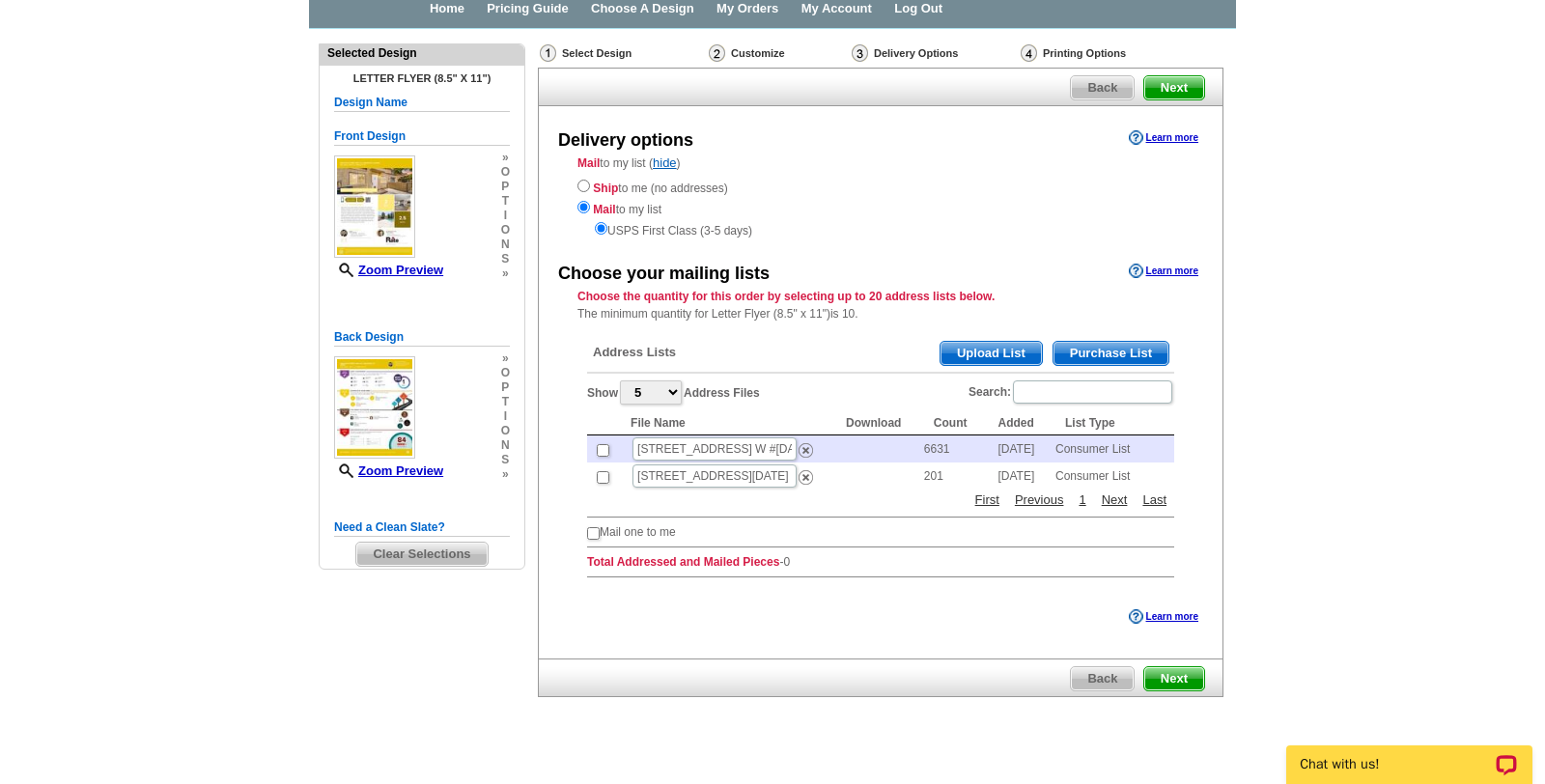 checkbox on "true" 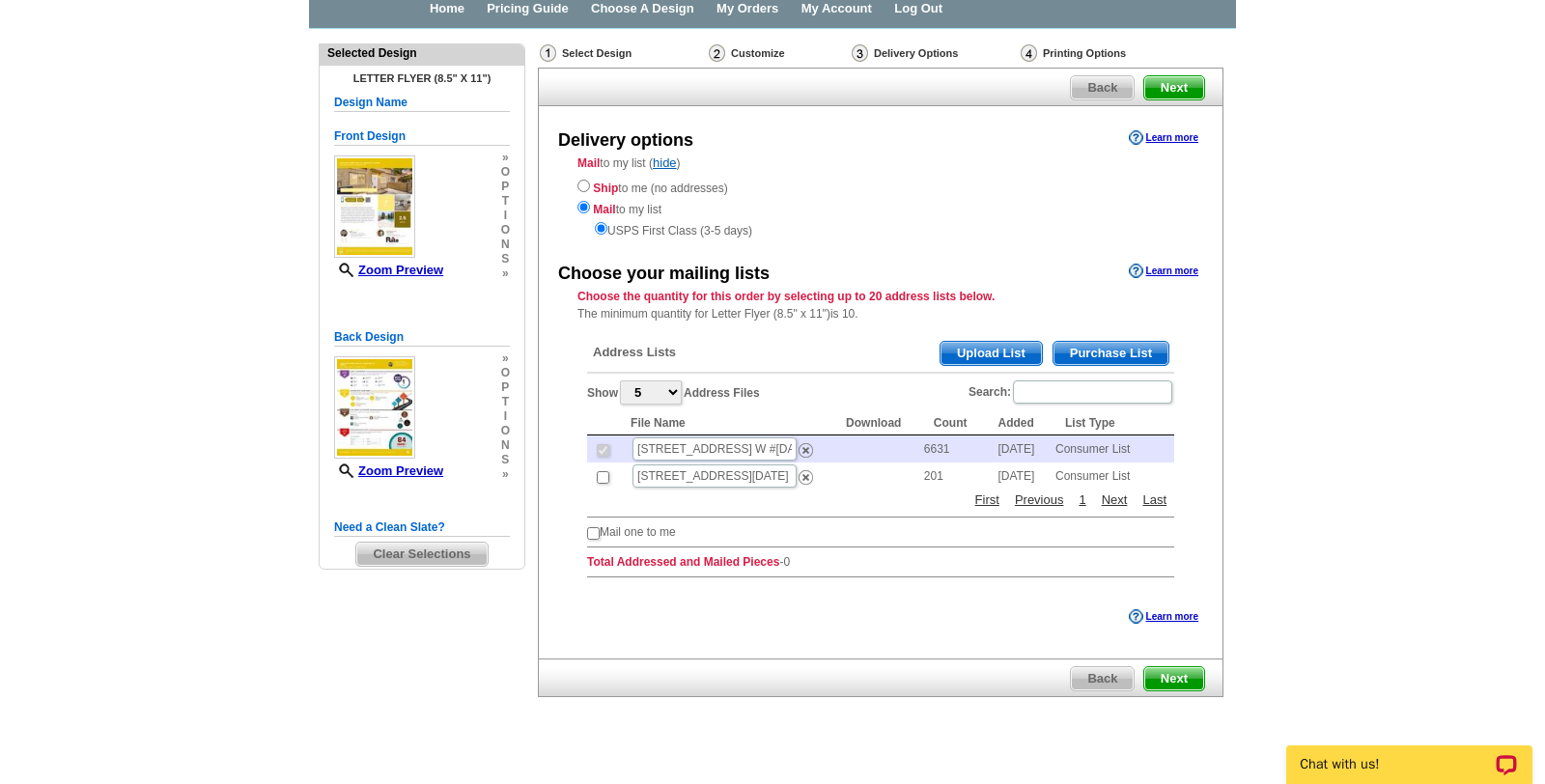click on "Next" at bounding box center (1174, 679) 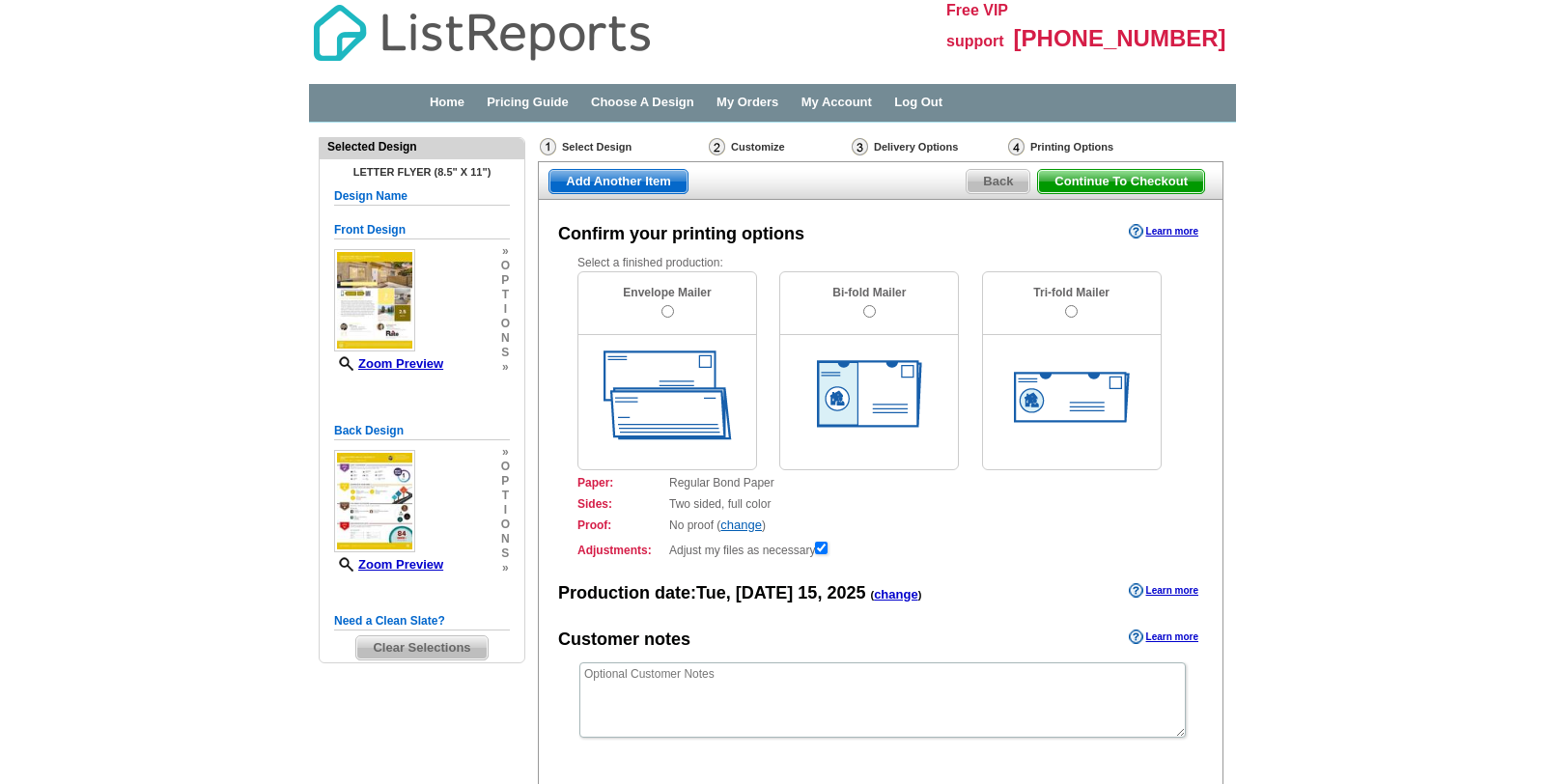 scroll, scrollTop: 0, scrollLeft: 0, axis: both 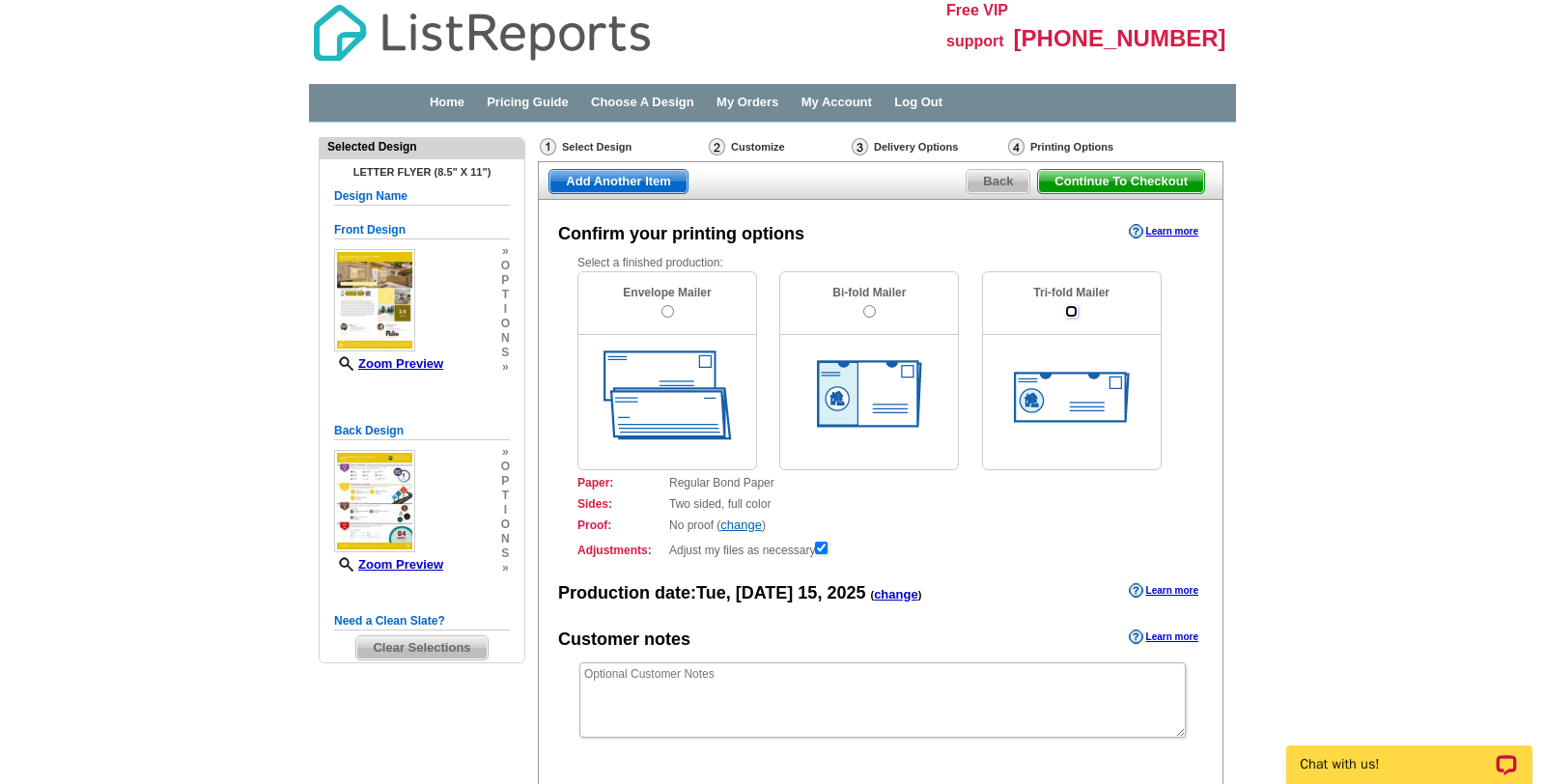 click at bounding box center [1071, 311] 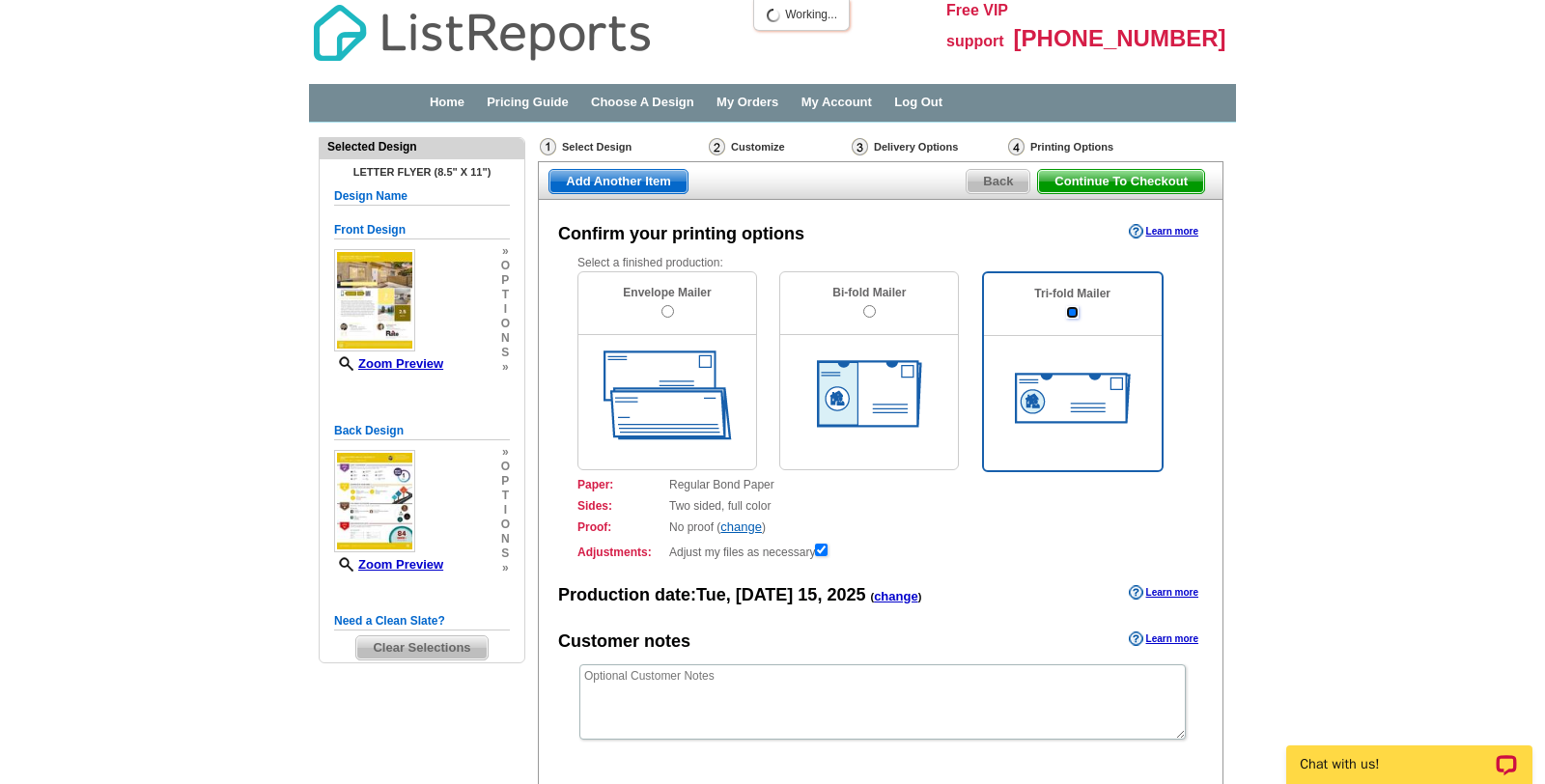 scroll, scrollTop: 0, scrollLeft: 0, axis: both 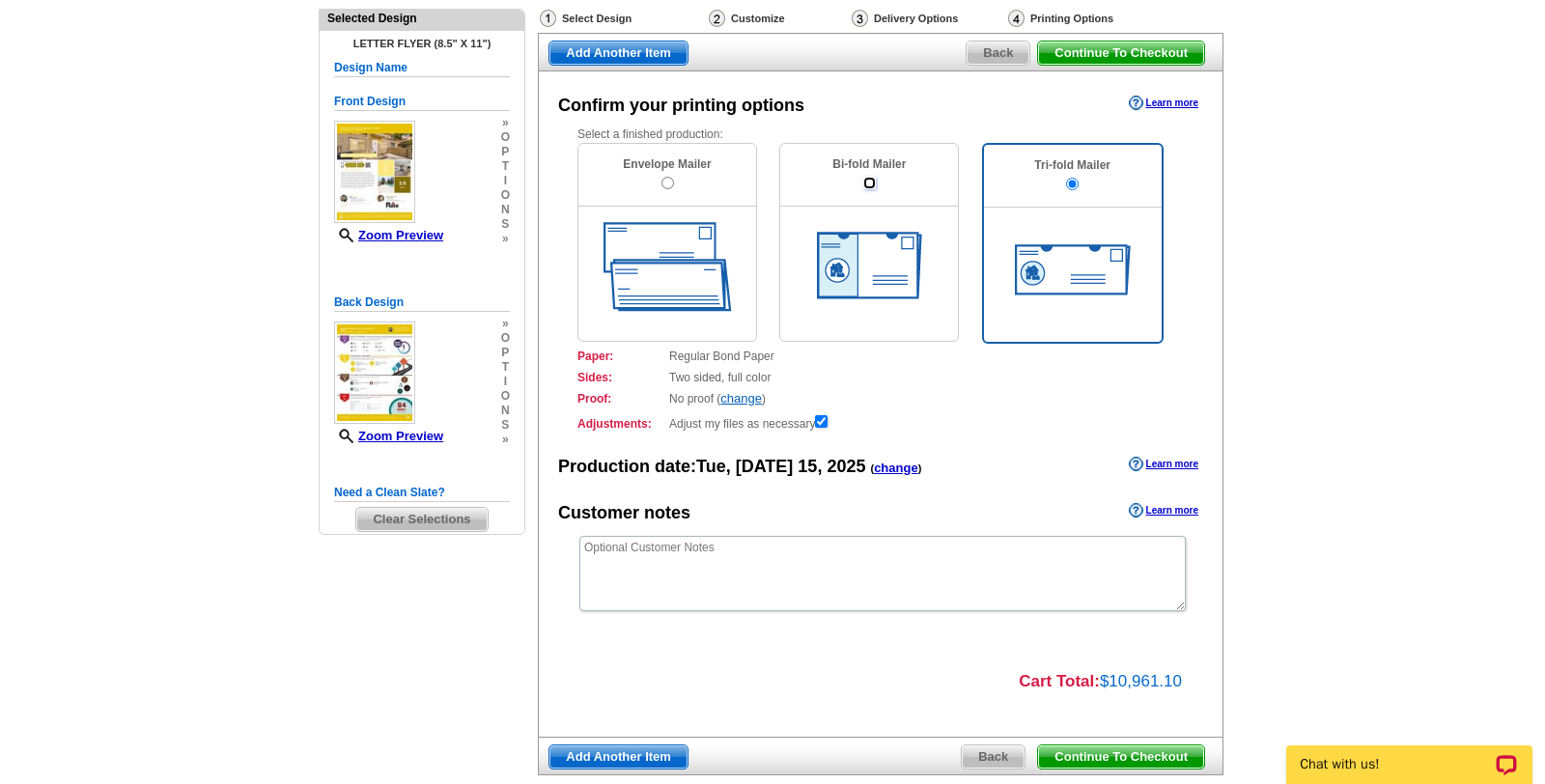 click at bounding box center [869, 182] 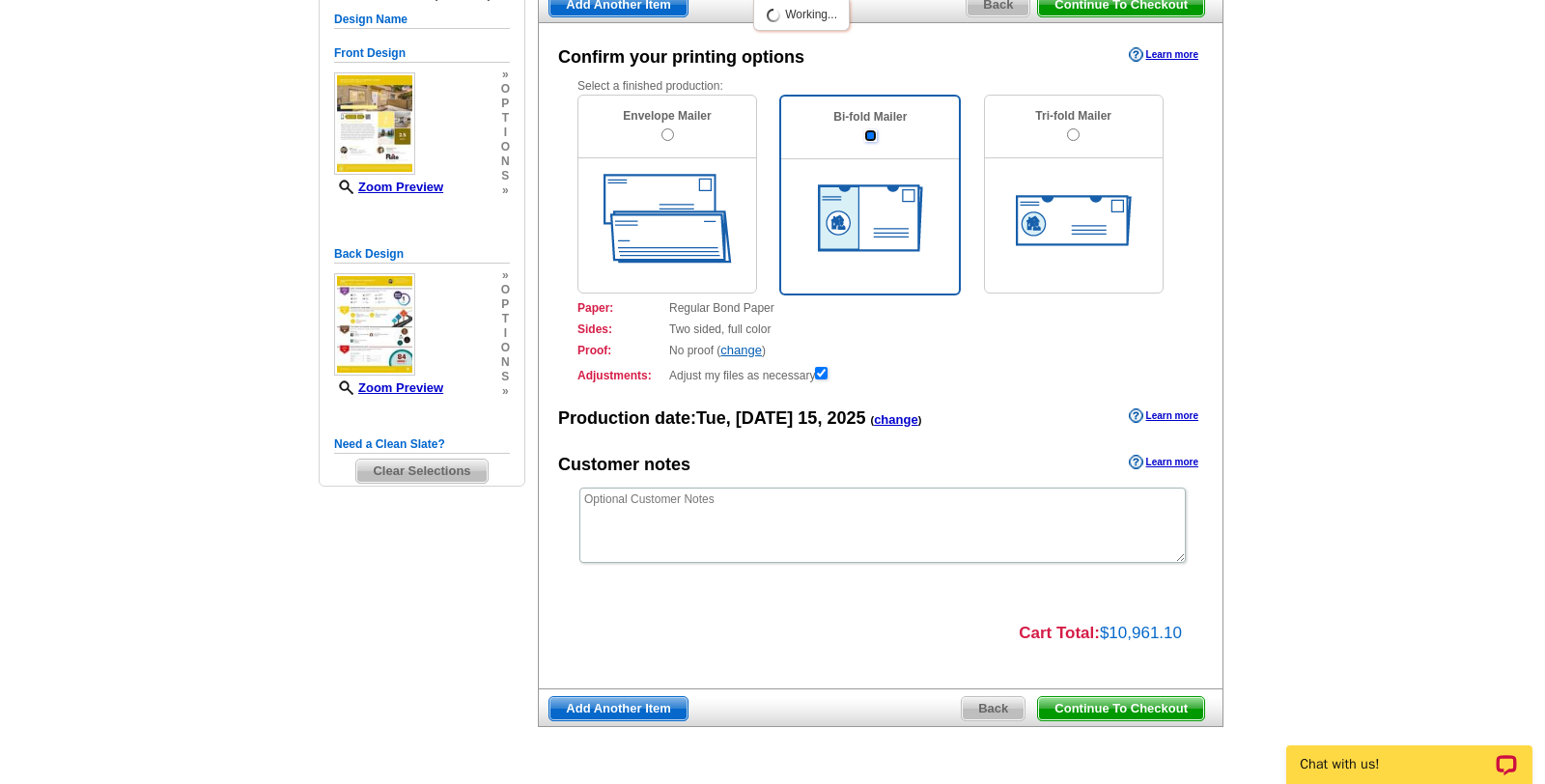 scroll, scrollTop: 197, scrollLeft: 0, axis: vertical 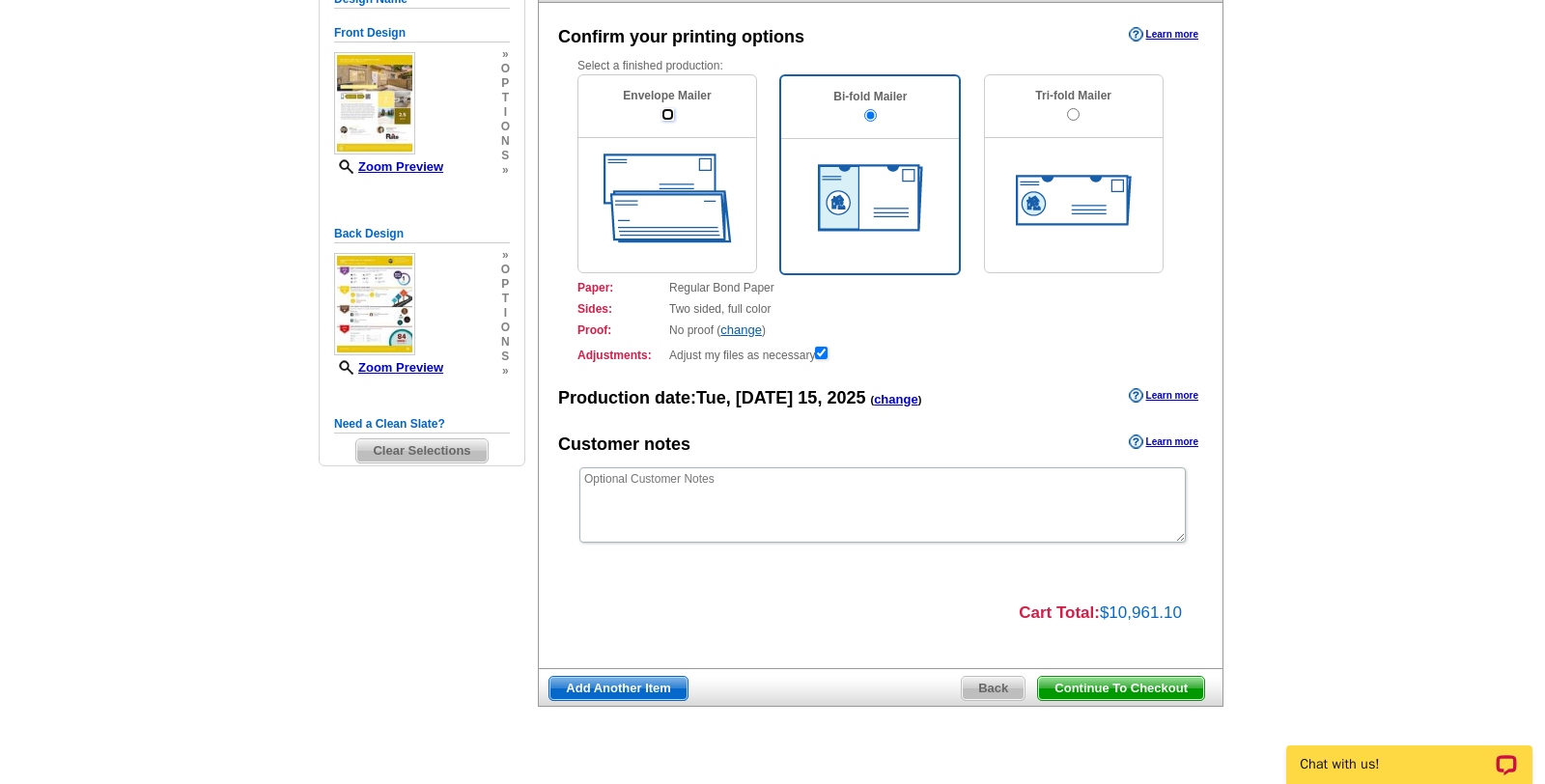 click at bounding box center [667, 114] 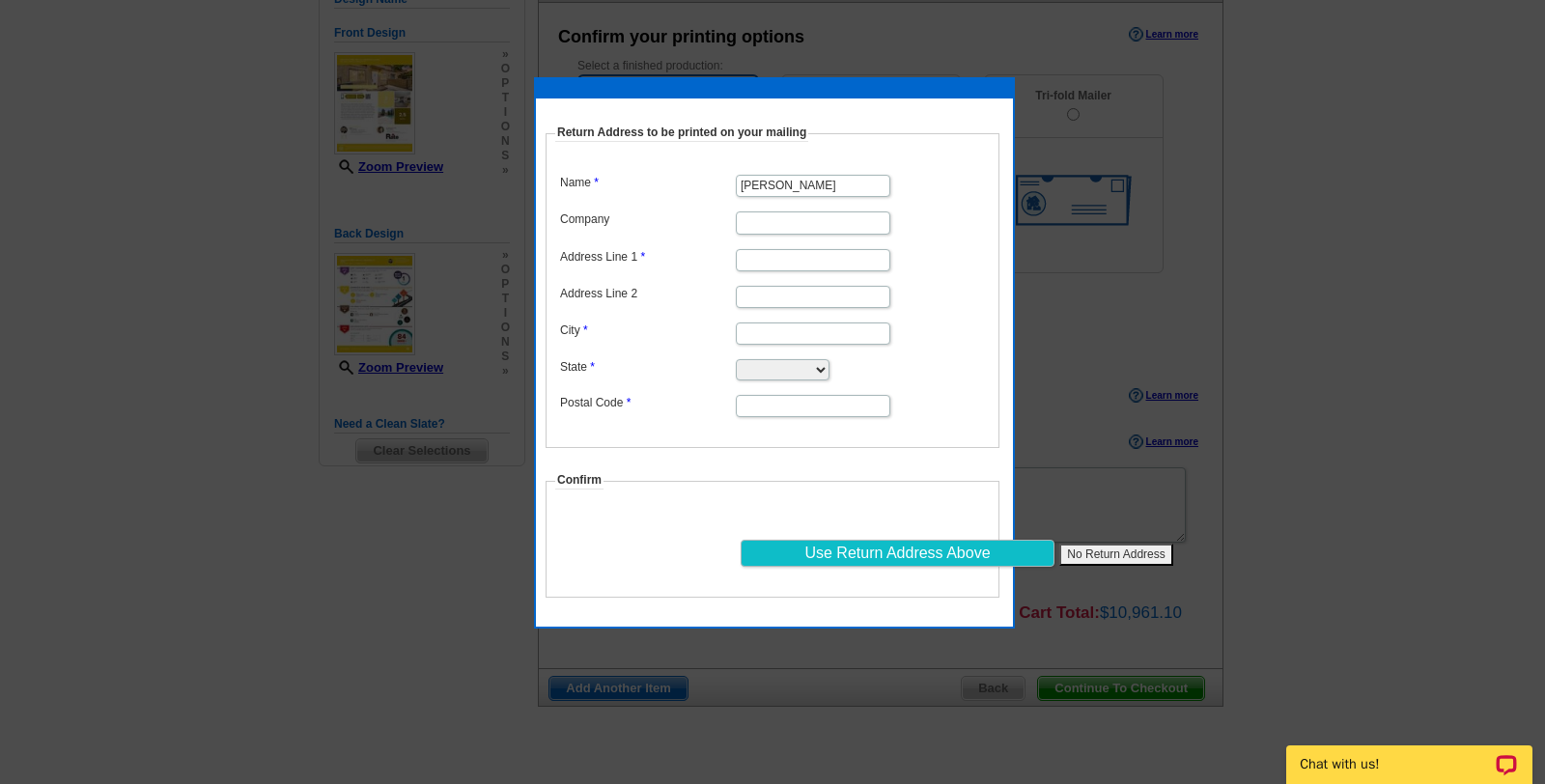 click on "Company" at bounding box center [813, 222] 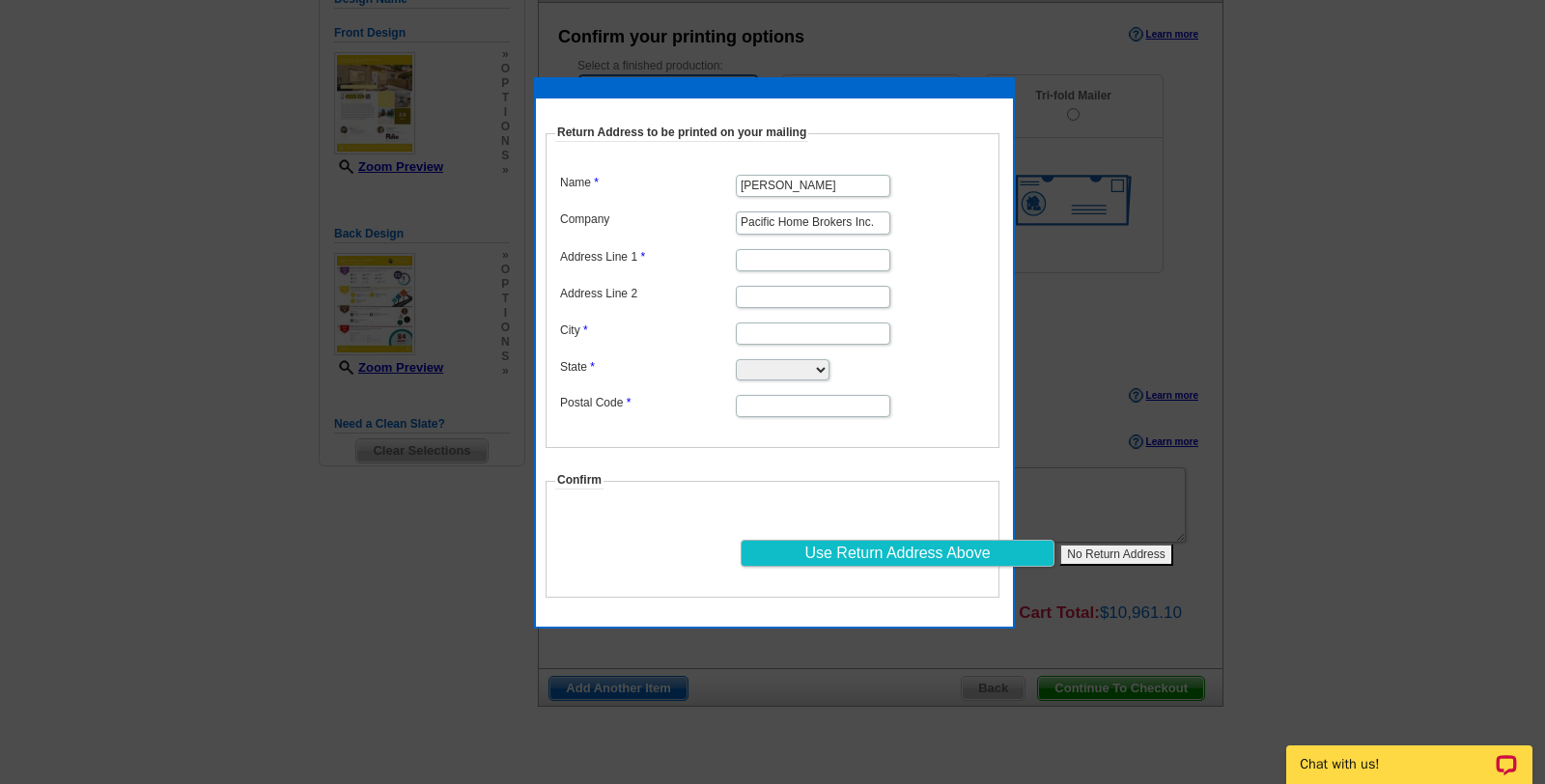 click on "Address Line 1" at bounding box center [813, 260] 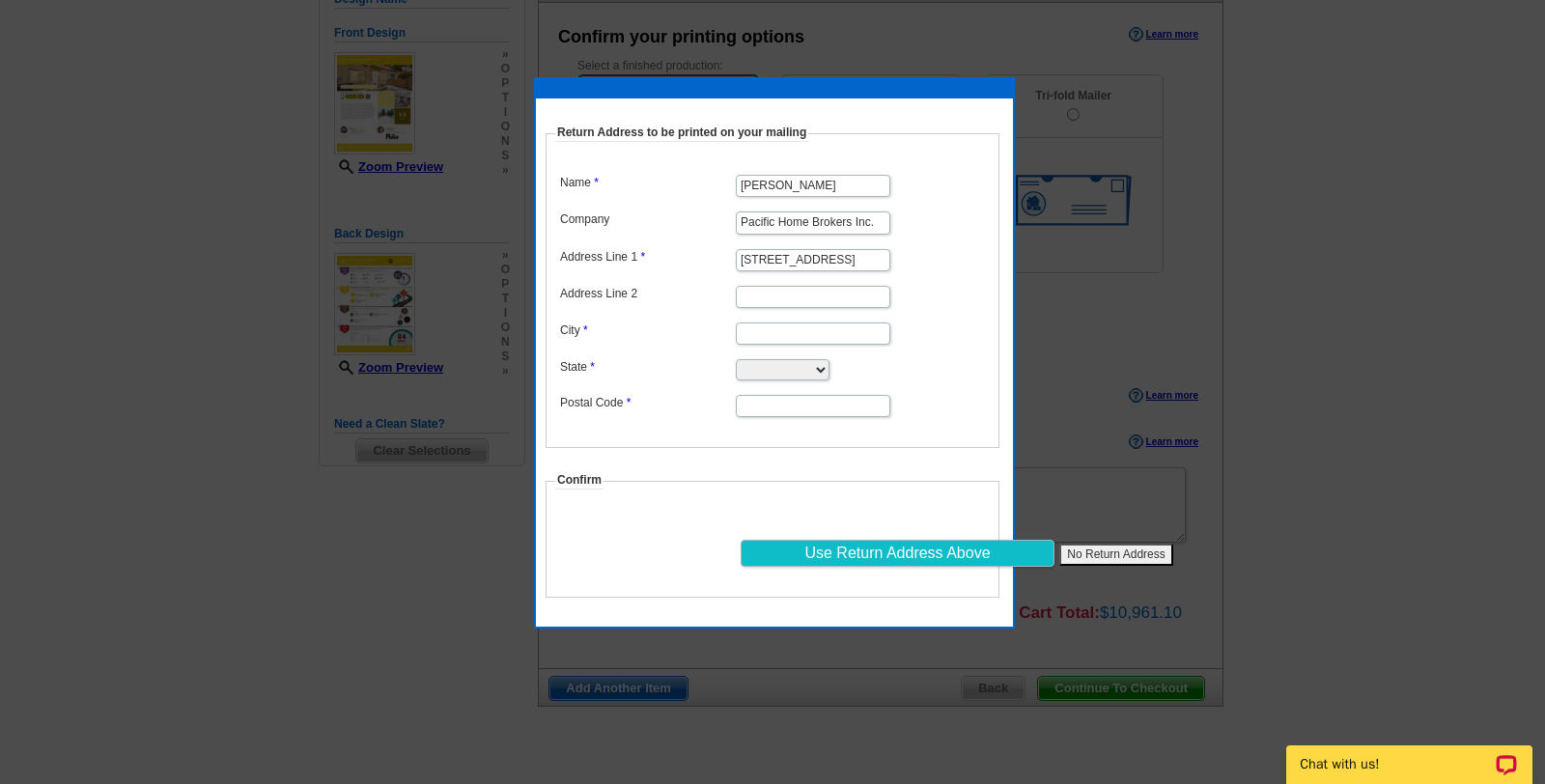 scroll, scrollTop: 0, scrollLeft: 14, axis: horizontal 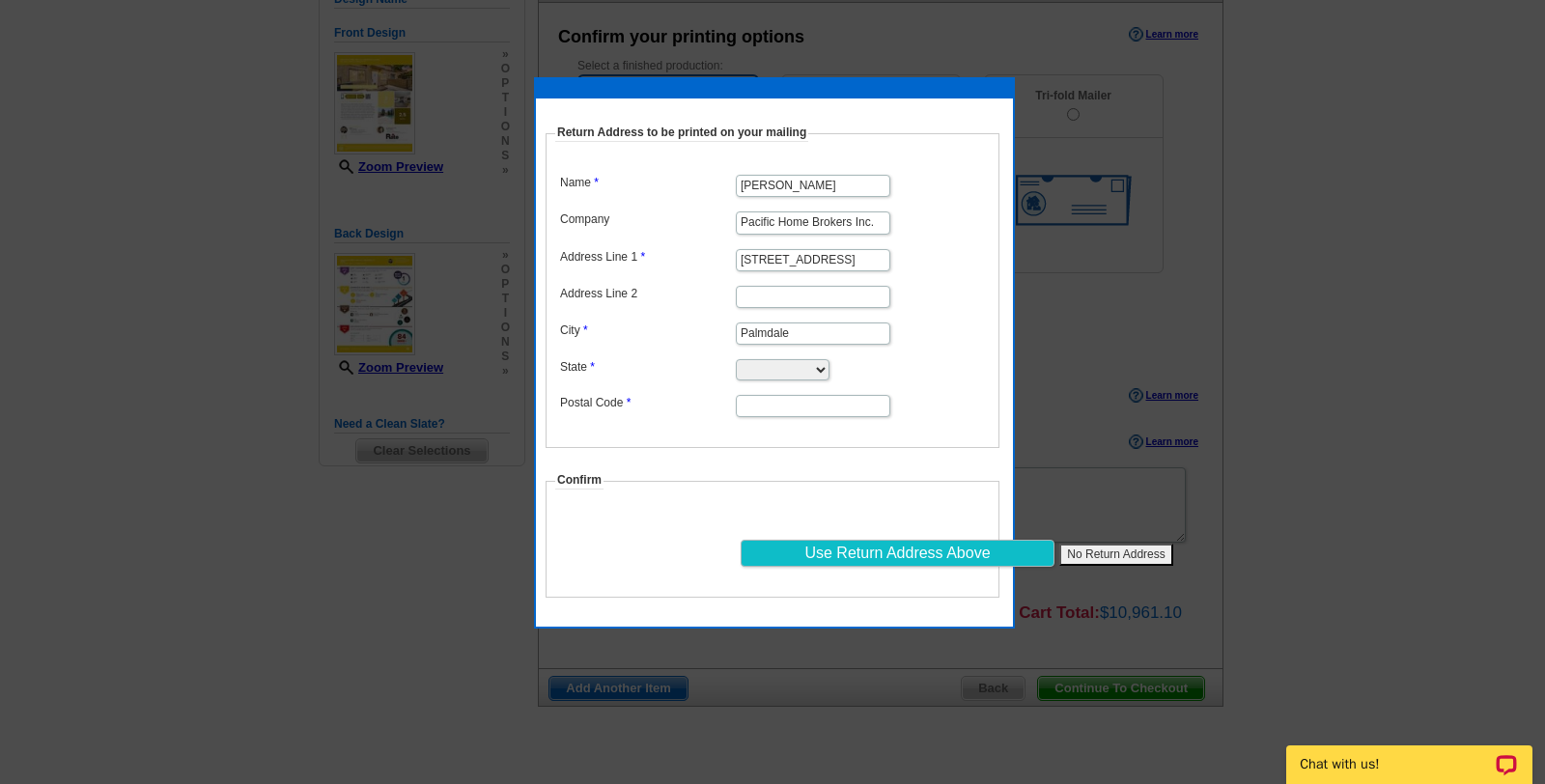 click on "Alabama
Alaska
Arizona
Arkansas
California
Colorado
Connecticut
District of Columbia
Delaware
Florida
Georgia
Hawaii
Idaho
Illinois
Indiana
Iowa
Kansas
Kentucky
Louisiana
Maine
Maryland
Massachusetts
Michigan
Minnesota
Mississippi
Missouri
Montana
Nebraska
Nevada
New Hampshire
New Jersey
New Mexico
New York
North Carolina
North Dakota
Ohio
Oklahoma
Oregon
Pennsylvania
Rhode Island
South Carolina
South Dakota
Tennessee
Texas
Utah
Vermont
Virginia
Washington
West Virginia
Wisconsin
Wyoming" at bounding box center [782, 370] 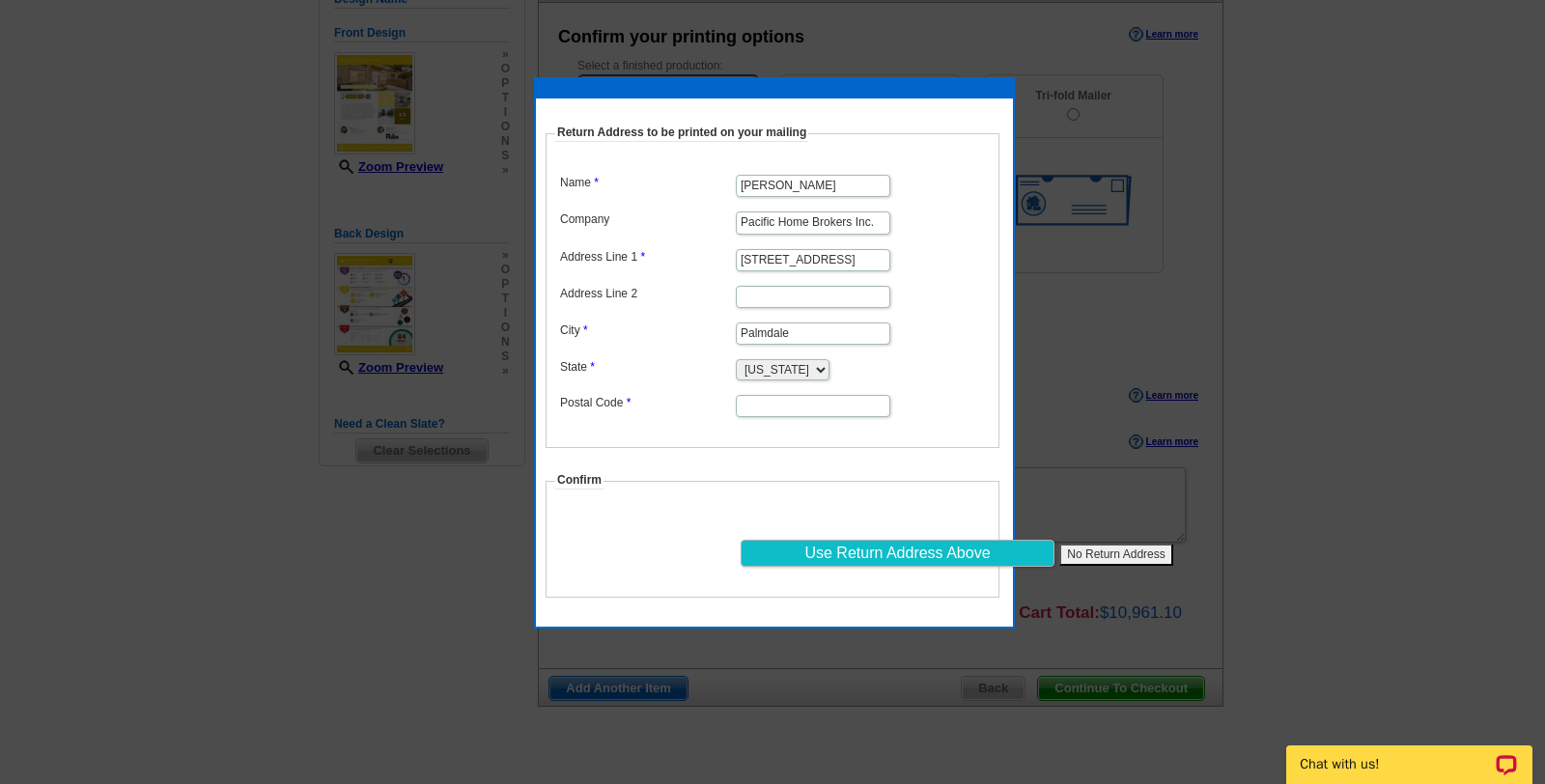 click on "Postal Code" at bounding box center (813, 406) 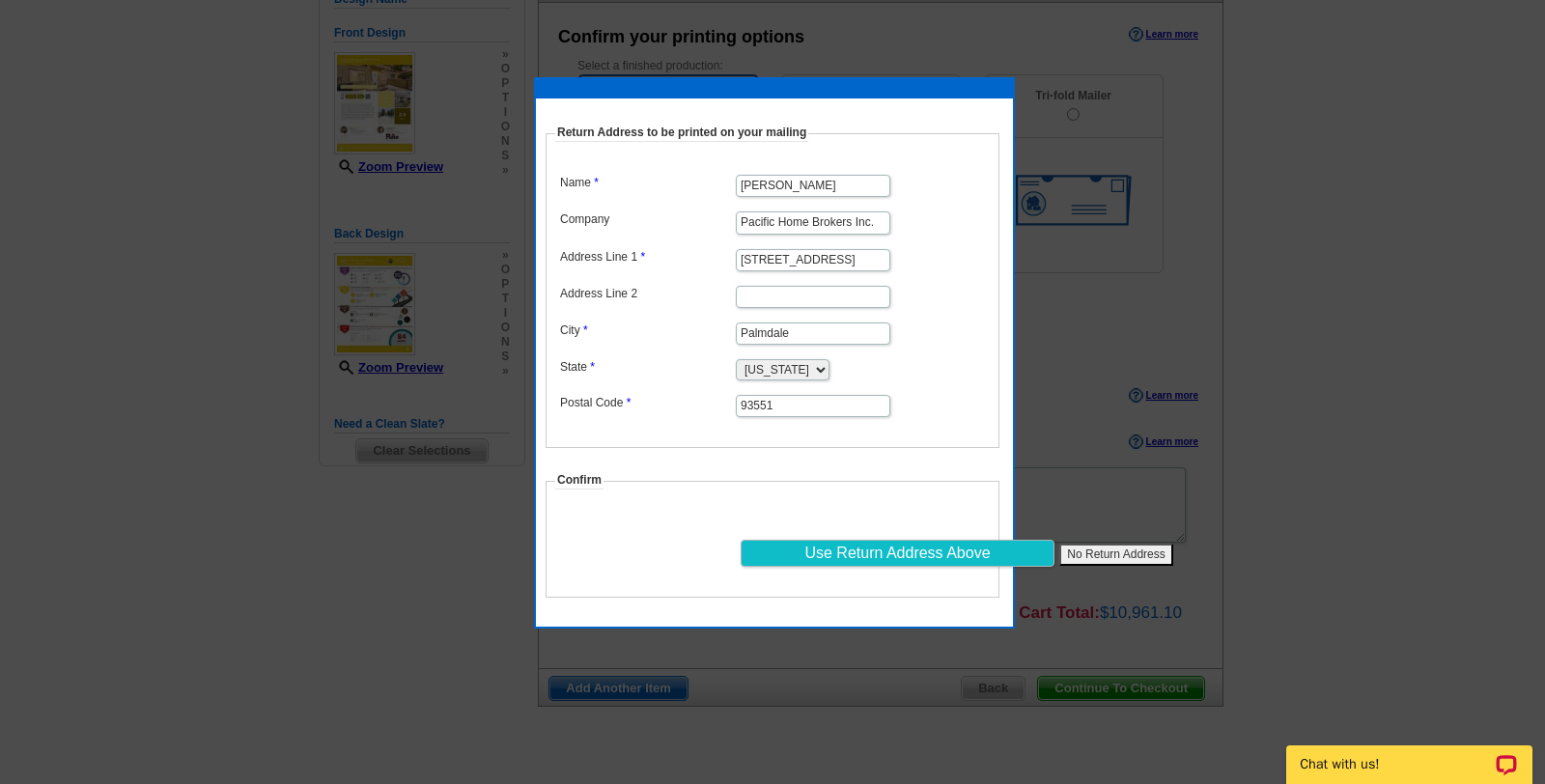 type on "93551" 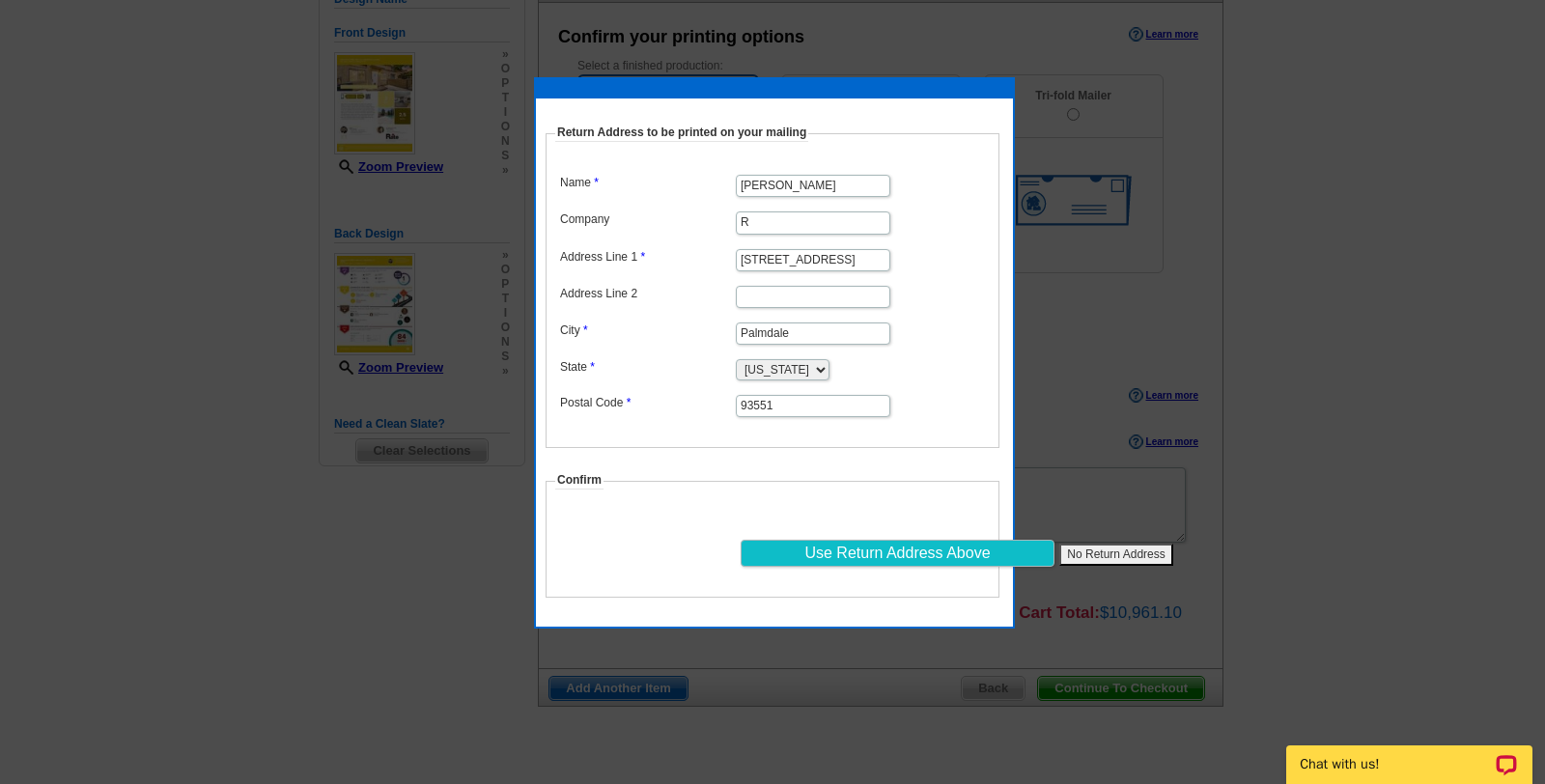scroll, scrollTop: 0, scrollLeft: 0, axis: both 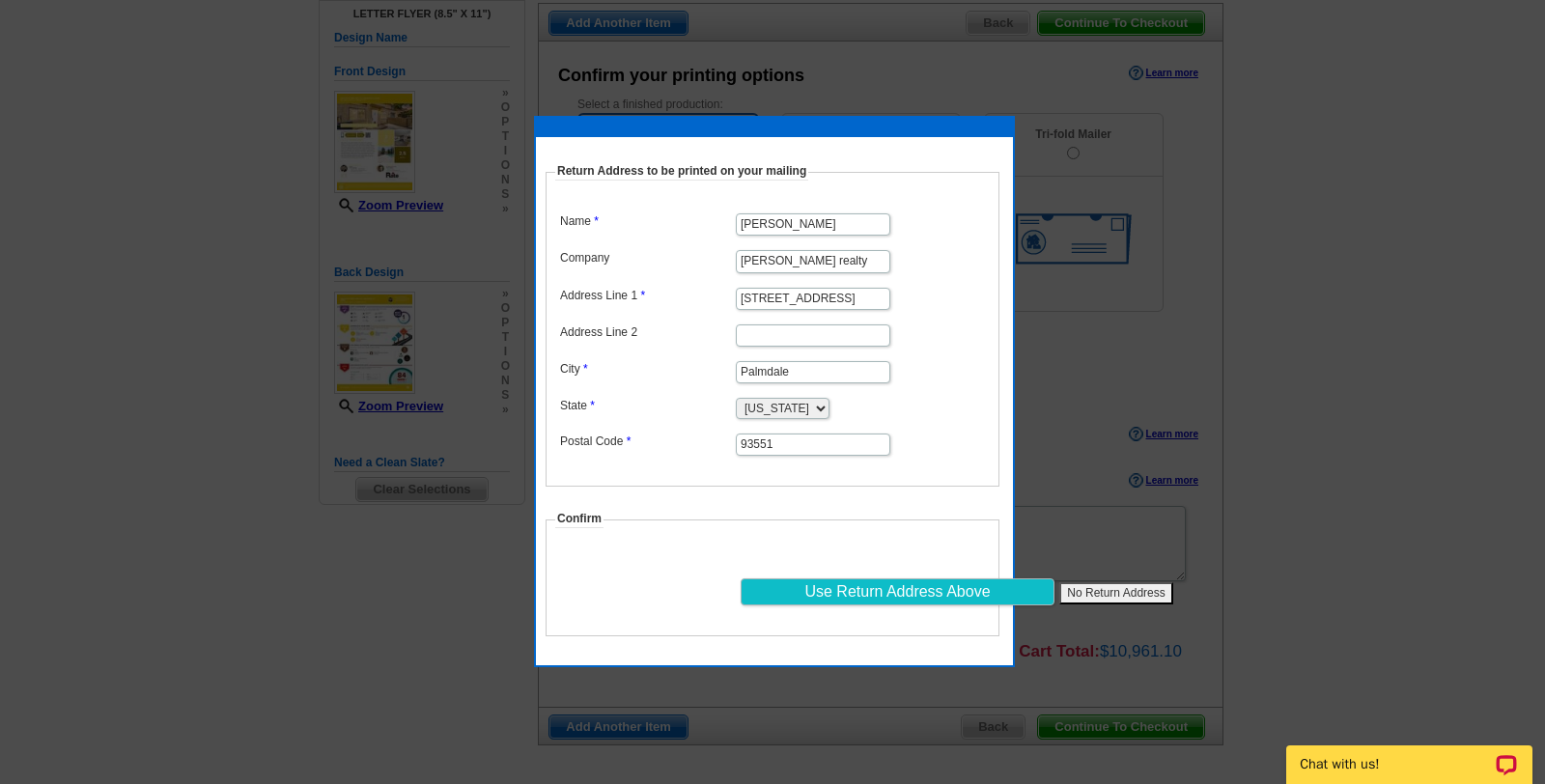 drag, startPoint x: 861, startPoint y: 238, endPoint x: 826, endPoint y: 265, distance: 44.20407 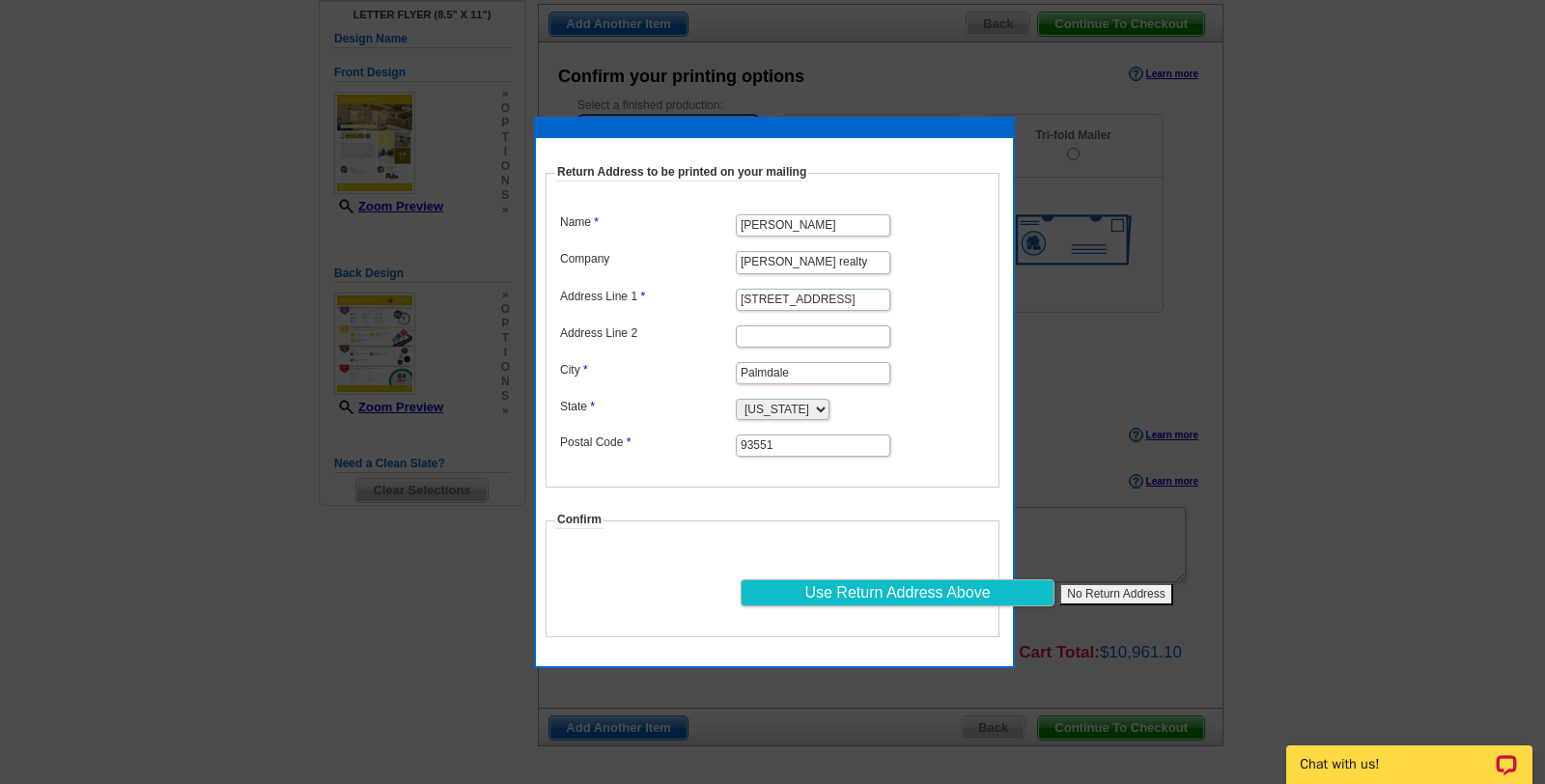 drag, startPoint x: 859, startPoint y: 266, endPoint x: 717, endPoint y: 257, distance: 142.28493 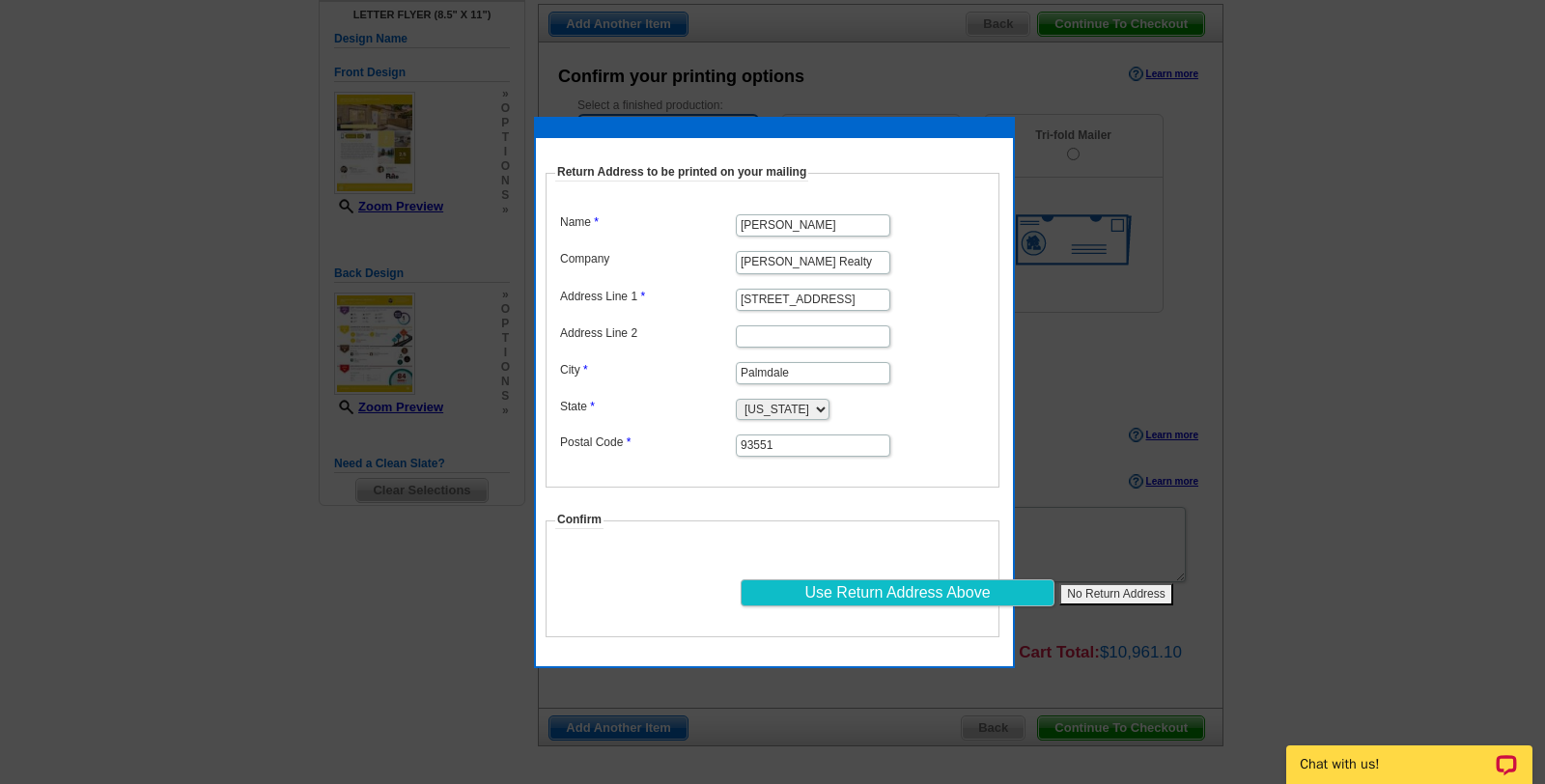 type on "[PERSON_NAME] Realty" 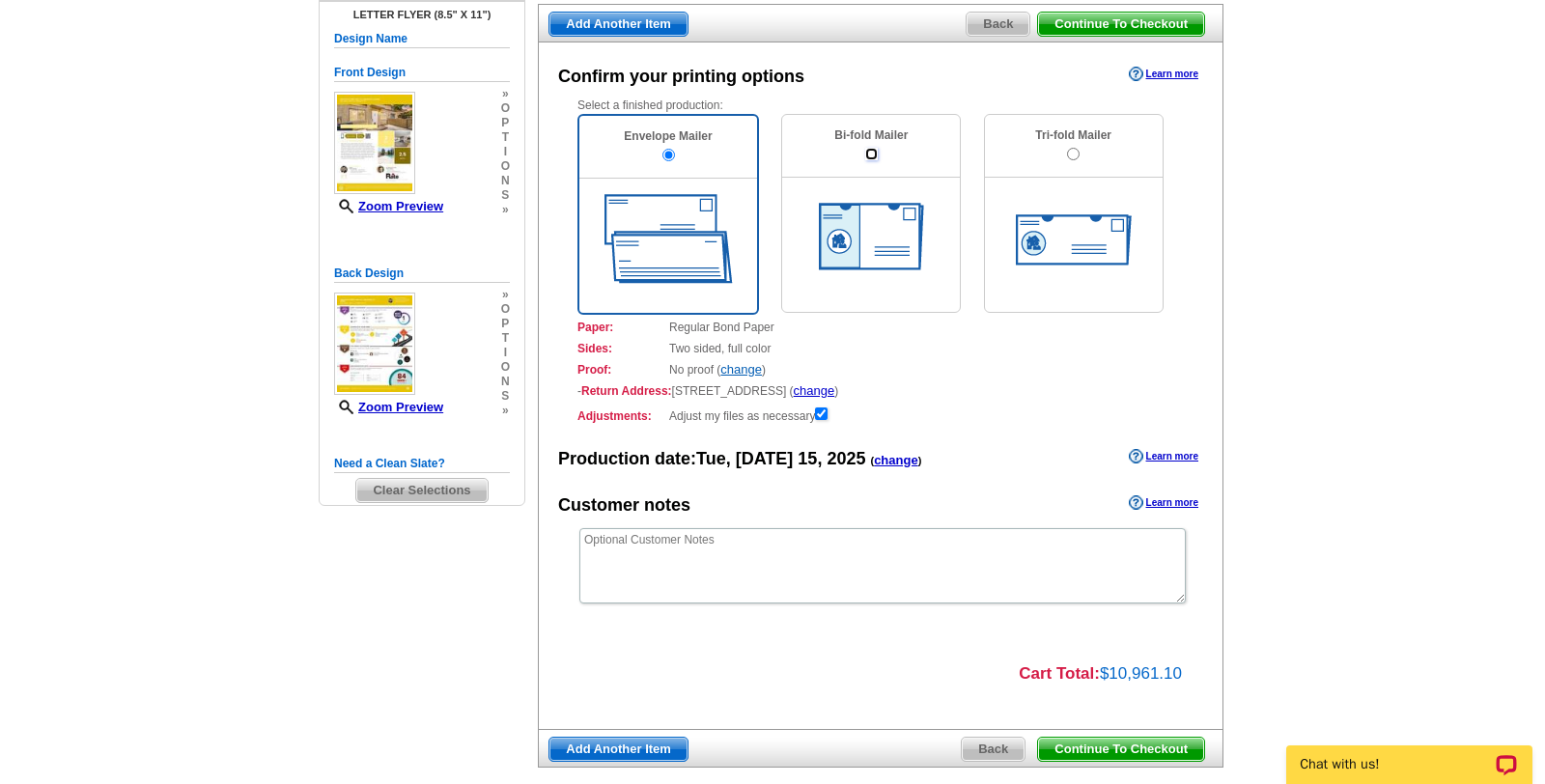 click at bounding box center [871, 154] 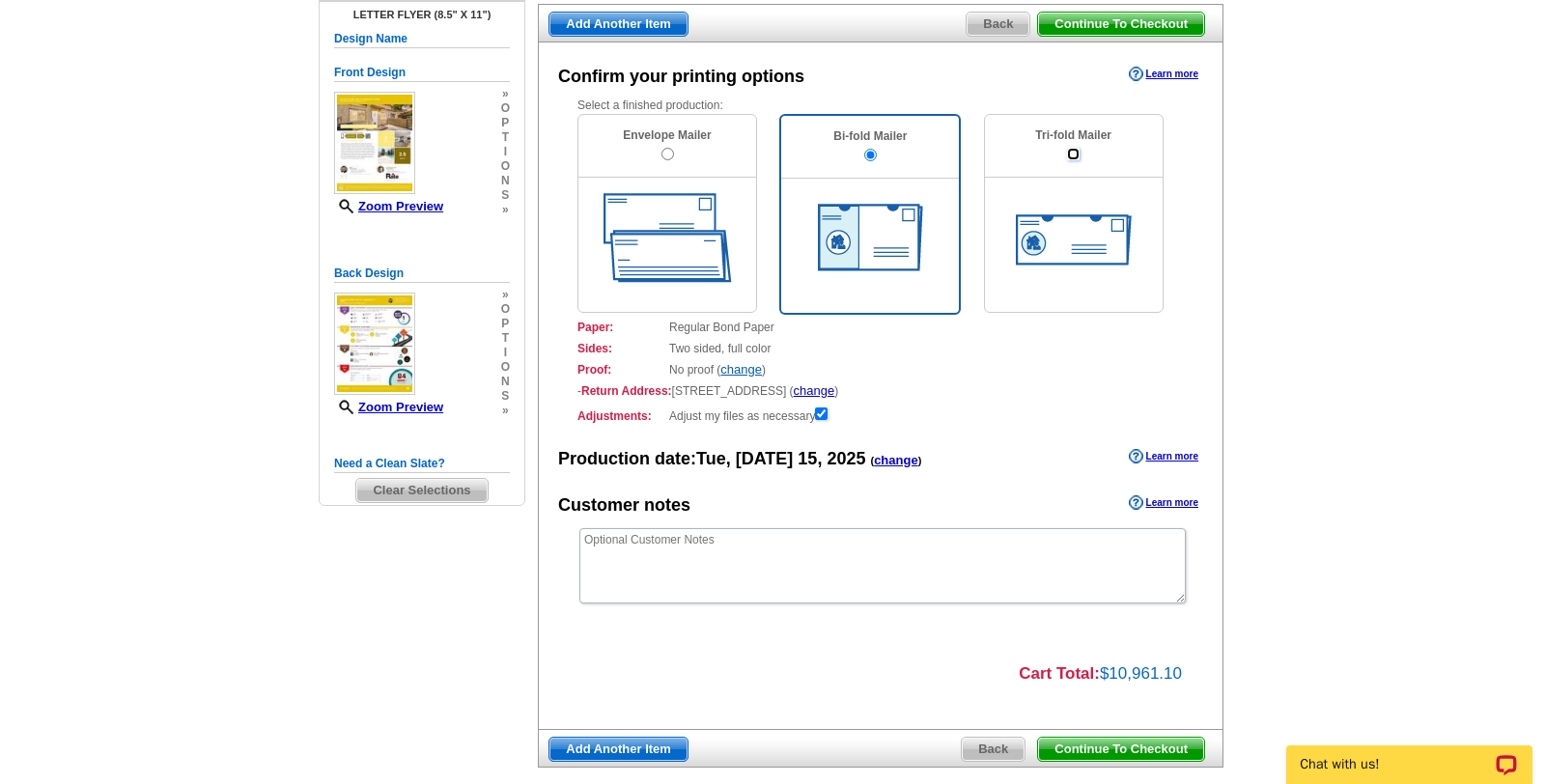 click at bounding box center (1073, 154) 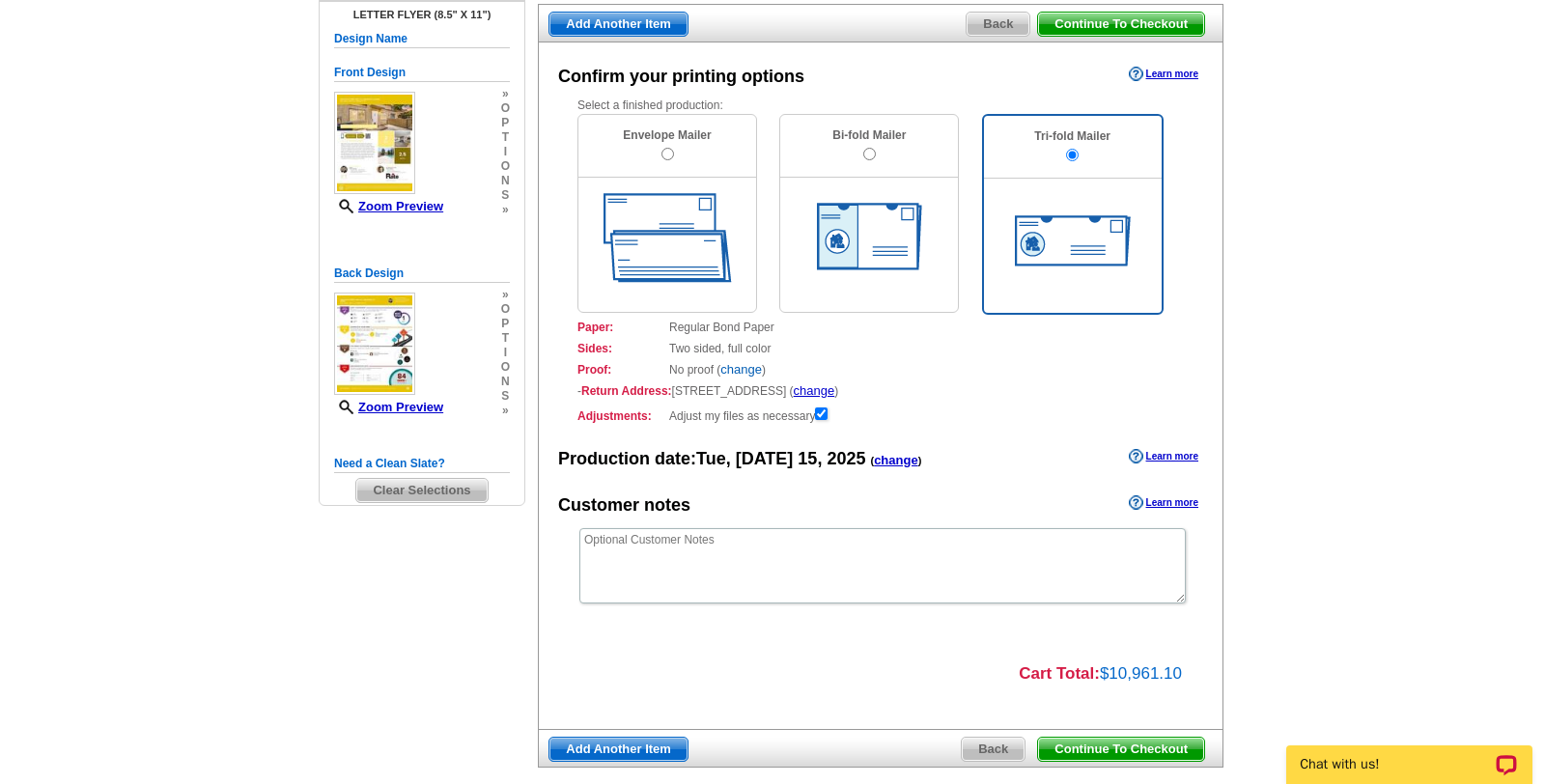 click on "change" at bounding box center (741, 369) 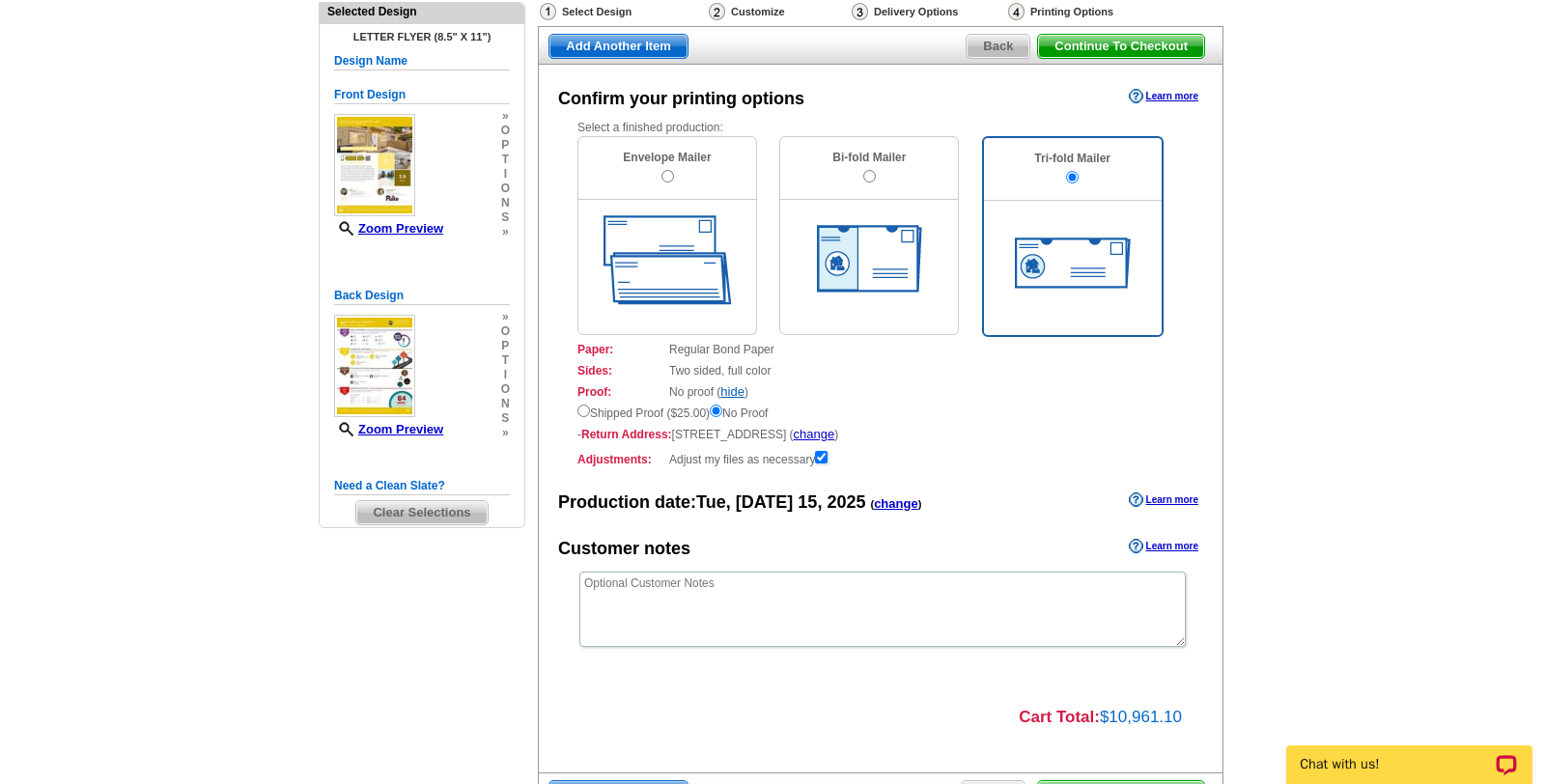 scroll, scrollTop: 0, scrollLeft: 0, axis: both 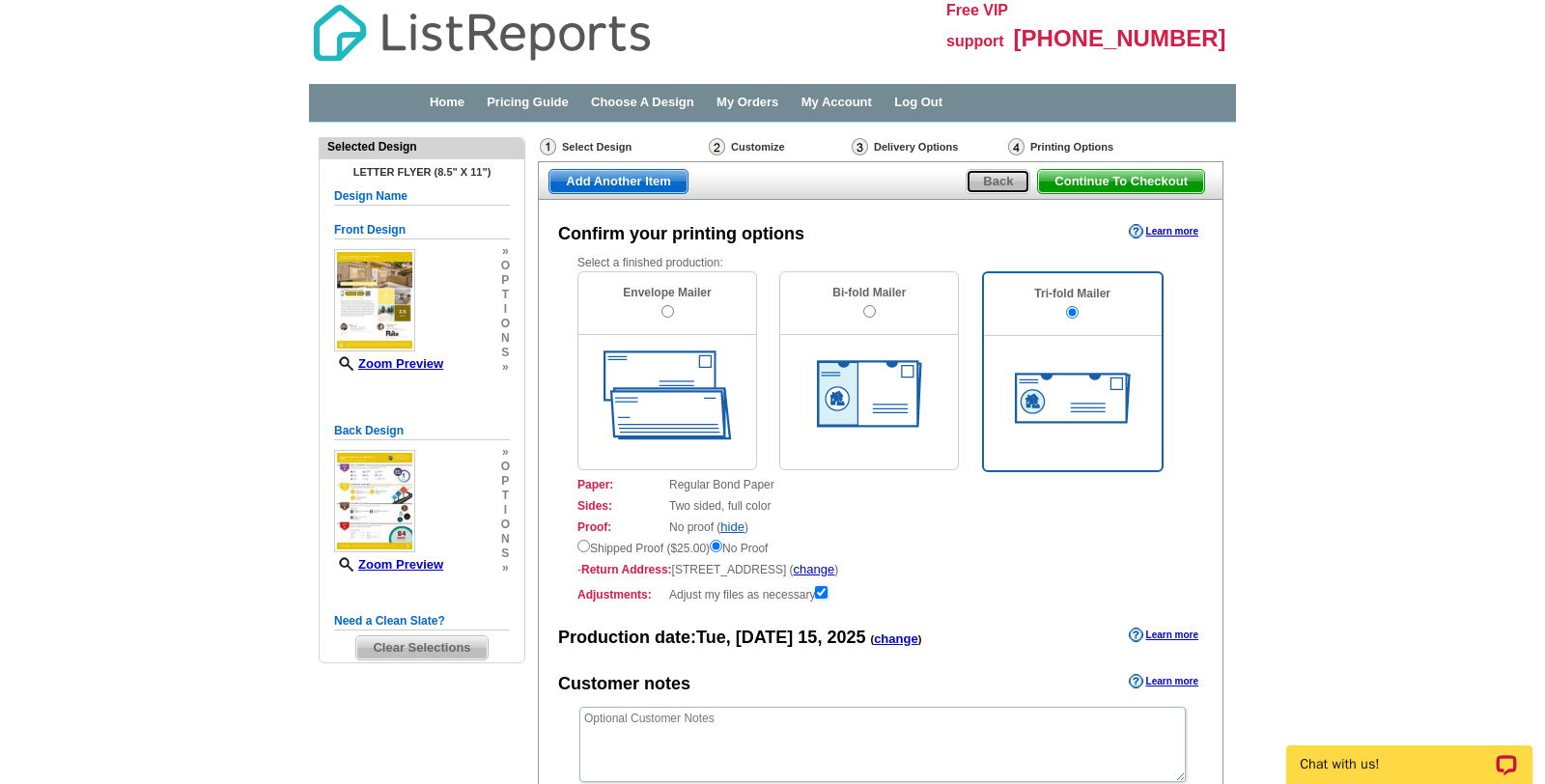 click on "Back" at bounding box center [997, 182] 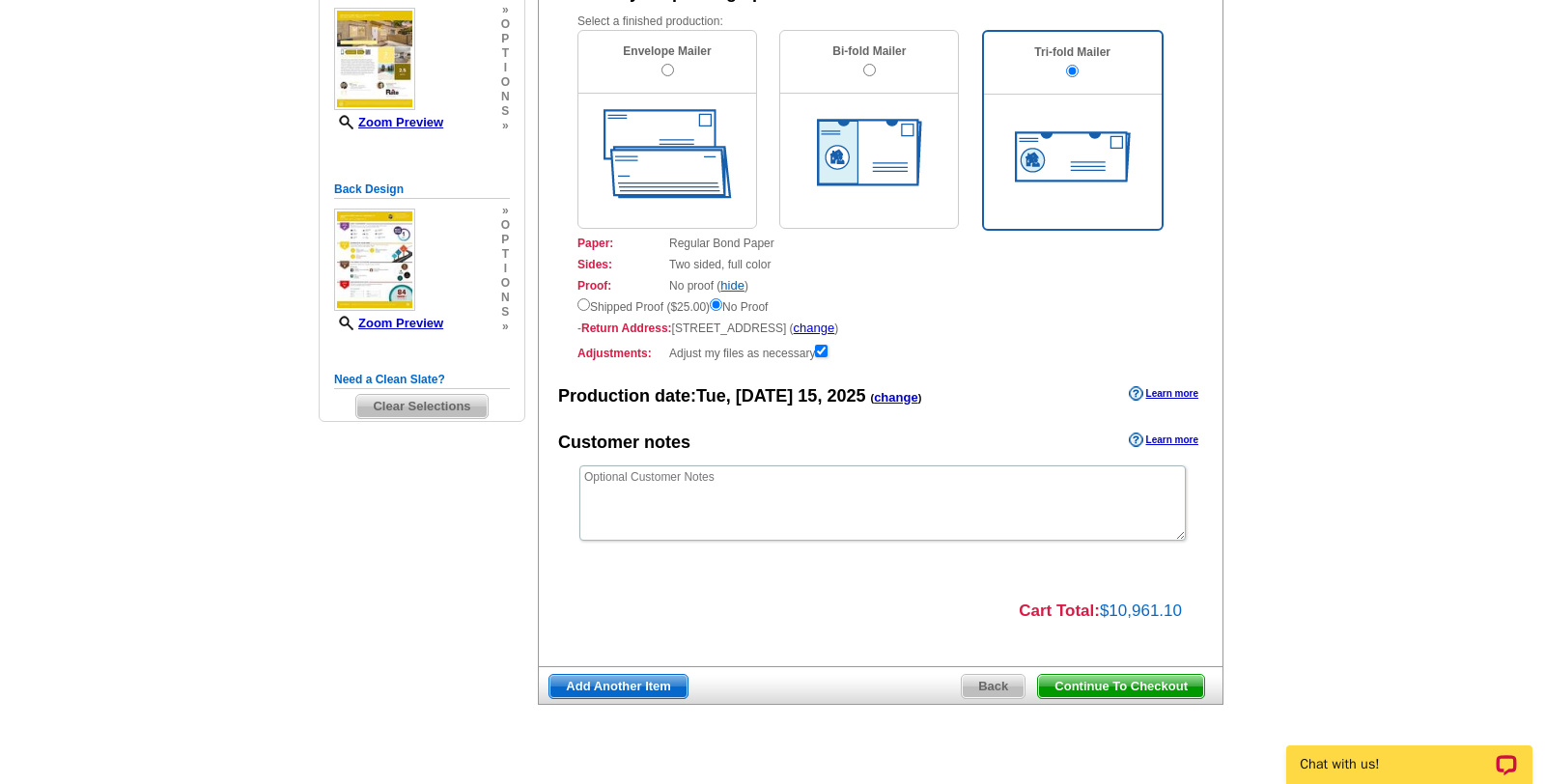 scroll, scrollTop: 278, scrollLeft: 0, axis: vertical 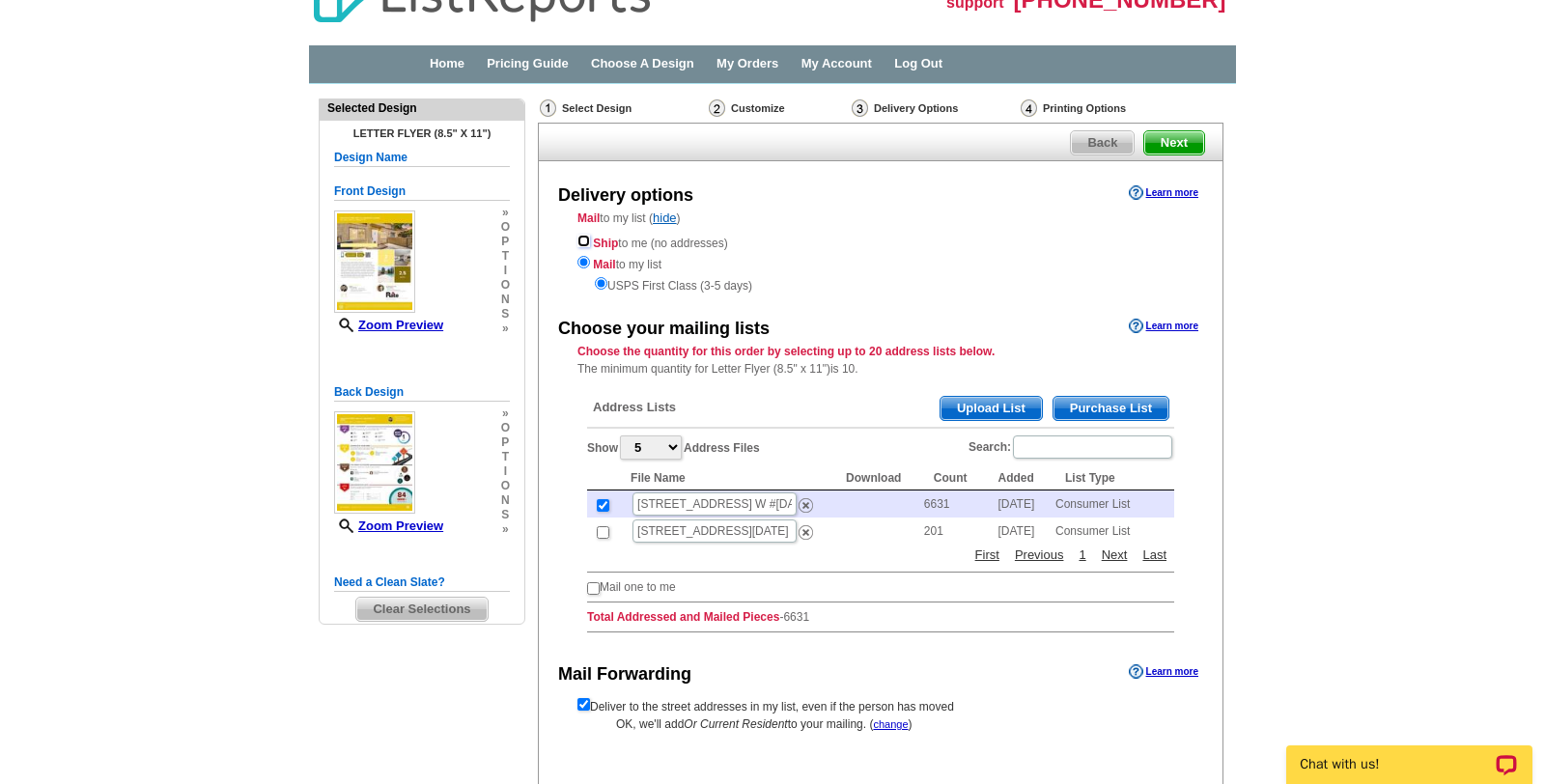 click at bounding box center (583, 240) 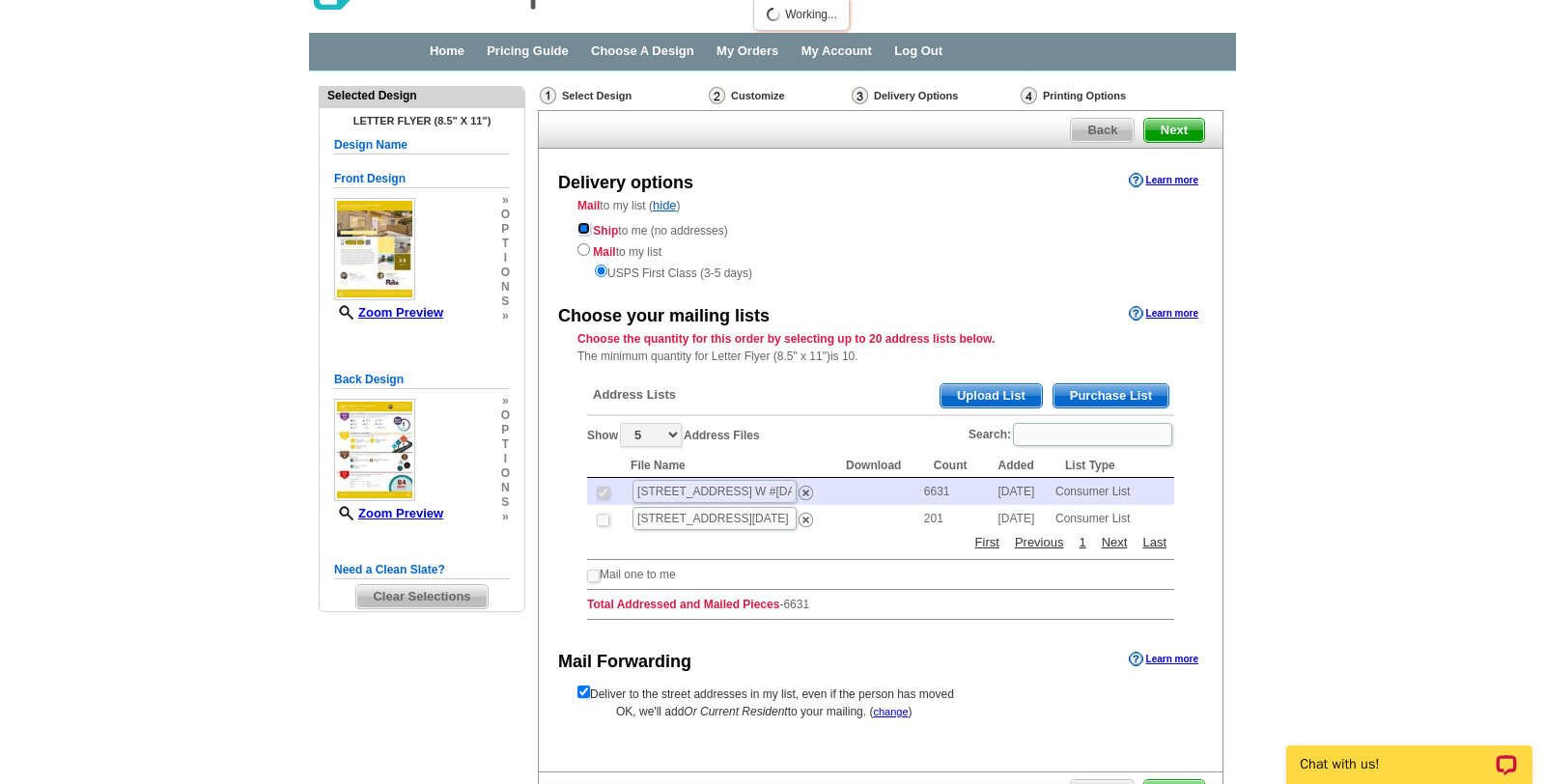 scroll, scrollTop: 52, scrollLeft: 0, axis: vertical 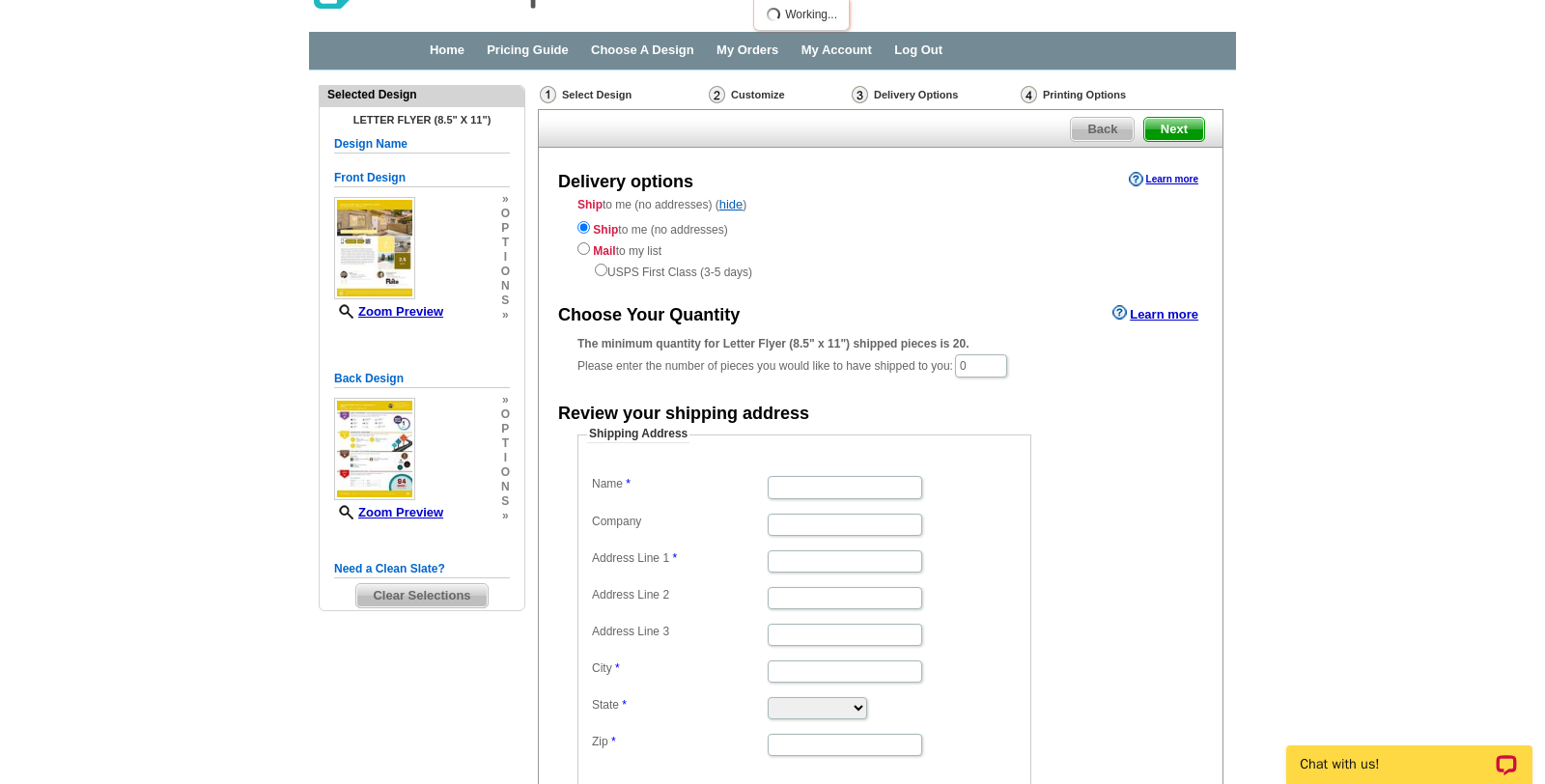 click on "Next" at bounding box center (1174, 129) 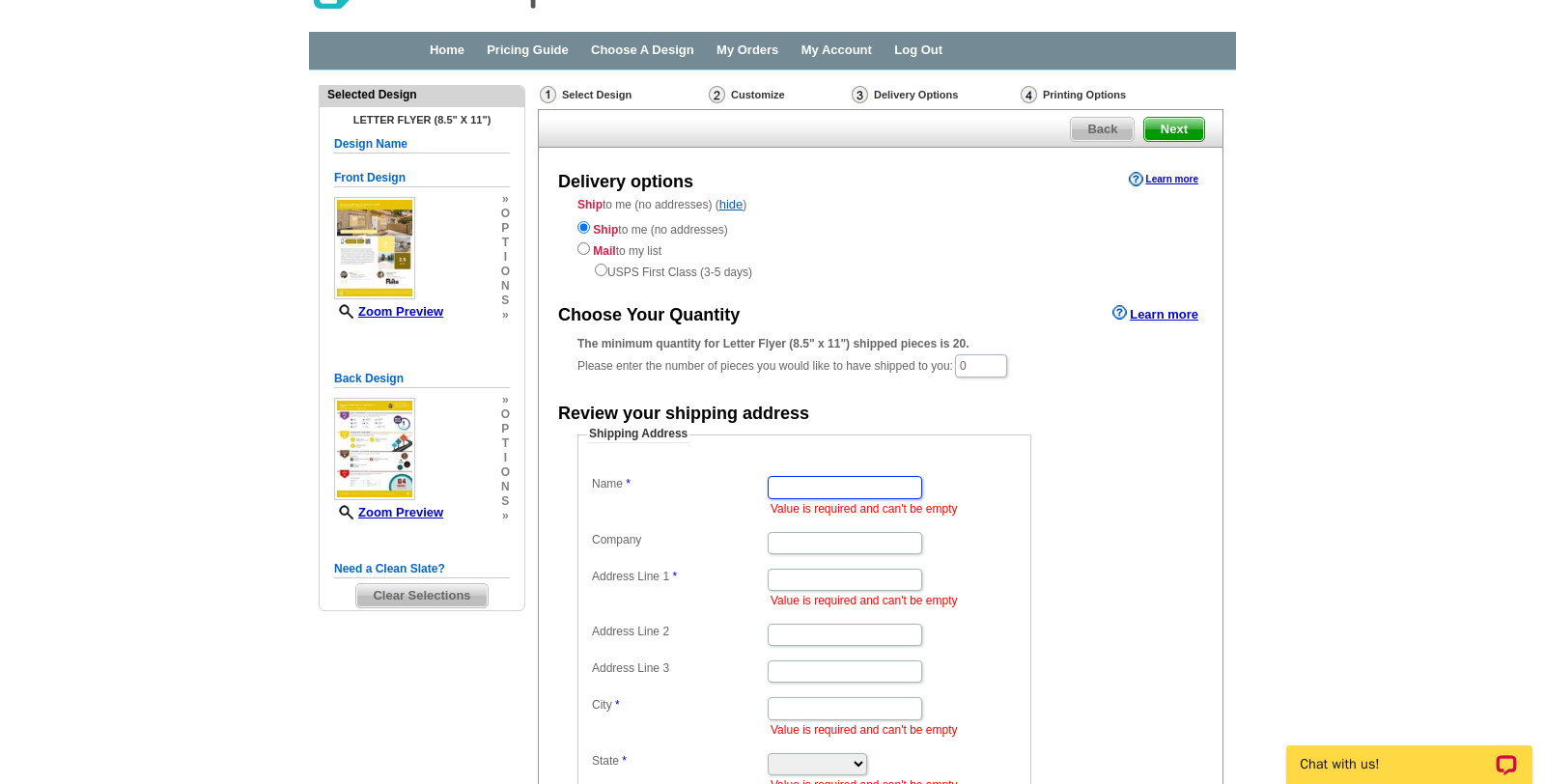 click on "Name" at bounding box center [845, 487] 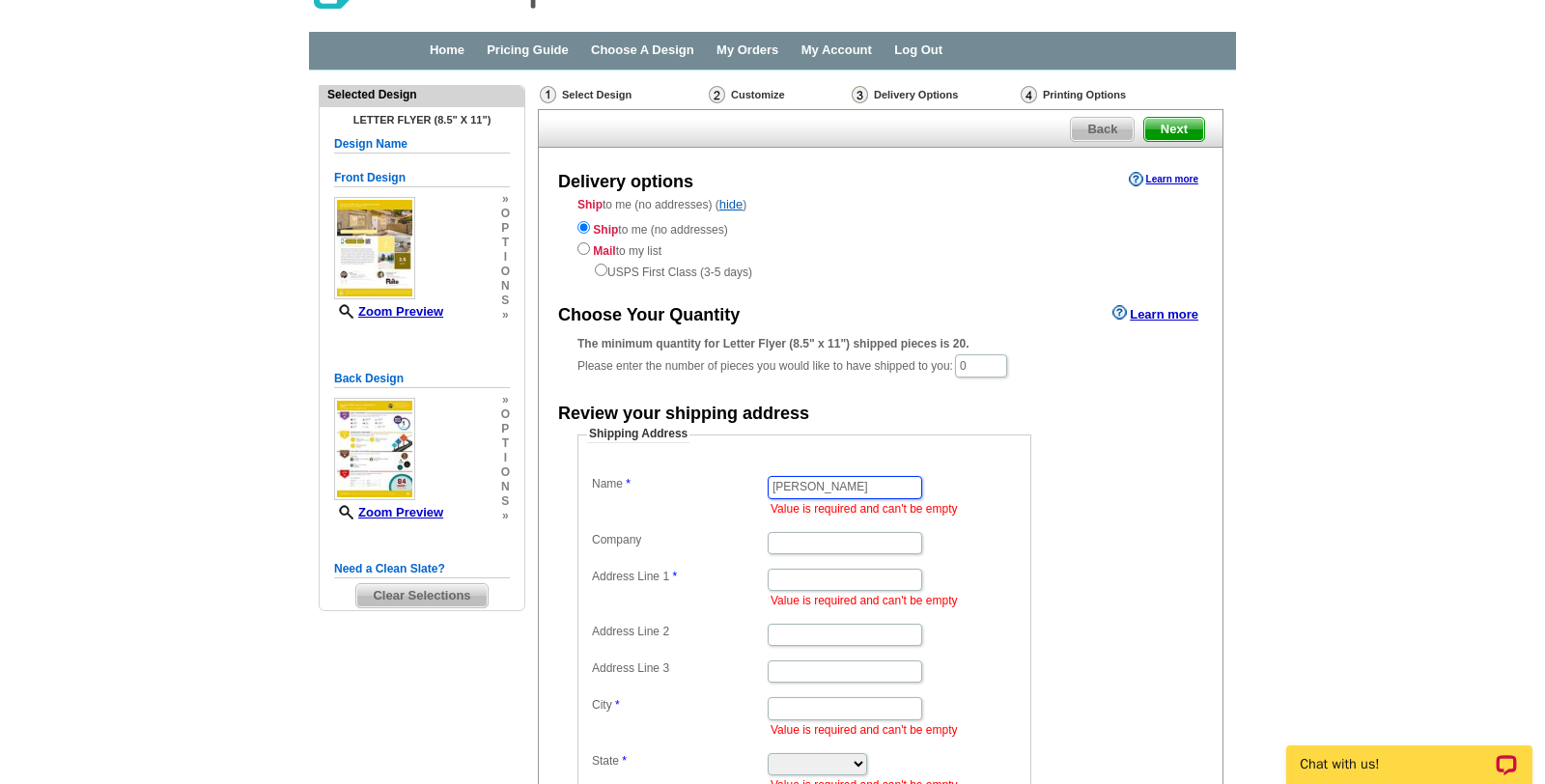 click on "Rolando benitez" at bounding box center (845, 487) 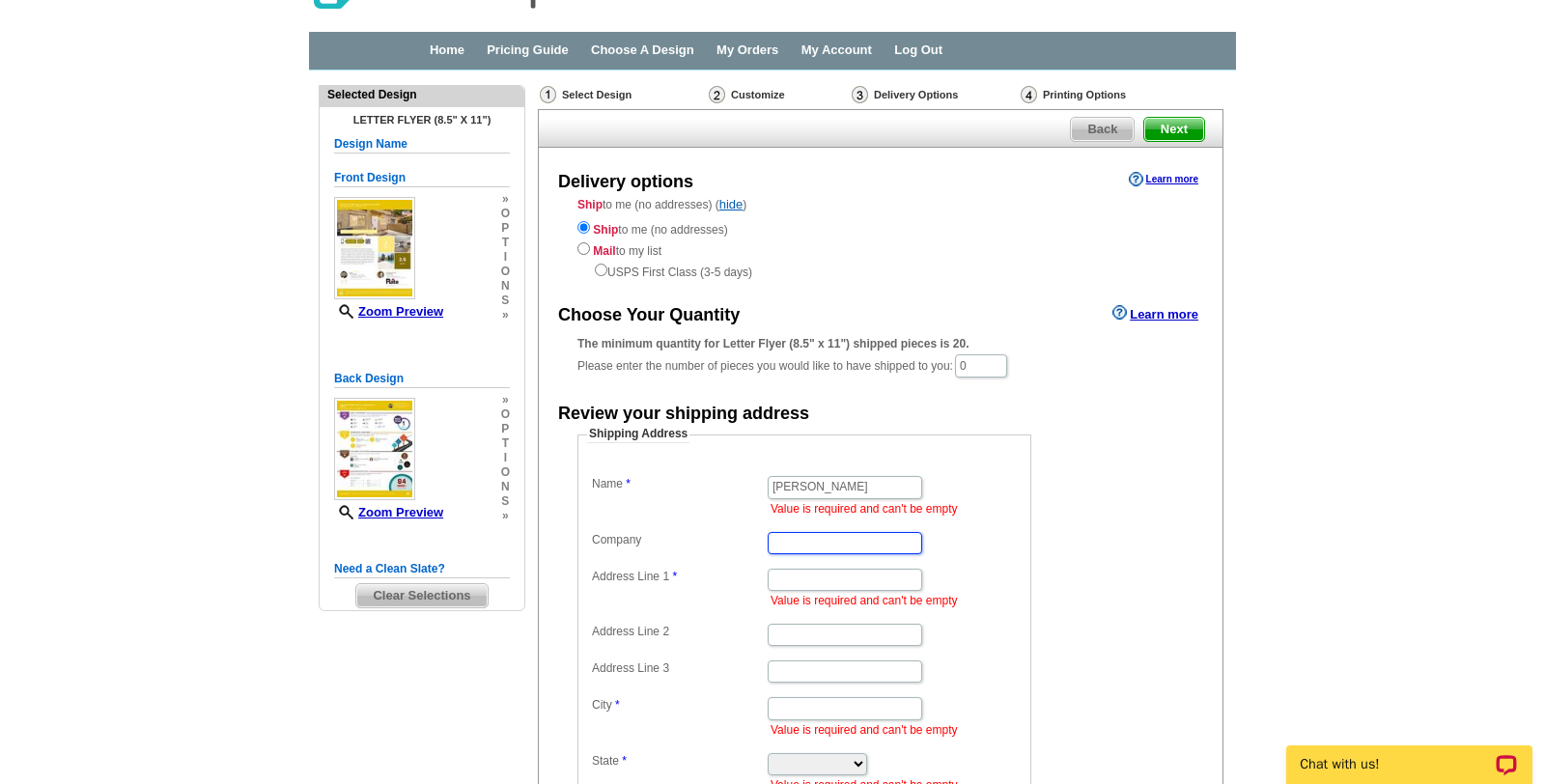 click on "Company" at bounding box center (845, 543) 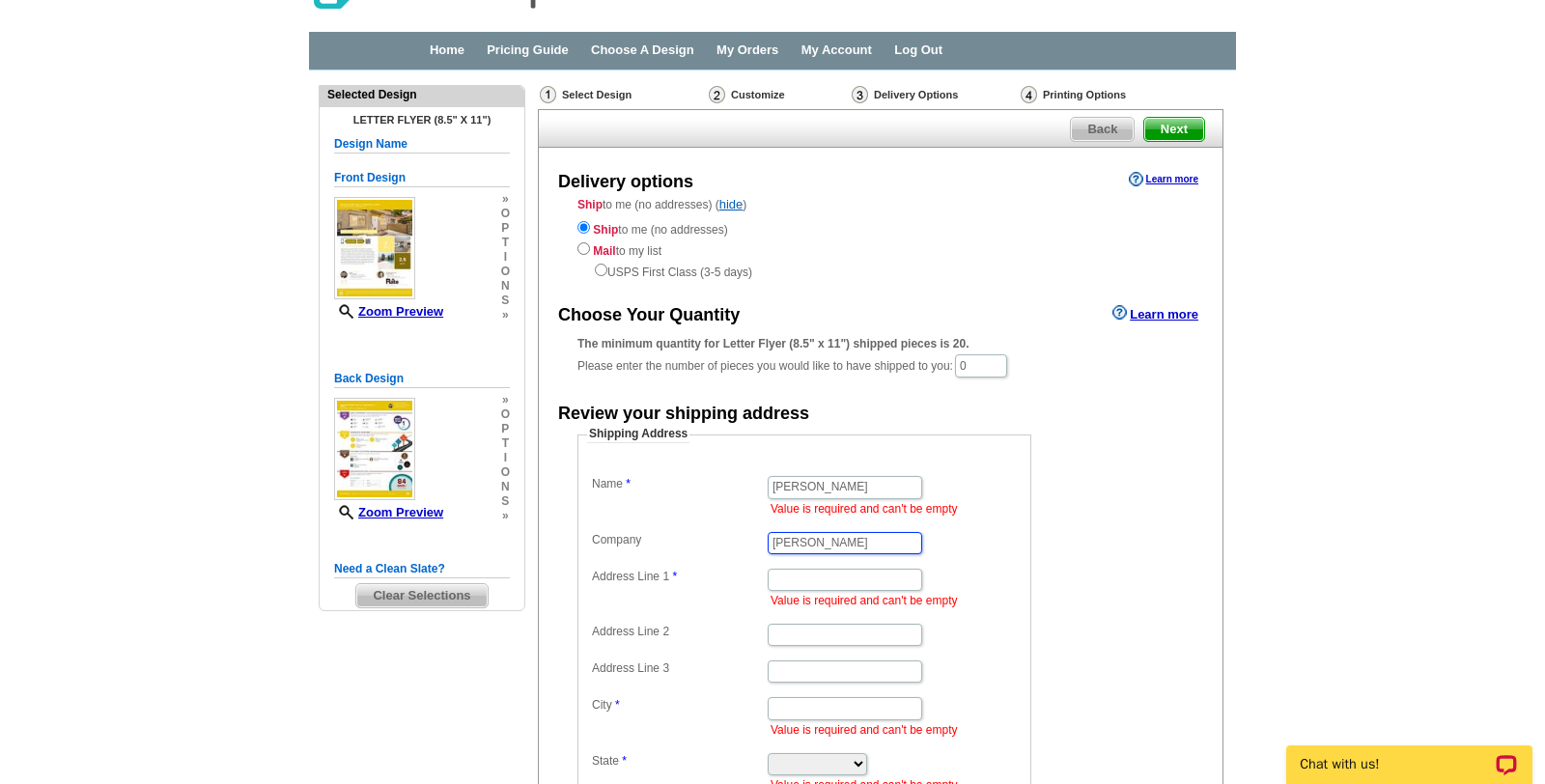 click on "Benitez Relty" at bounding box center [845, 543] 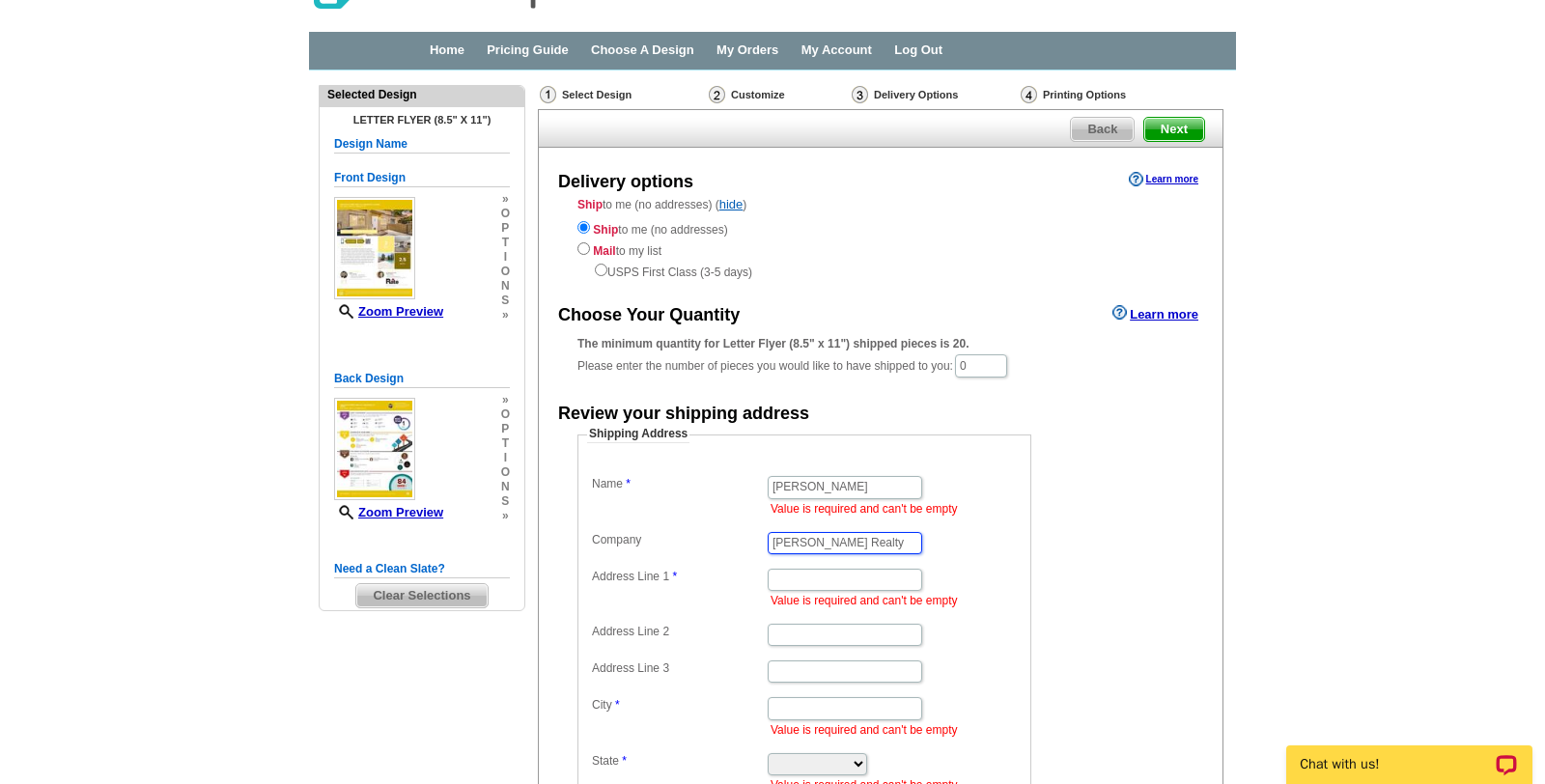 type on "[PERSON_NAME] Realty" 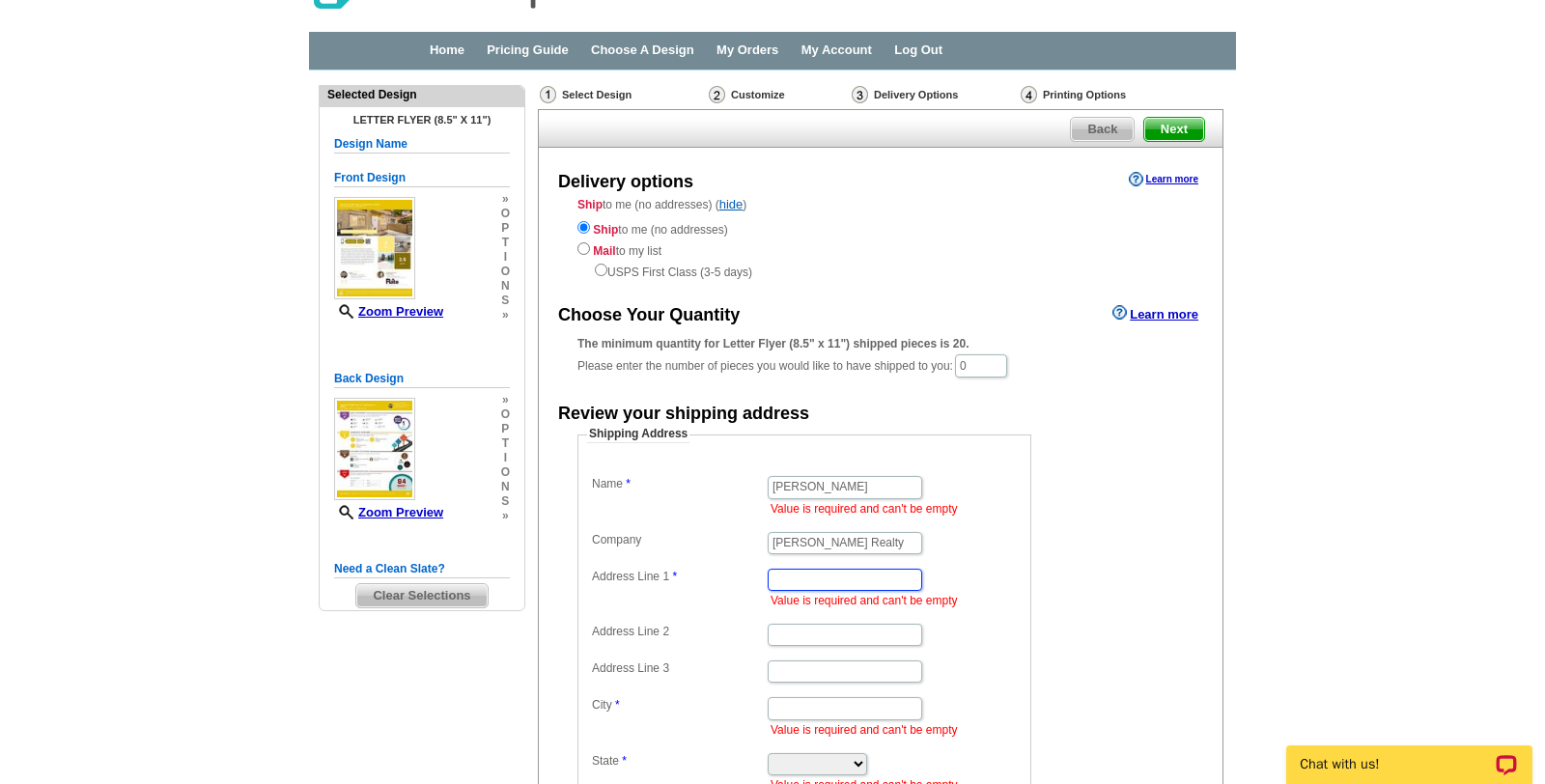 click on "Address Line 1" at bounding box center (845, 579) 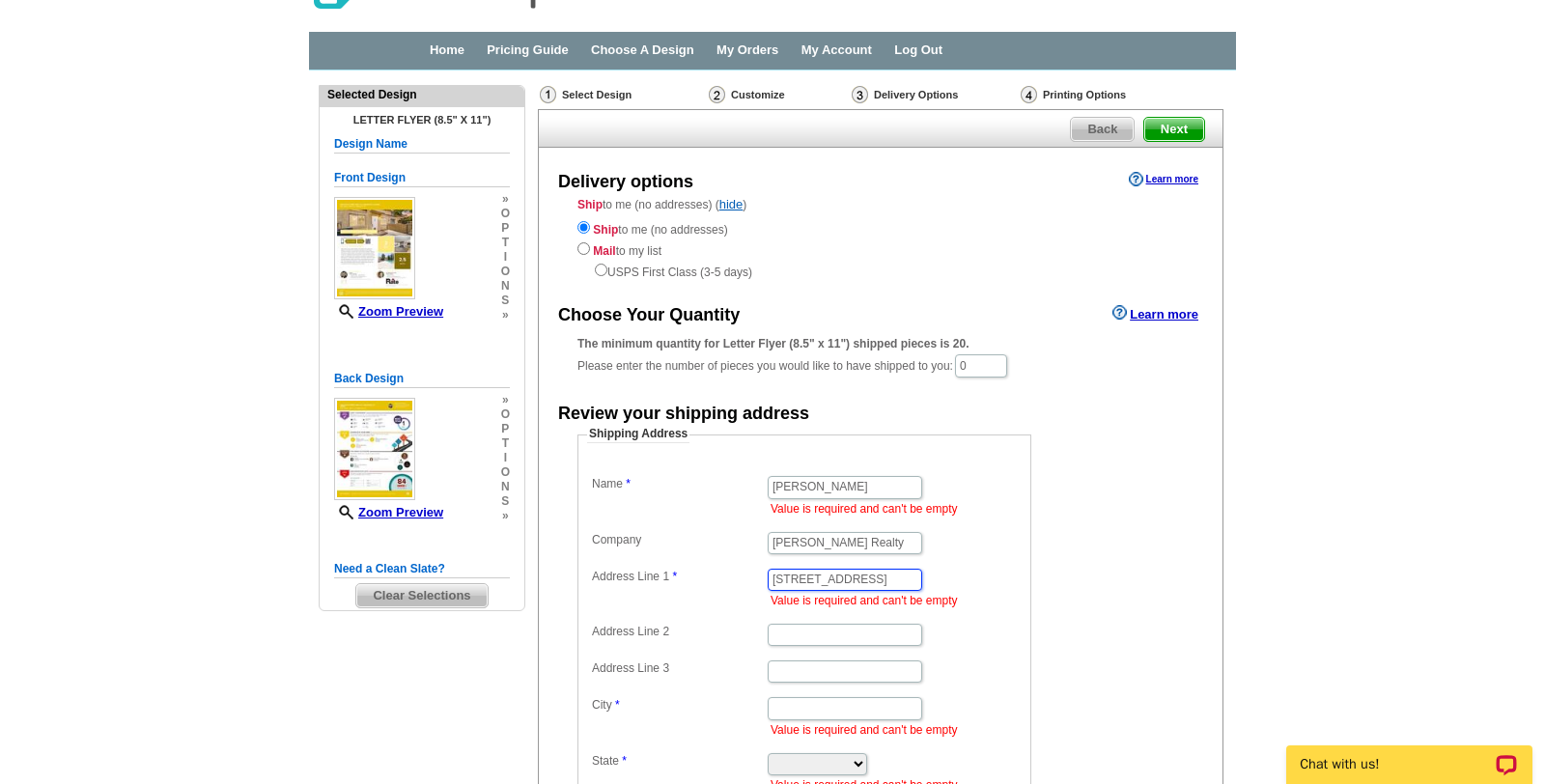 scroll, scrollTop: 0, scrollLeft: 14, axis: horizontal 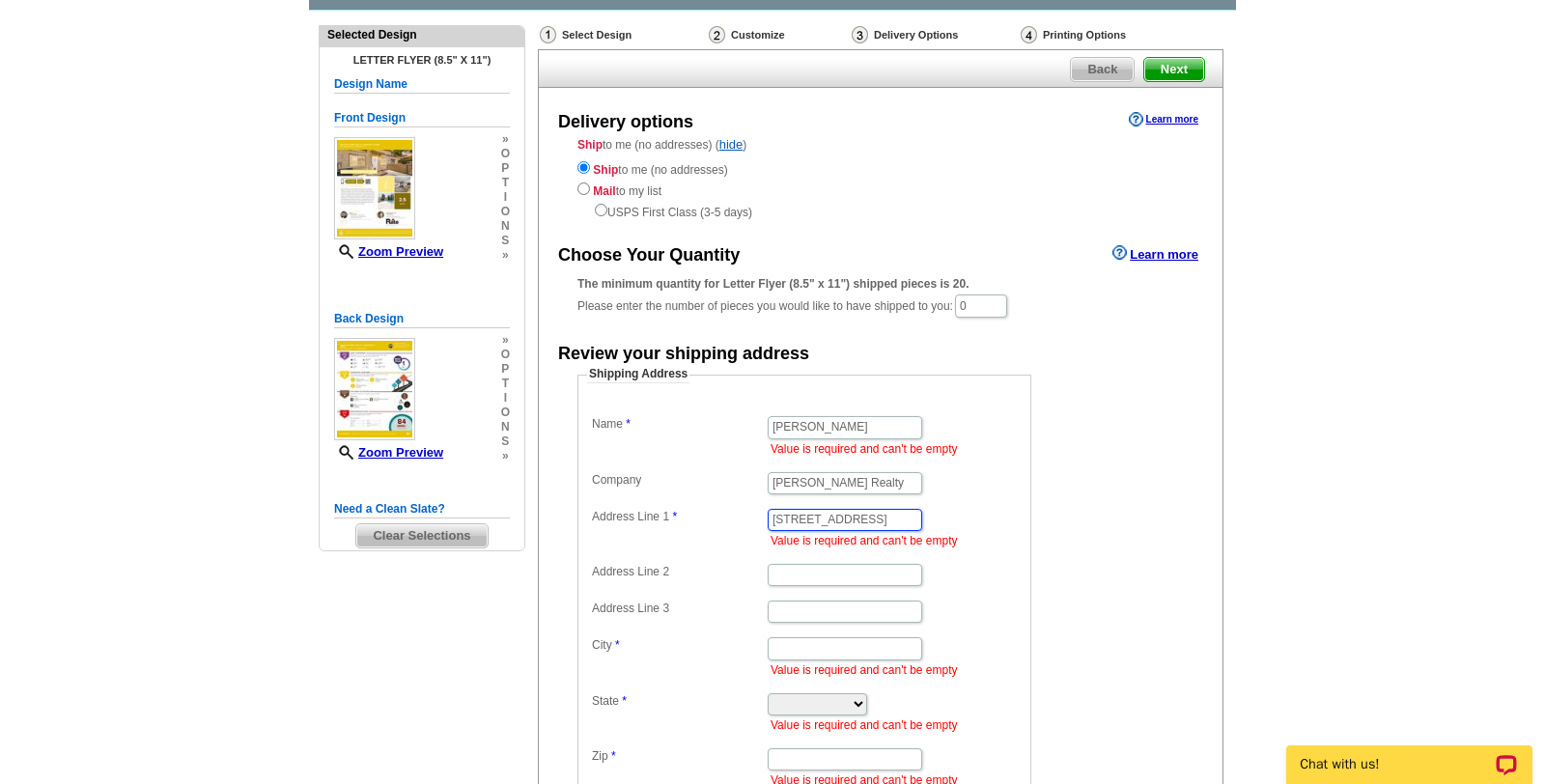 type on "[STREET_ADDRESS]" 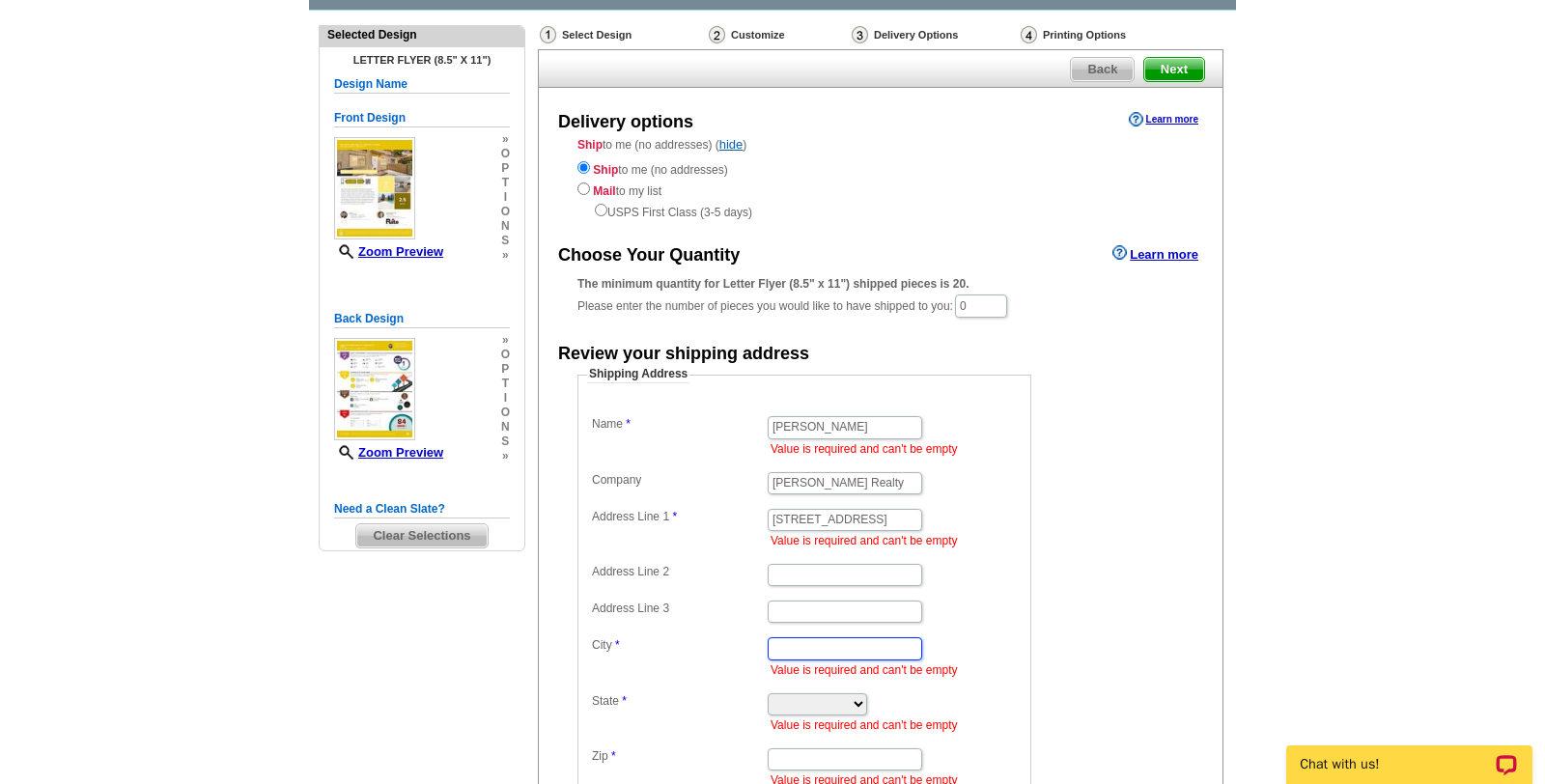 click on "City" at bounding box center [845, 648] 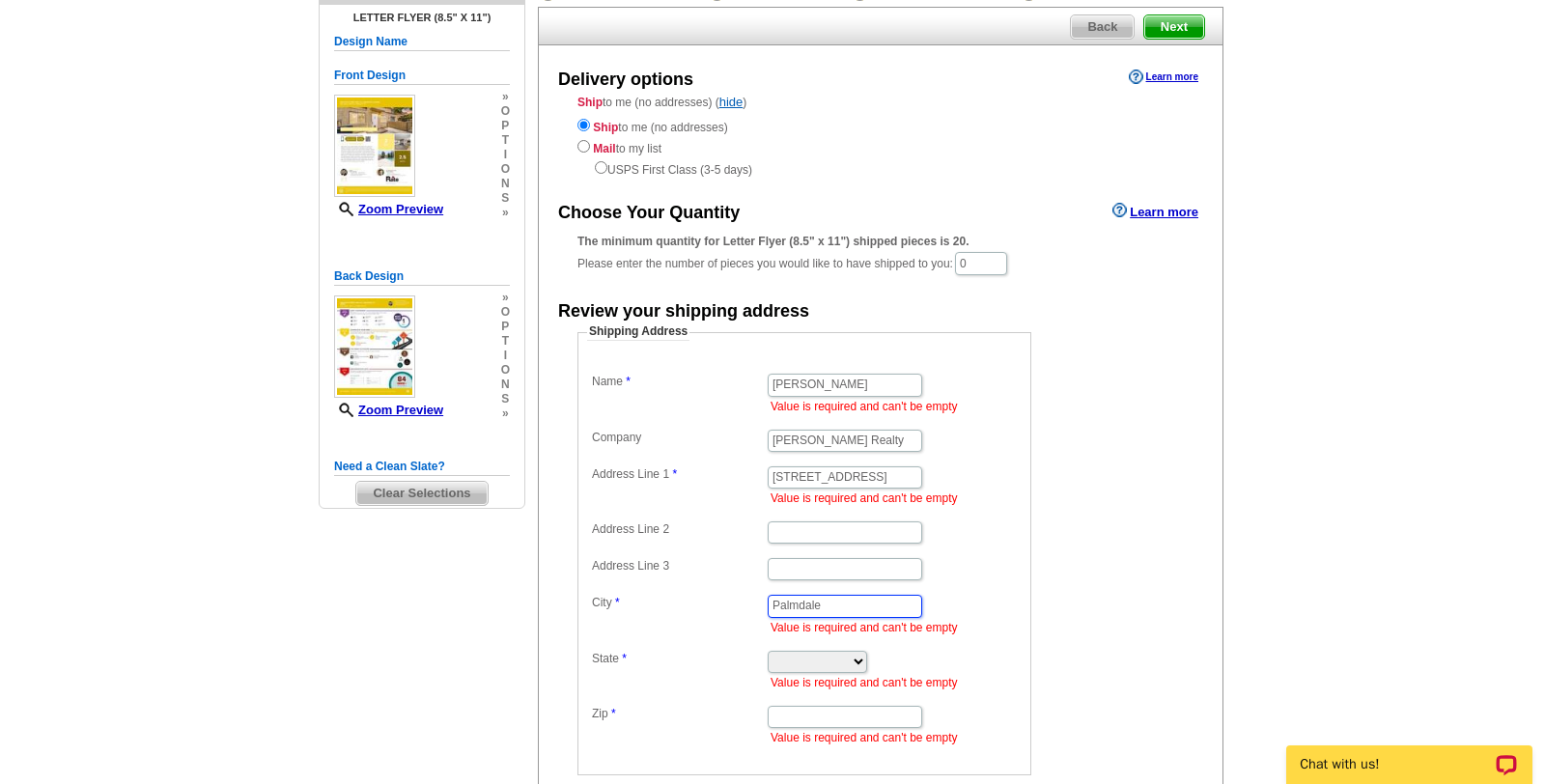 scroll, scrollTop: 171, scrollLeft: 0, axis: vertical 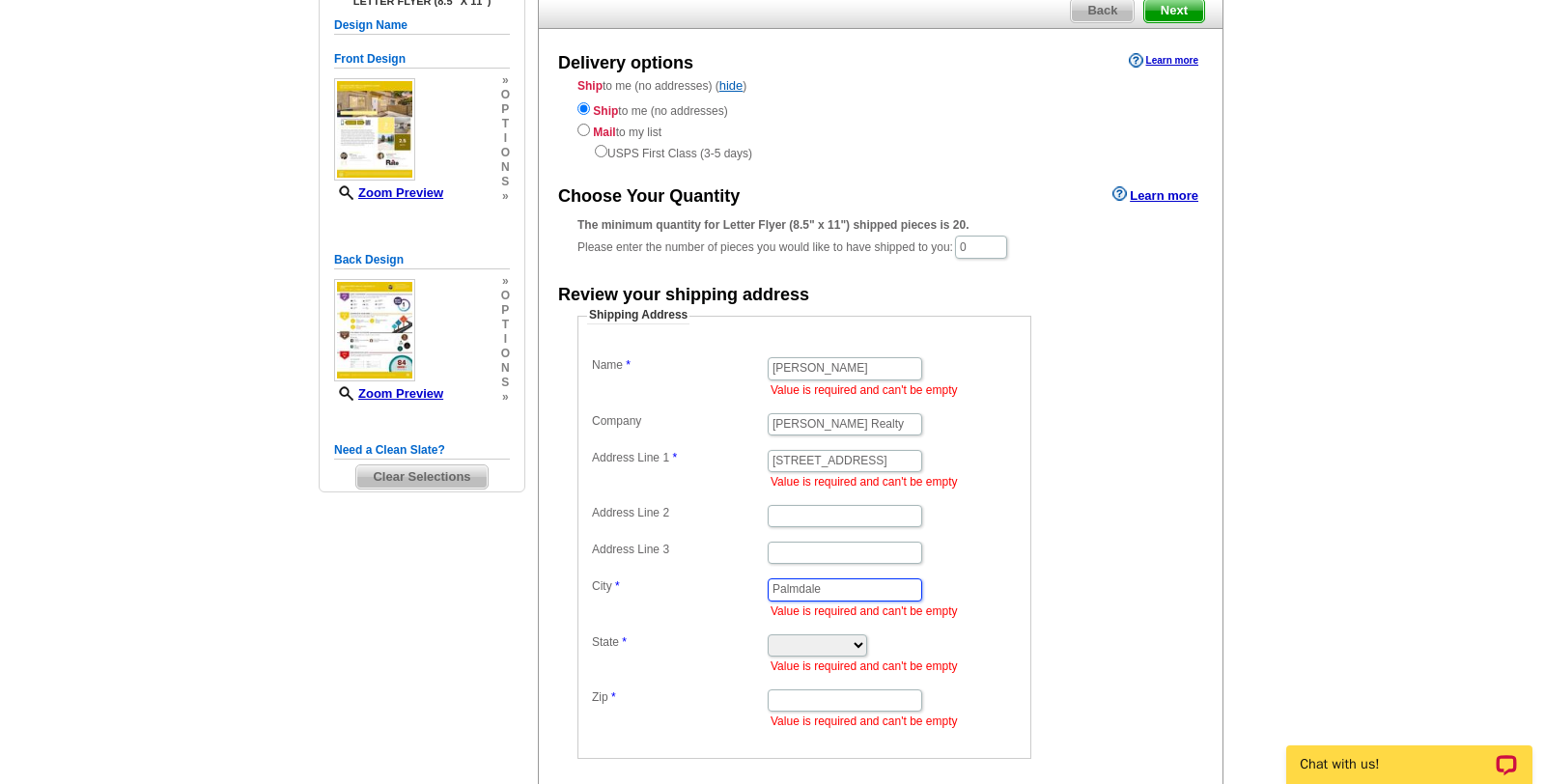 type on "Palmdale" 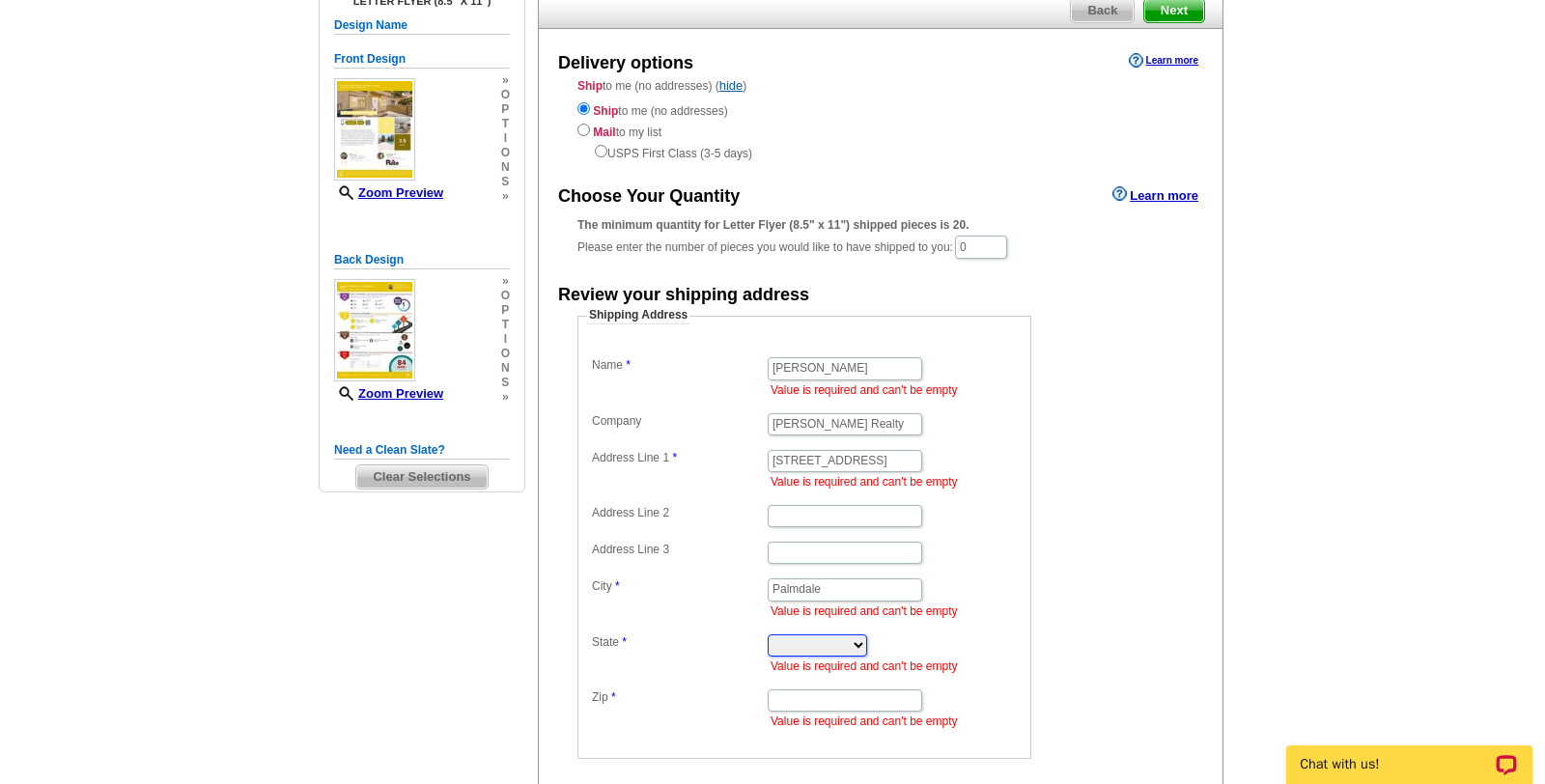 click on "Alabama
Alaska
Arizona
Arkansas
California
Colorado
Connecticut
District of Columbia
Delaware
Florida
Georgia
Hawaii
Idaho
Illinois
Indiana
Iowa
Kansas
Kentucky
Louisiana
Maine
Maryland
Massachusetts
Michigan
Minnesota
Mississippi
Missouri
Montana
Nebraska
Nevada
New Hampshire
New Jersey
New Mexico
New York
North Carolina
North Dakota
Ohio
Oklahoma
Oregon
Pennsylvania
Rhode Island
South Carolina
South Dakota
Tennessee
Texas
Utah
Vermont
Virginia
Washington
West Virginia
Wisconsin
Wyoming" at bounding box center (817, 645) 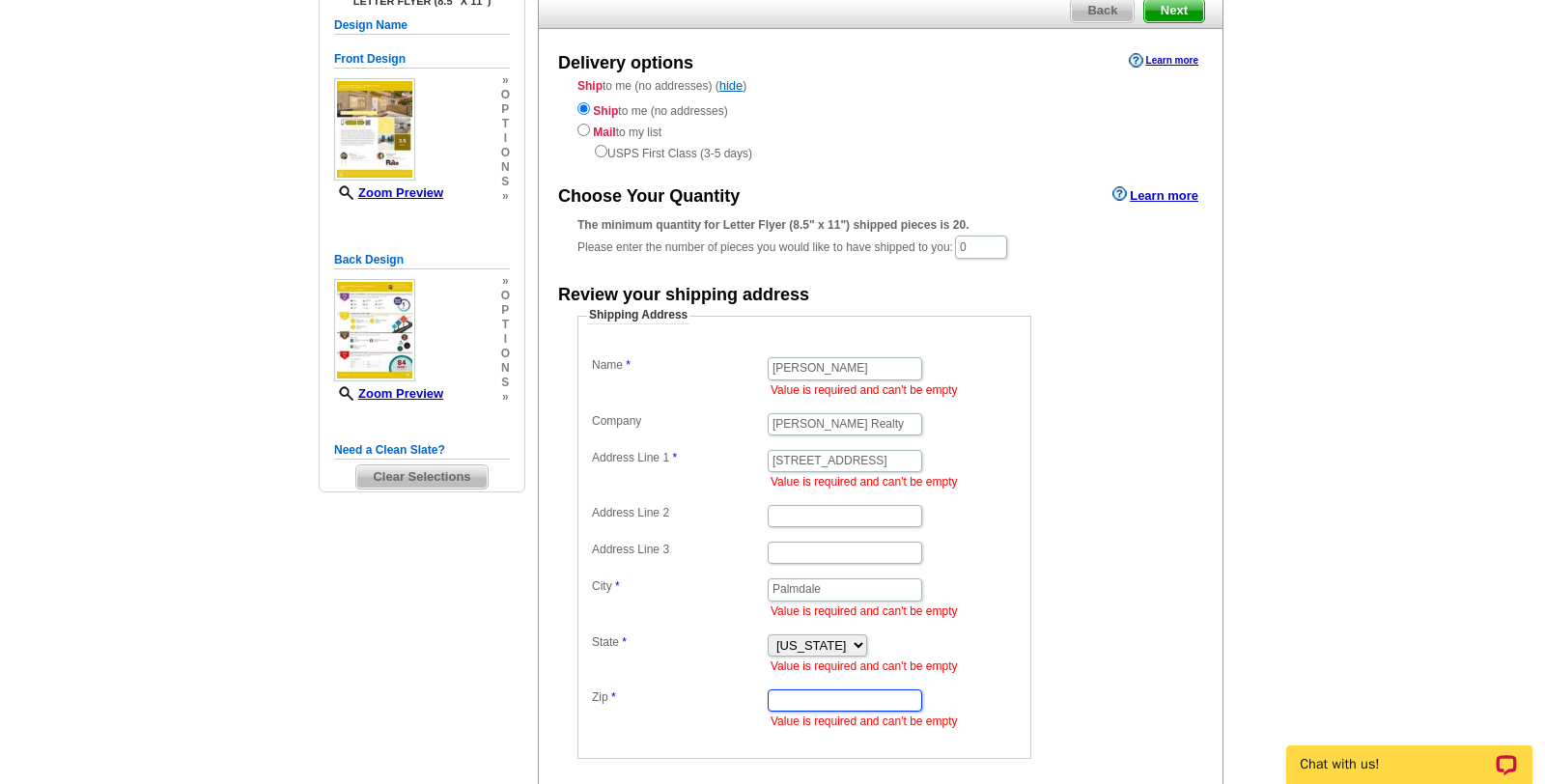 click on "Zip" at bounding box center (845, 700) 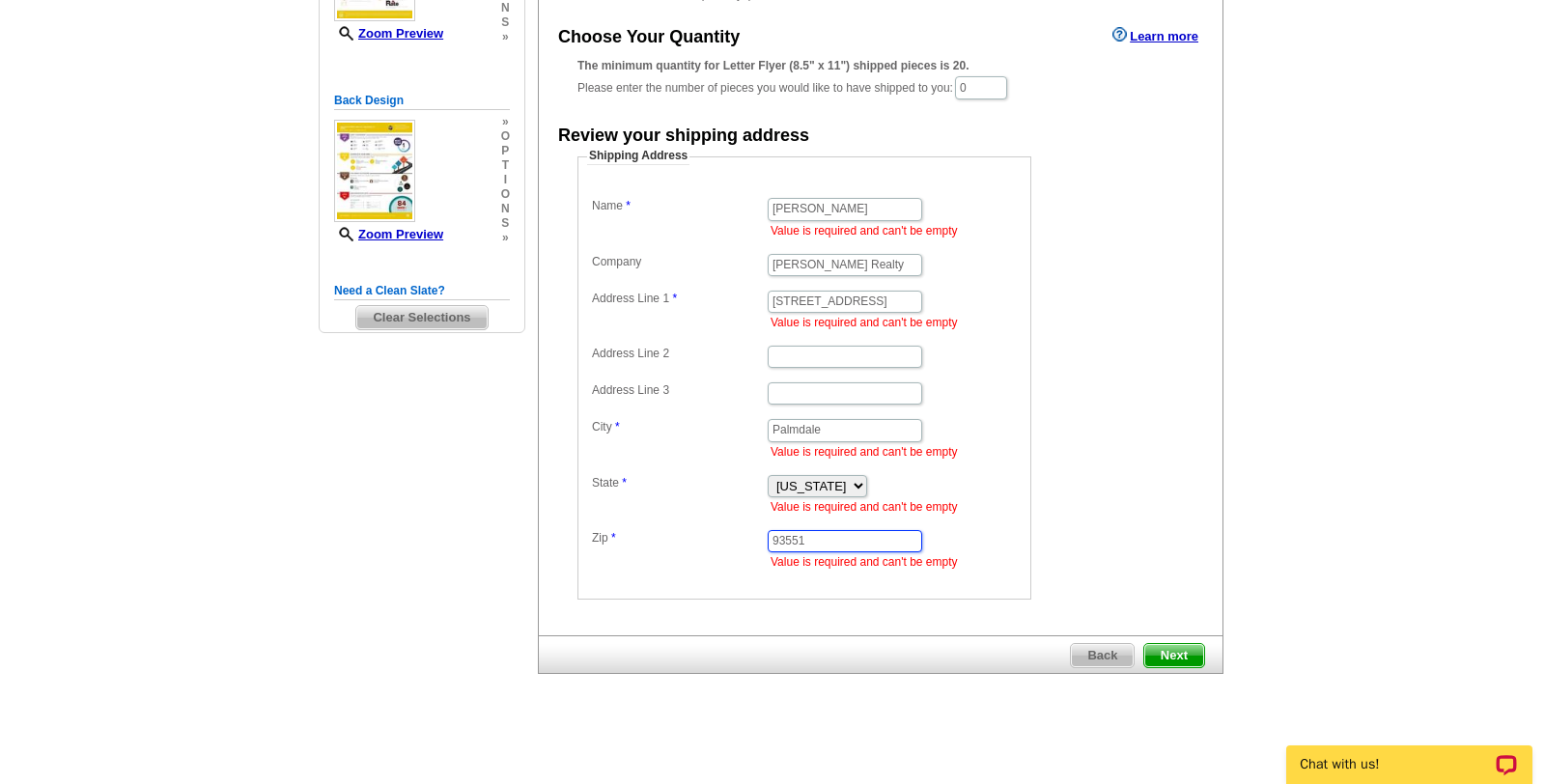 scroll, scrollTop: 335, scrollLeft: 0, axis: vertical 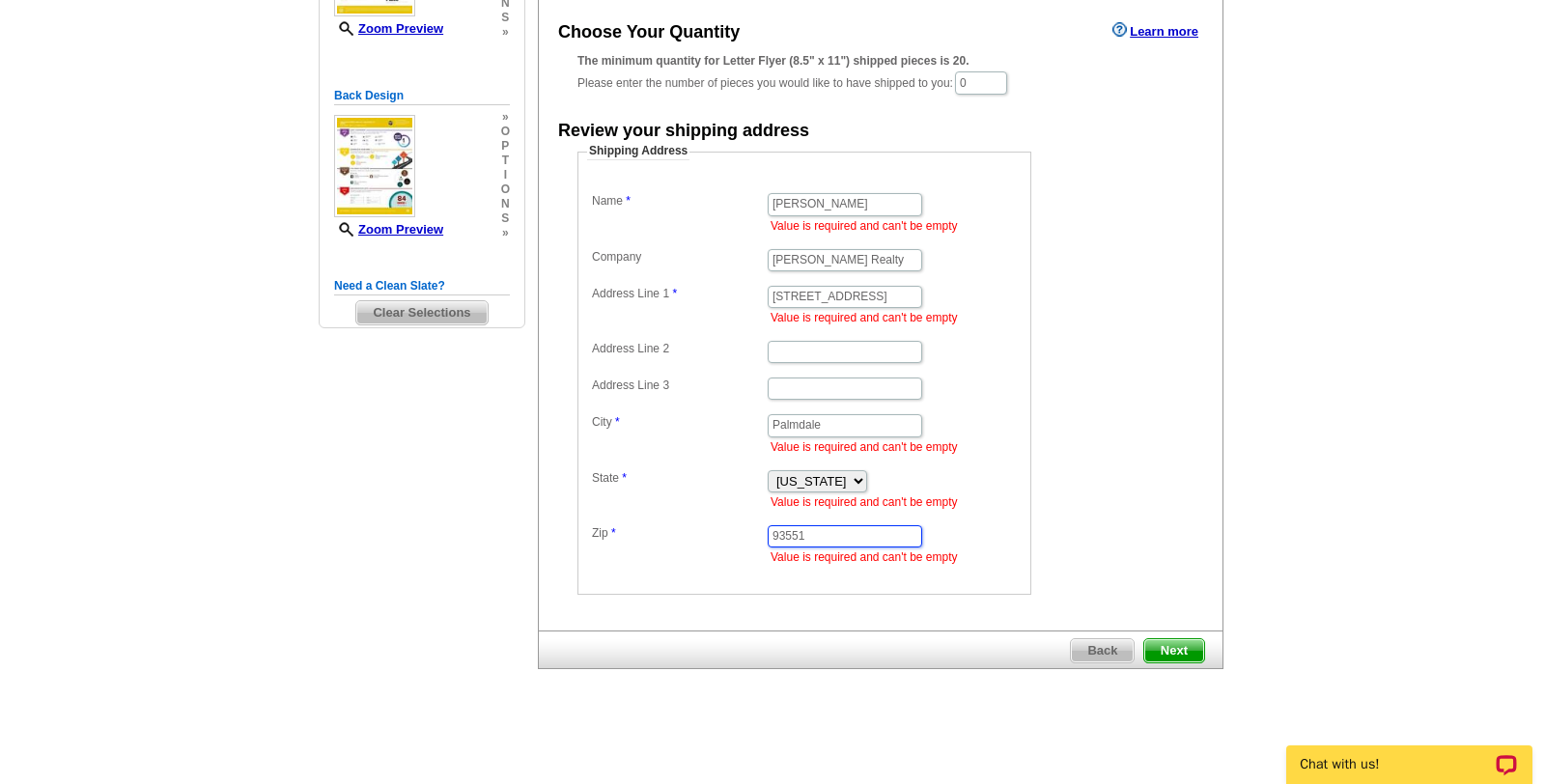 type on "93551" 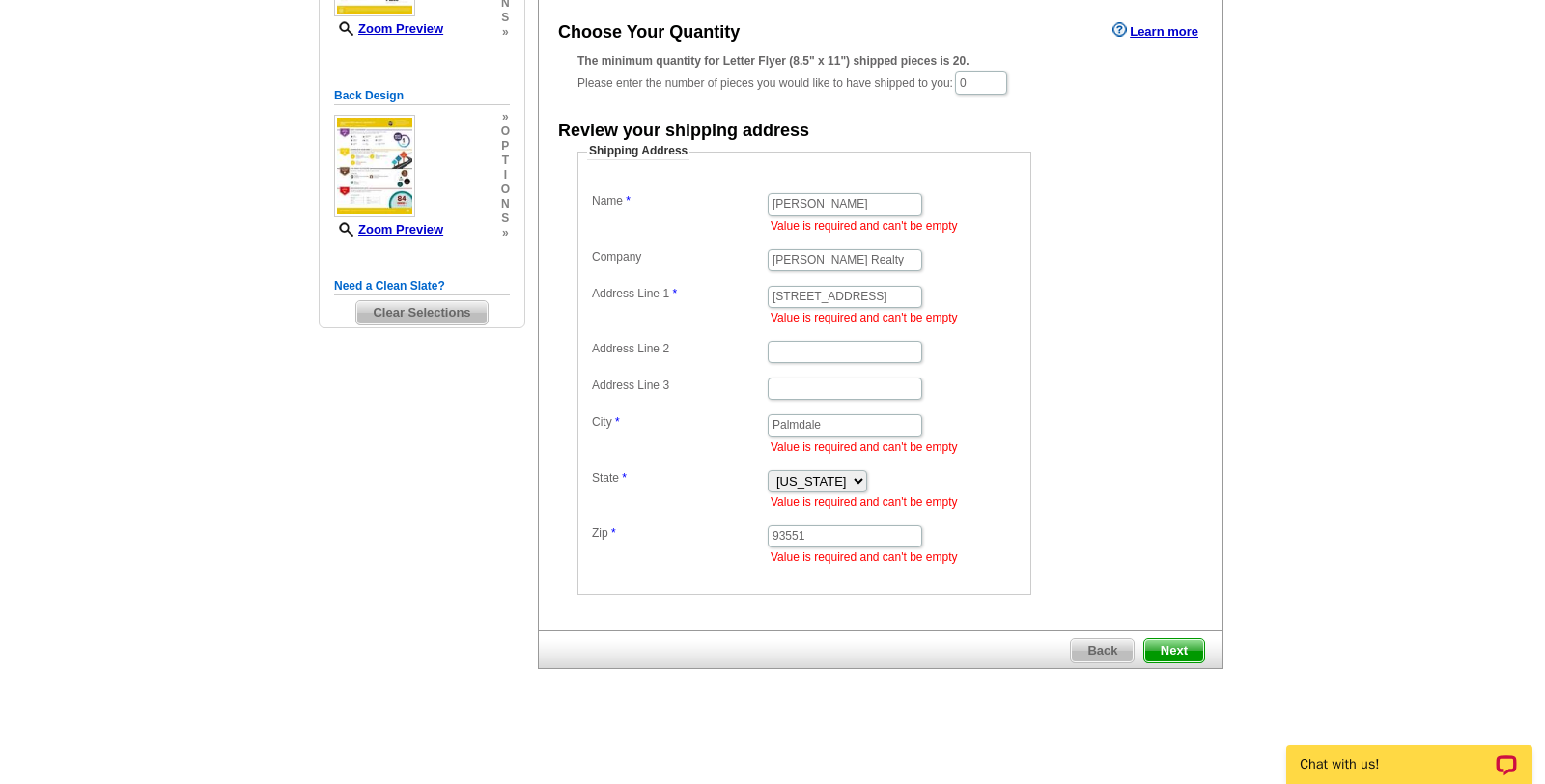 click on "Next" at bounding box center [1174, 651] 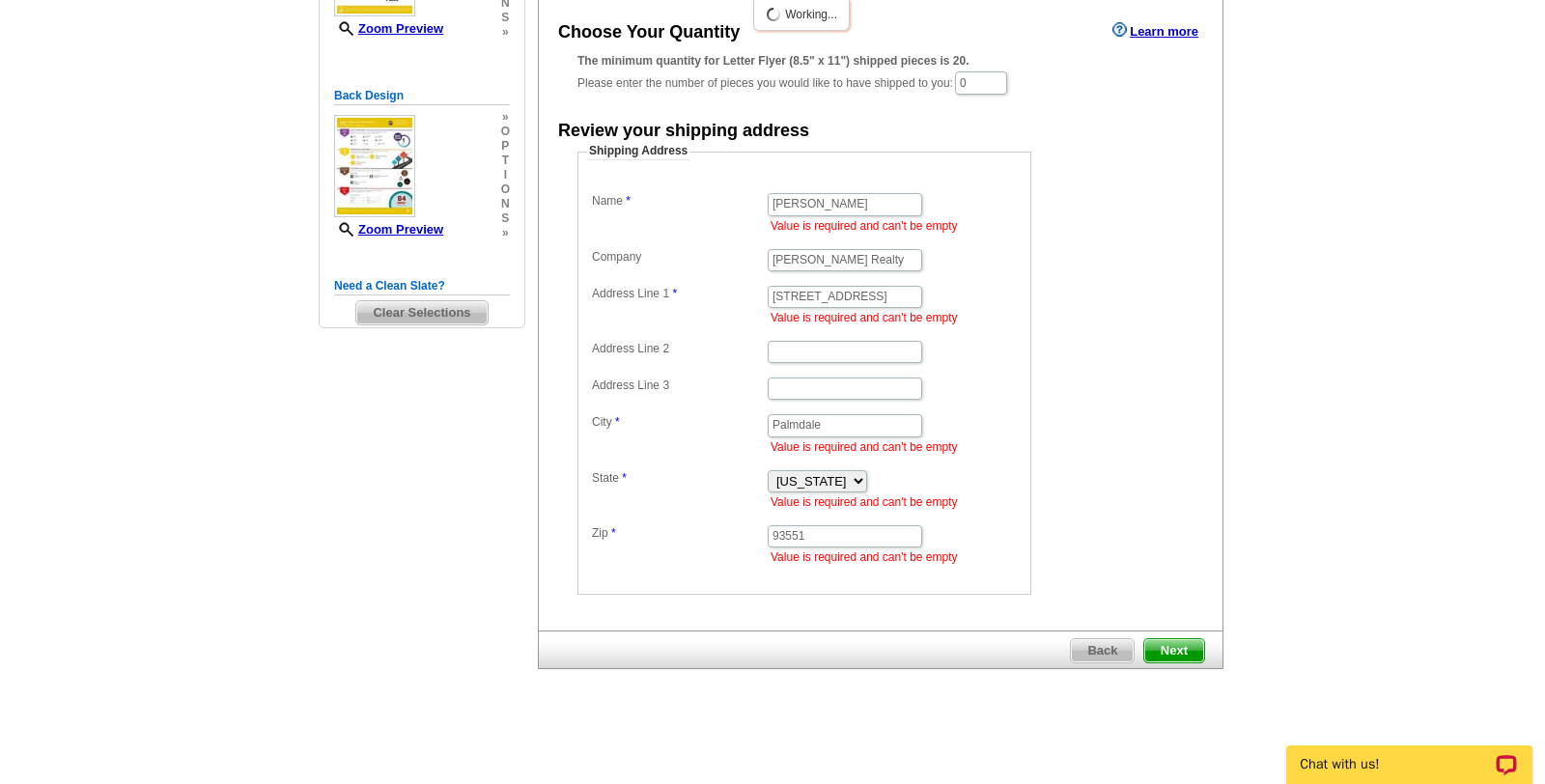 scroll, scrollTop: 244, scrollLeft: 0, axis: vertical 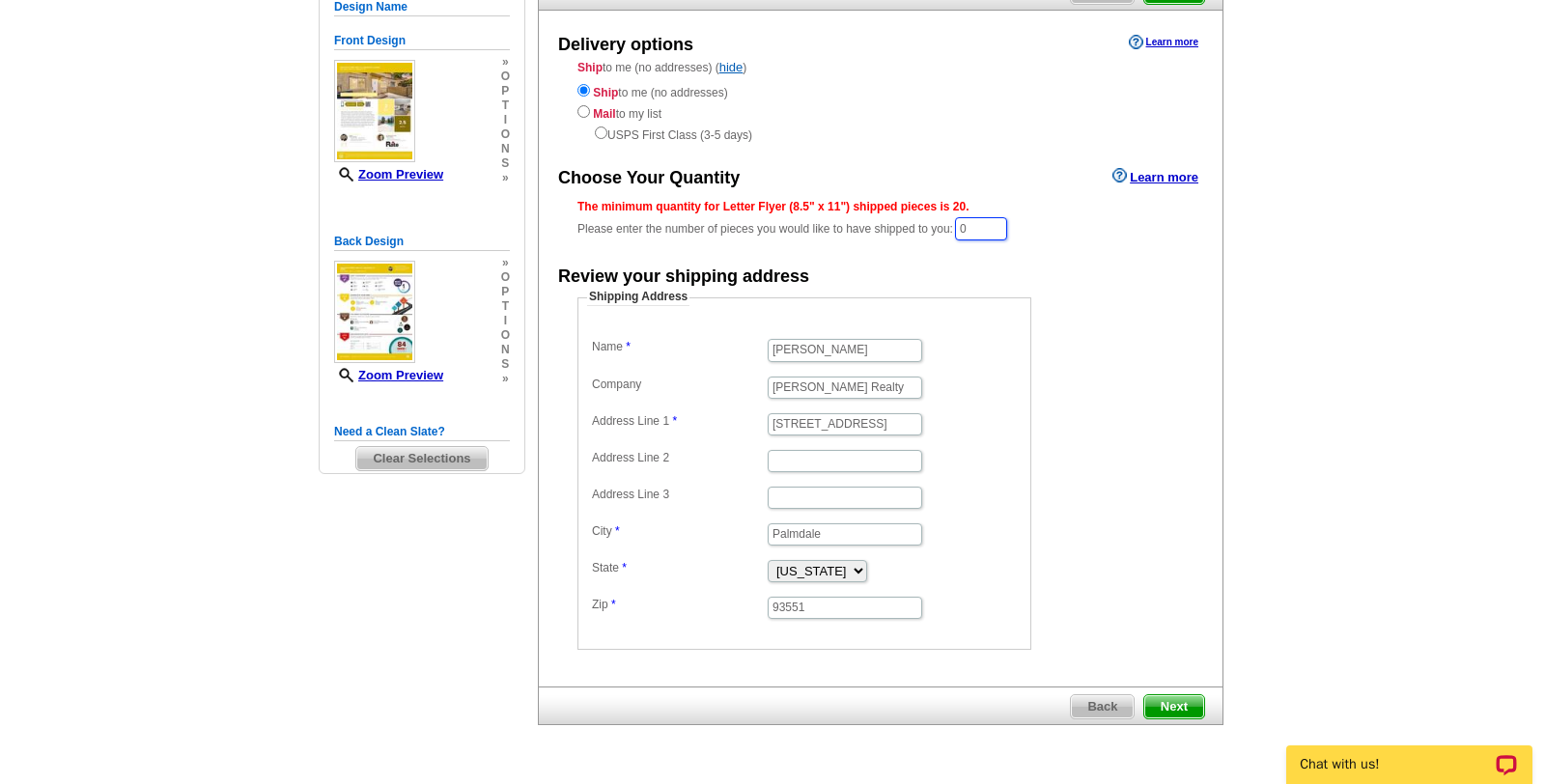 click on "0" at bounding box center [981, 229] 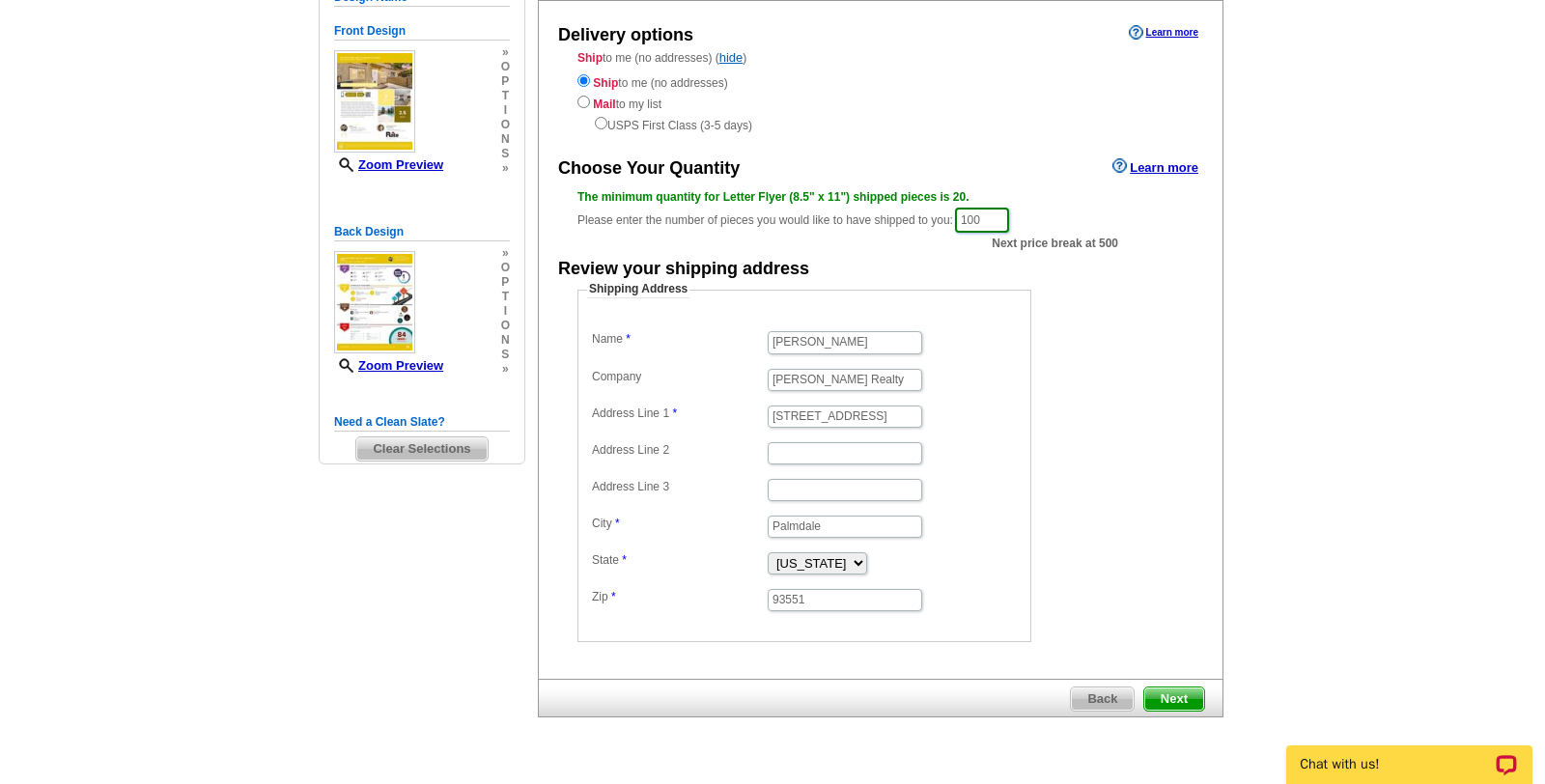 scroll, scrollTop: 201, scrollLeft: 0, axis: vertical 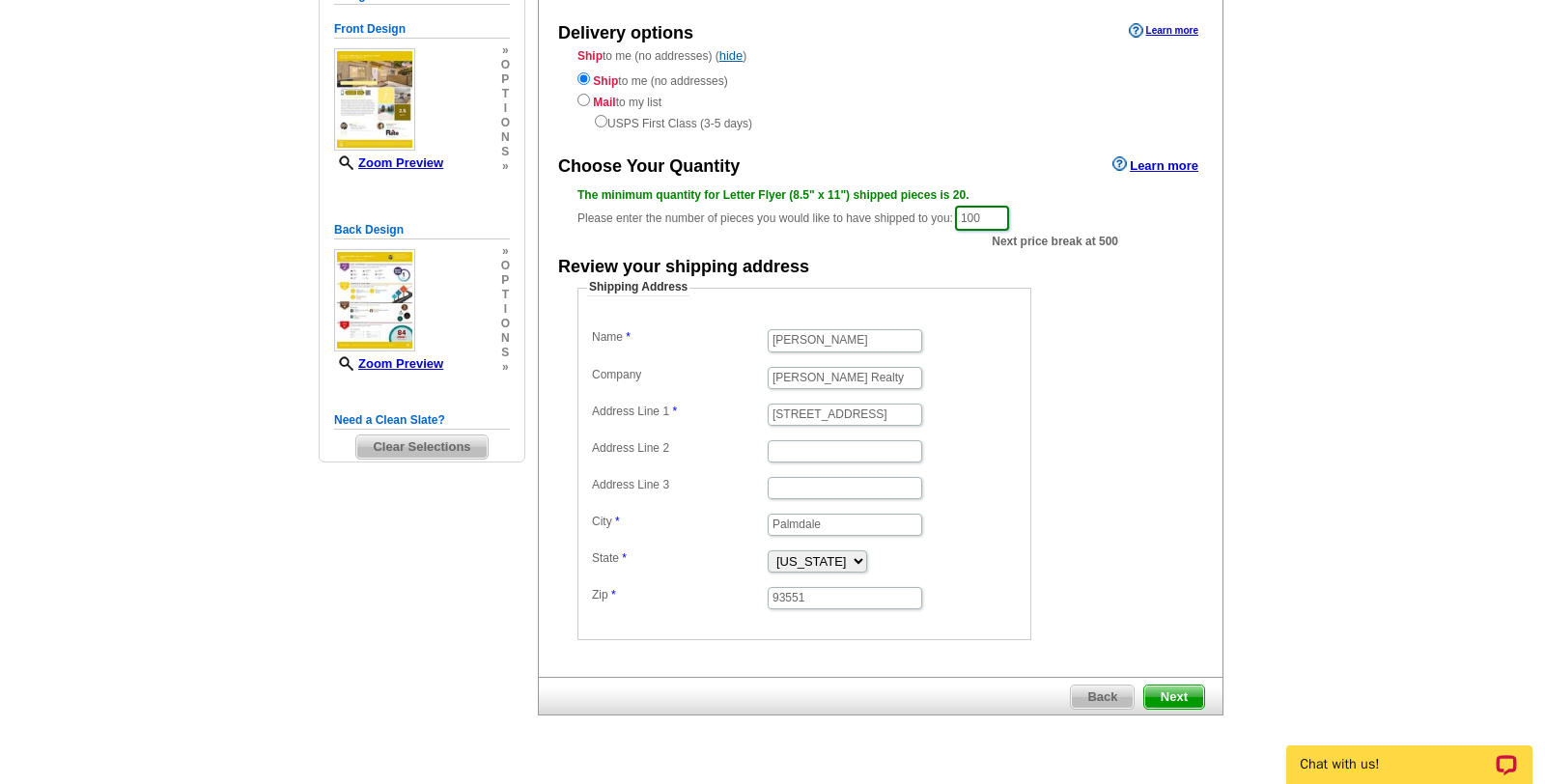 type on "100" 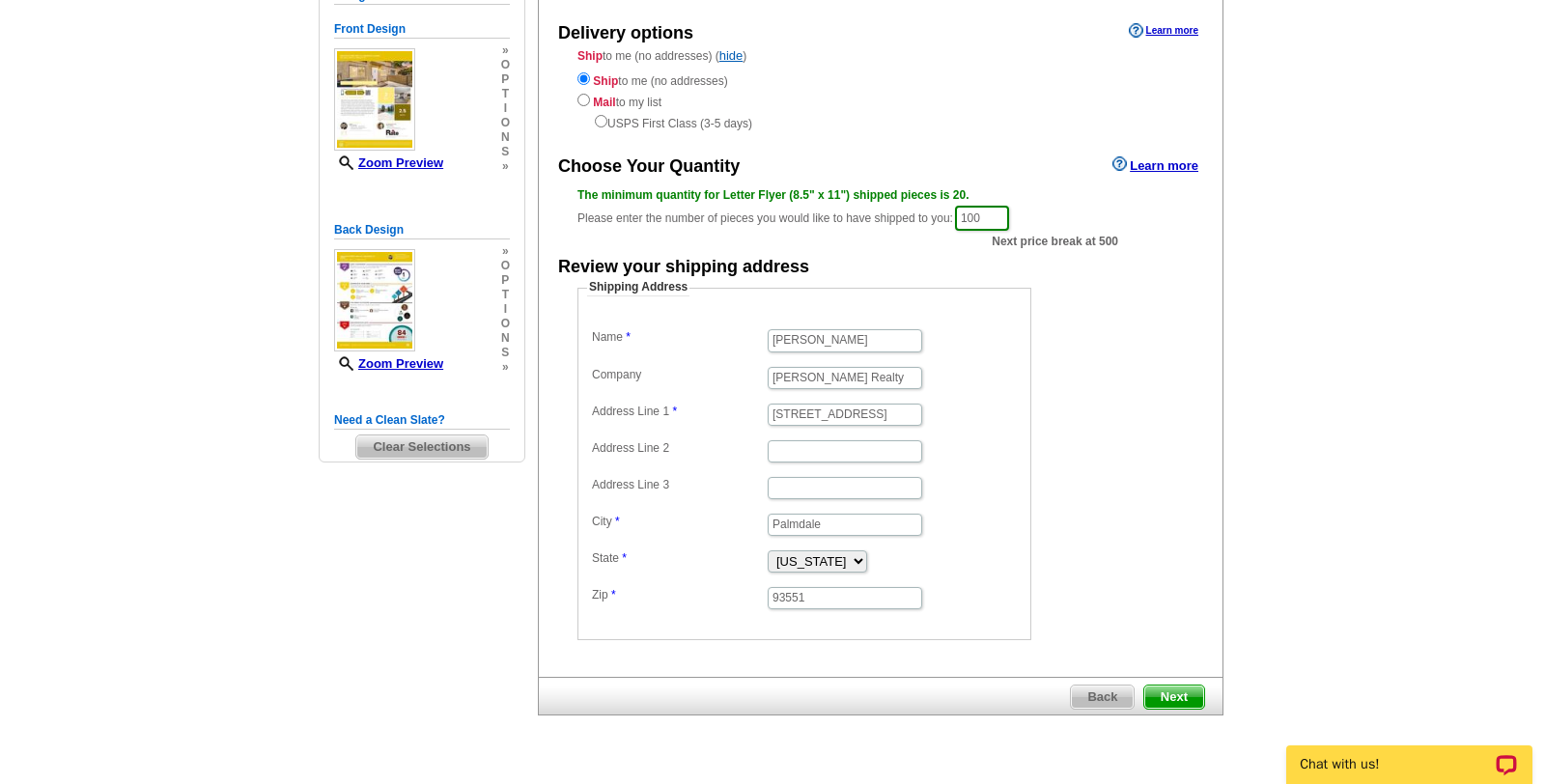 click on "Next" at bounding box center [1174, 697] 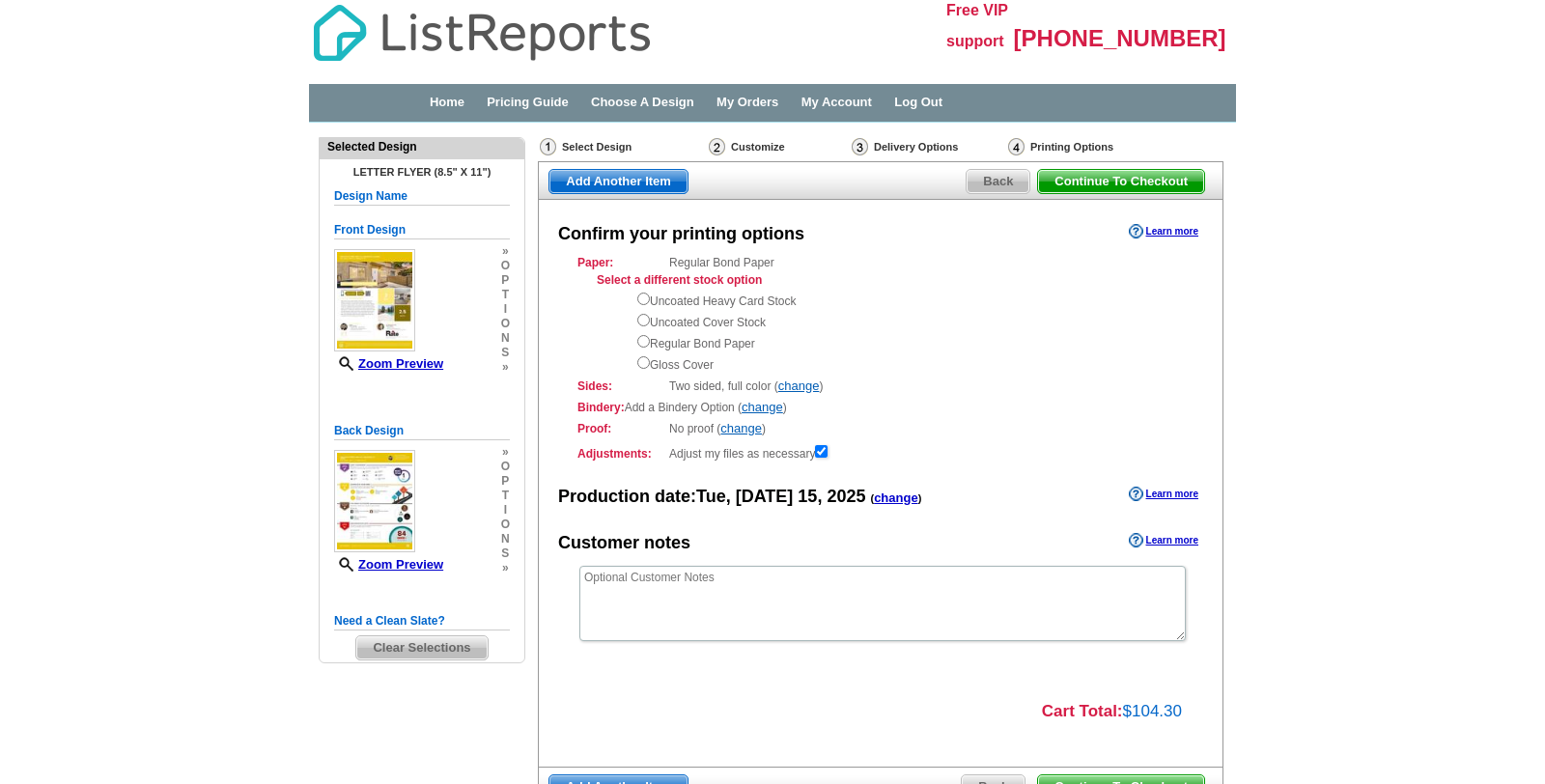 scroll, scrollTop: 0, scrollLeft: 0, axis: both 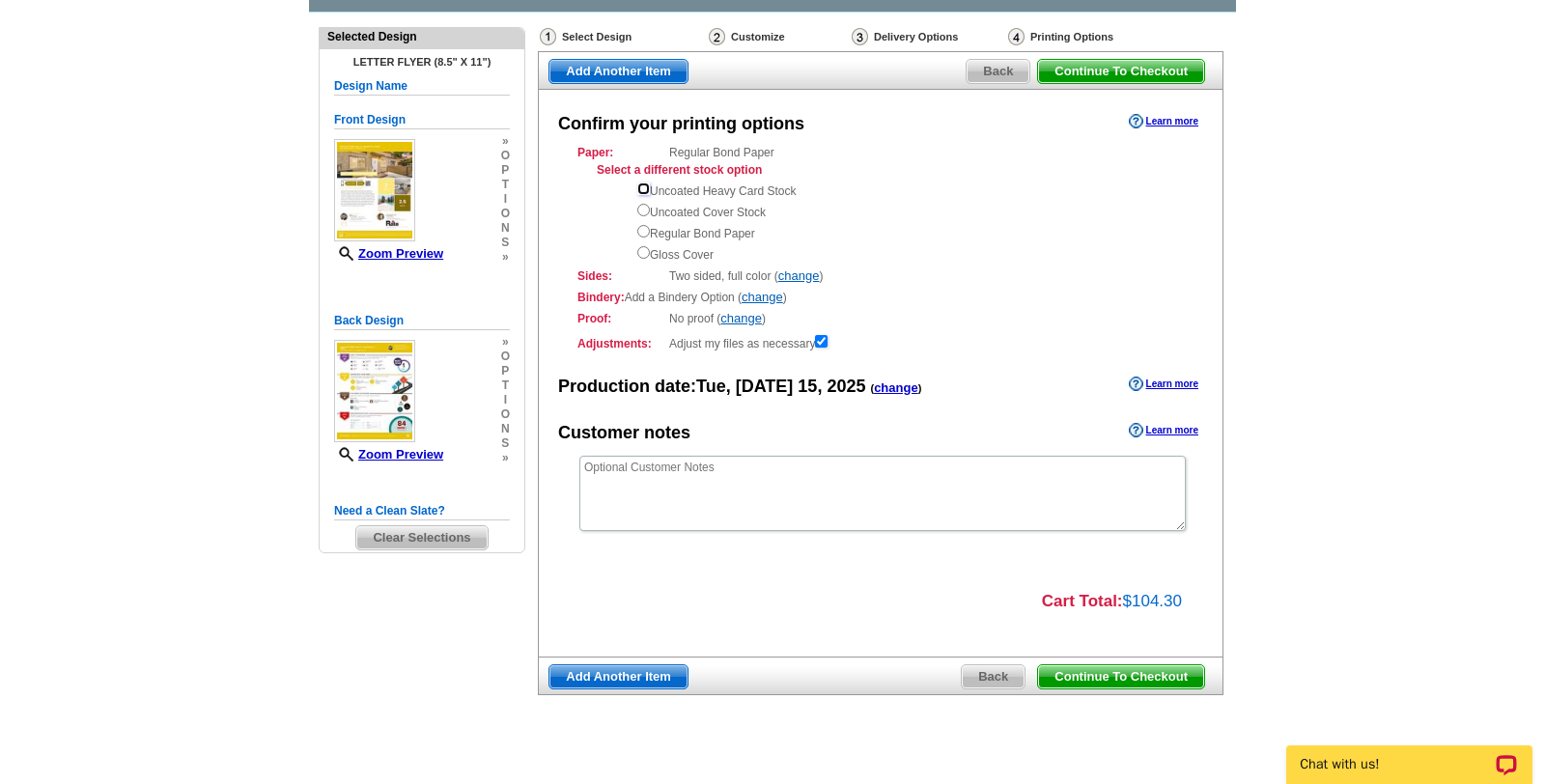 click at bounding box center (643, 188) 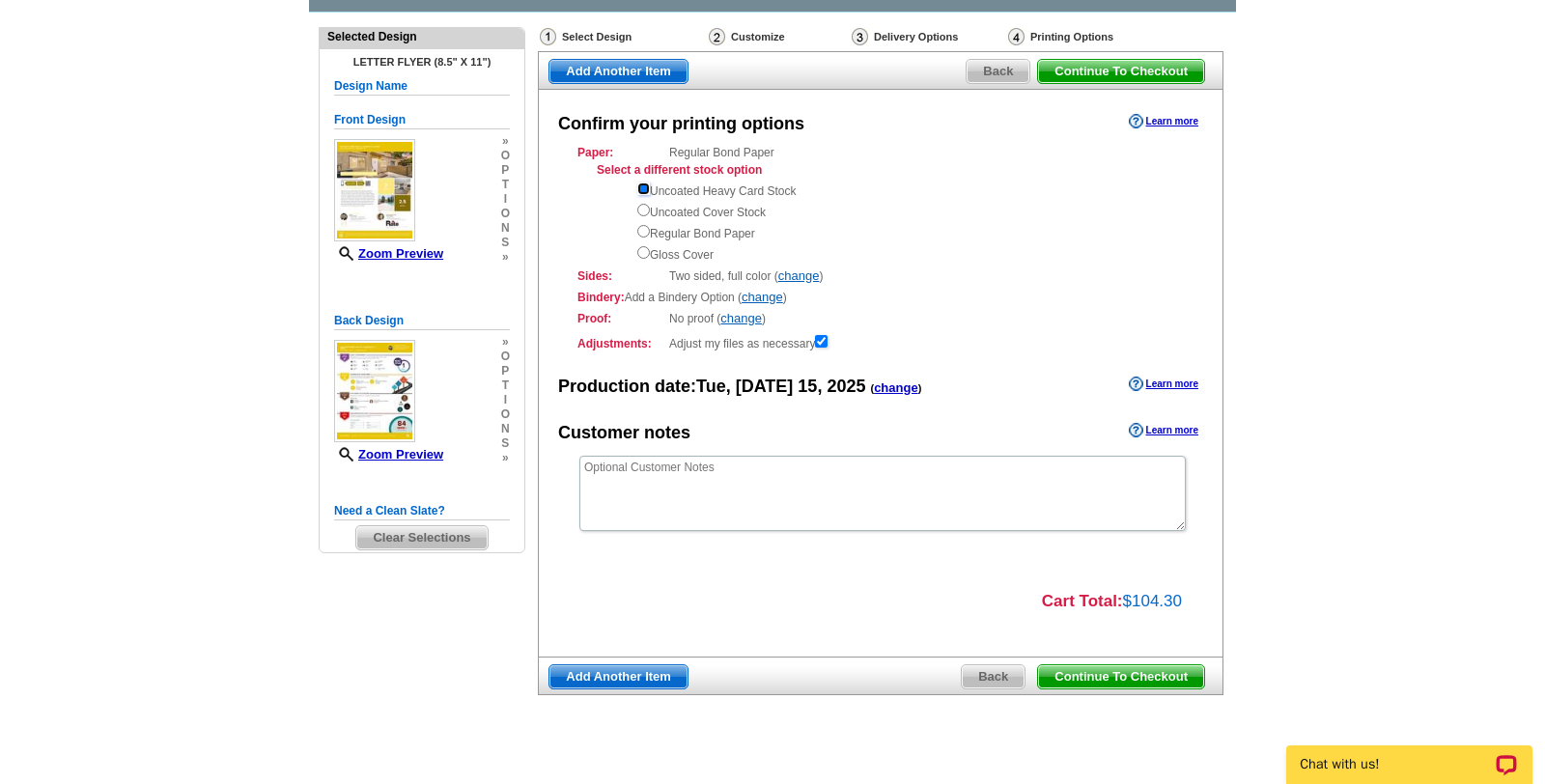 scroll, scrollTop: 0, scrollLeft: 0, axis: both 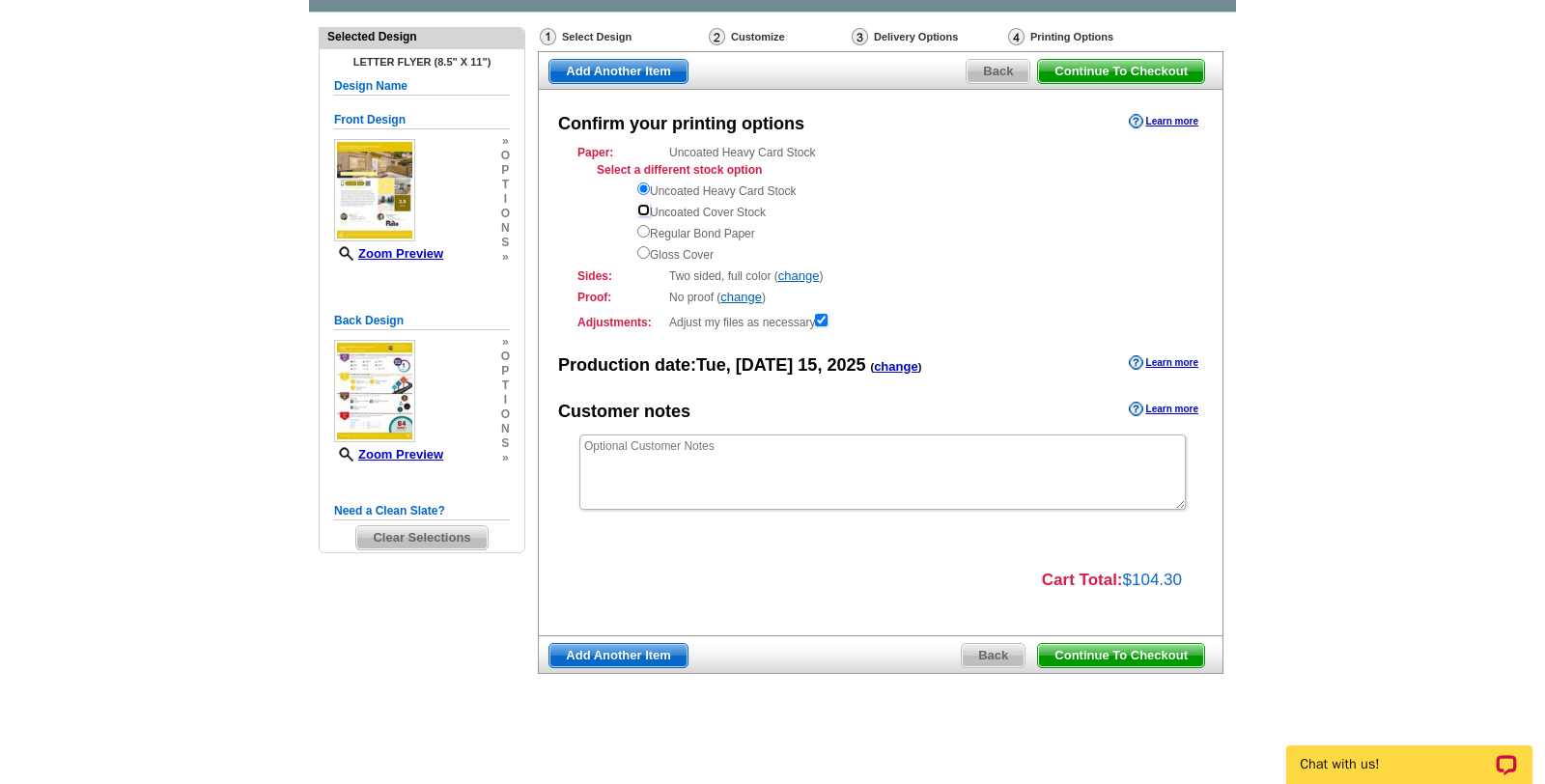 click at bounding box center (643, 210) 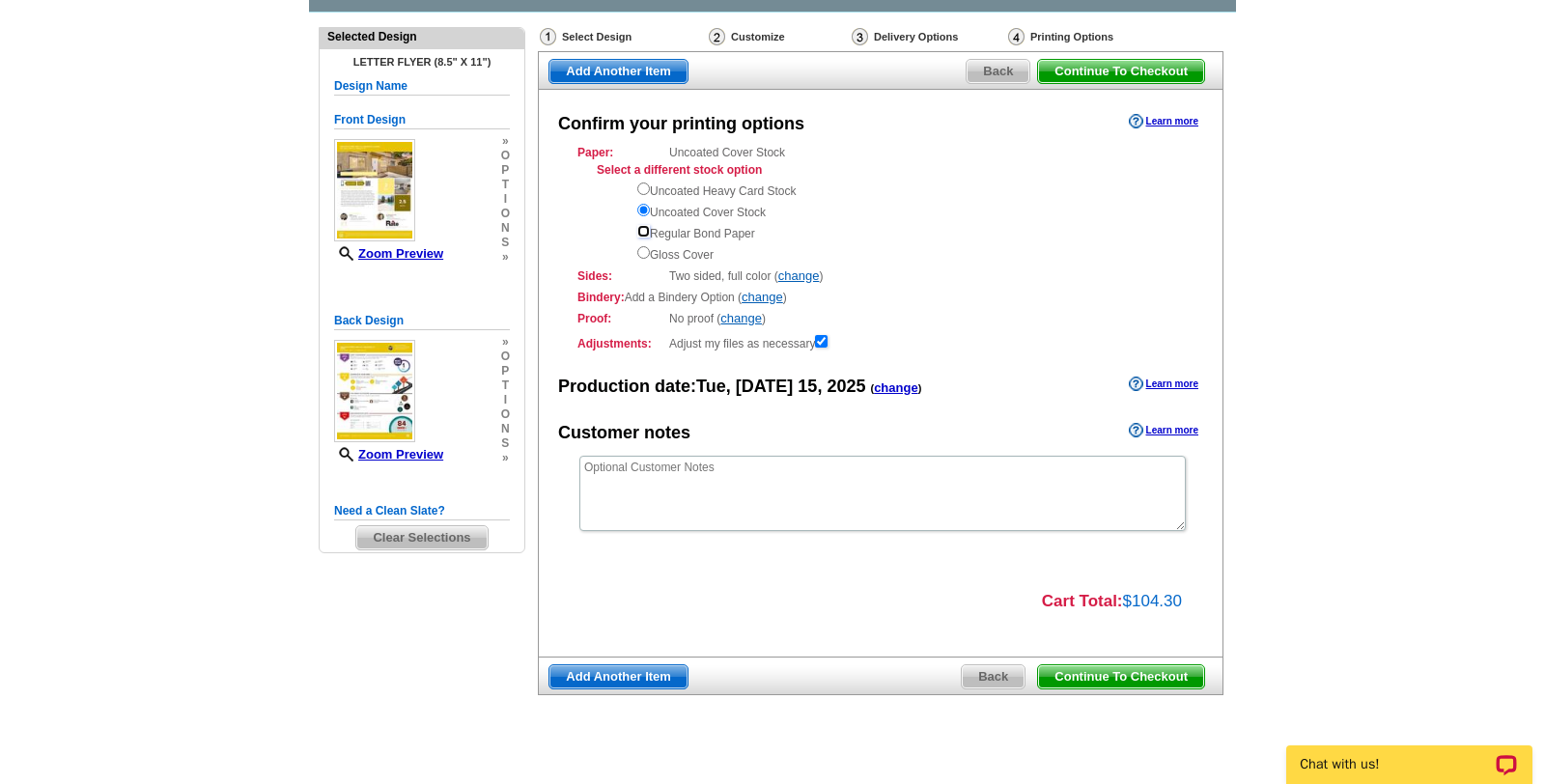 click at bounding box center [643, 231] 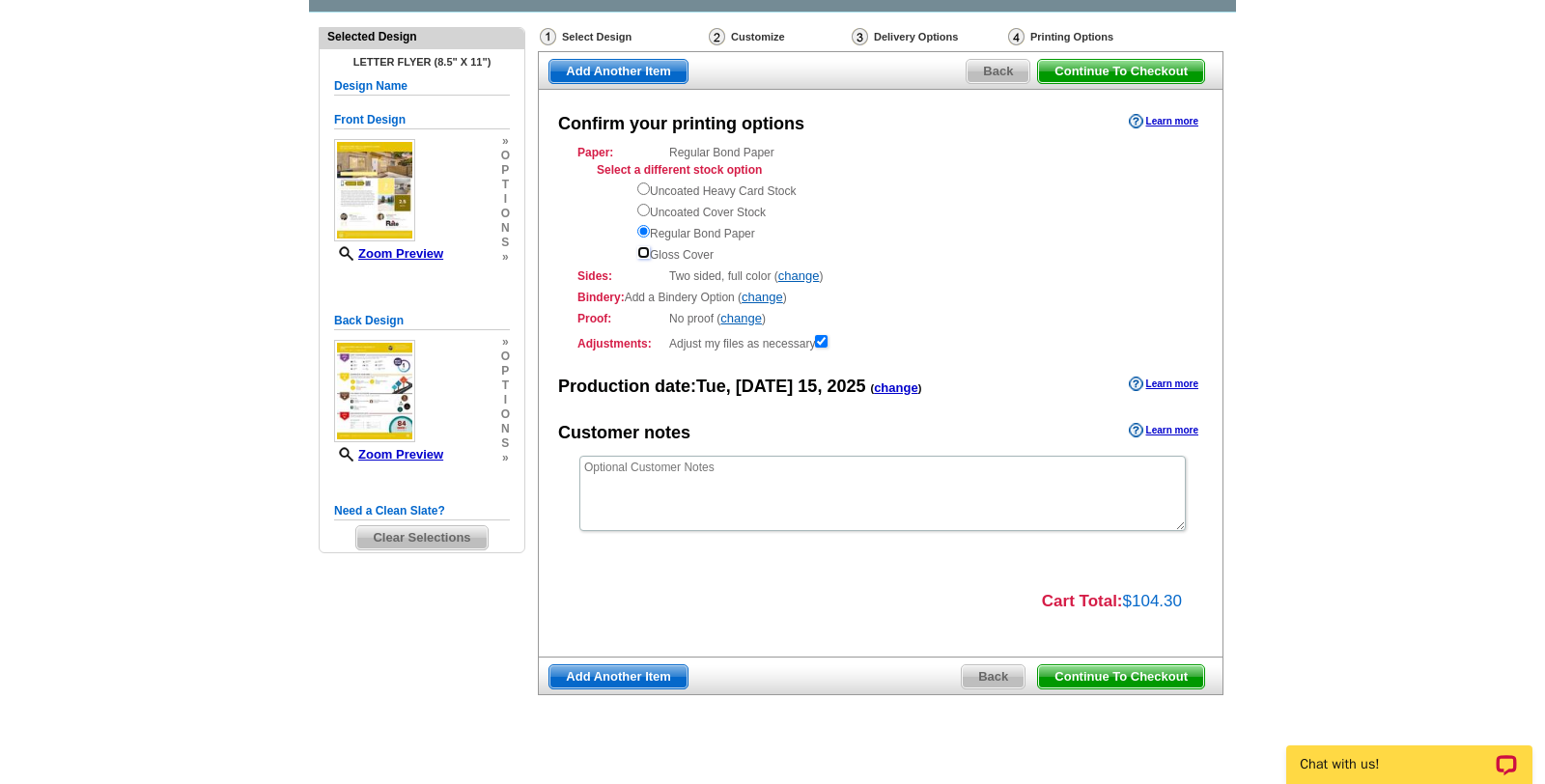 click at bounding box center [643, 252] 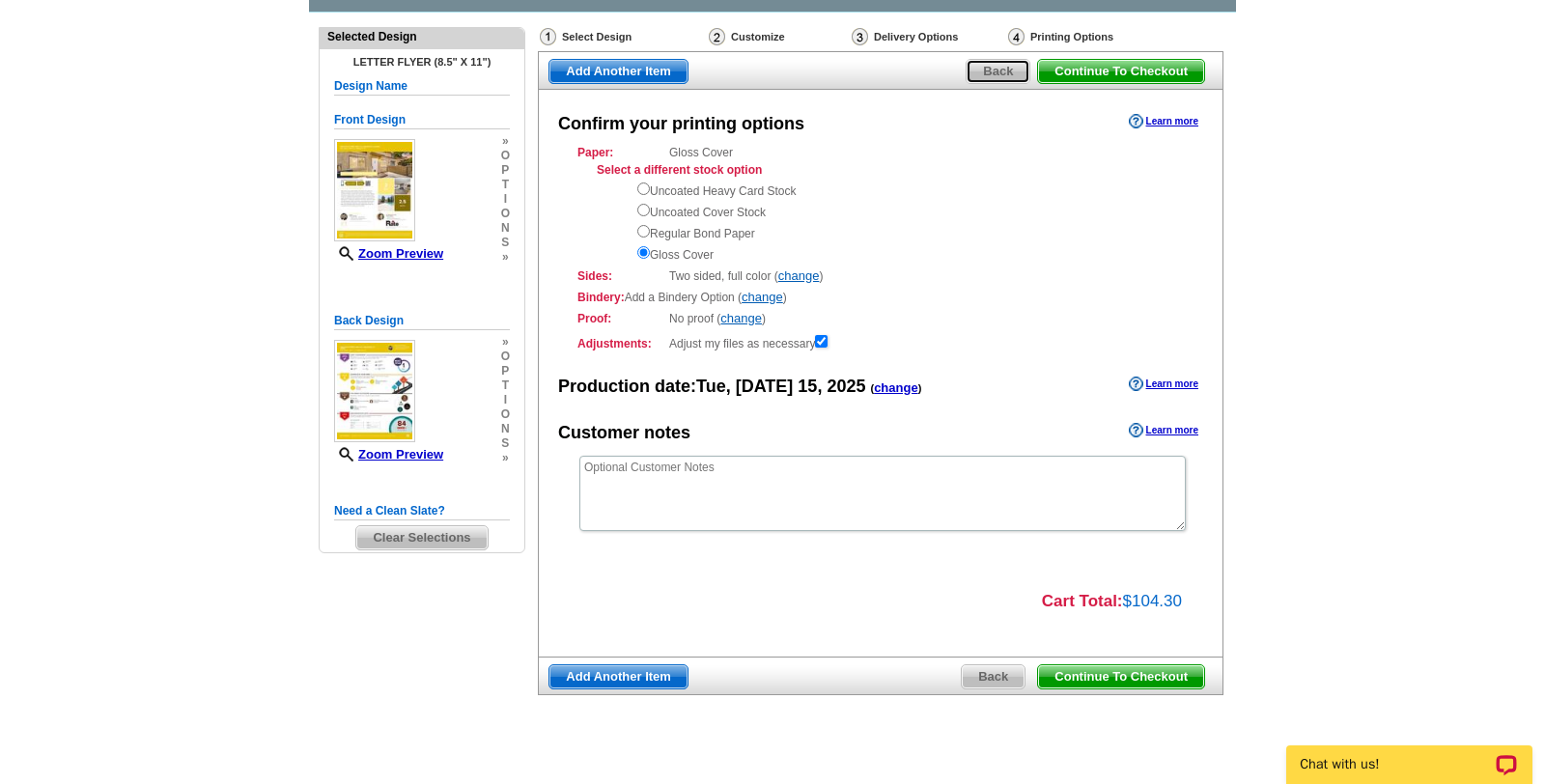 click on "Back" at bounding box center [997, 71] 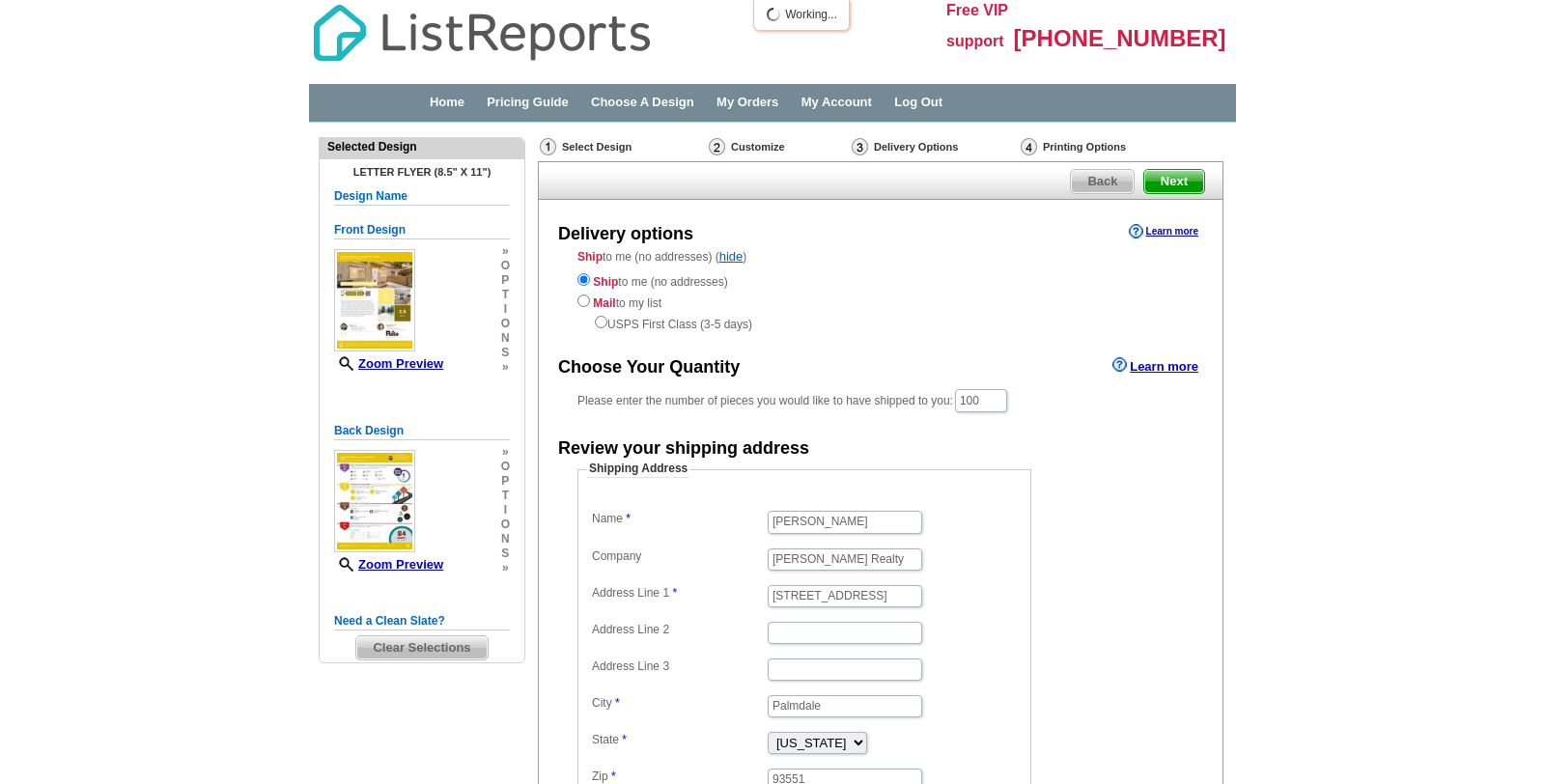 scroll, scrollTop: 32, scrollLeft: 0, axis: vertical 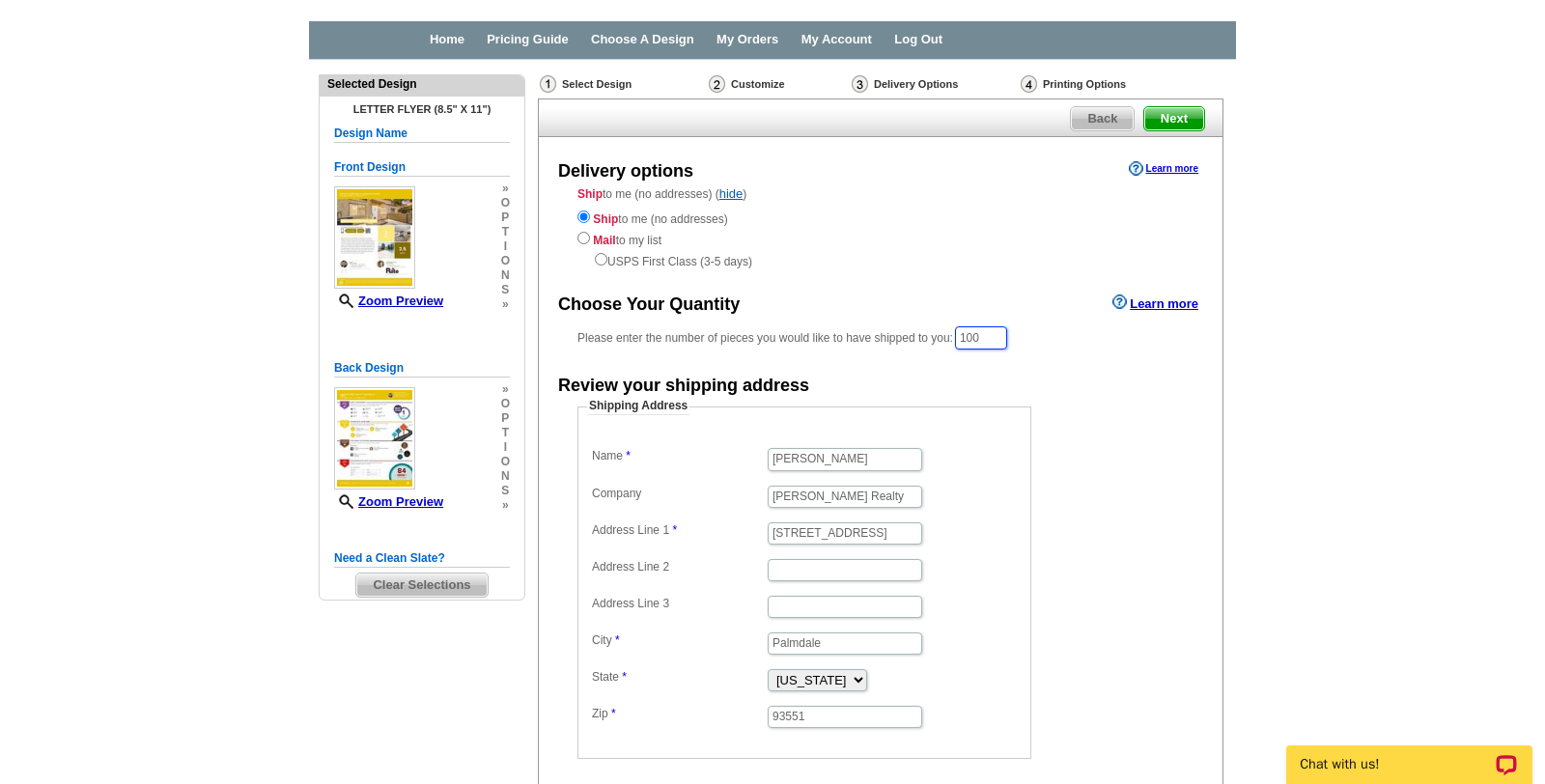 click on "100" at bounding box center [981, 338] 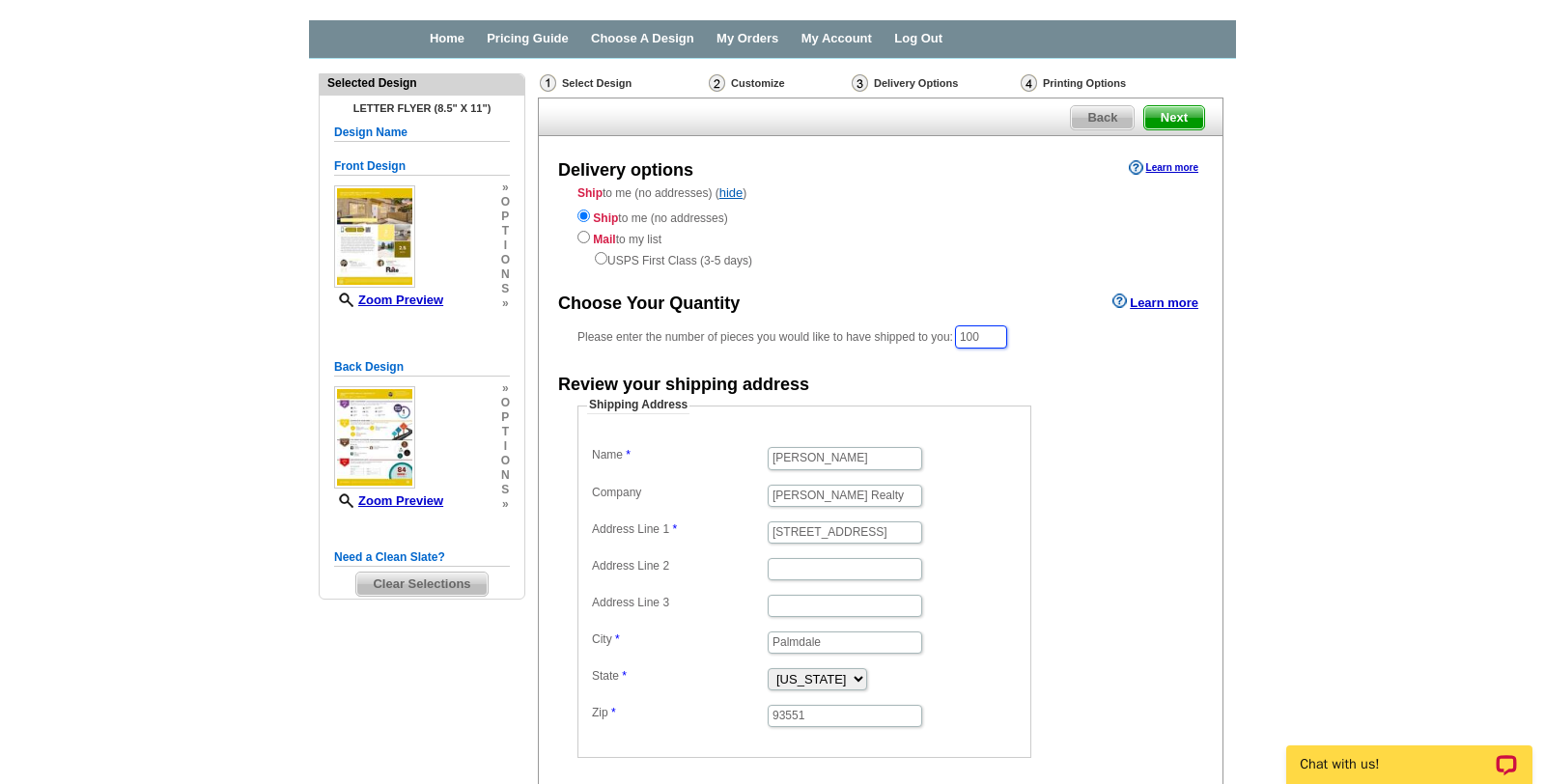 drag, startPoint x: 986, startPoint y: 337, endPoint x: 946, endPoint y: 339, distance: 40.04997 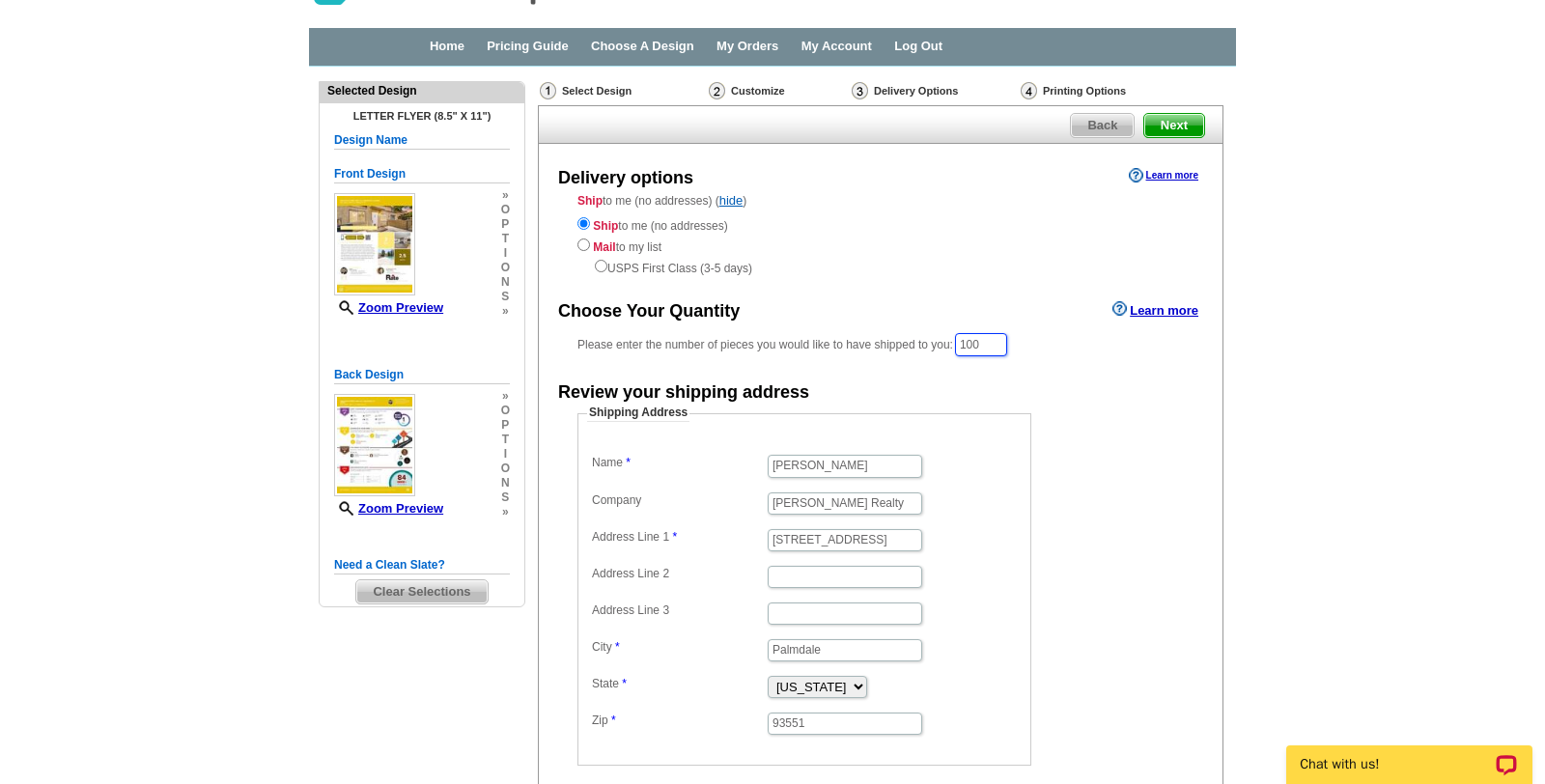 scroll, scrollTop: 54, scrollLeft: 0, axis: vertical 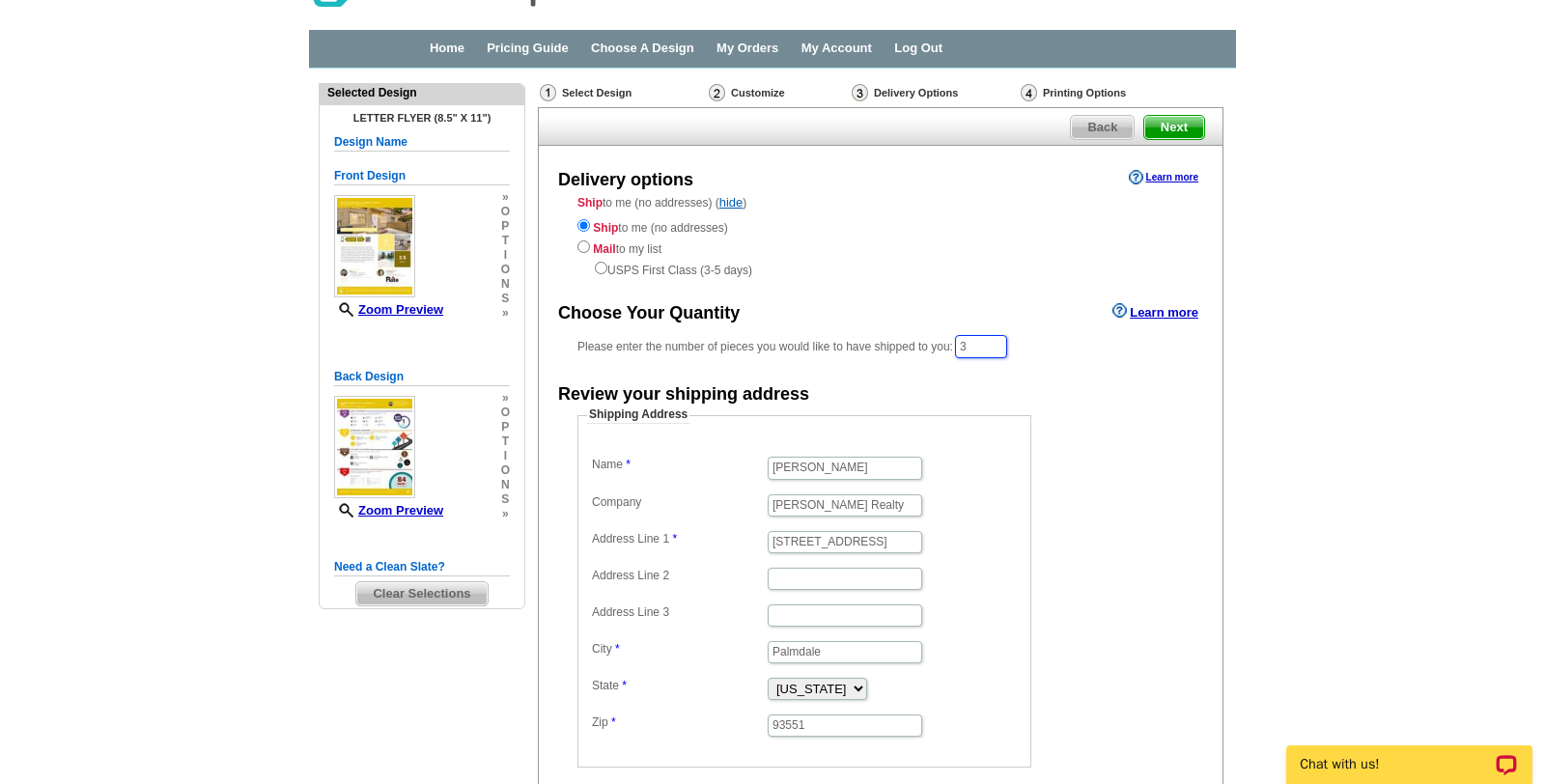 type on "30" 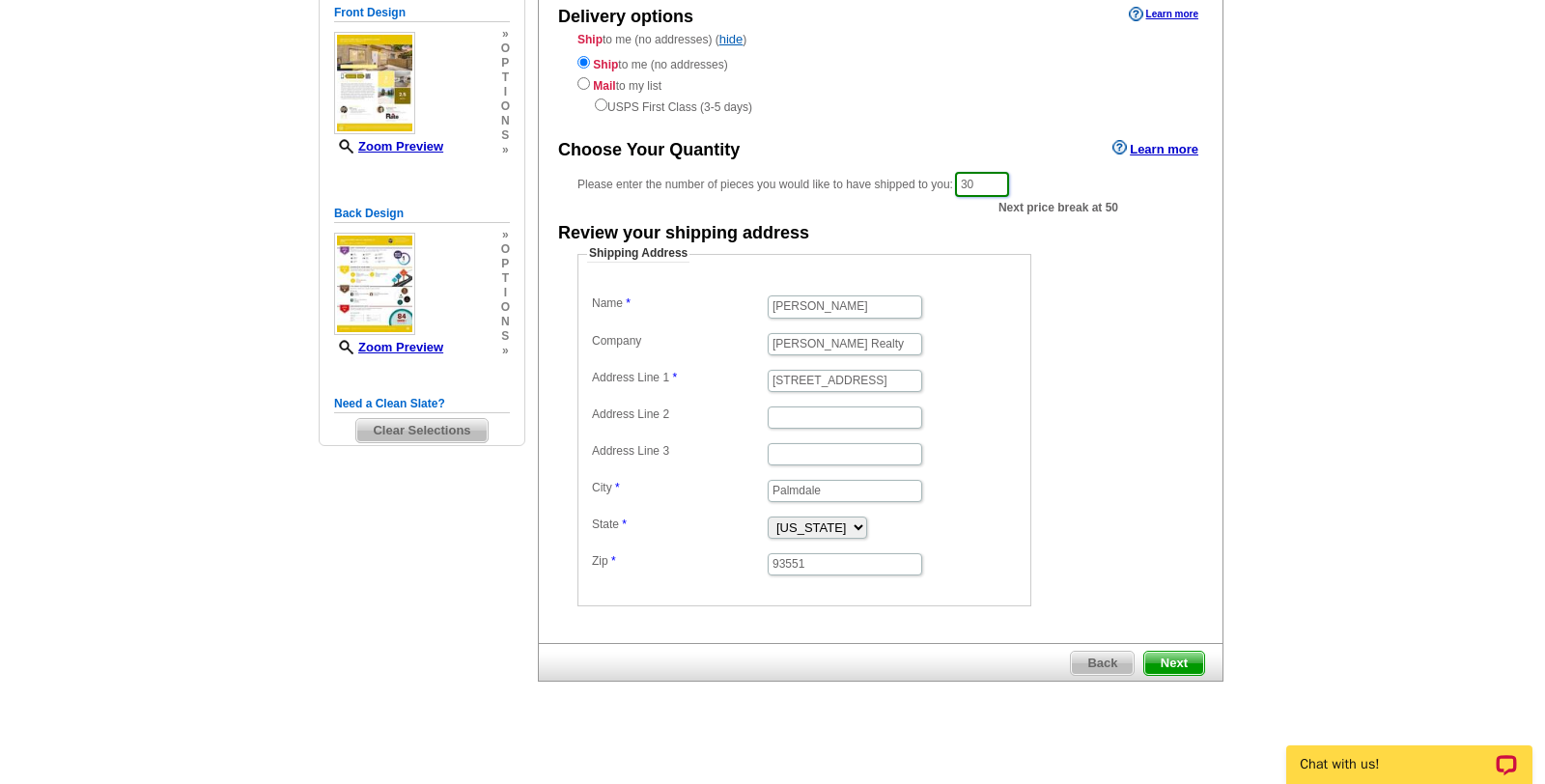 scroll, scrollTop: 229, scrollLeft: 0, axis: vertical 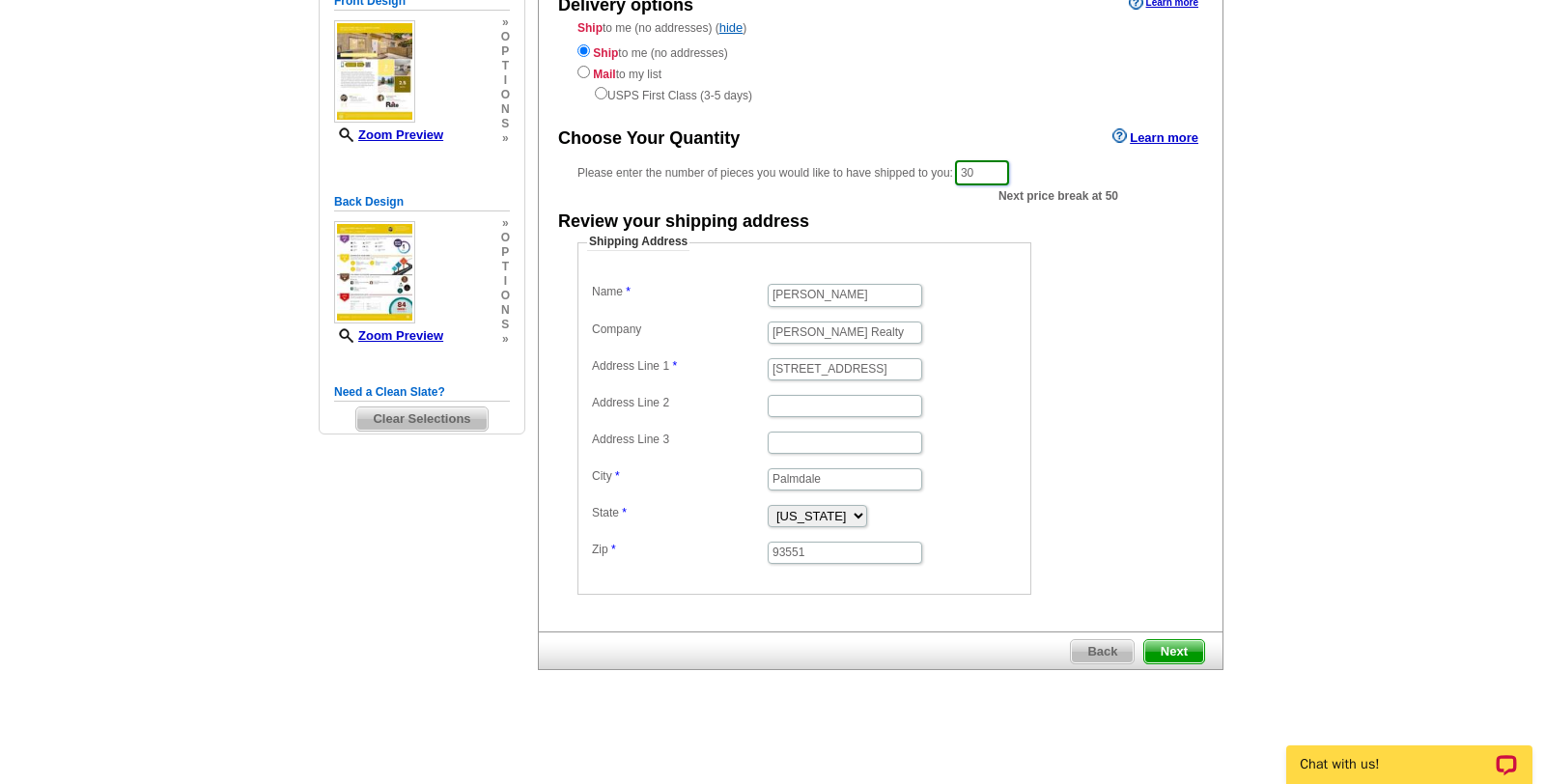 drag, startPoint x: 997, startPoint y: 172, endPoint x: 970, endPoint y: 172, distance: 27 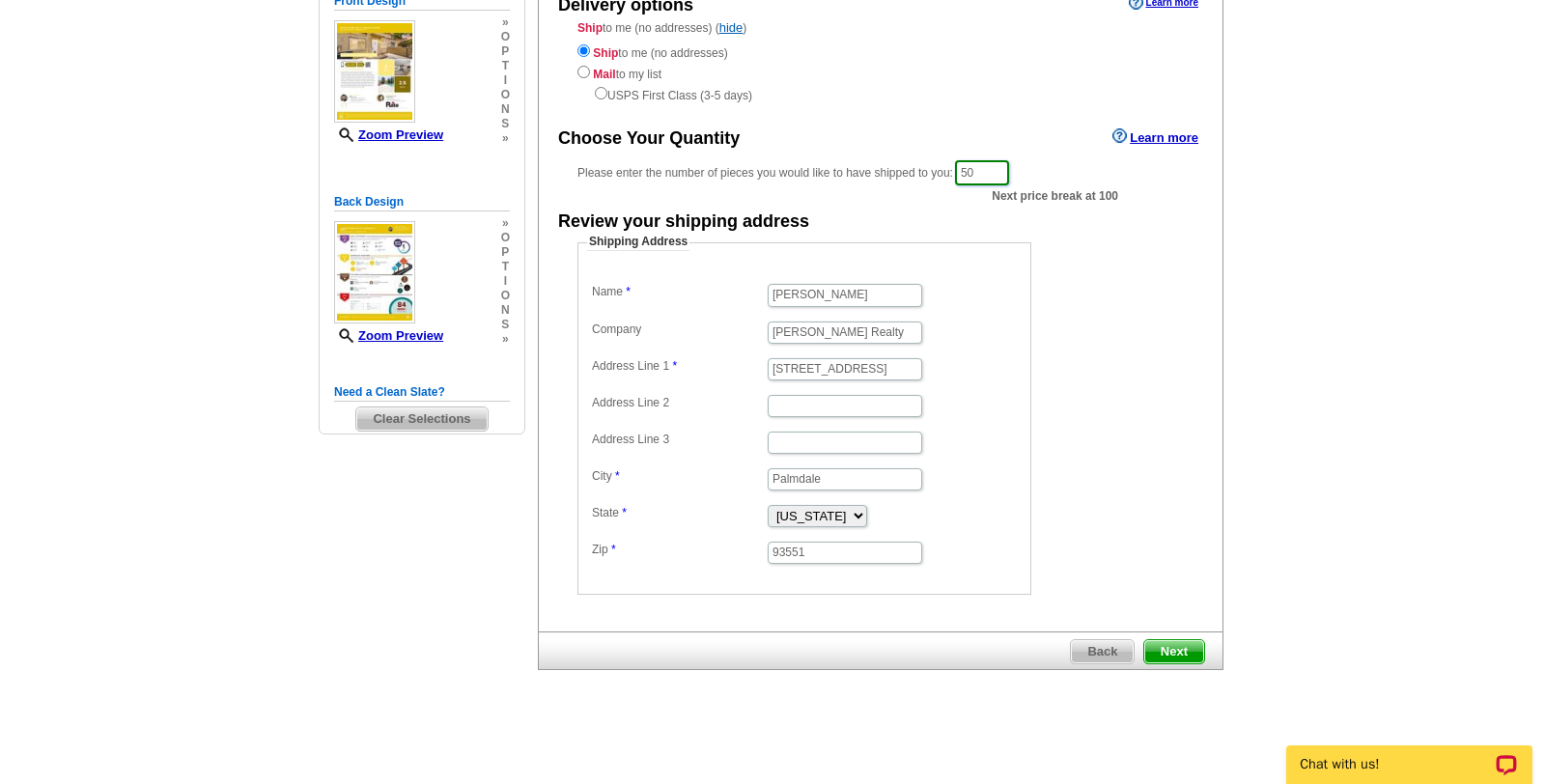 type on "50" 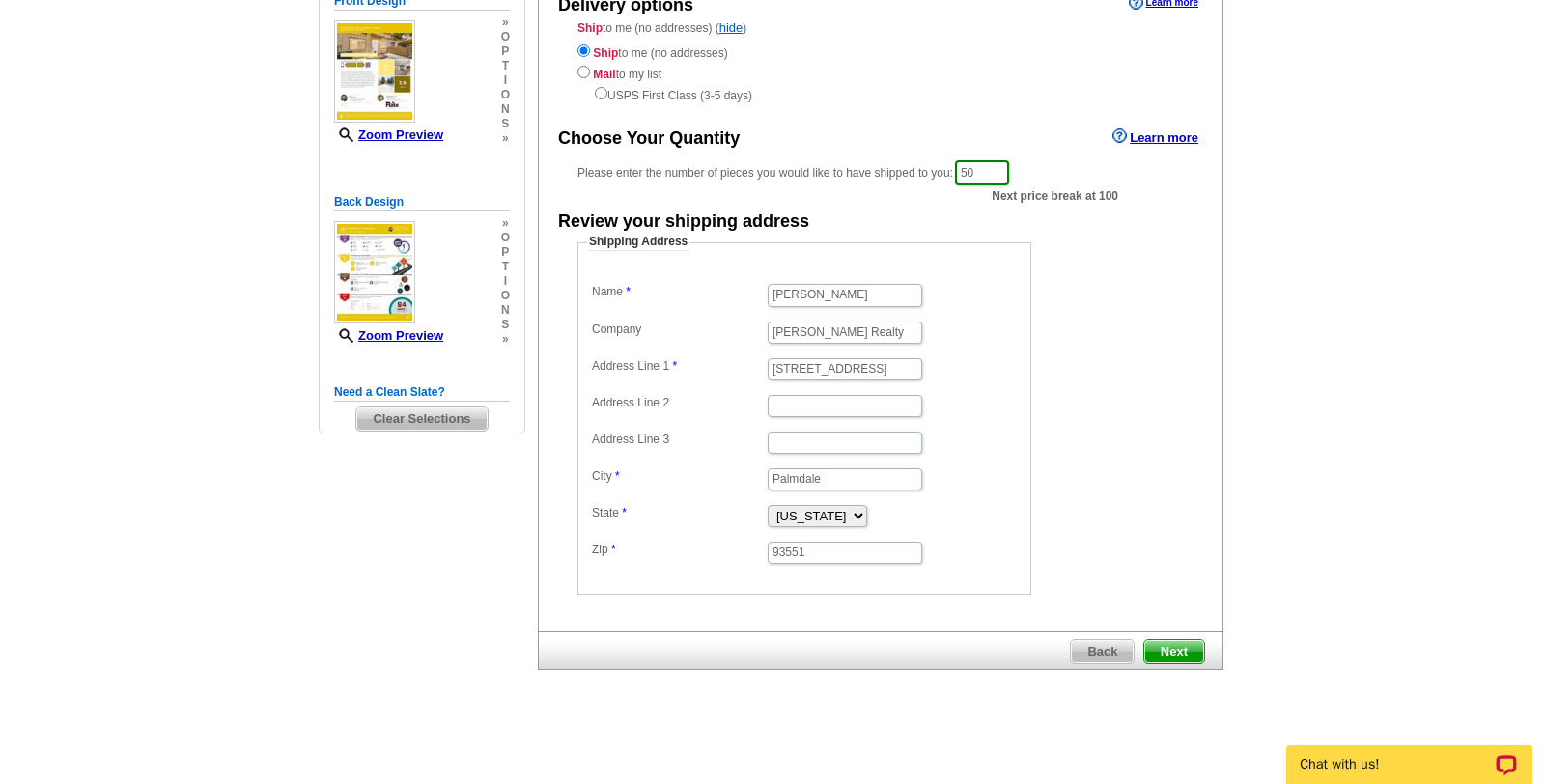 click on "Next" at bounding box center (1174, 652) 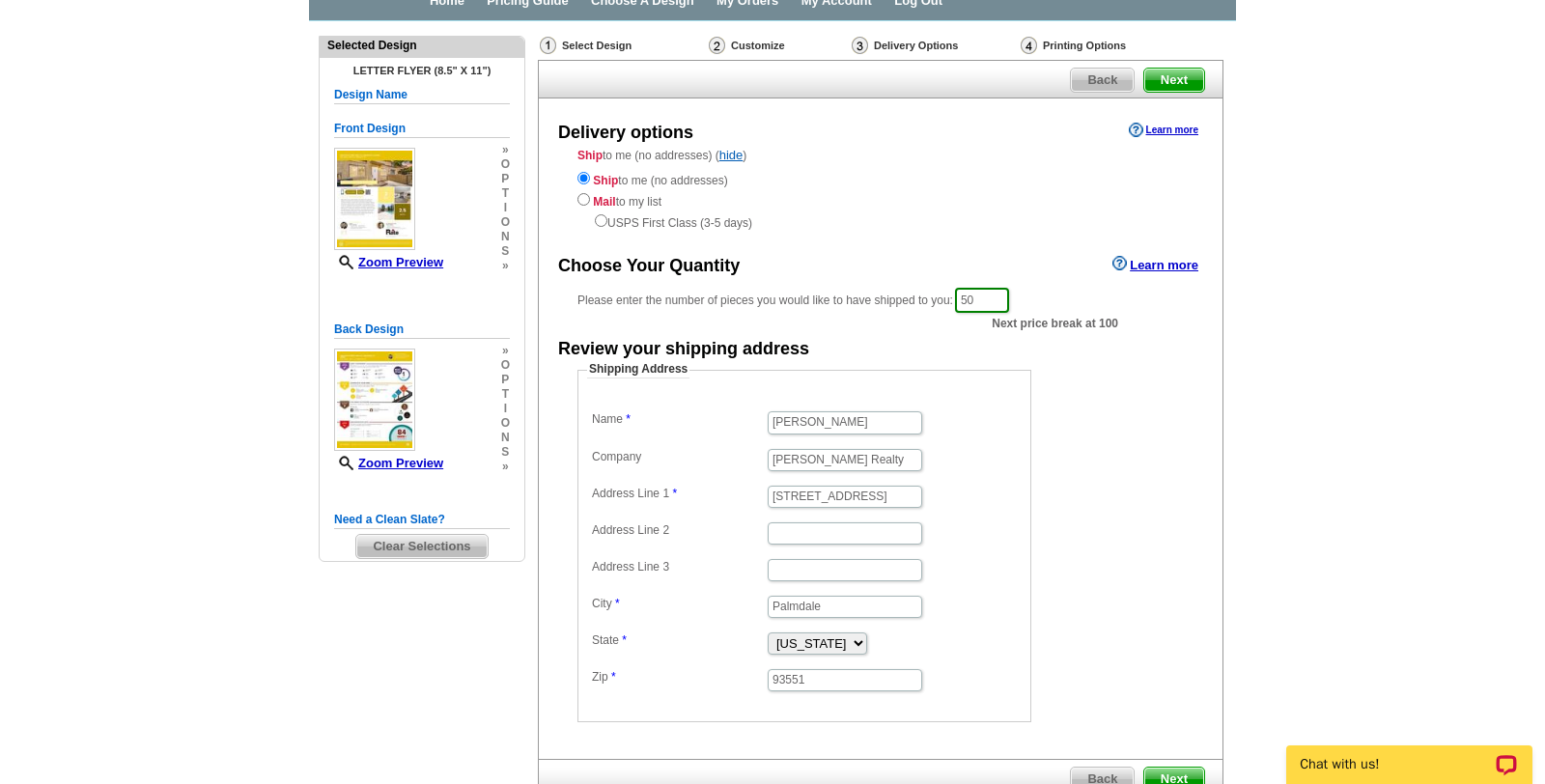 scroll, scrollTop: 98, scrollLeft: 0, axis: vertical 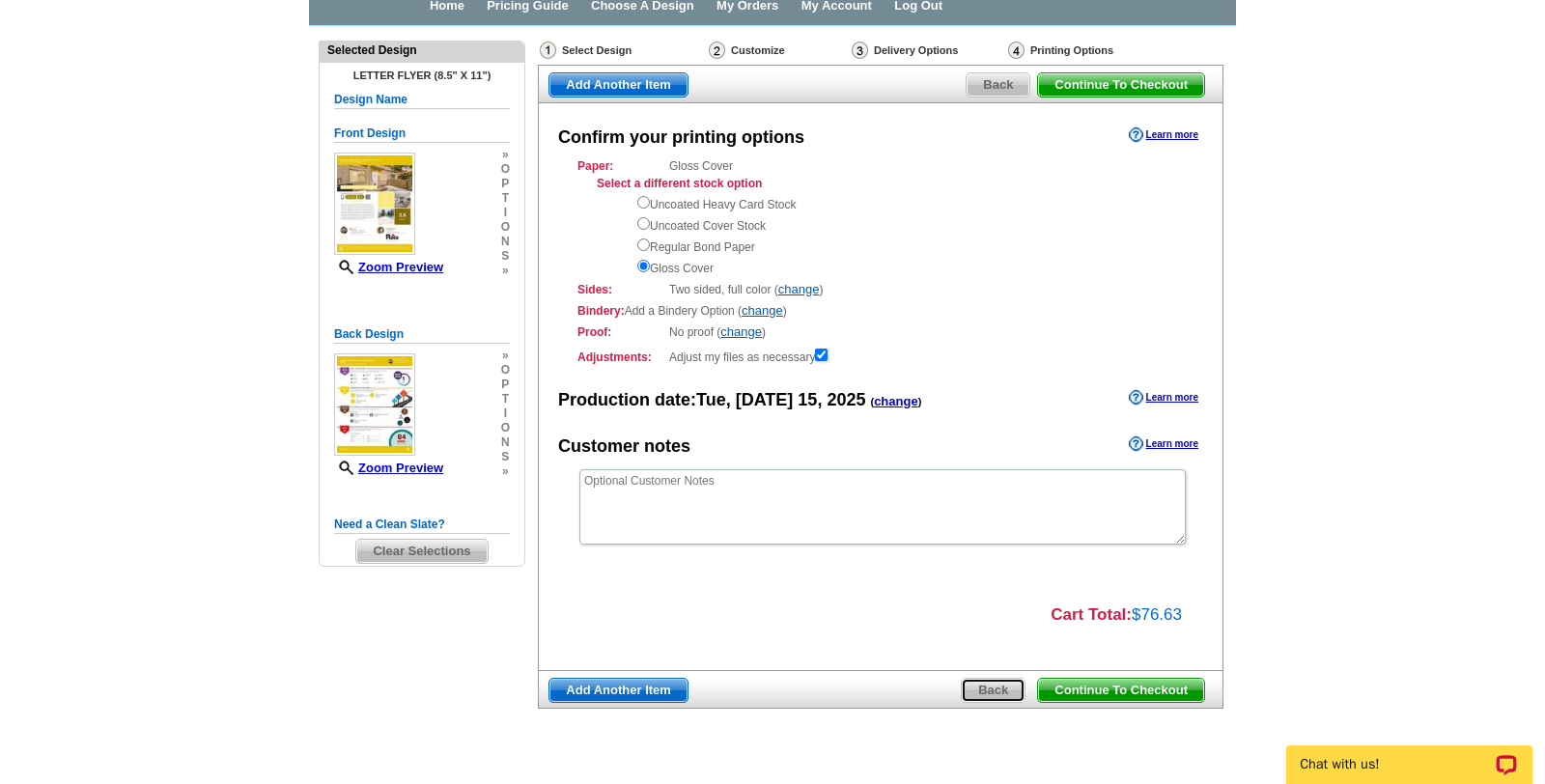 click on "Back" at bounding box center (993, 690) 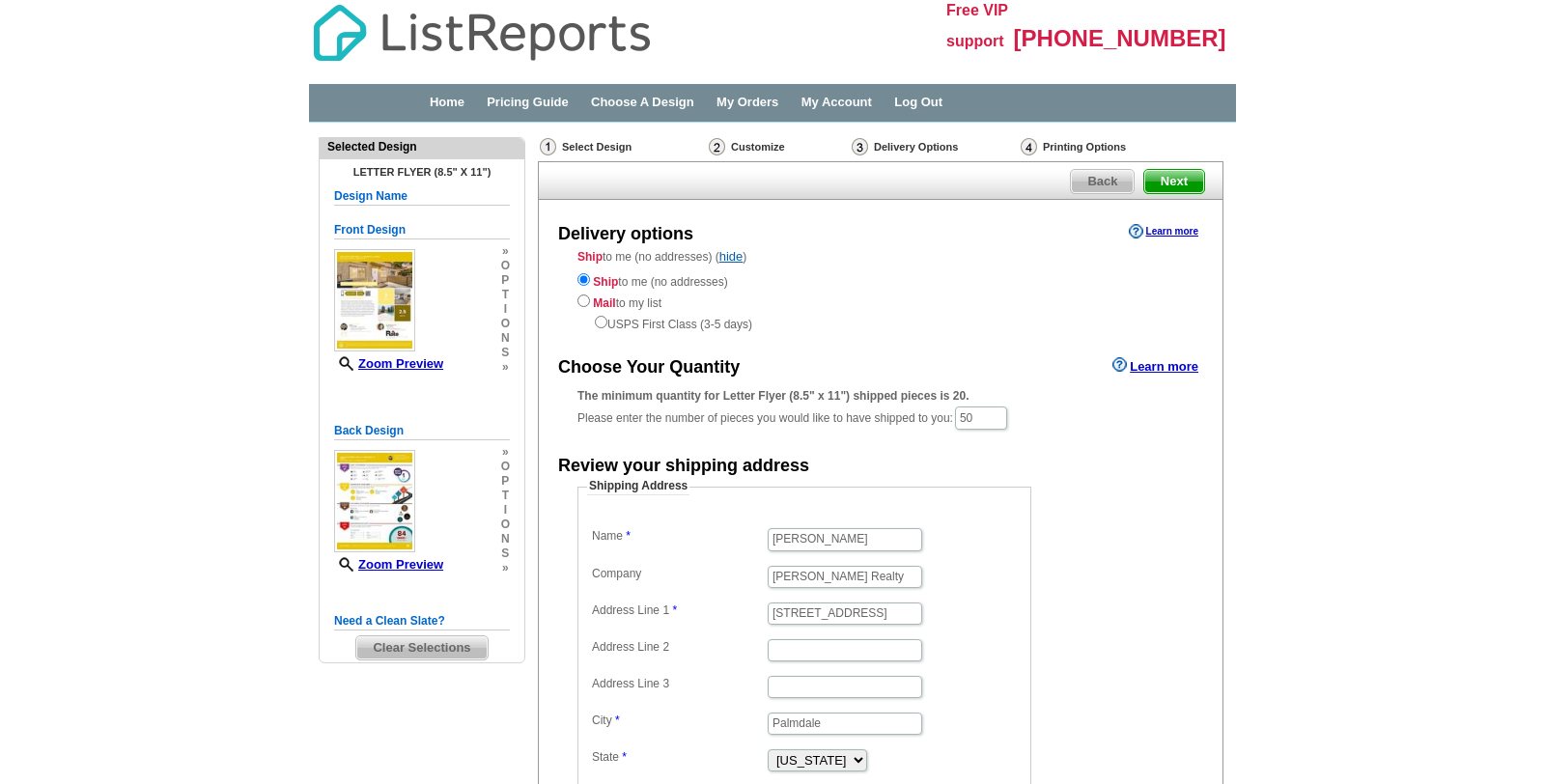 scroll, scrollTop: 0, scrollLeft: 0, axis: both 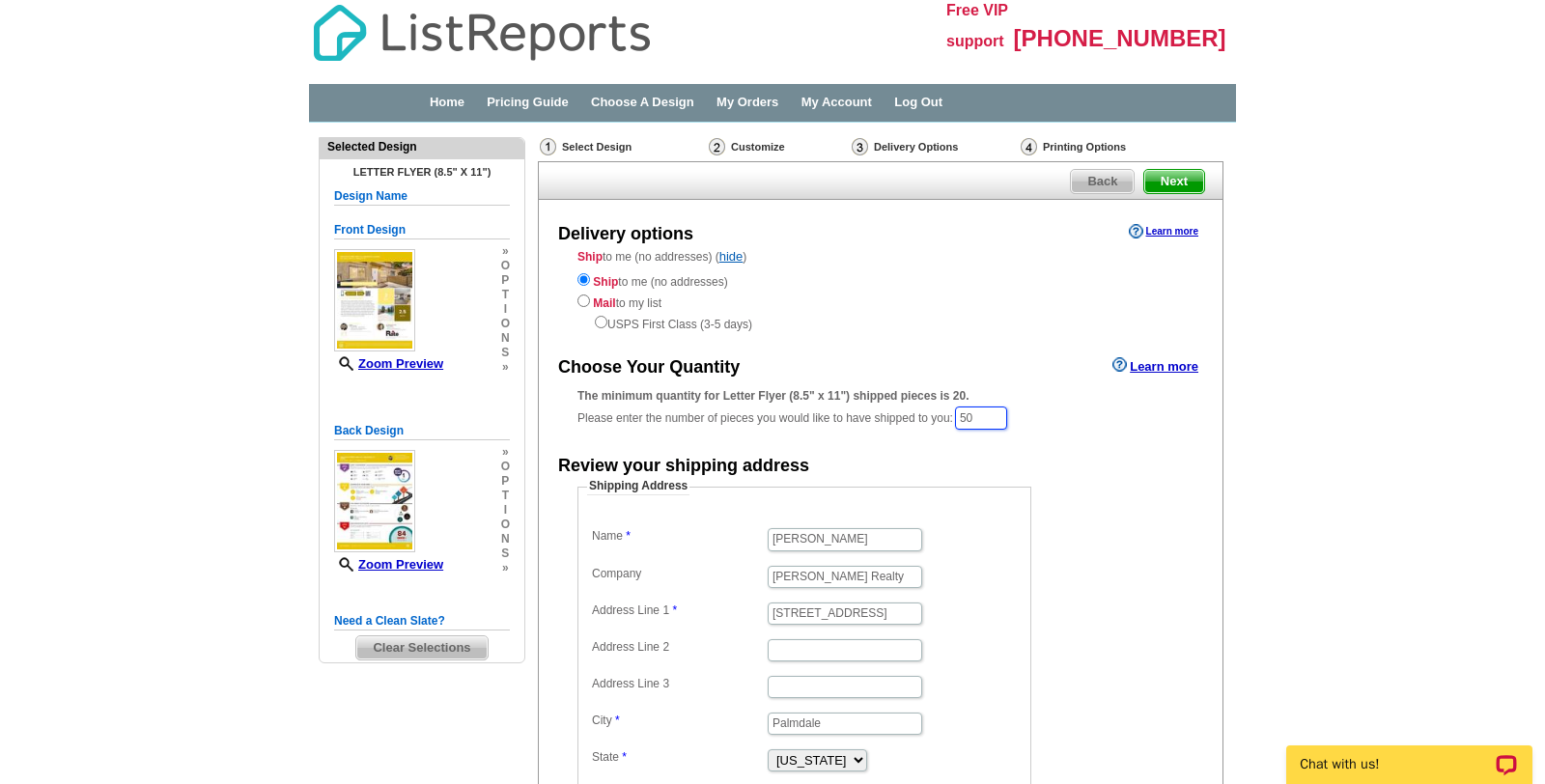drag, startPoint x: 997, startPoint y: 416, endPoint x: 952, endPoint y: 419, distance: 45.09989 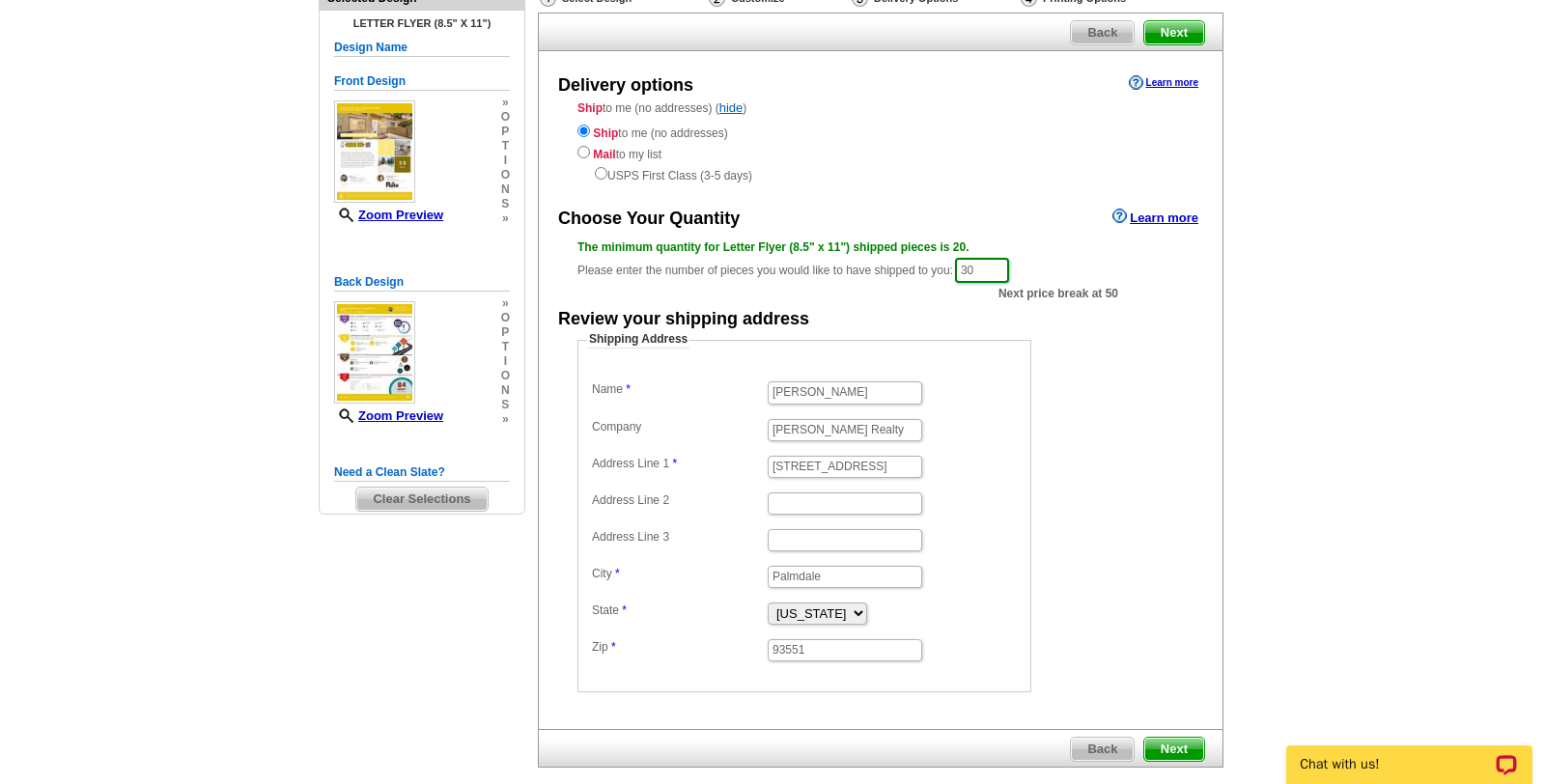scroll, scrollTop: 246, scrollLeft: 0, axis: vertical 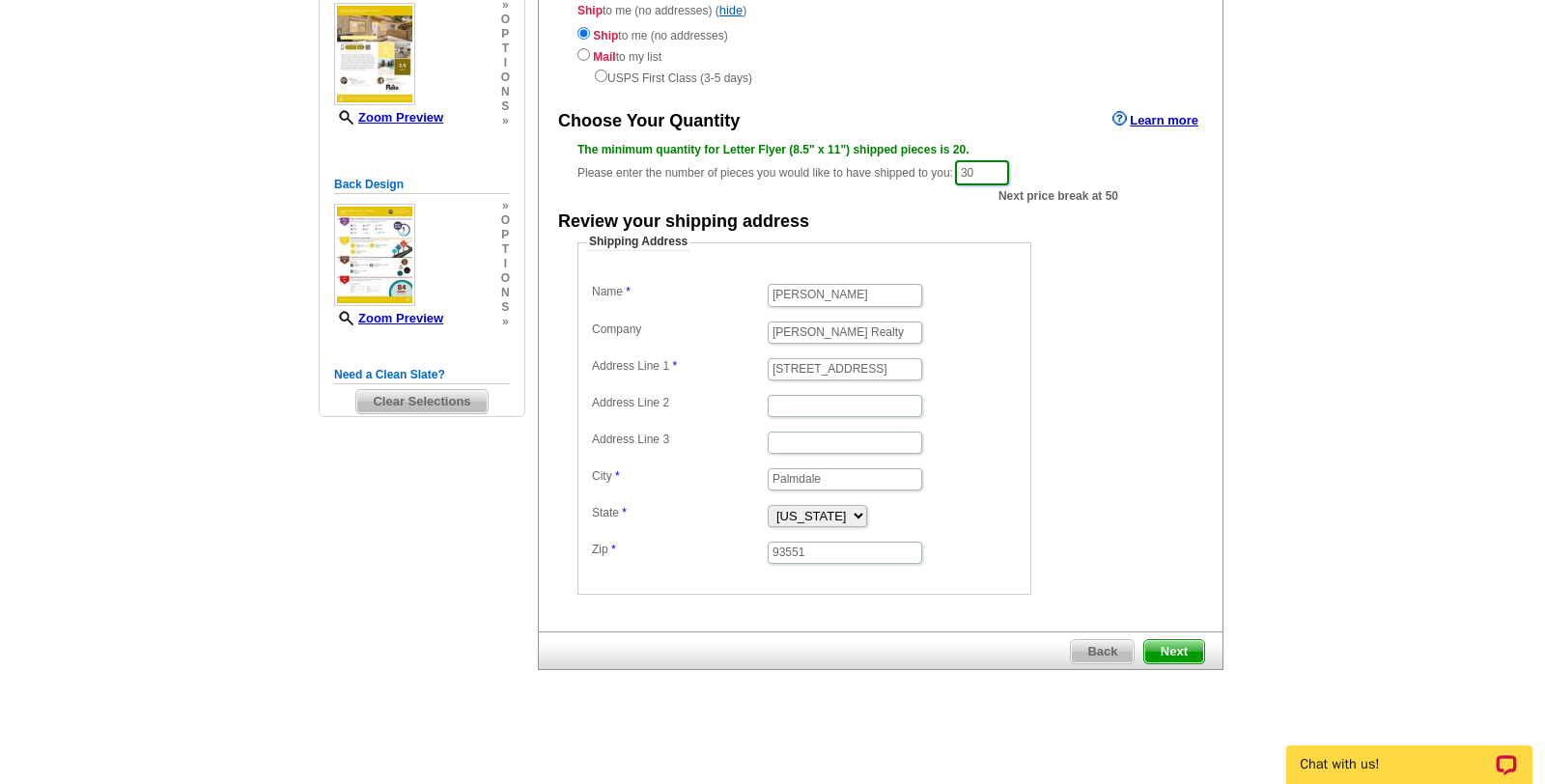 type on "30" 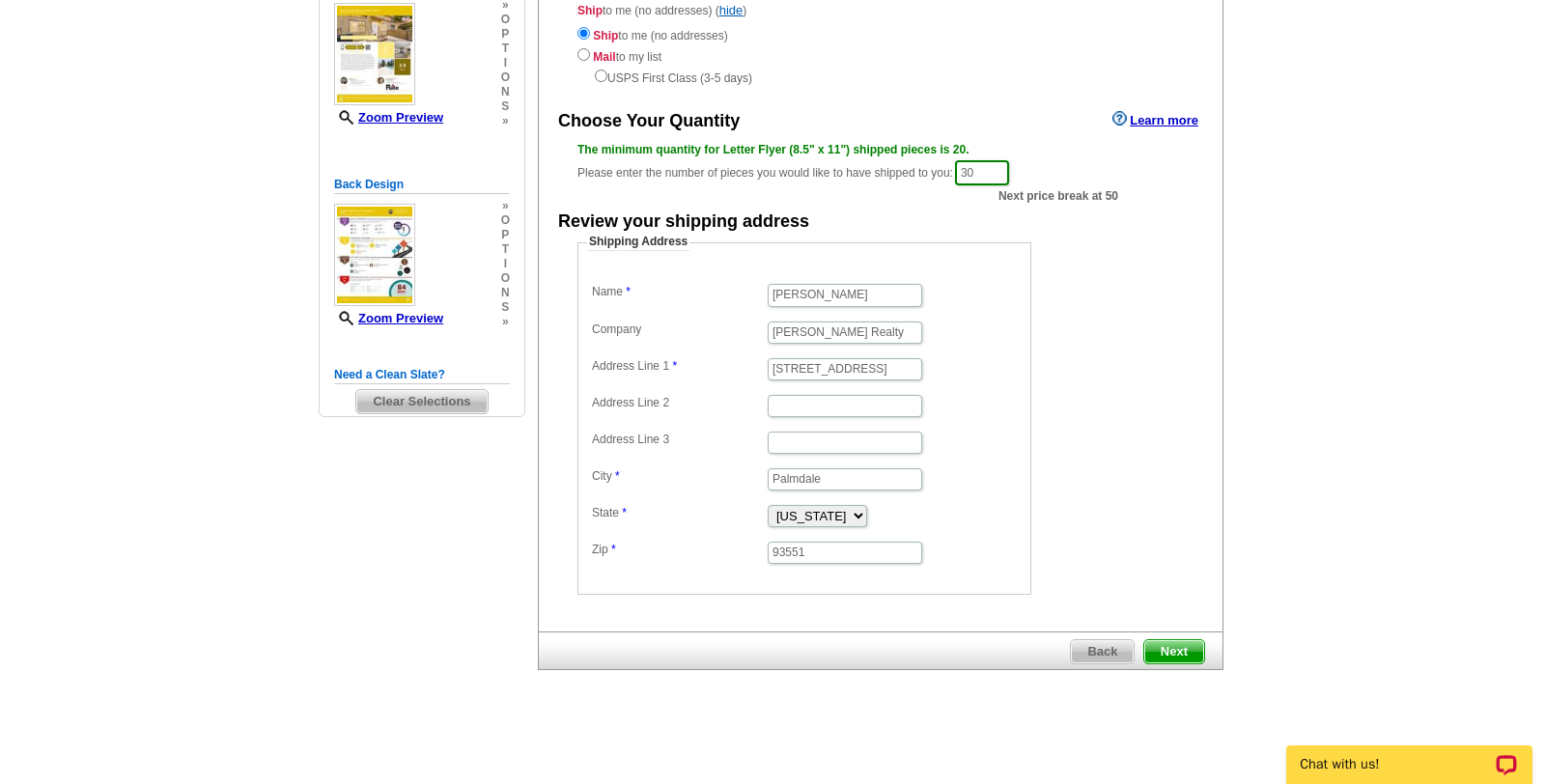 click on "Next" at bounding box center (1174, 652) 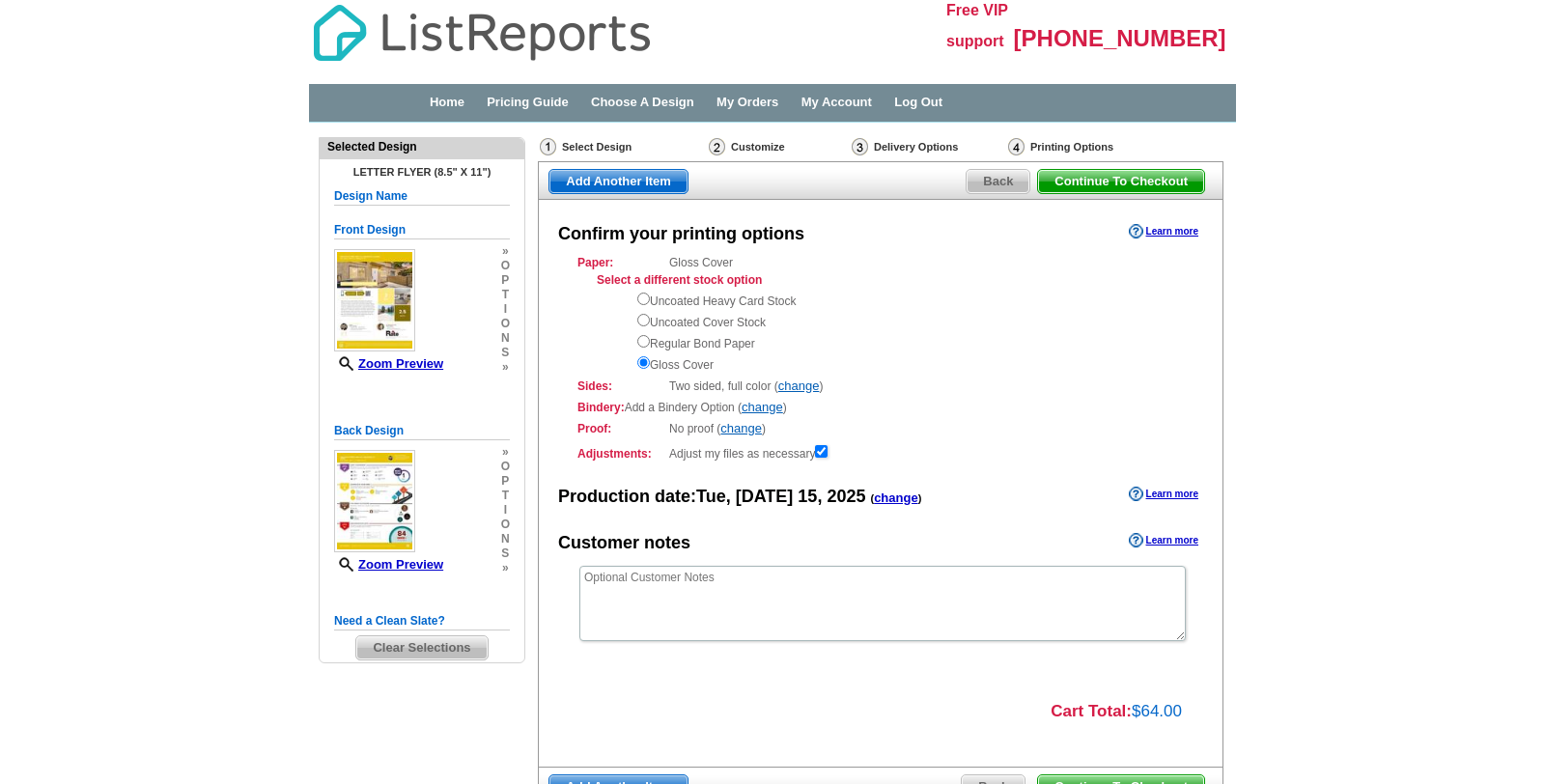 scroll, scrollTop: 0, scrollLeft: 0, axis: both 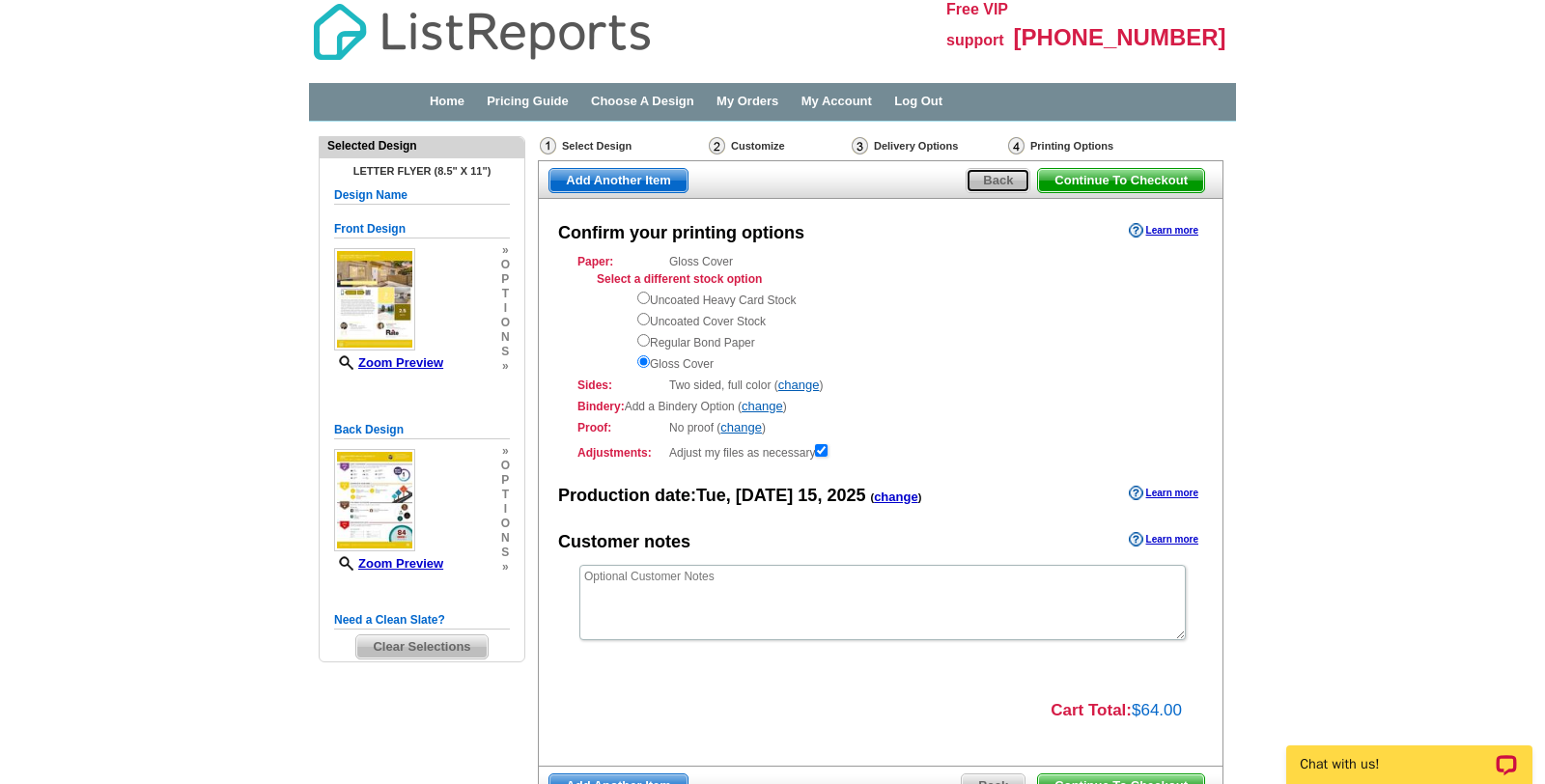 click on "Back" at bounding box center [997, 181] 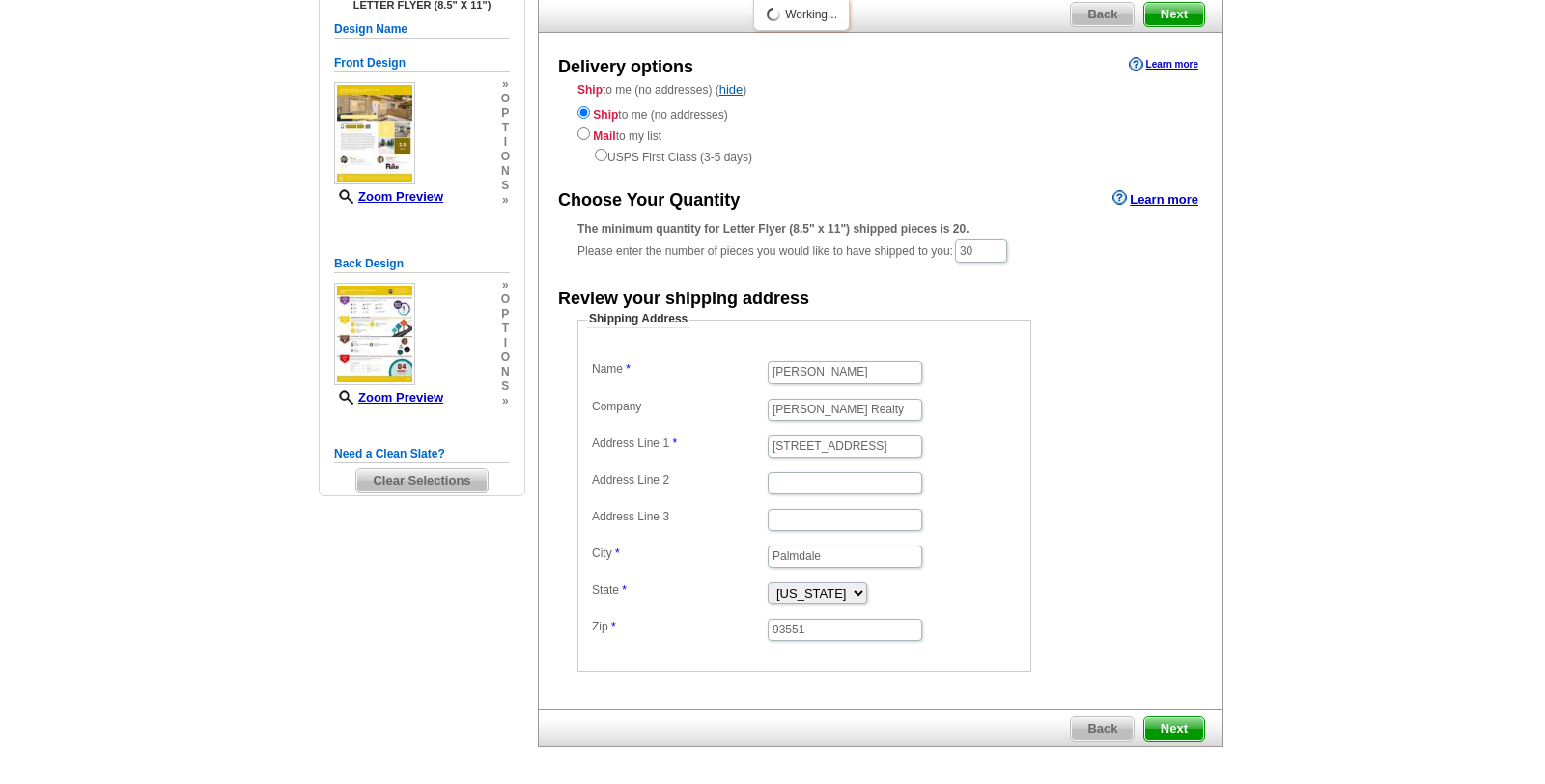 scroll, scrollTop: 244, scrollLeft: 0, axis: vertical 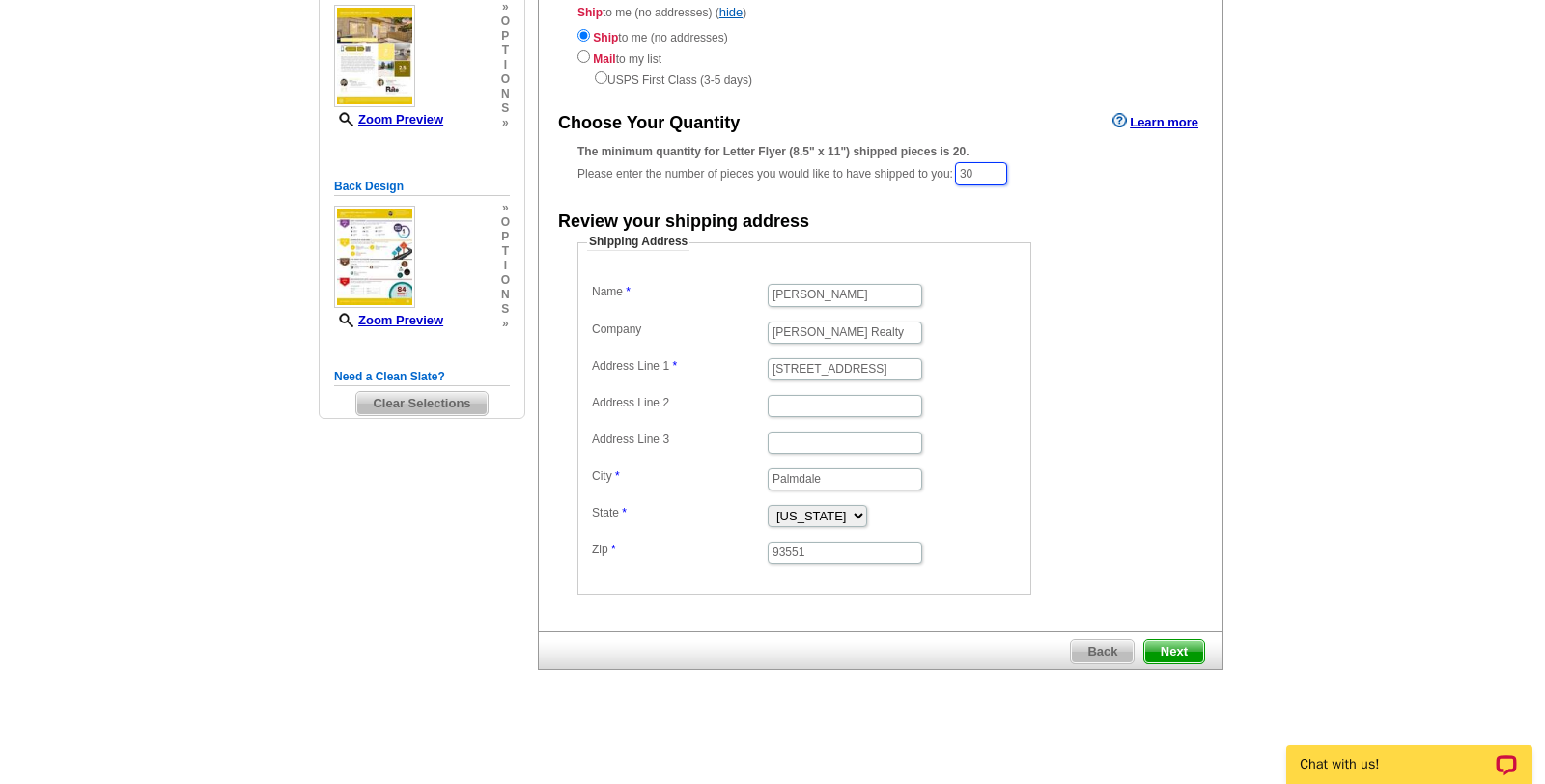 drag, startPoint x: 996, startPoint y: 176, endPoint x: 943, endPoint y: 173, distance: 53.08484 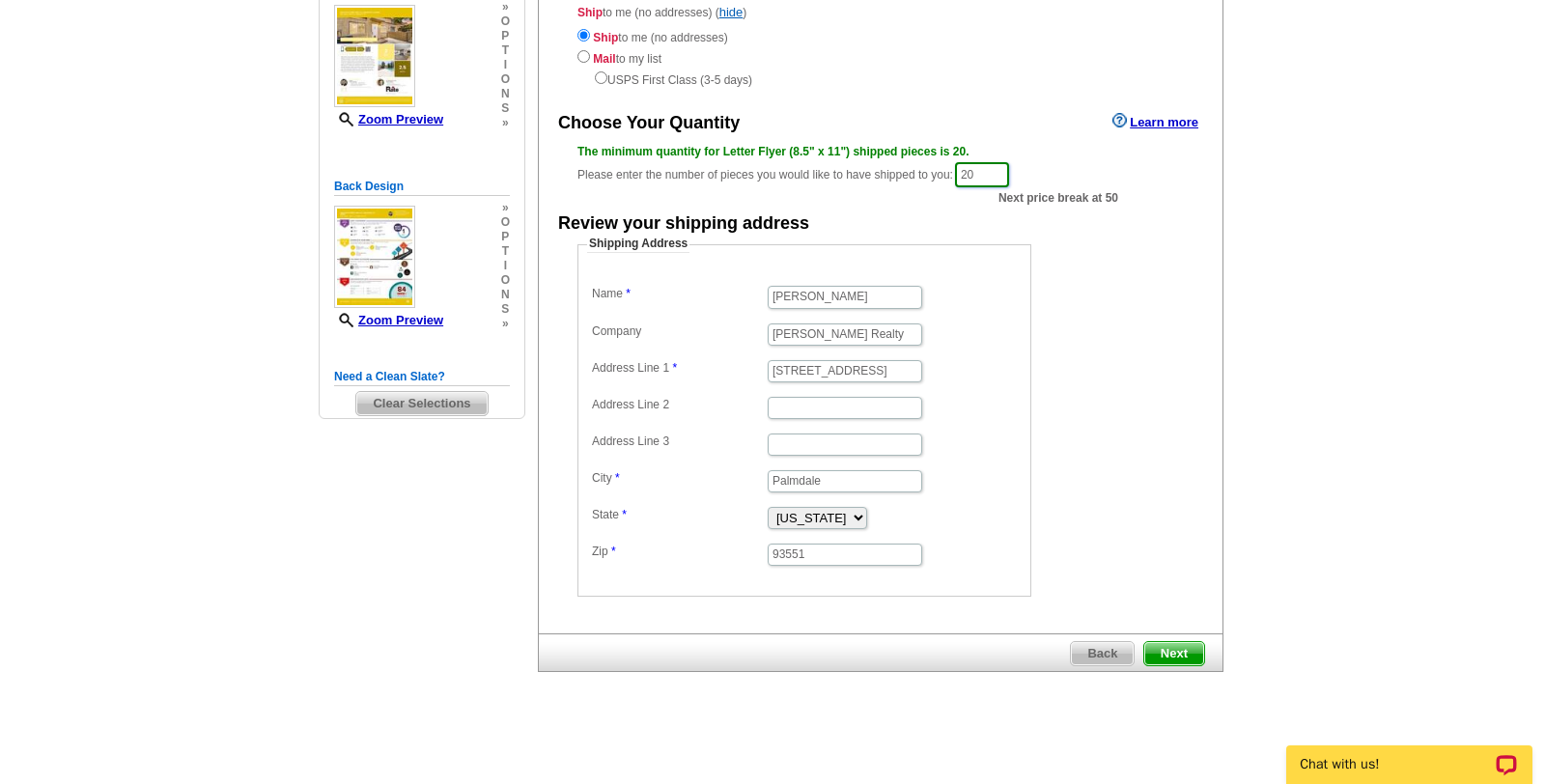 type on "20" 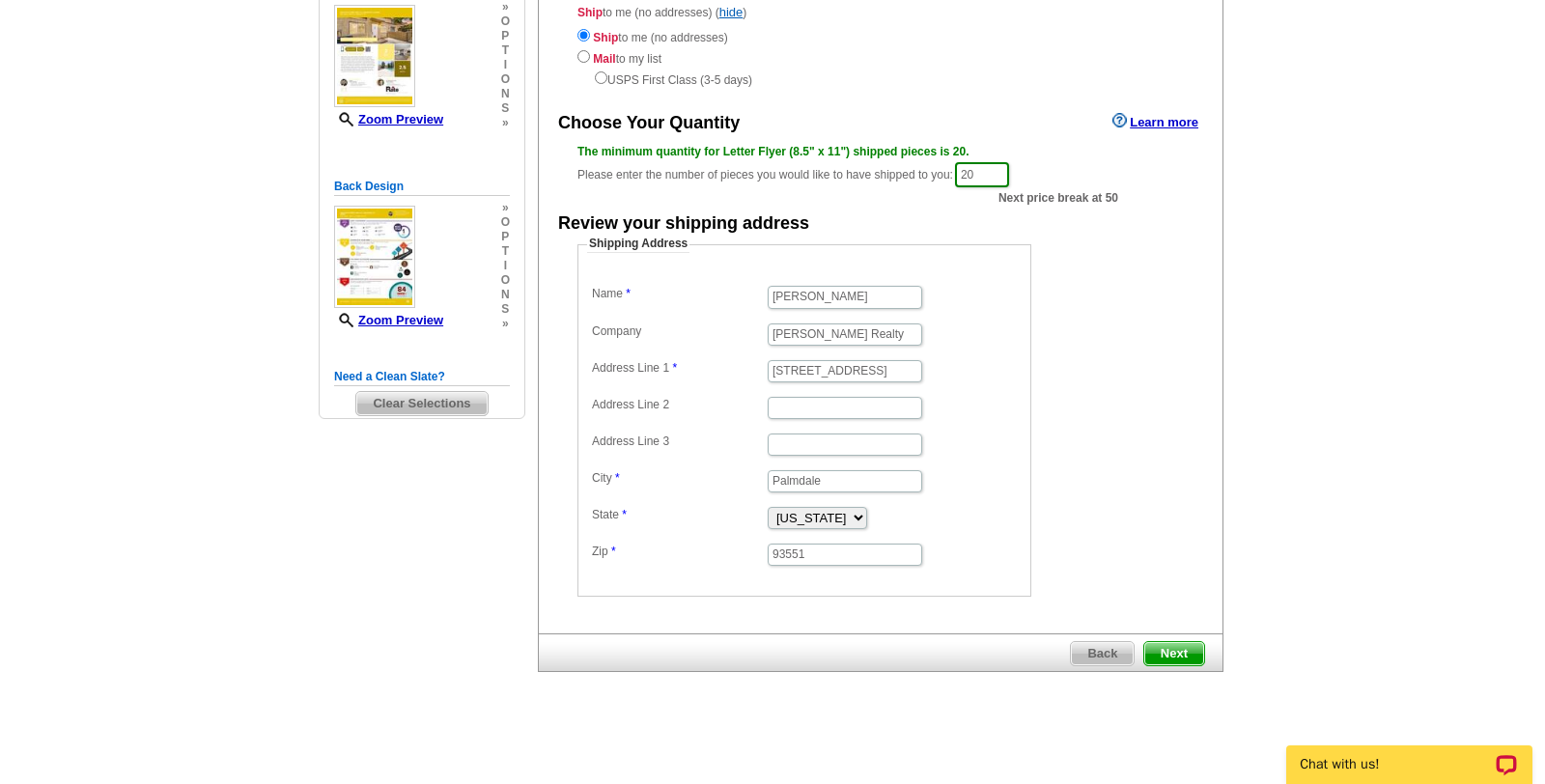 click on "Next" at bounding box center [1174, 654] 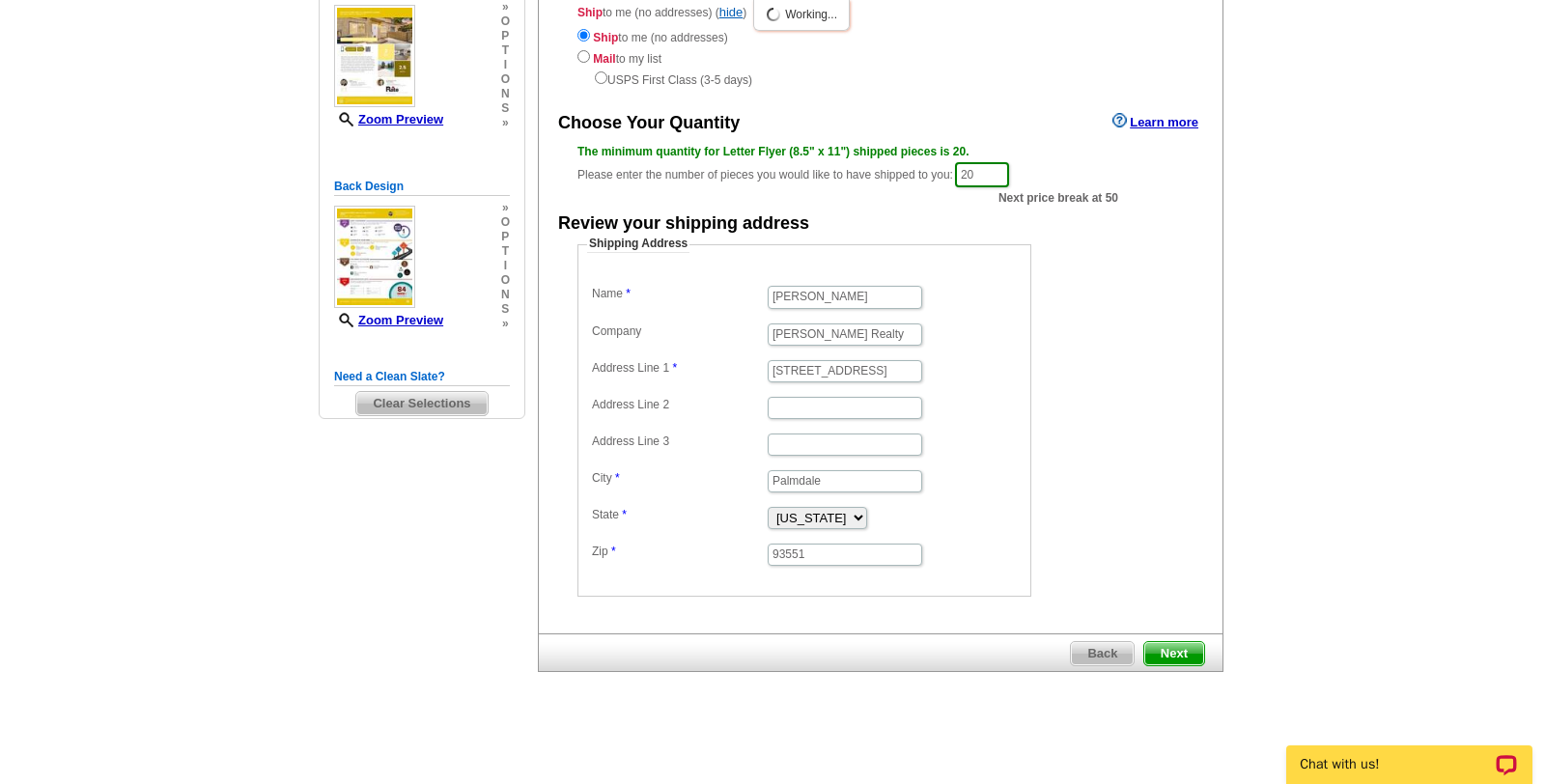scroll, scrollTop: 0, scrollLeft: 0, axis: both 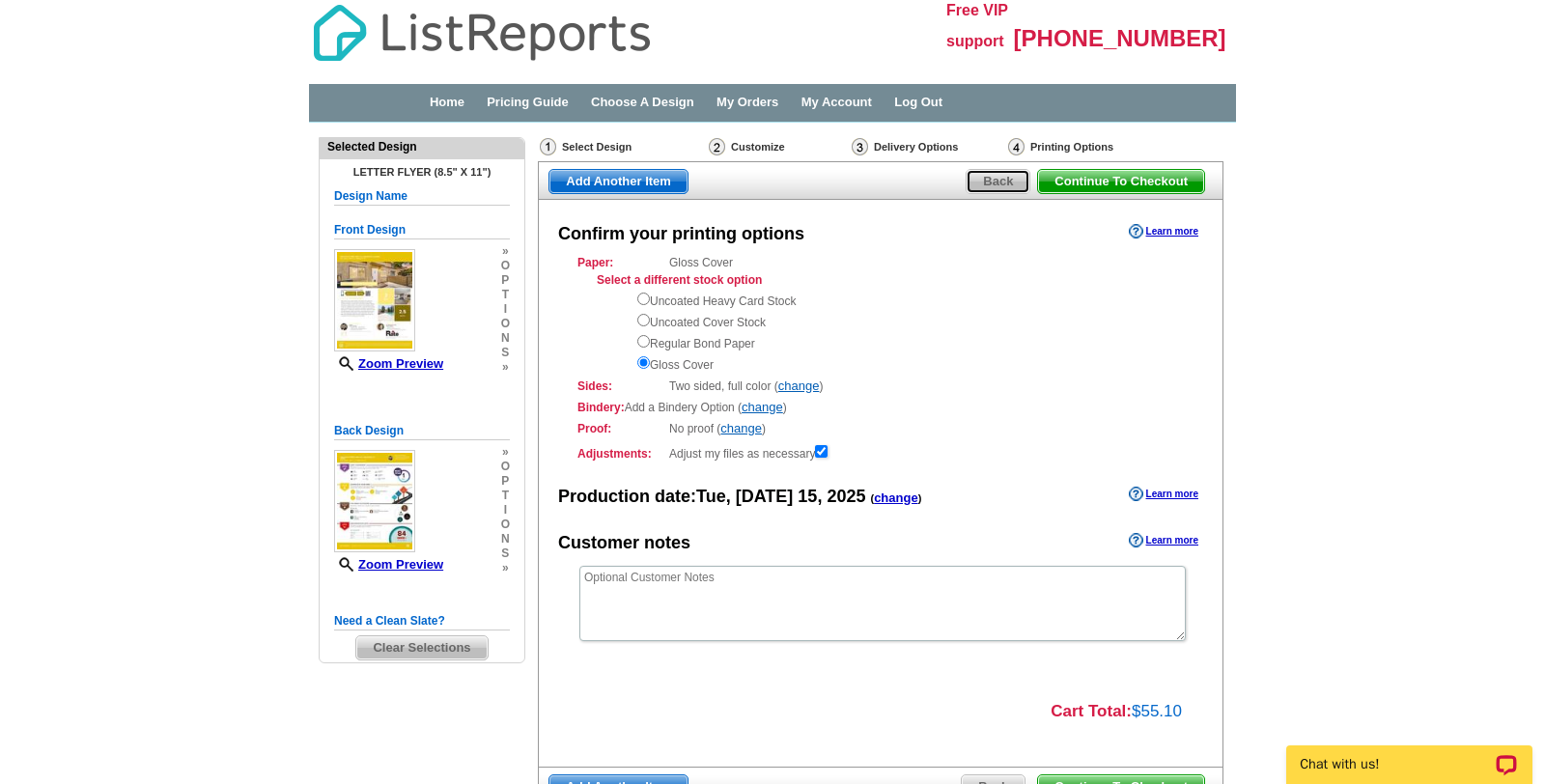 click on "Back" at bounding box center (997, 182) 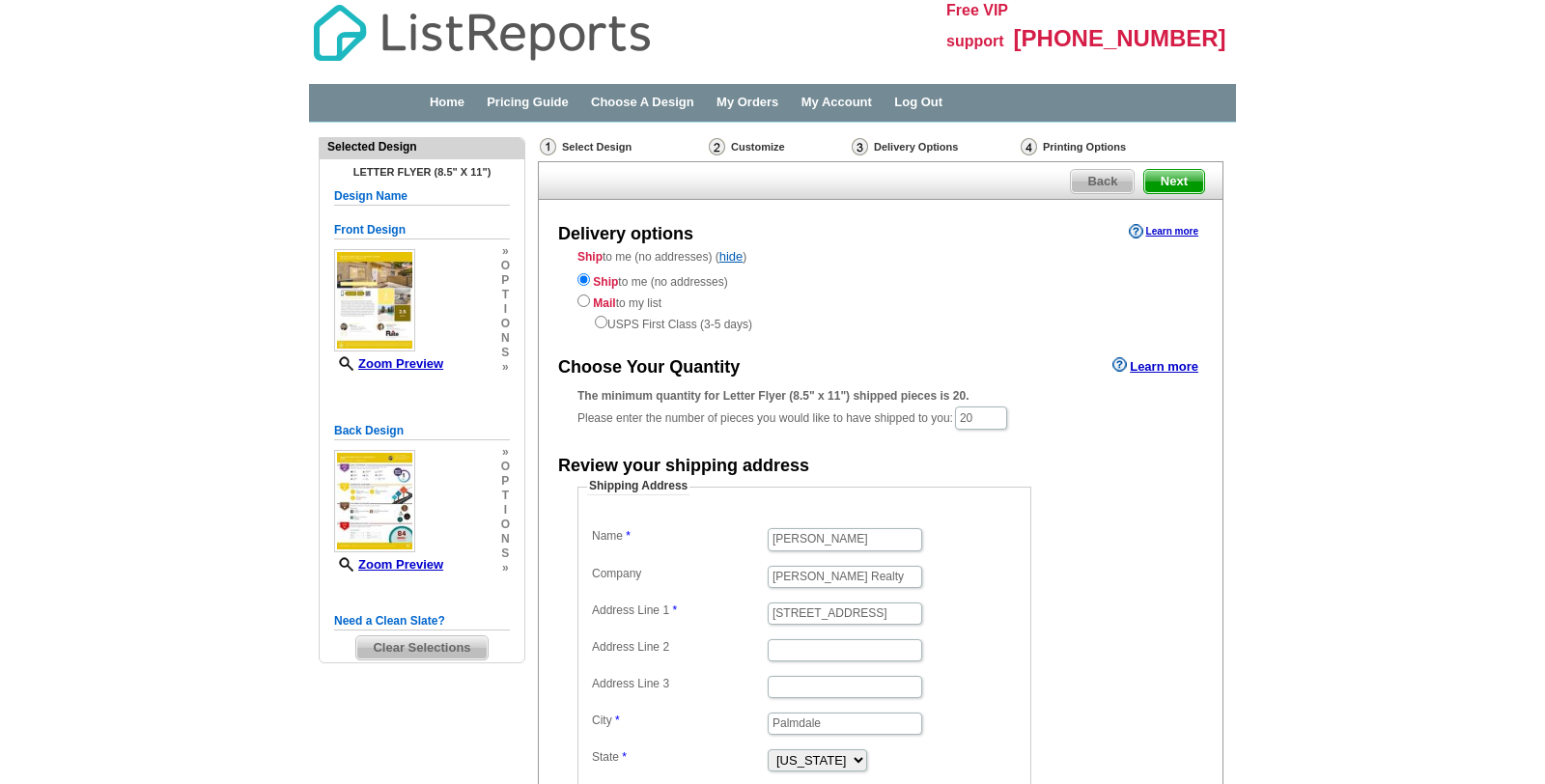 scroll, scrollTop: 0, scrollLeft: 0, axis: both 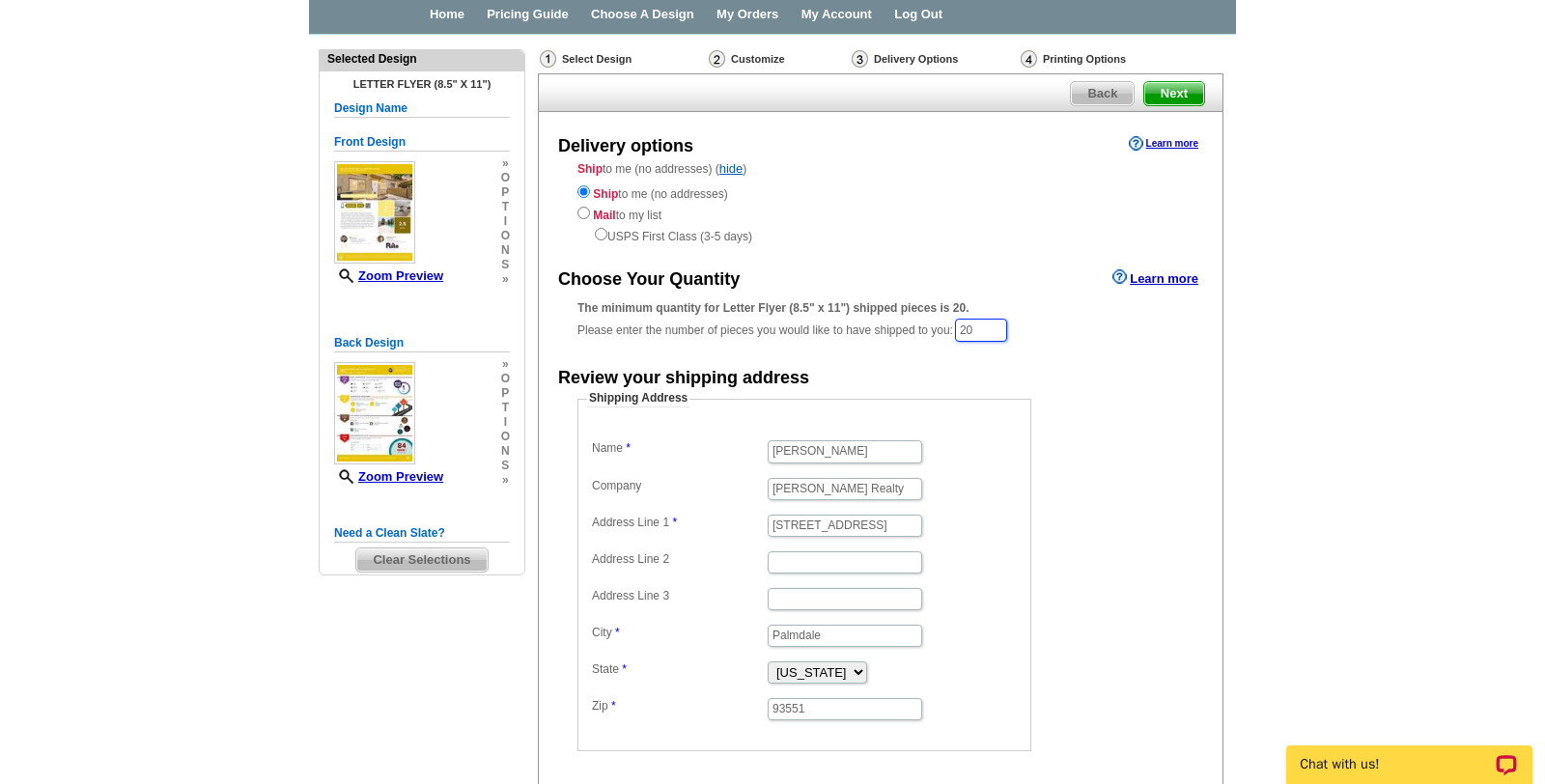 drag, startPoint x: 993, startPoint y: 329, endPoint x: 958, endPoint y: 328, distance: 35.014283 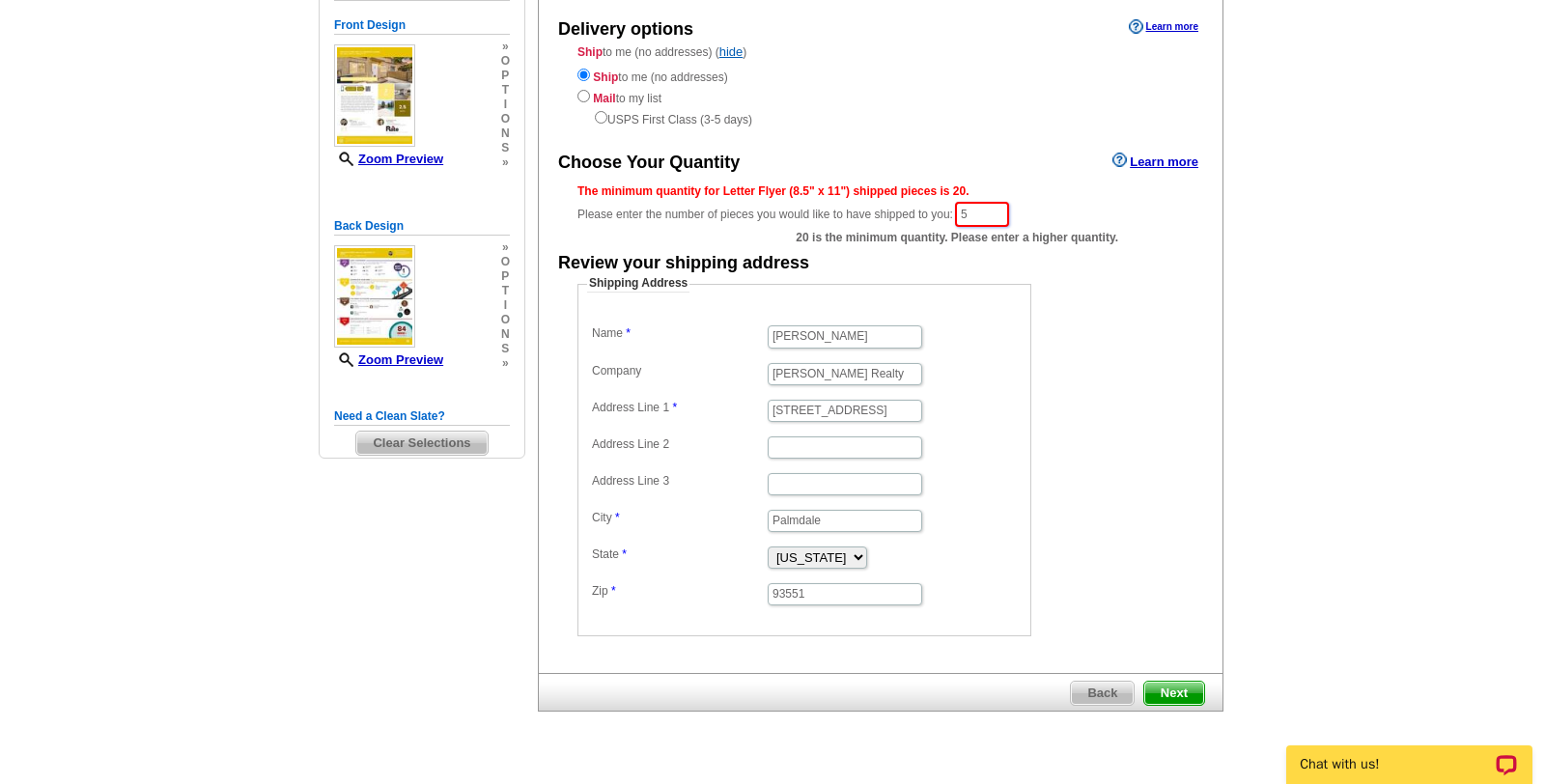 scroll, scrollTop: 246, scrollLeft: 0, axis: vertical 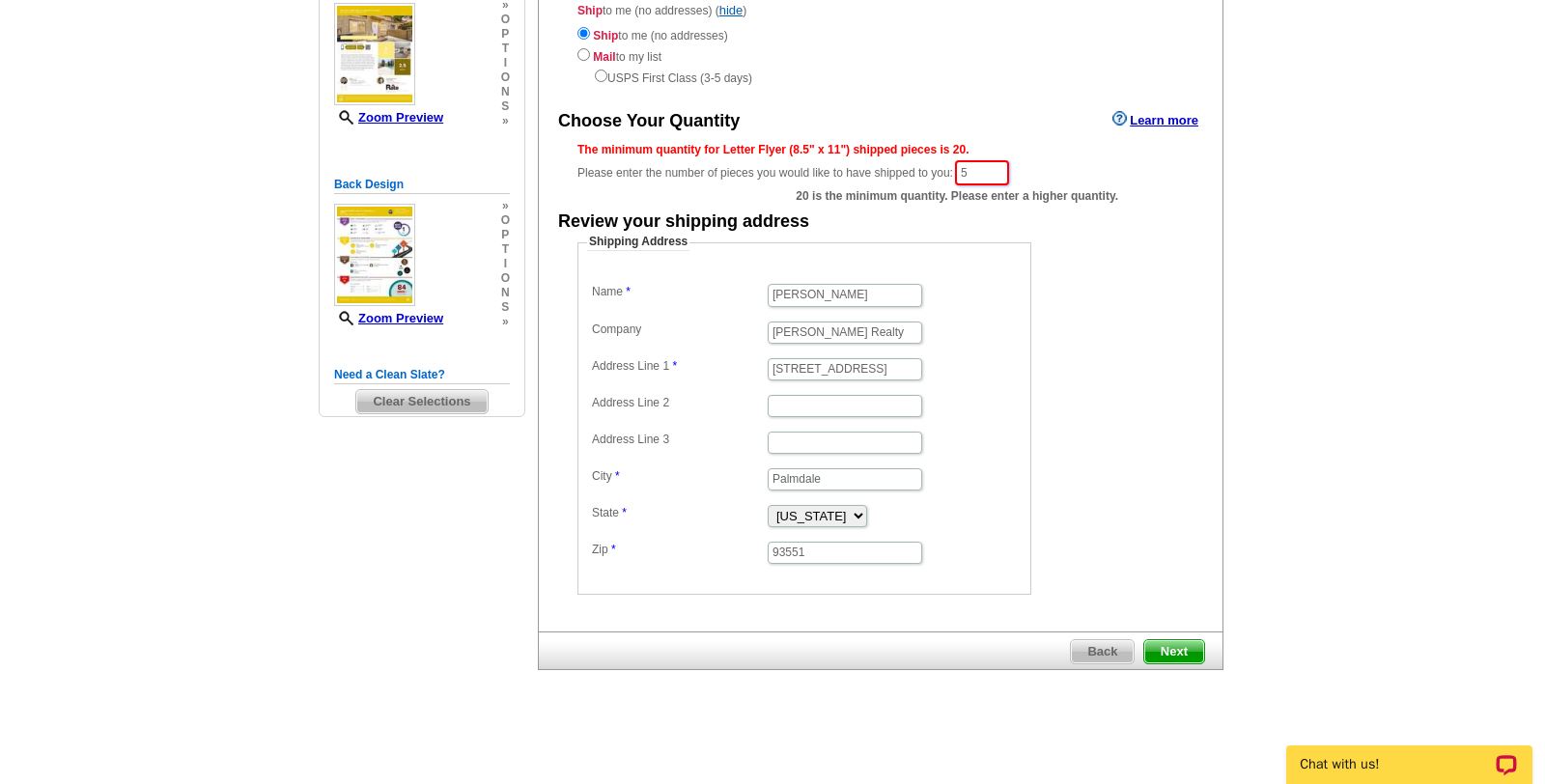 type on "5" 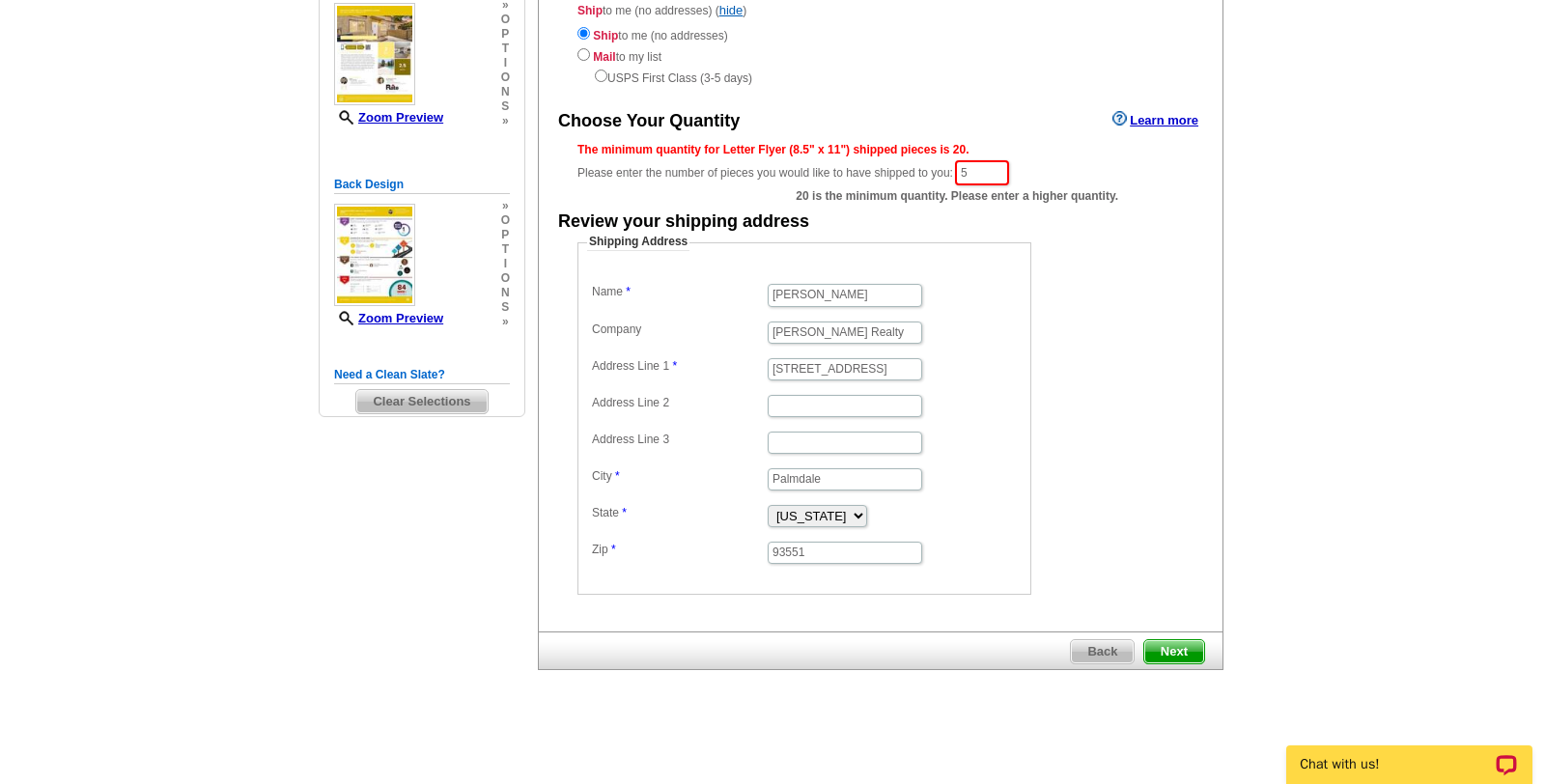 click on "Next" at bounding box center [1174, 652] 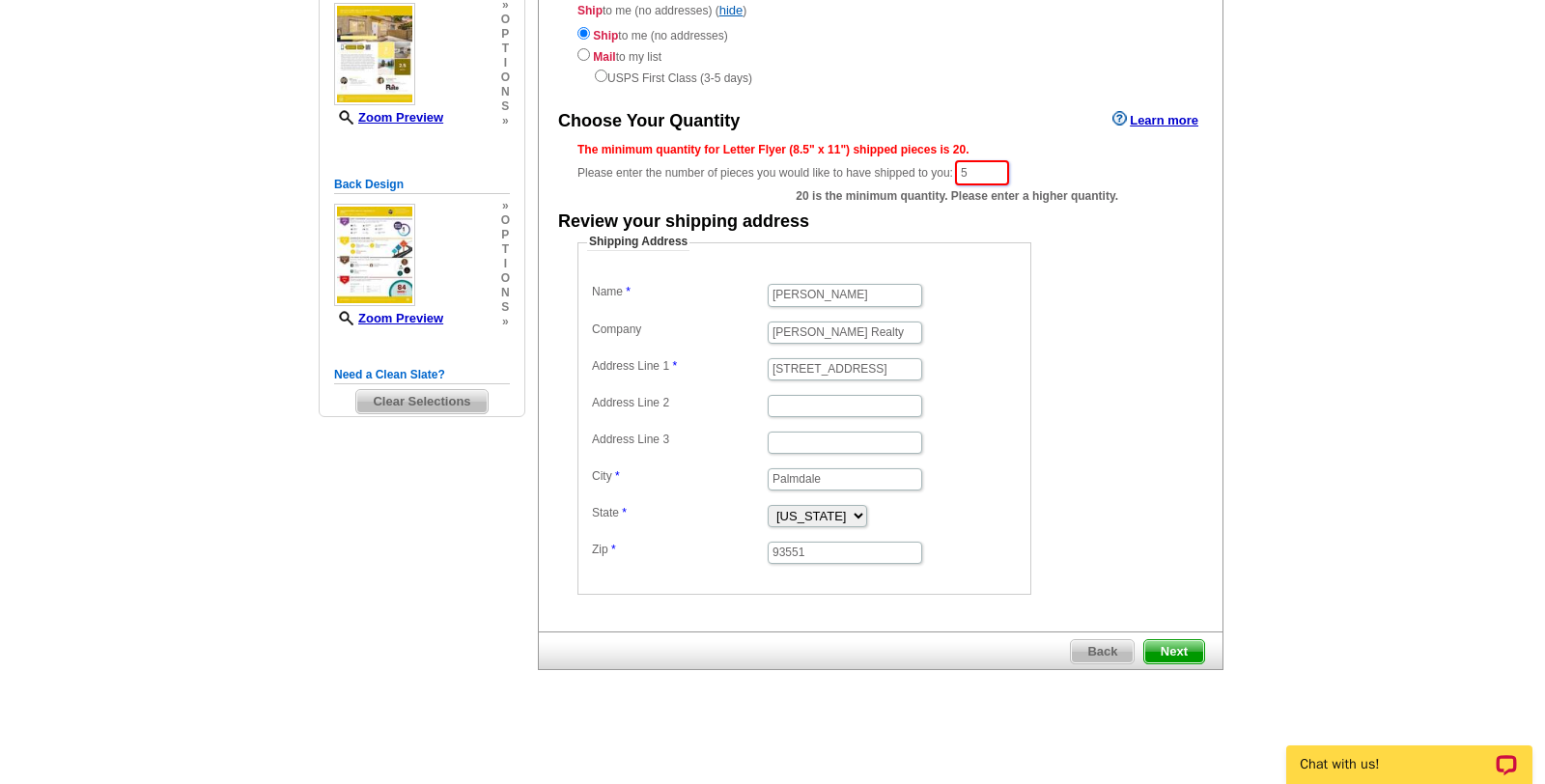 drag, startPoint x: 991, startPoint y: 171, endPoint x: 952, endPoint y: 170, distance: 39.012818 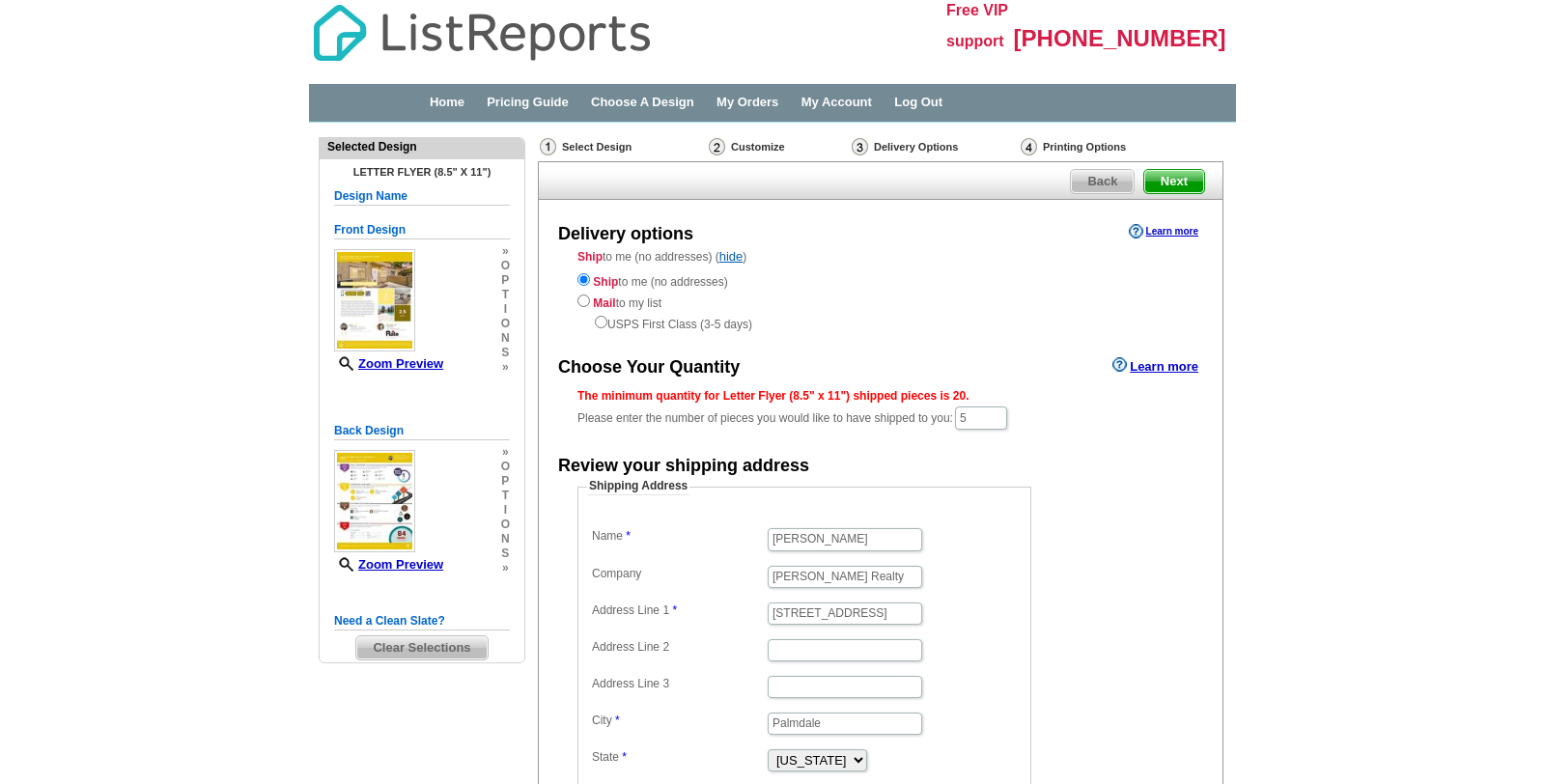 scroll, scrollTop: 0, scrollLeft: 0, axis: both 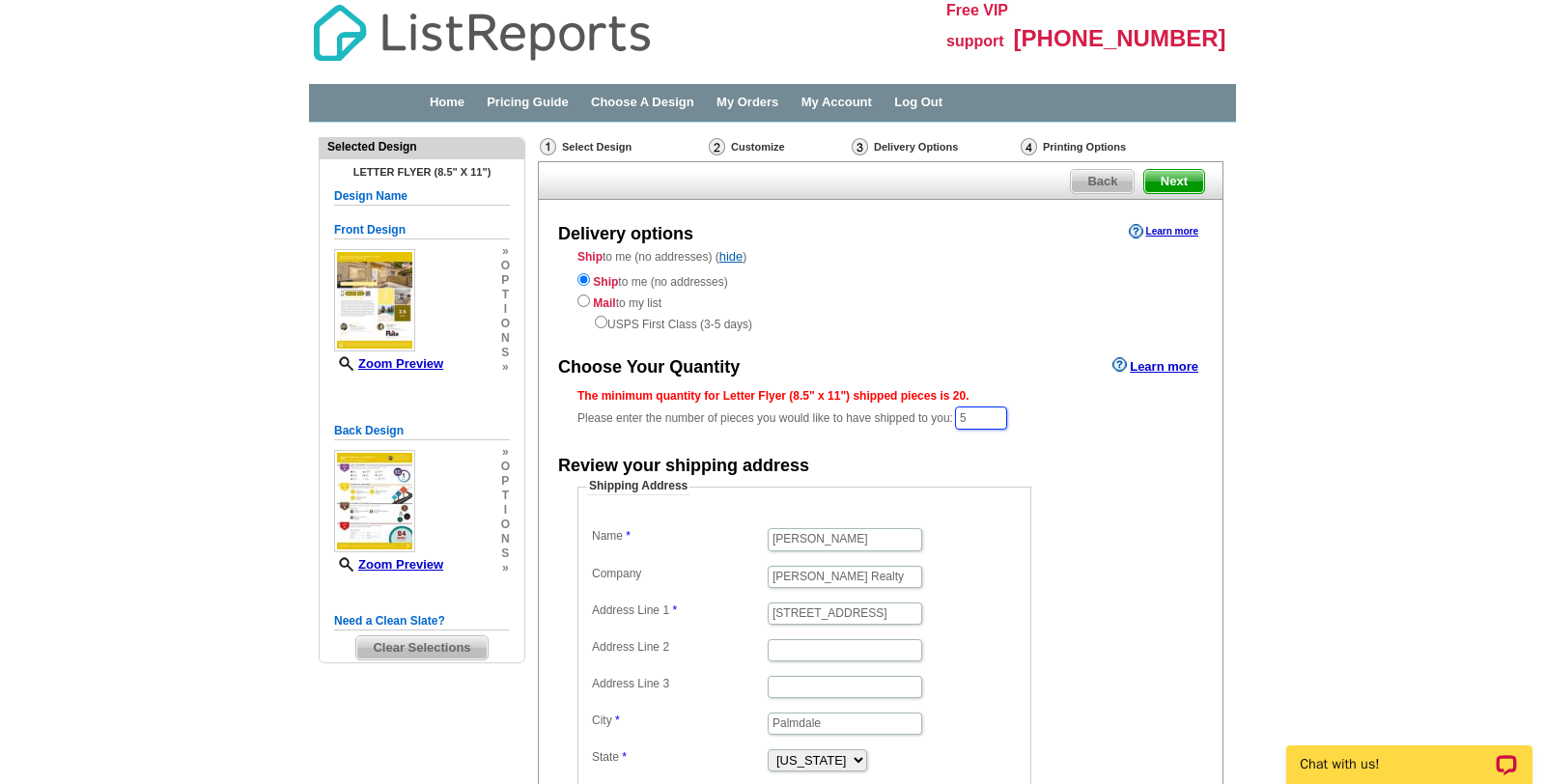 drag, startPoint x: 992, startPoint y: 424, endPoint x: 956, endPoint y: 422, distance: 36.055513 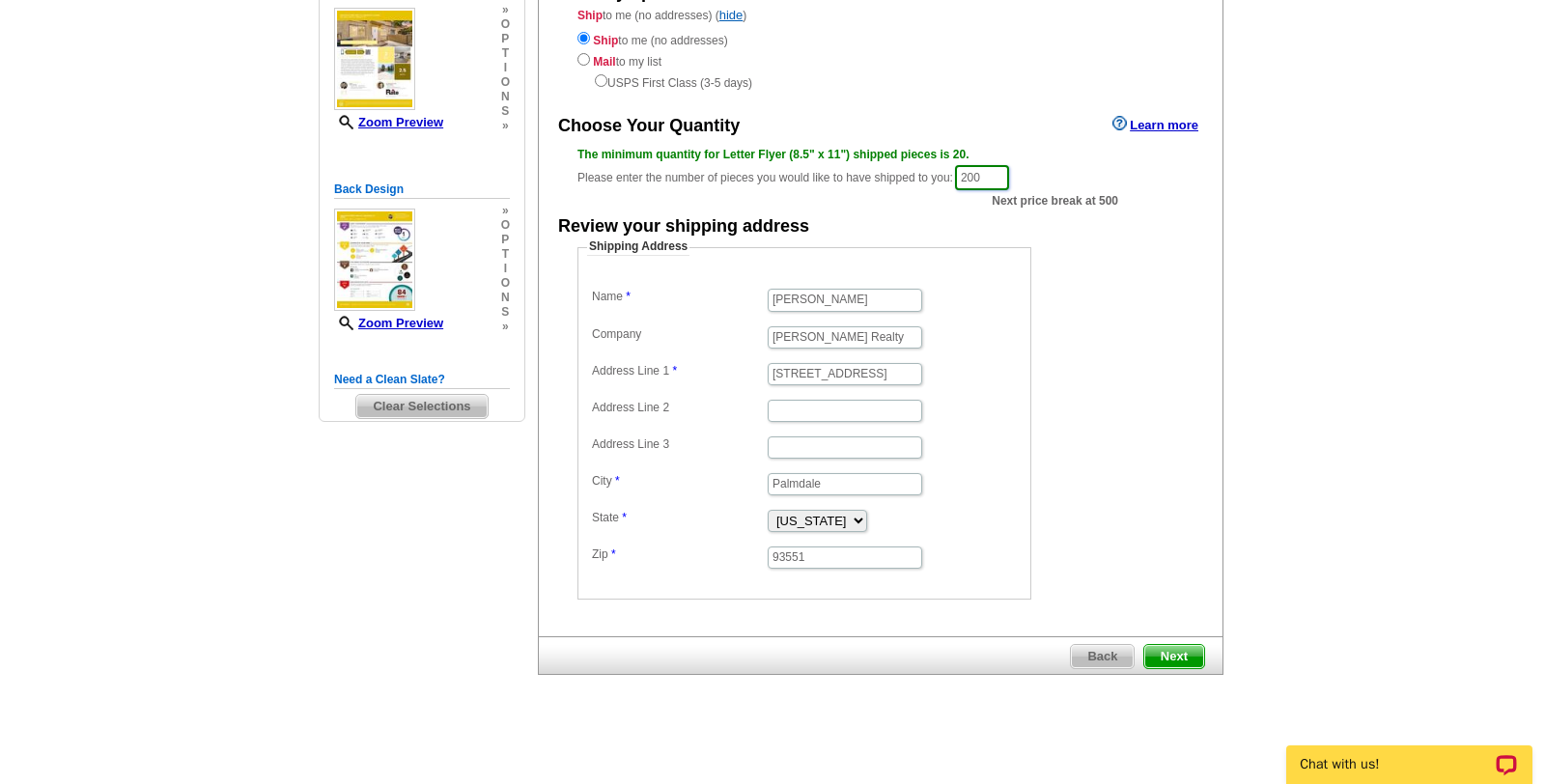 scroll, scrollTop: 246, scrollLeft: 0, axis: vertical 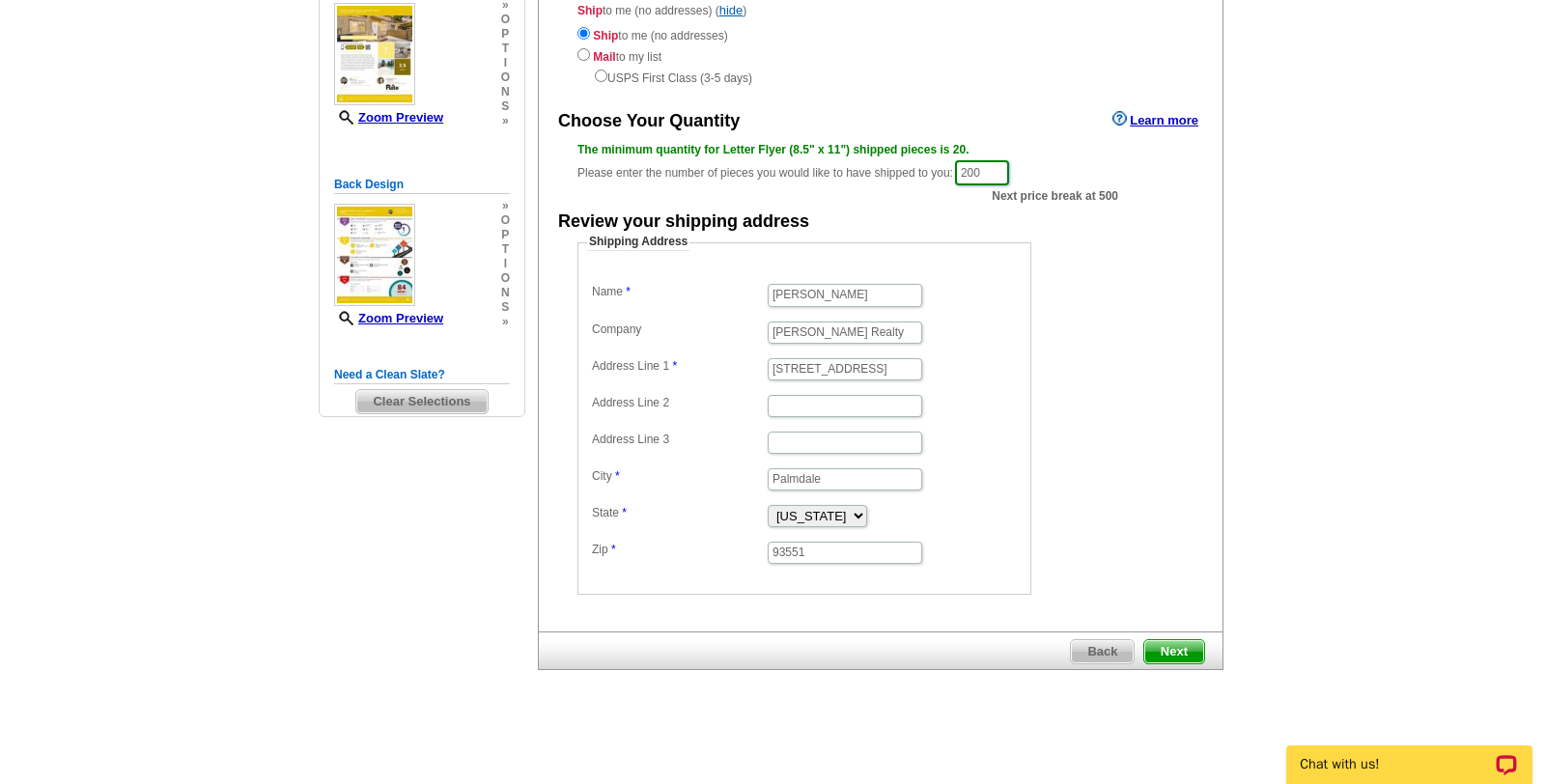 type on "200" 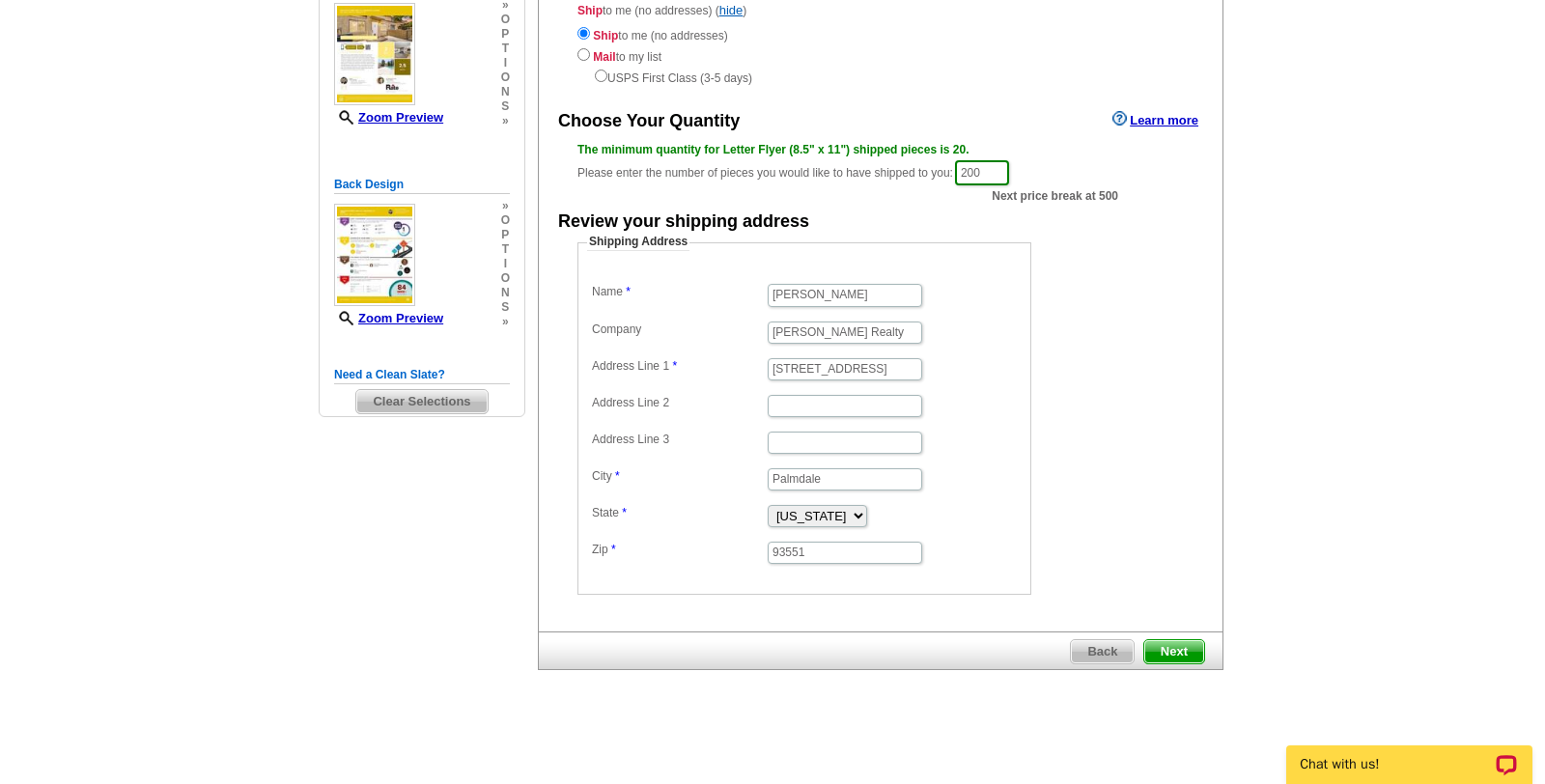 click on "Next" at bounding box center (1174, 652) 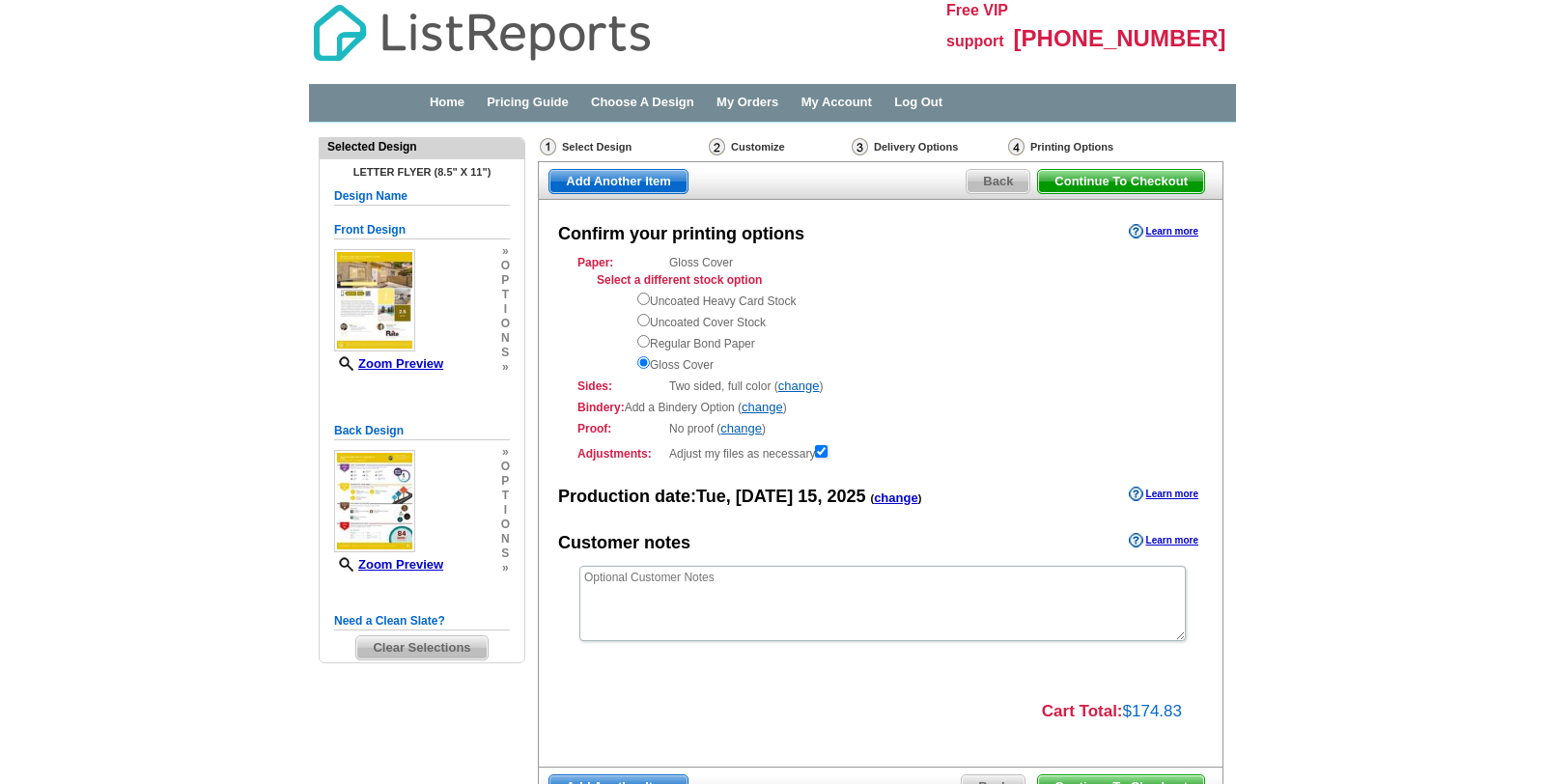 scroll, scrollTop: 0, scrollLeft: 0, axis: both 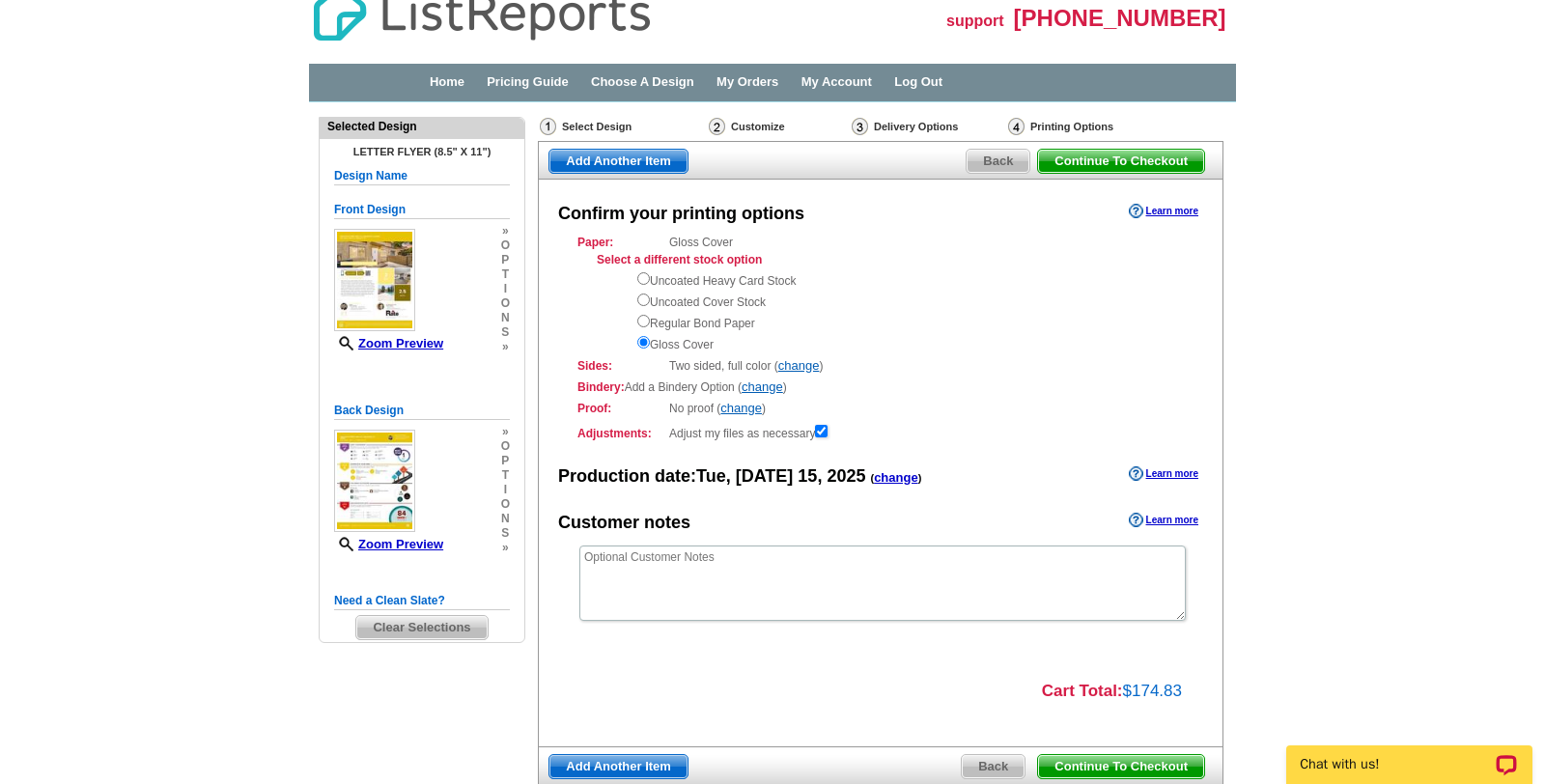 click on "Continue To Checkout
Back
Add Another Item" at bounding box center (881, 160) 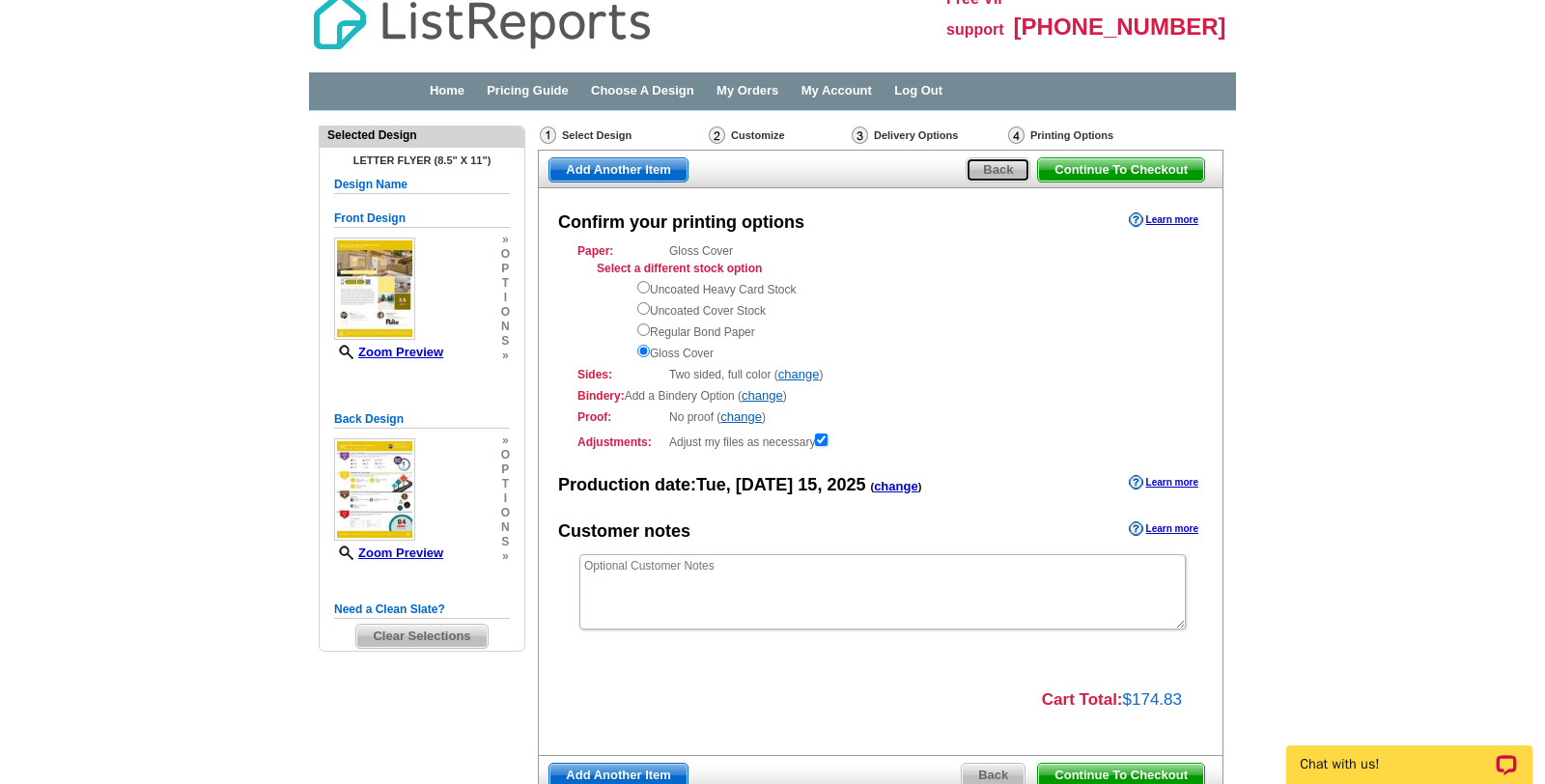 click on "Back" at bounding box center (997, 170) 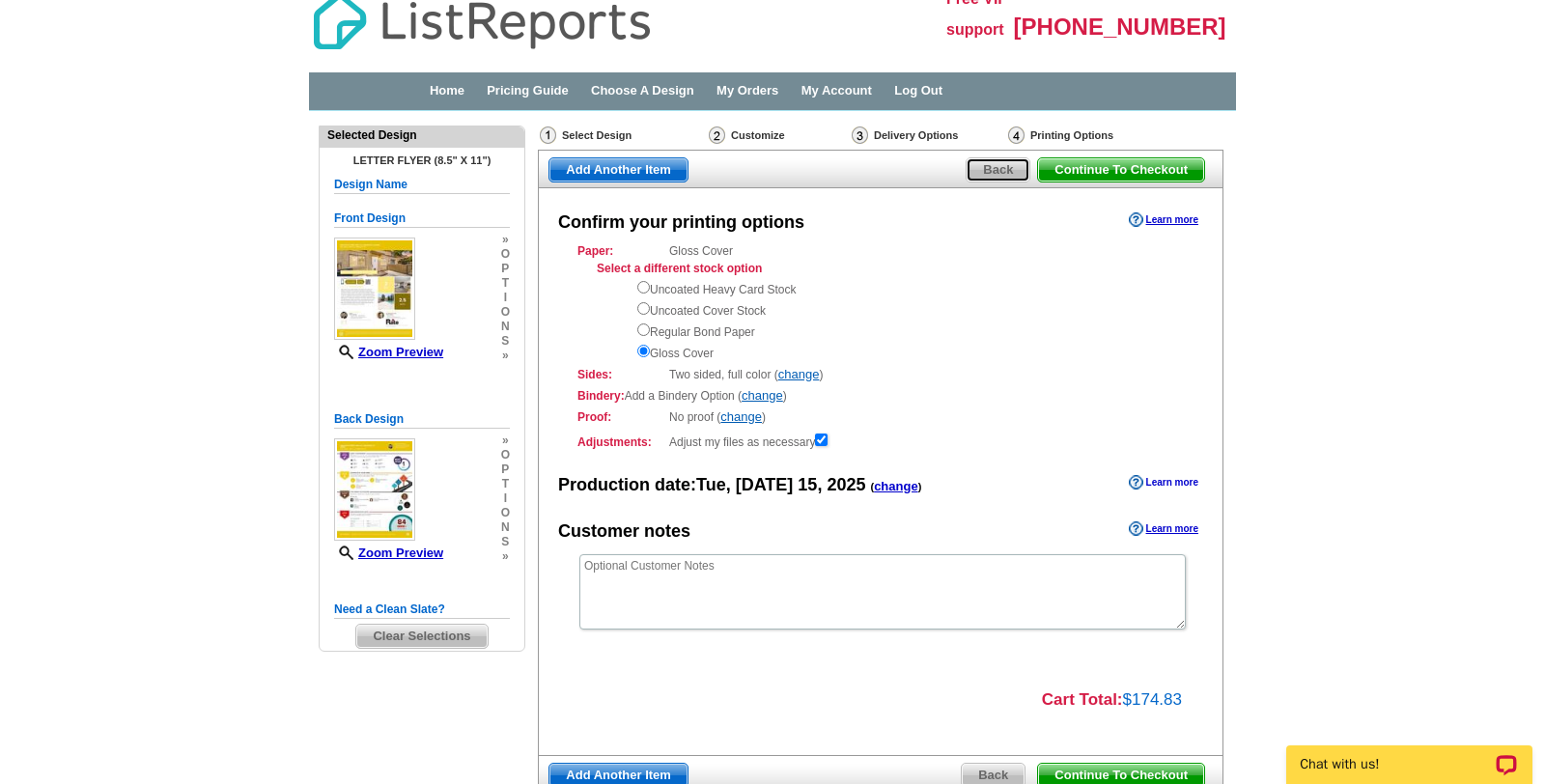 scroll, scrollTop: 10, scrollLeft: 0, axis: vertical 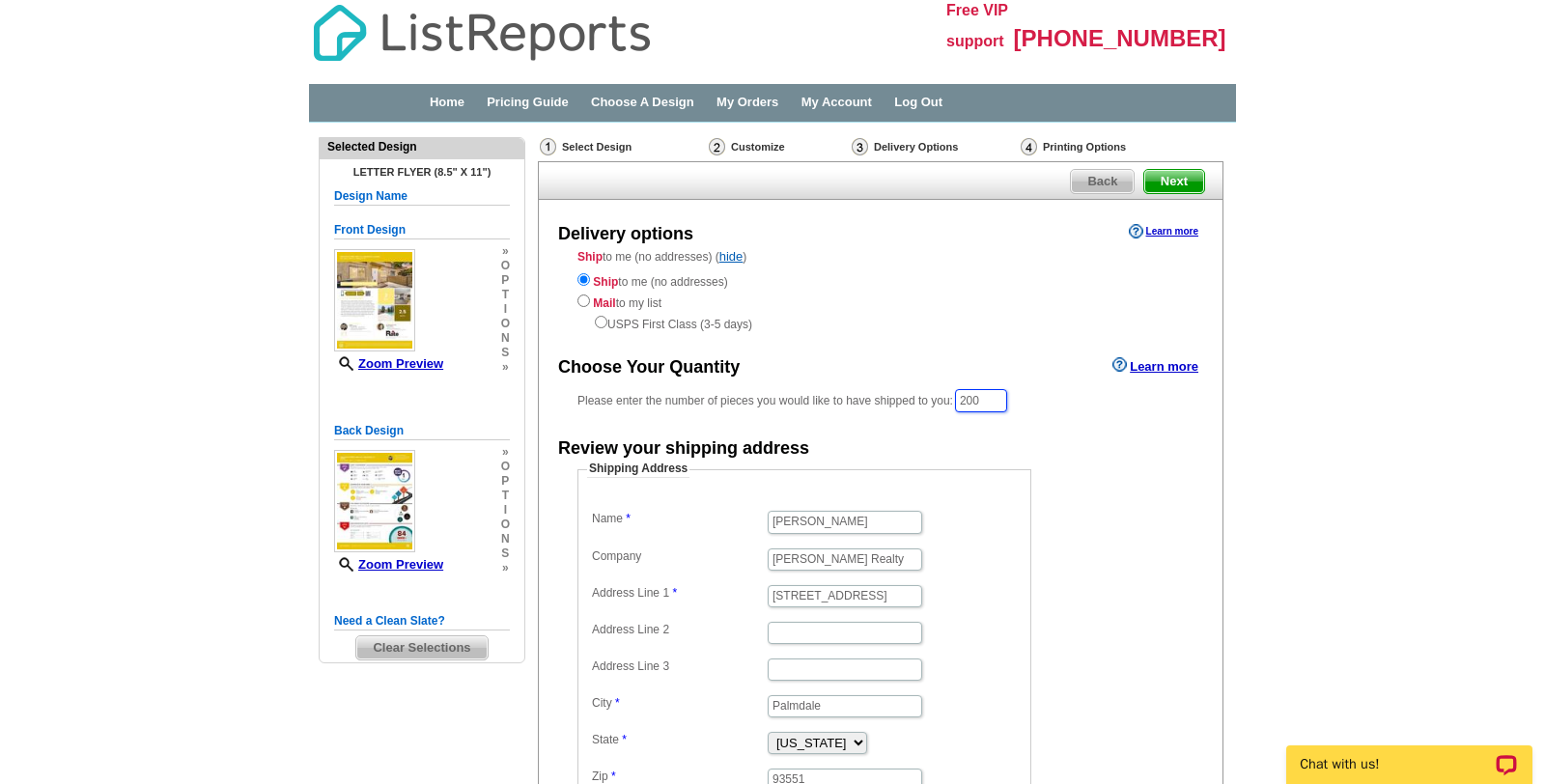 drag, startPoint x: 974, startPoint y: 397, endPoint x: 952, endPoint y: 397, distance: 22 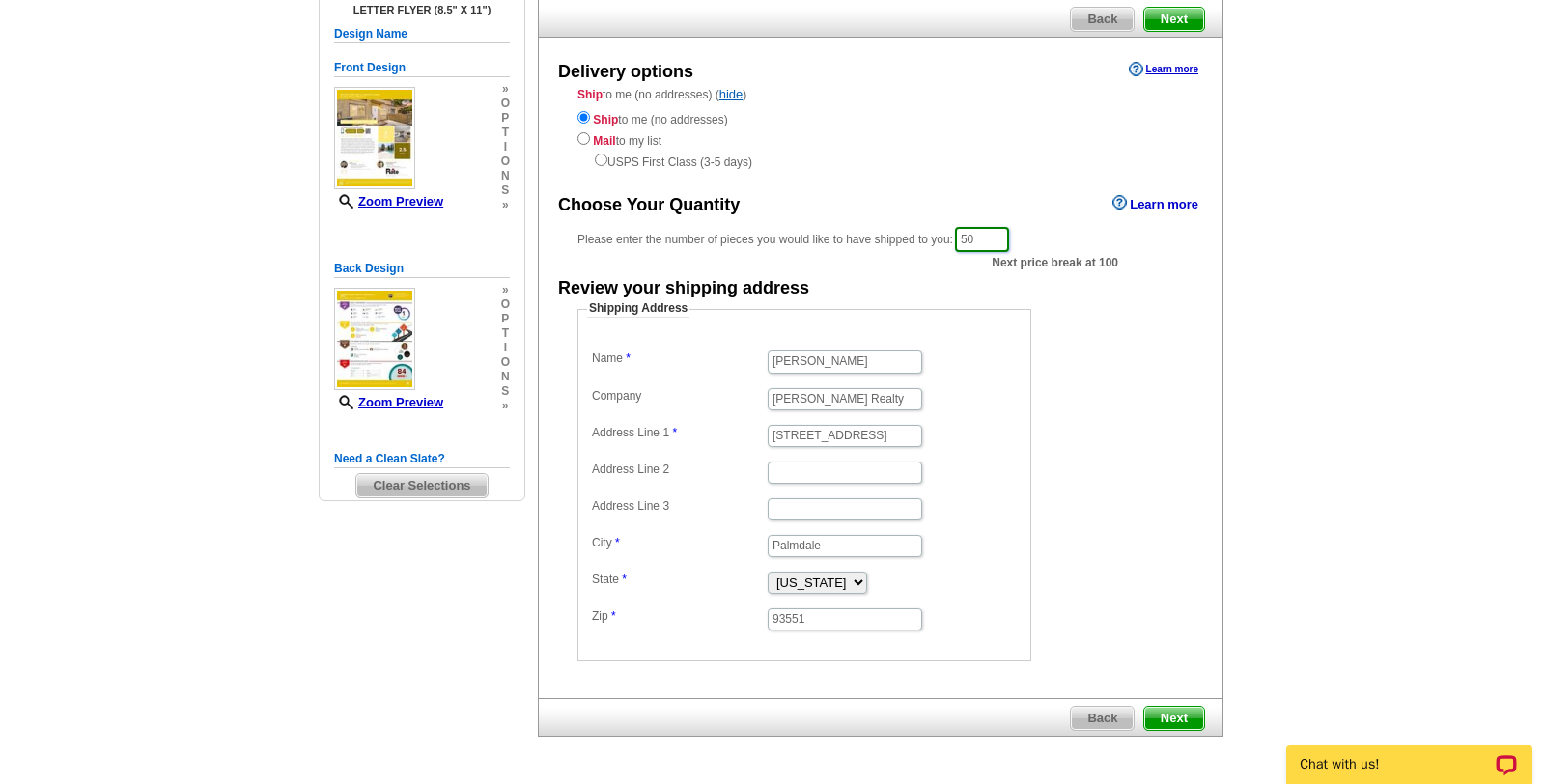 scroll, scrollTop: 229, scrollLeft: 0, axis: vertical 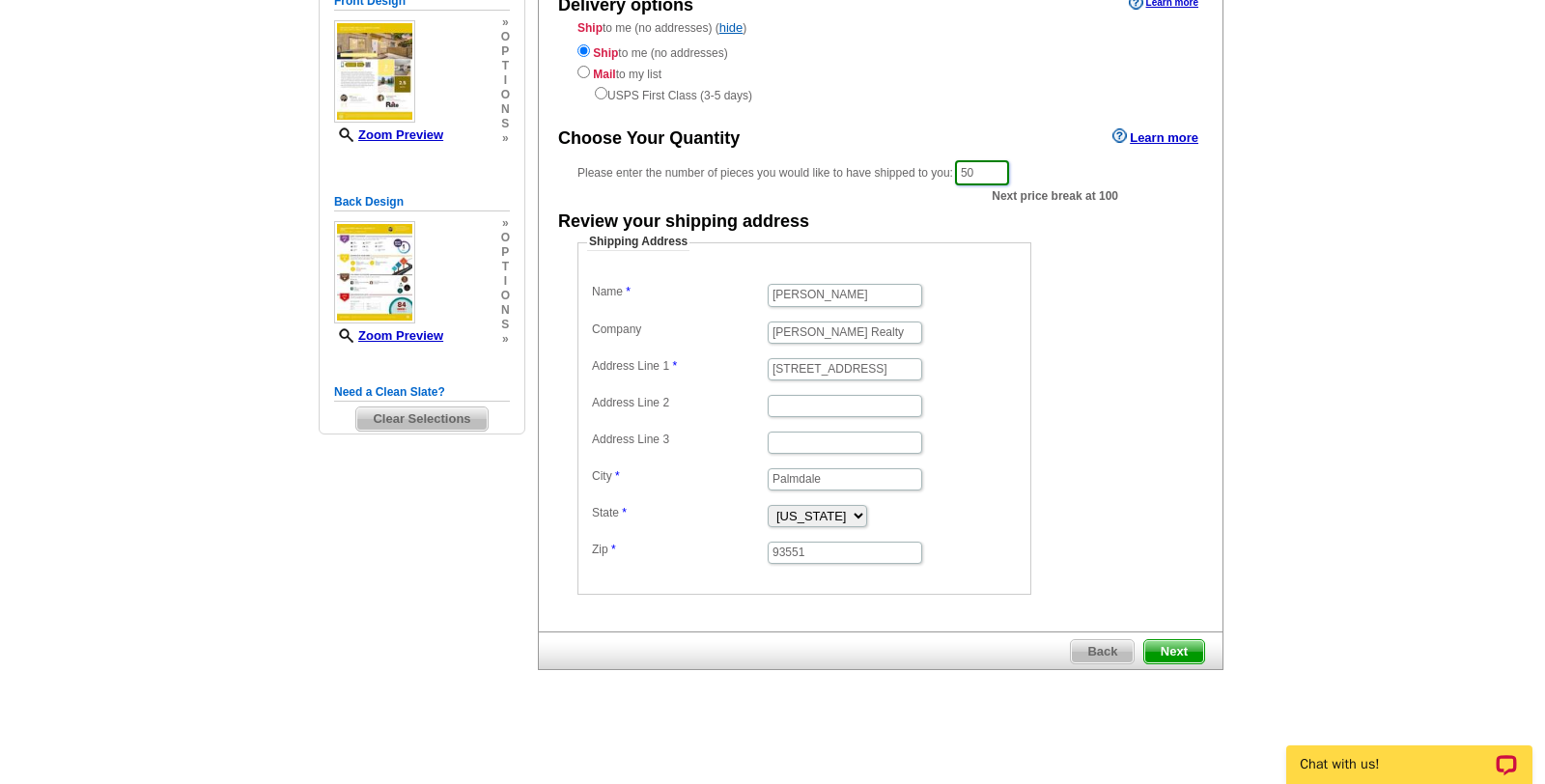 type on "50" 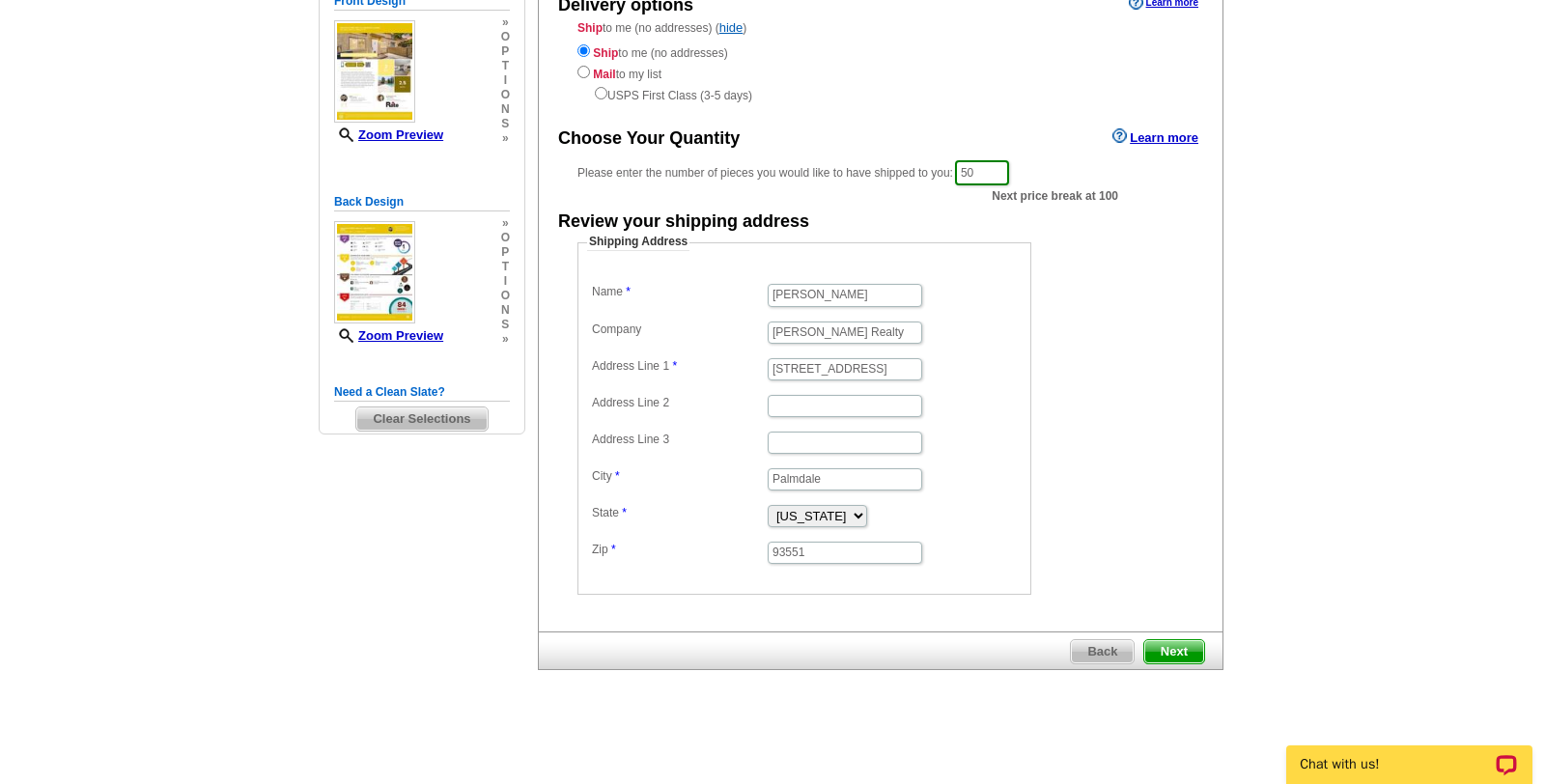 click on "Next" at bounding box center (1174, 652) 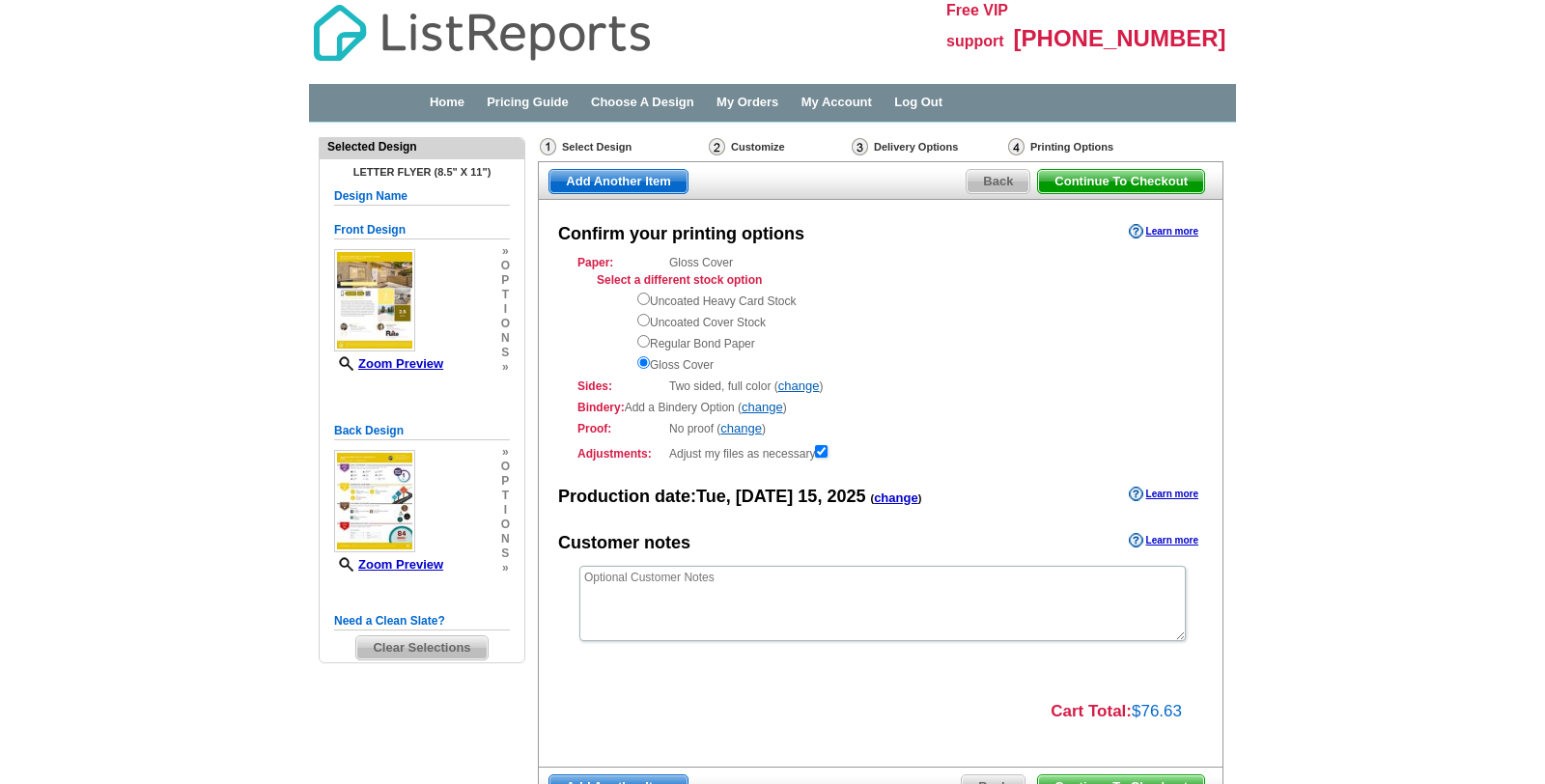 scroll, scrollTop: 0, scrollLeft: 0, axis: both 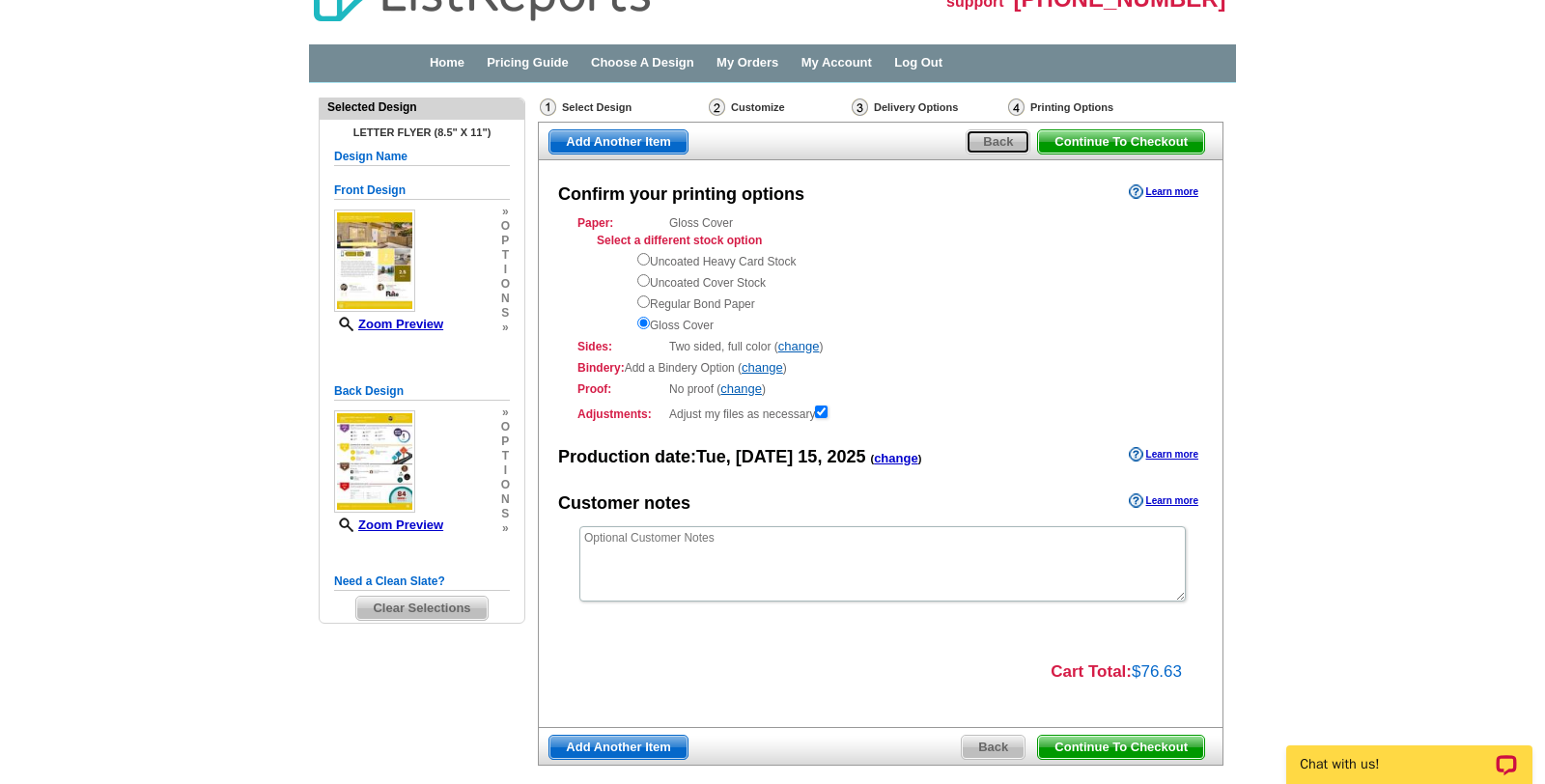 click on "Back" at bounding box center (997, 142) 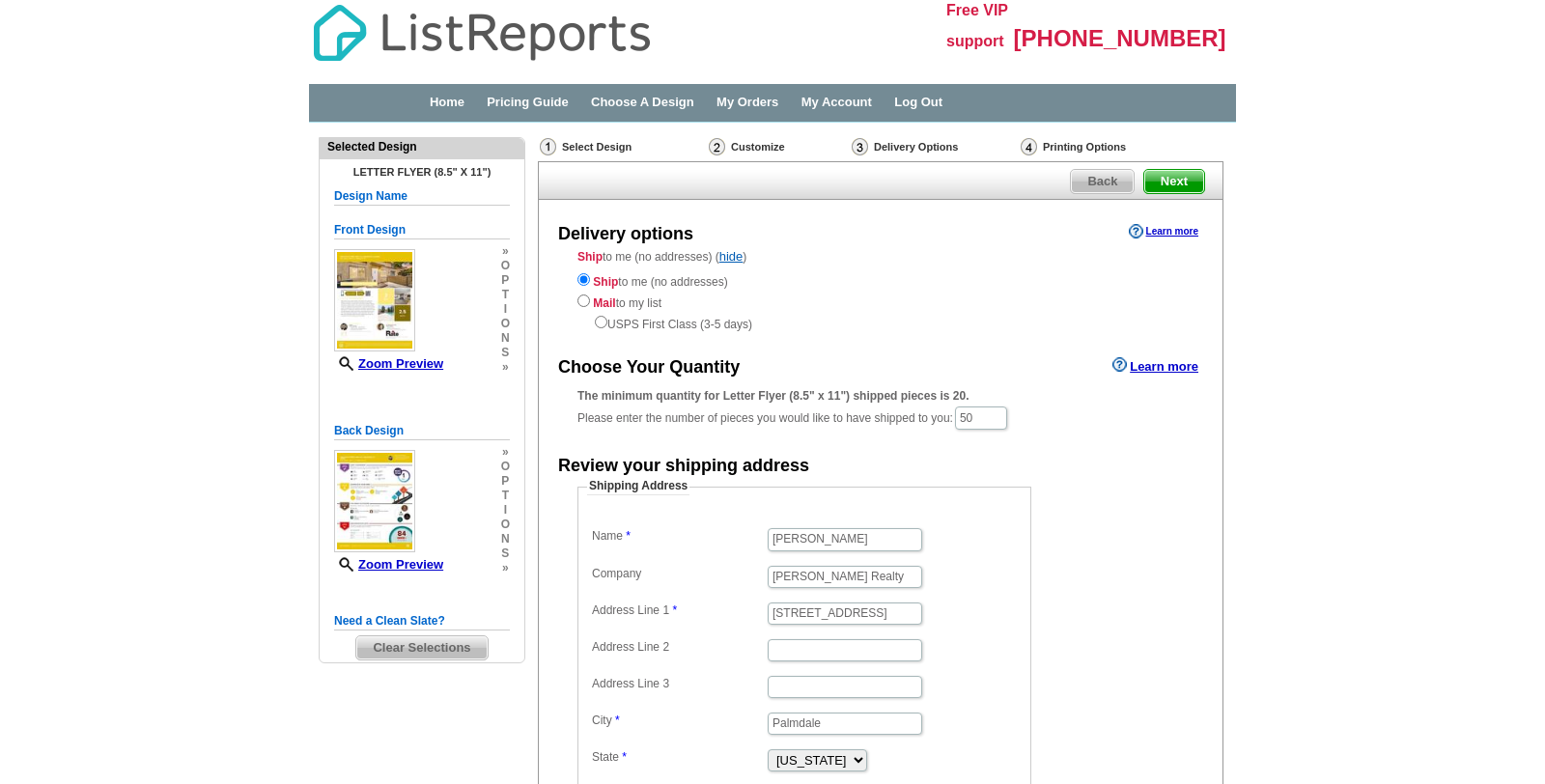 scroll, scrollTop: 0, scrollLeft: 0, axis: both 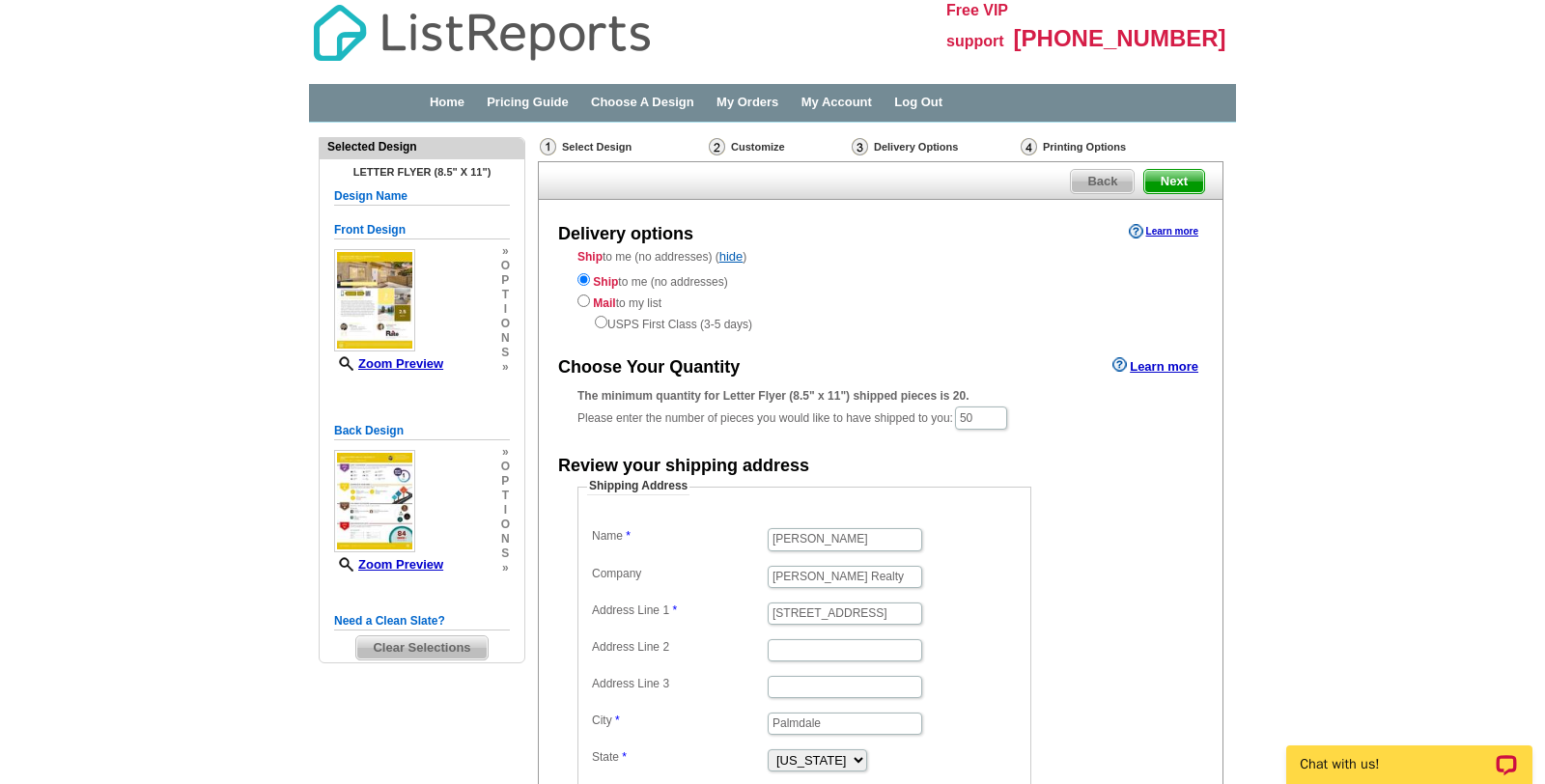 click on "Ship  to me (no addresses)
Mail  to my list
USPS First Class                                                    (3-5 days)" at bounding box center [881, 301] 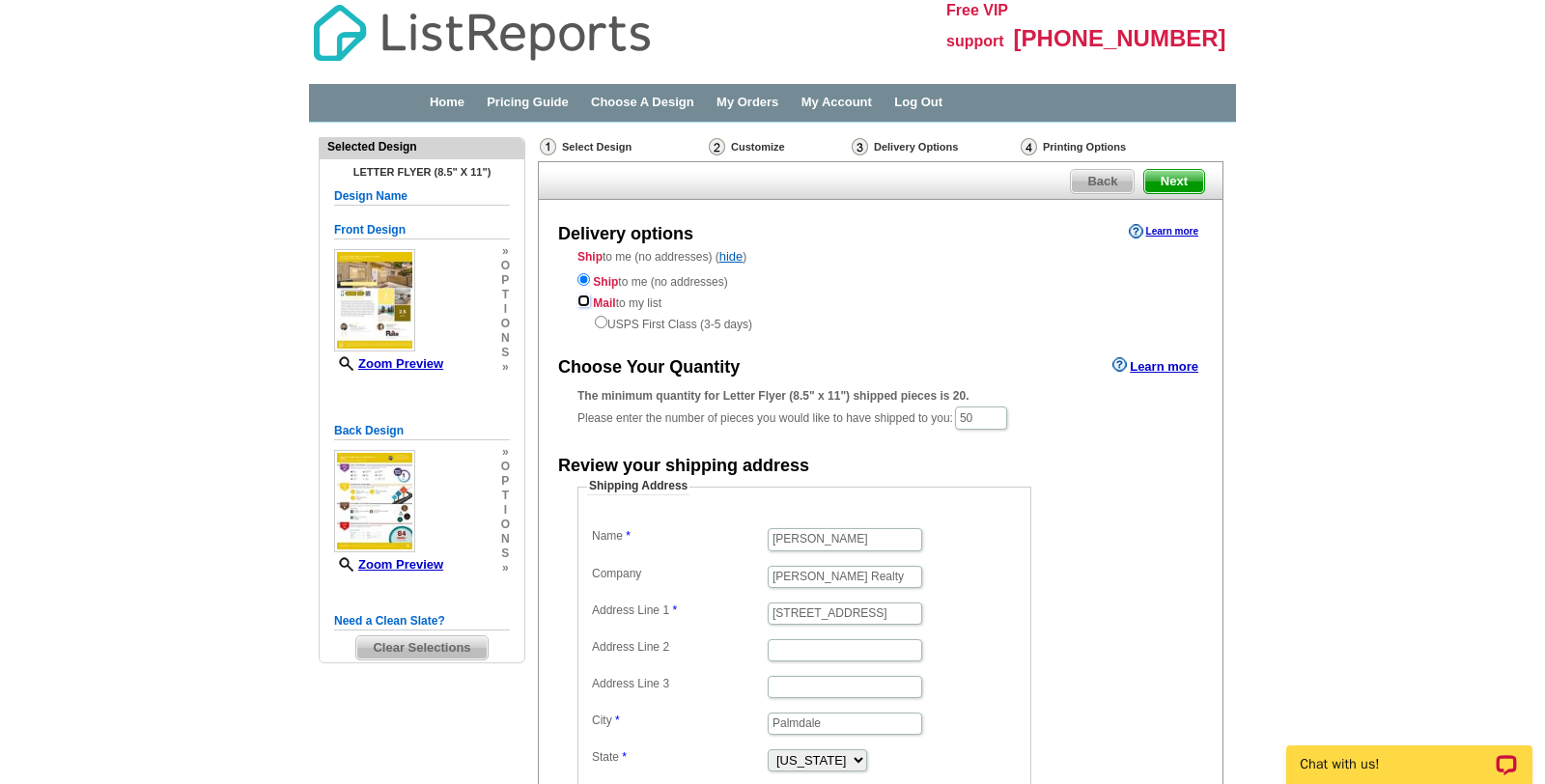drag, startPoint x: 582, startPoint y: 302, endPoint x: 595, endPoint y: 329, distance: 29.966648 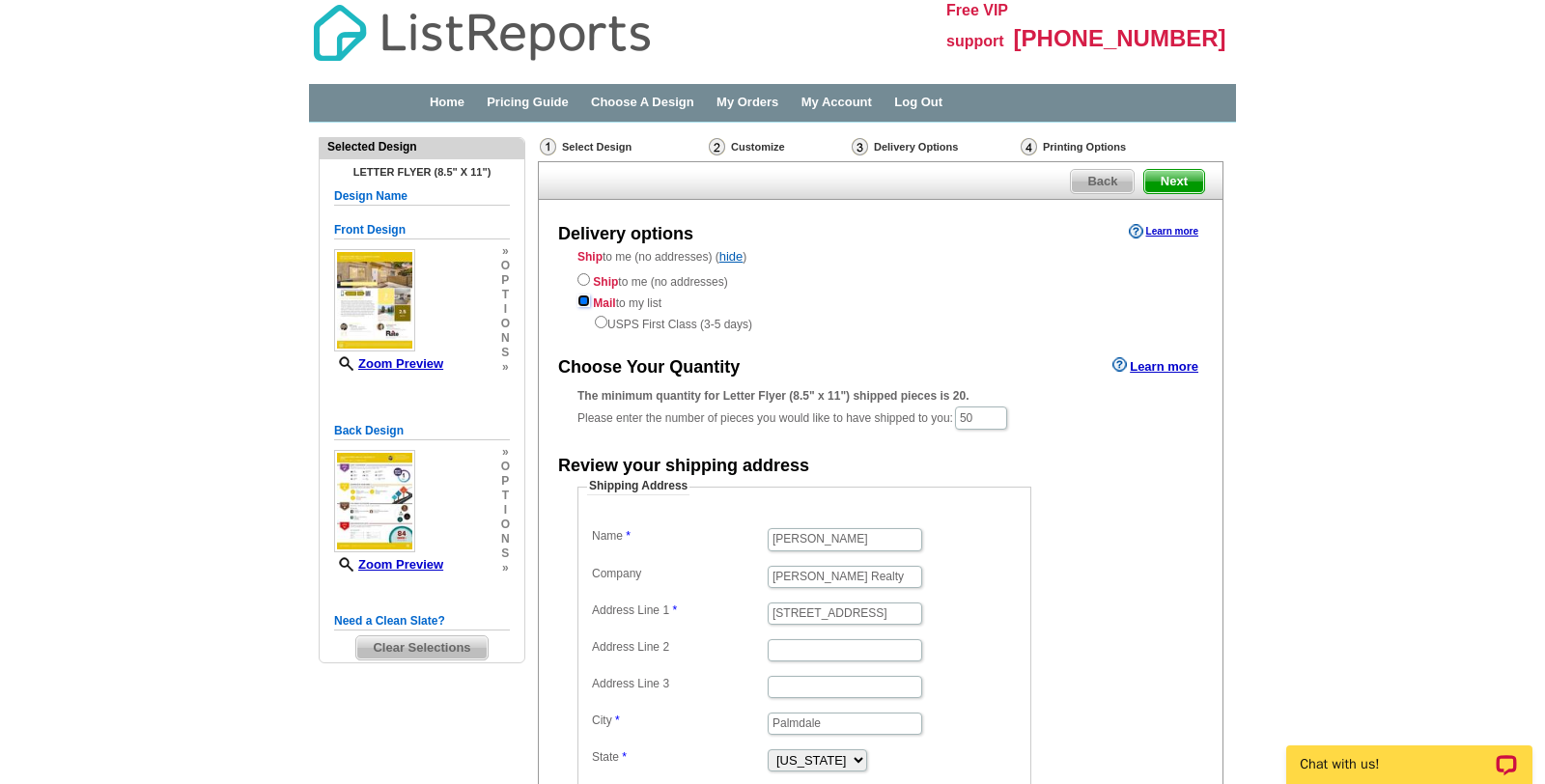 radio on "true" 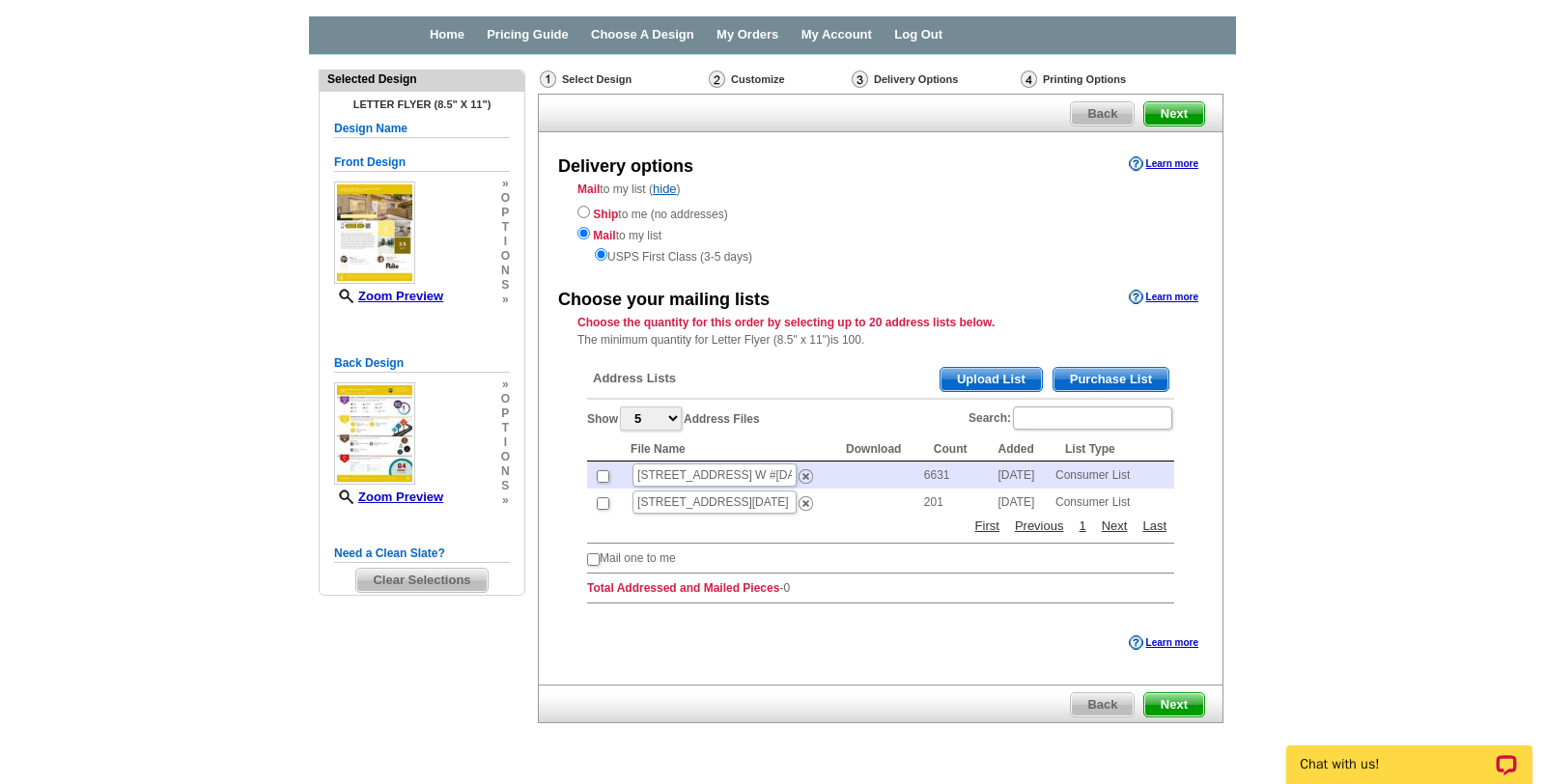 scroll, scrollTop: 122, scrollLeft: 0, axis: vertical 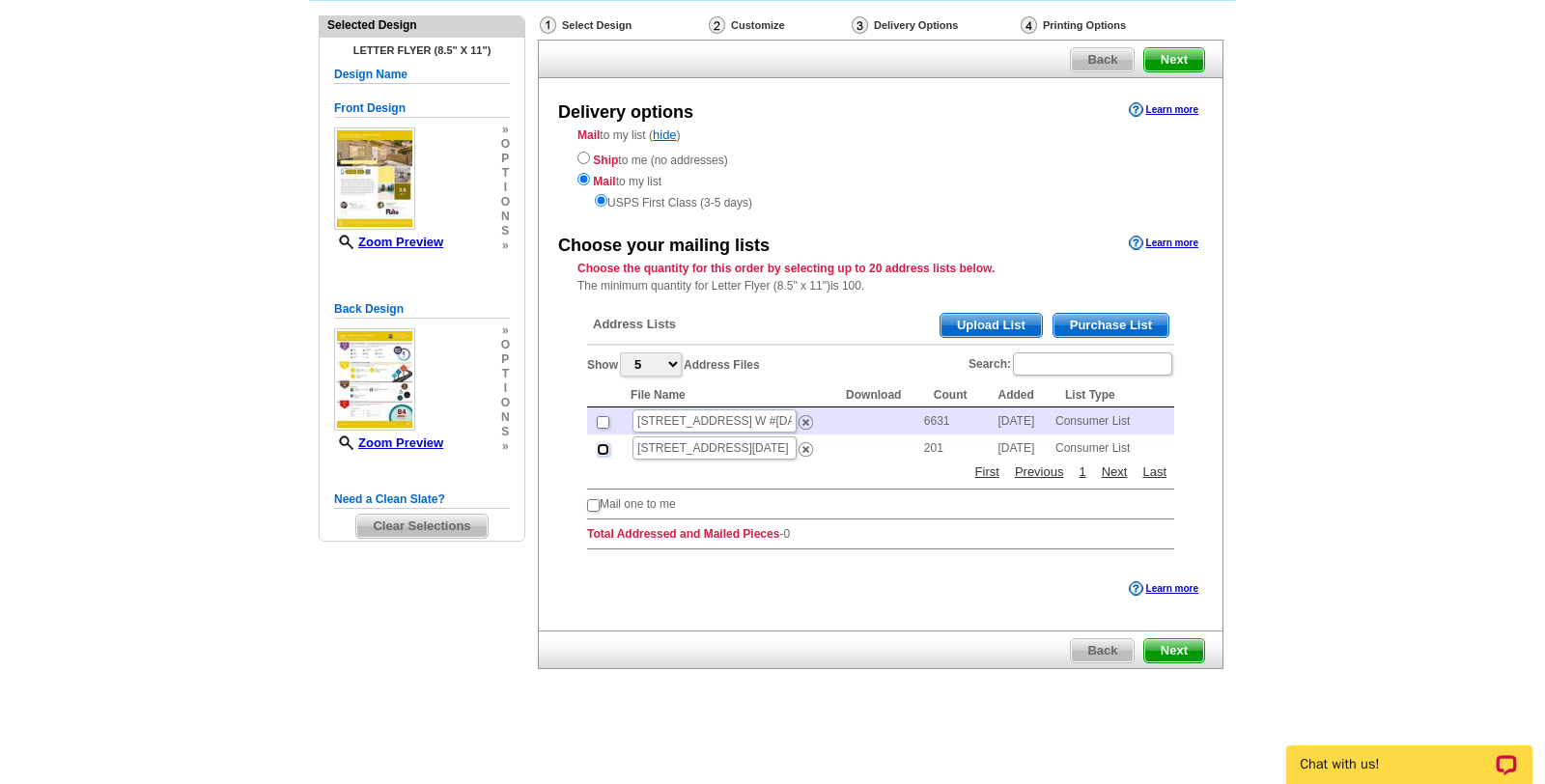 click at bounding box center [603, 449] 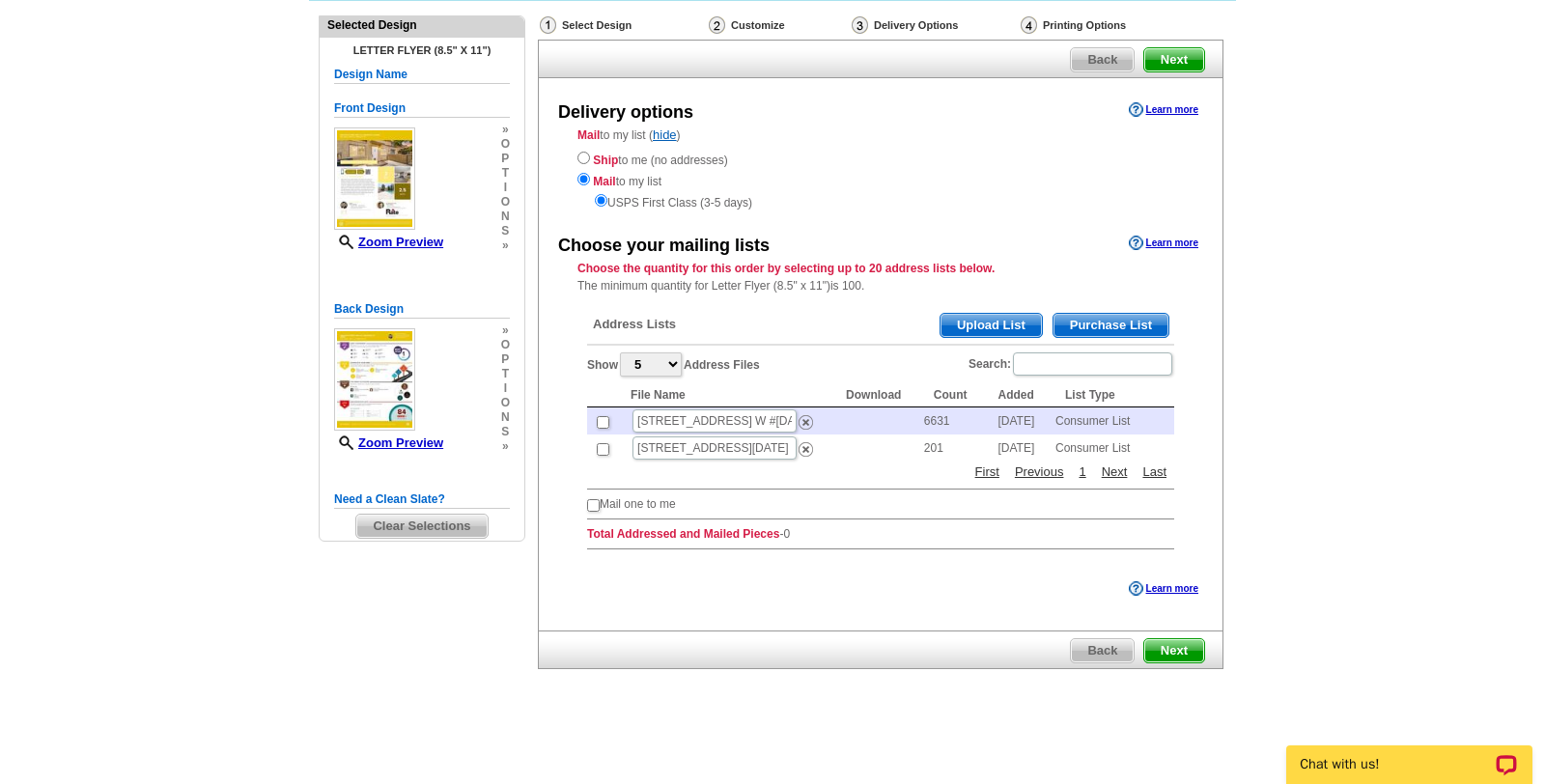 checkbox on "true" 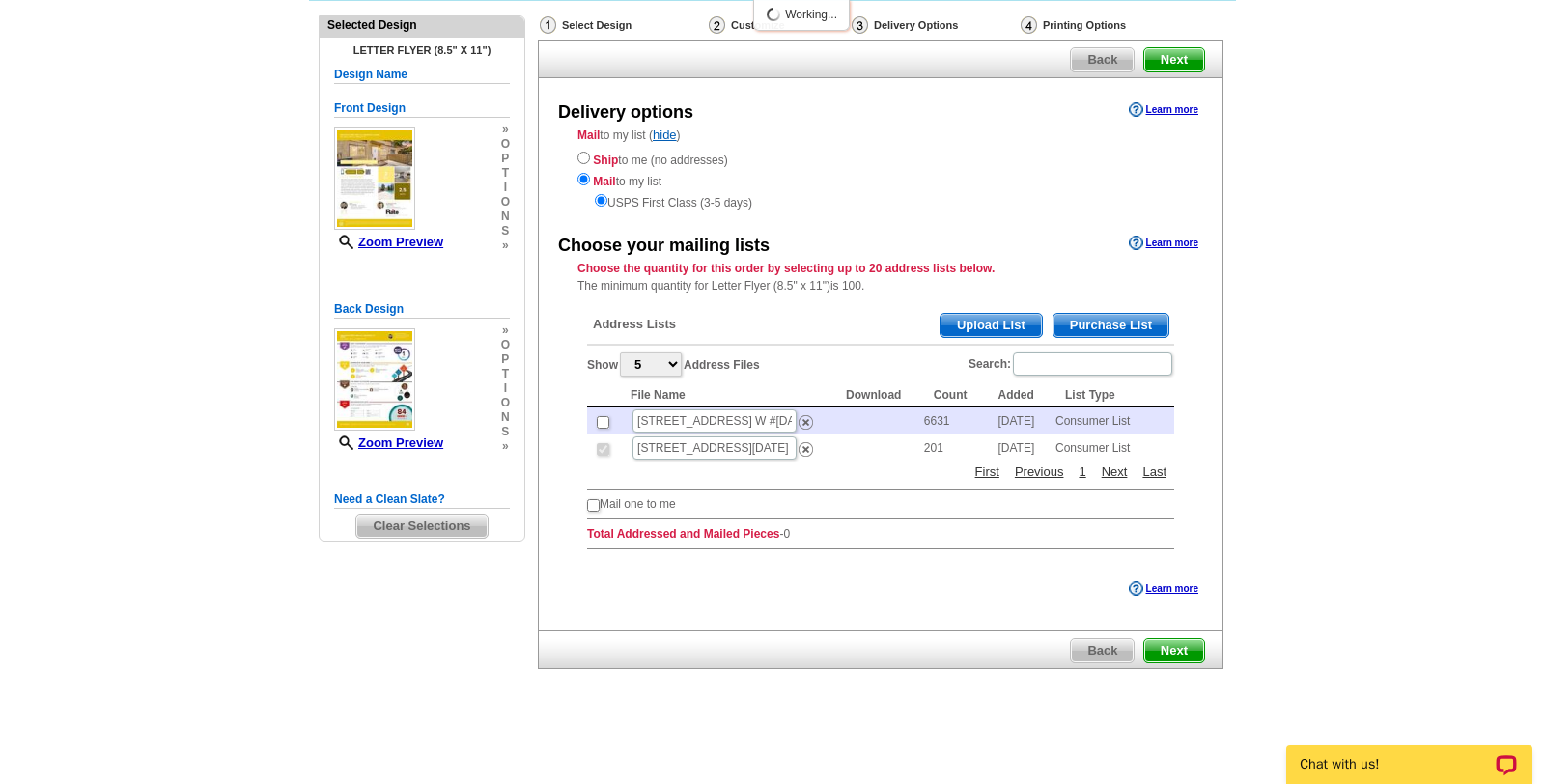 scroll, scrollTop: 121, scrollLeft: 0, axis: vertical 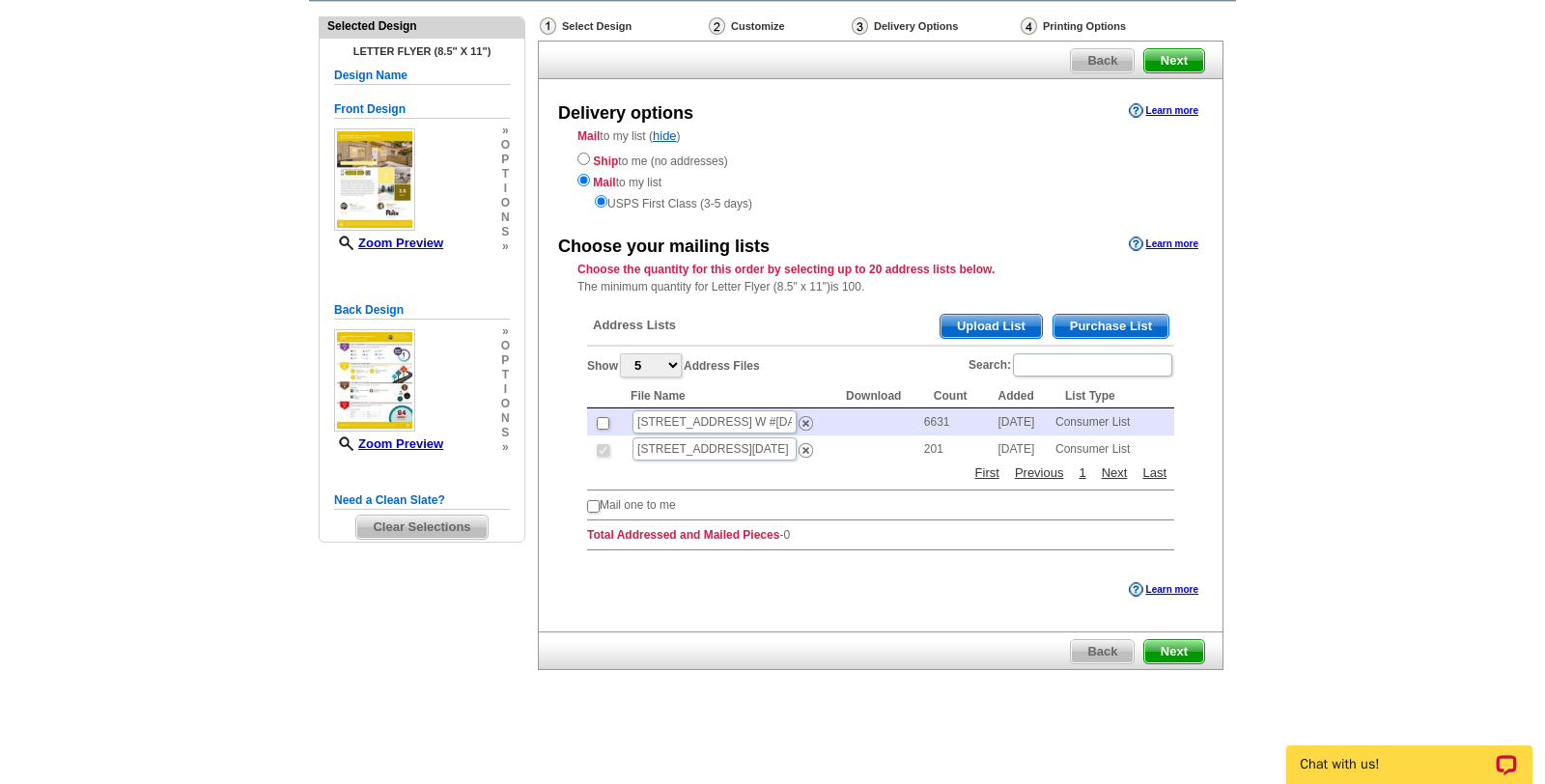 click on "Next" at bounding box center [1174, 652] 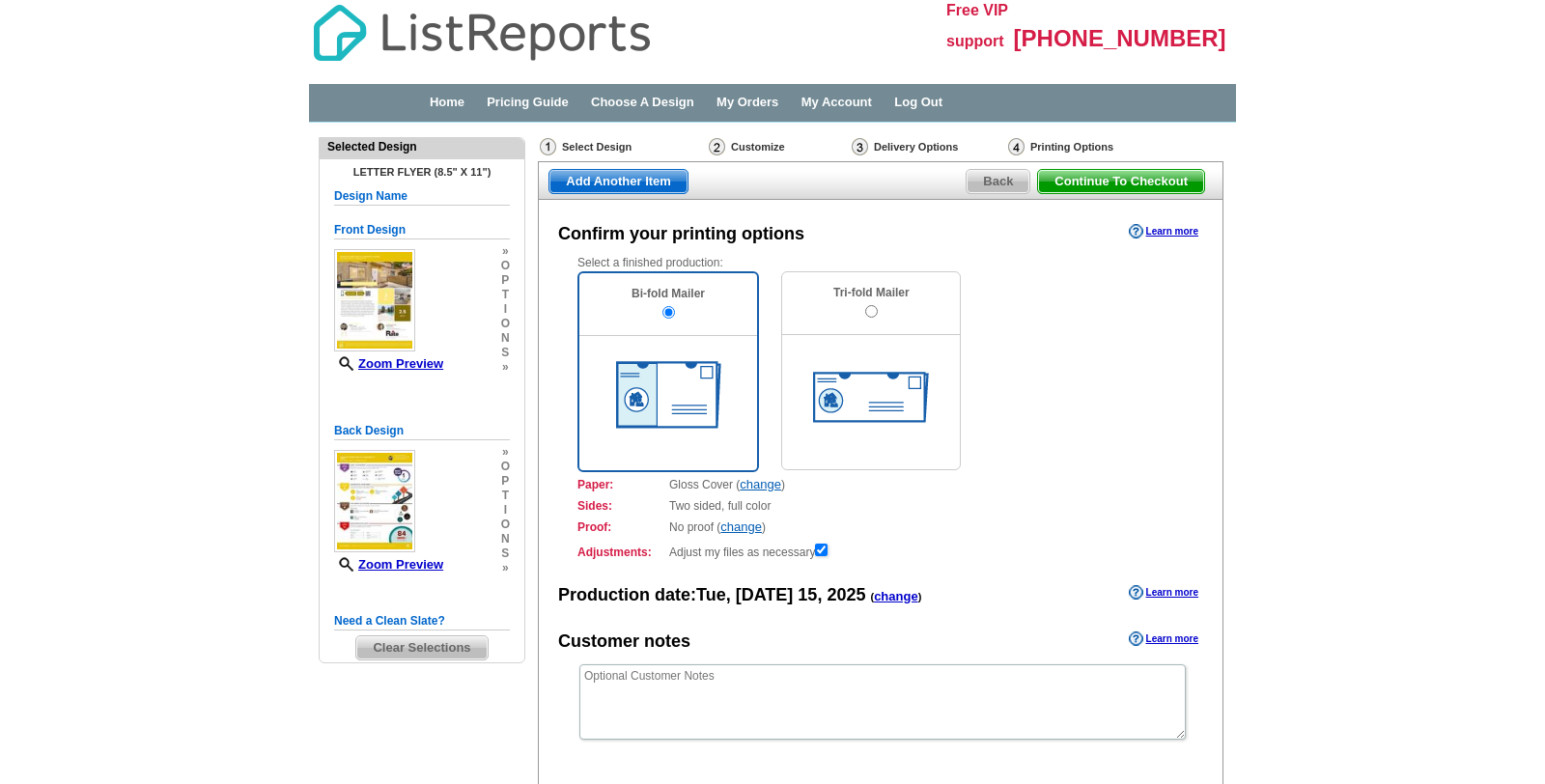 scroll, scrollTop: 0, scrollLeft: 0, axis: both 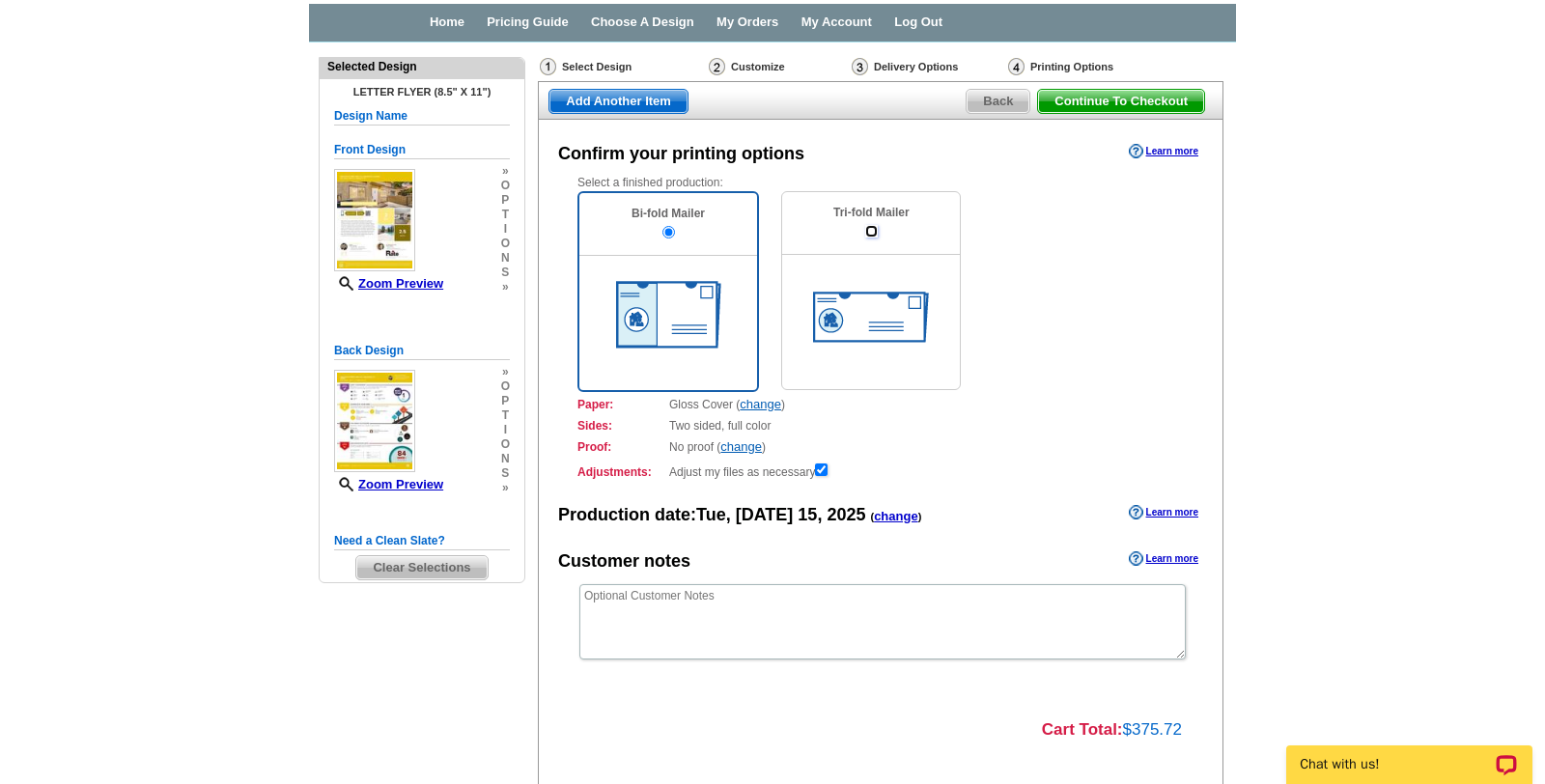 drag, startPoint x: 864, startPoint y: 234, endPoint x: 869, endPoint y: 249, distance: 15.811388 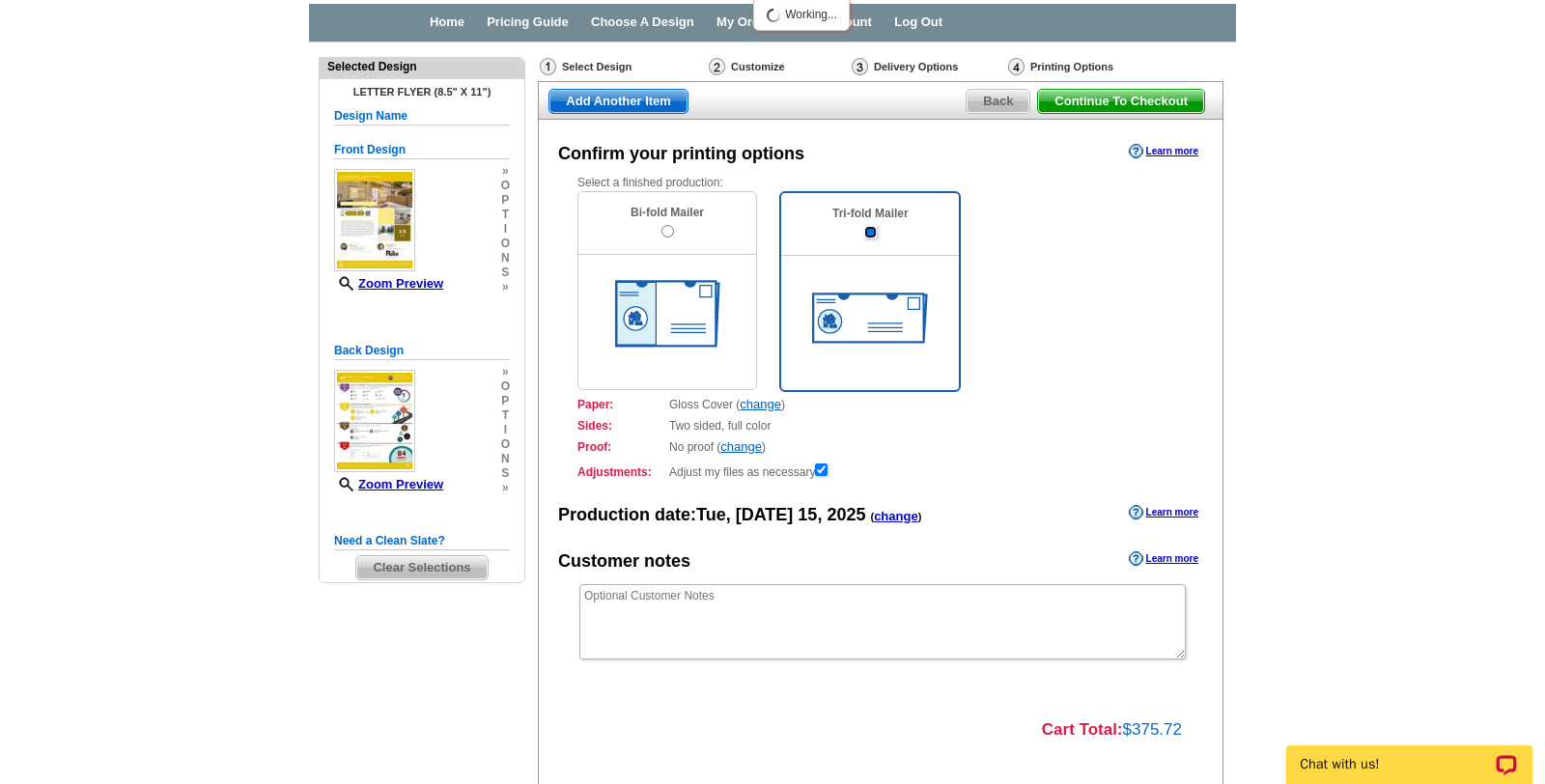 scroll, scrollTop: 0, scrollLeft: 0, axis: both 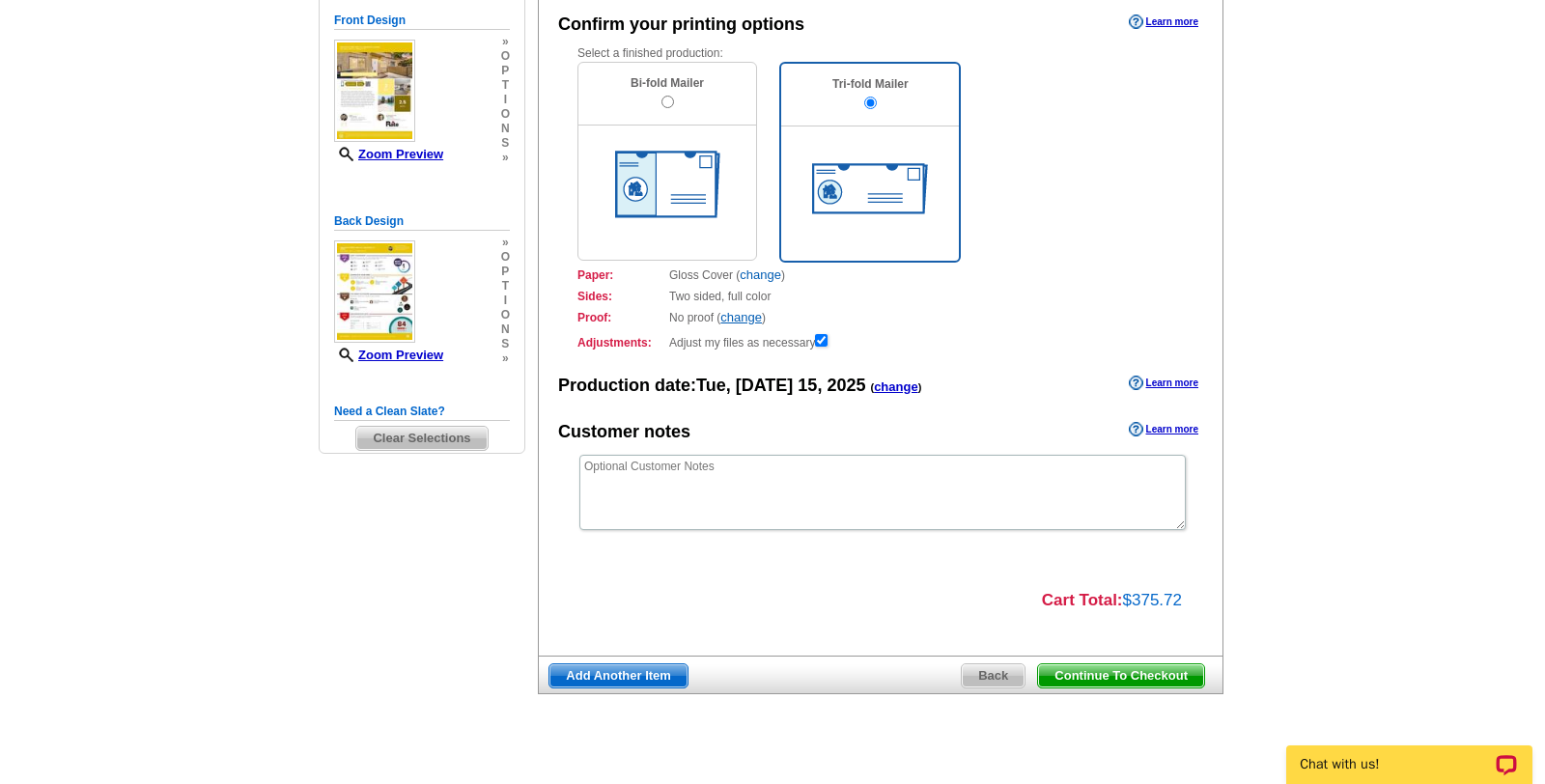 click on "change" at bounding box center [760, 274] 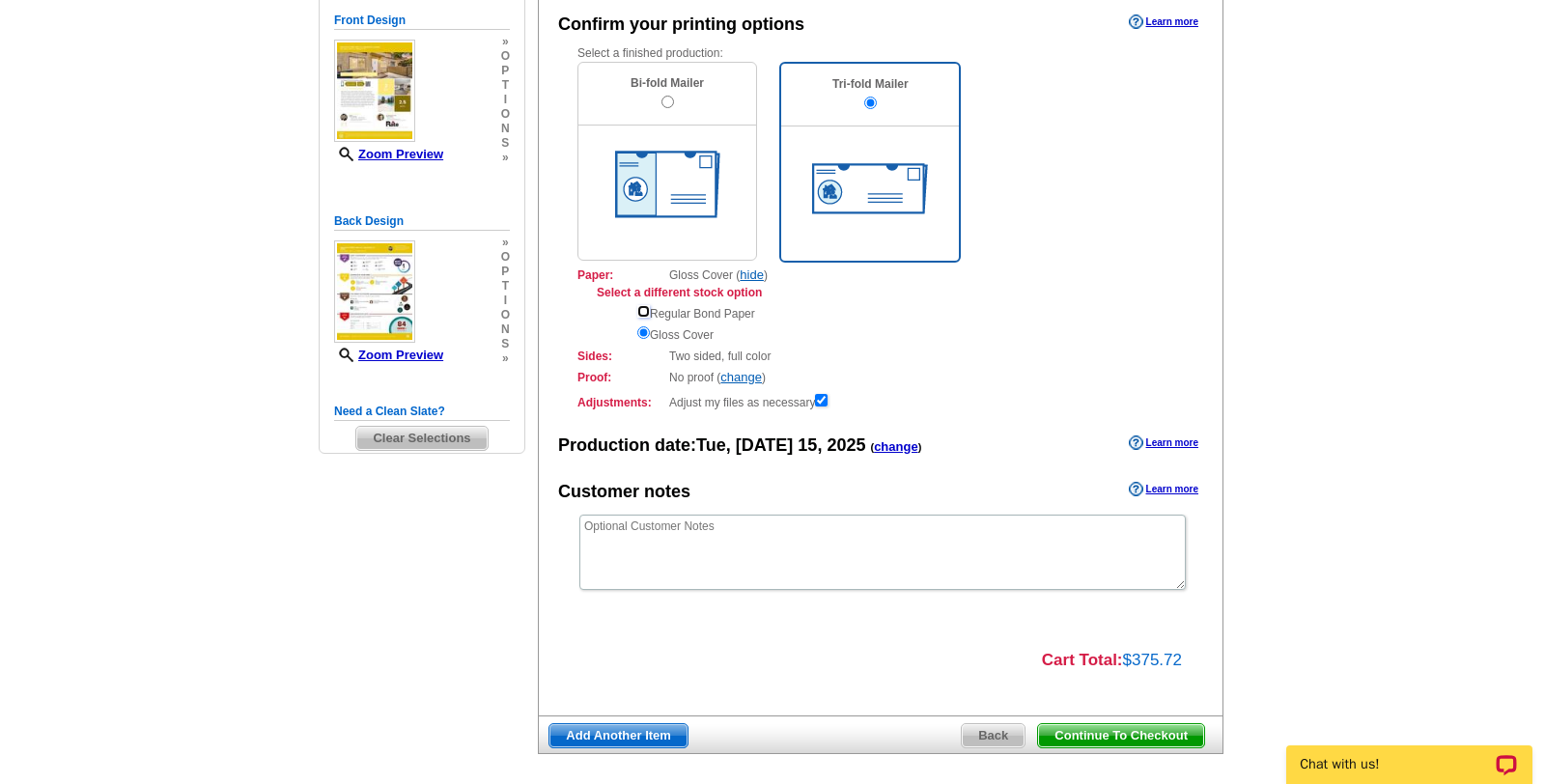 click at bounding box center [643, 311] 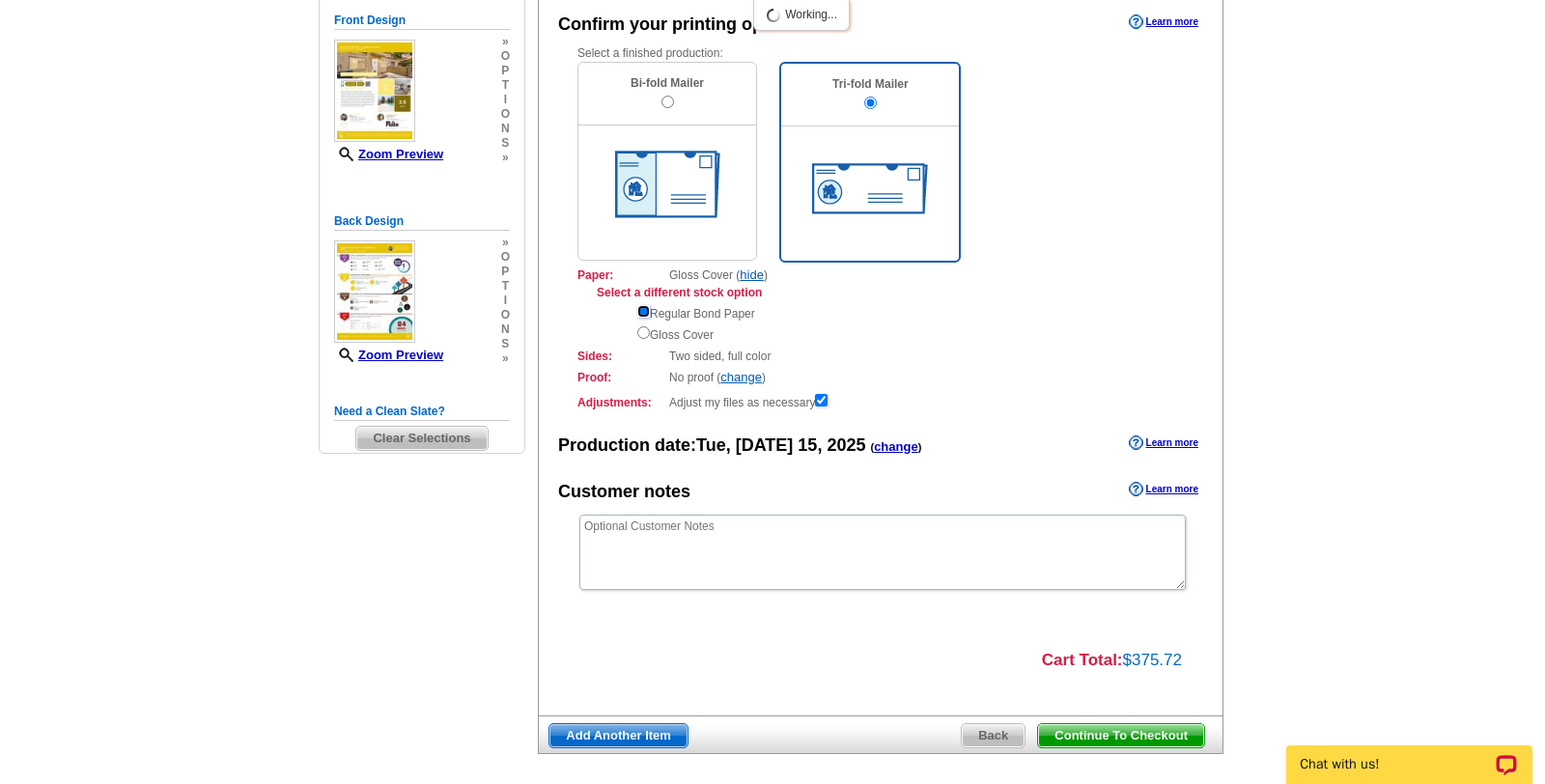 scroll, scrollTop: 220, scrollLeft: 0, axis: vertical 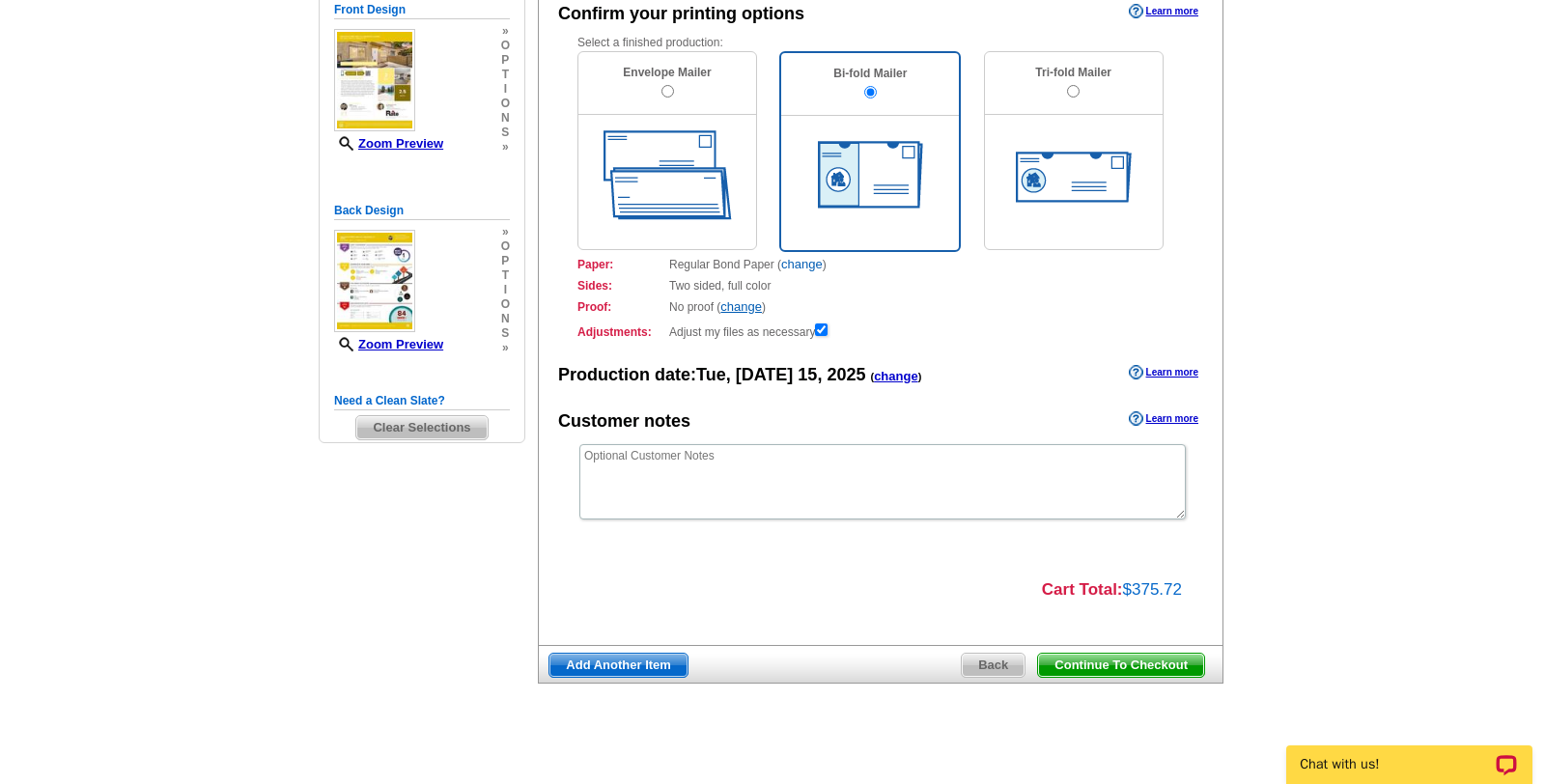 click on "change" at bounding box center (801, 264) 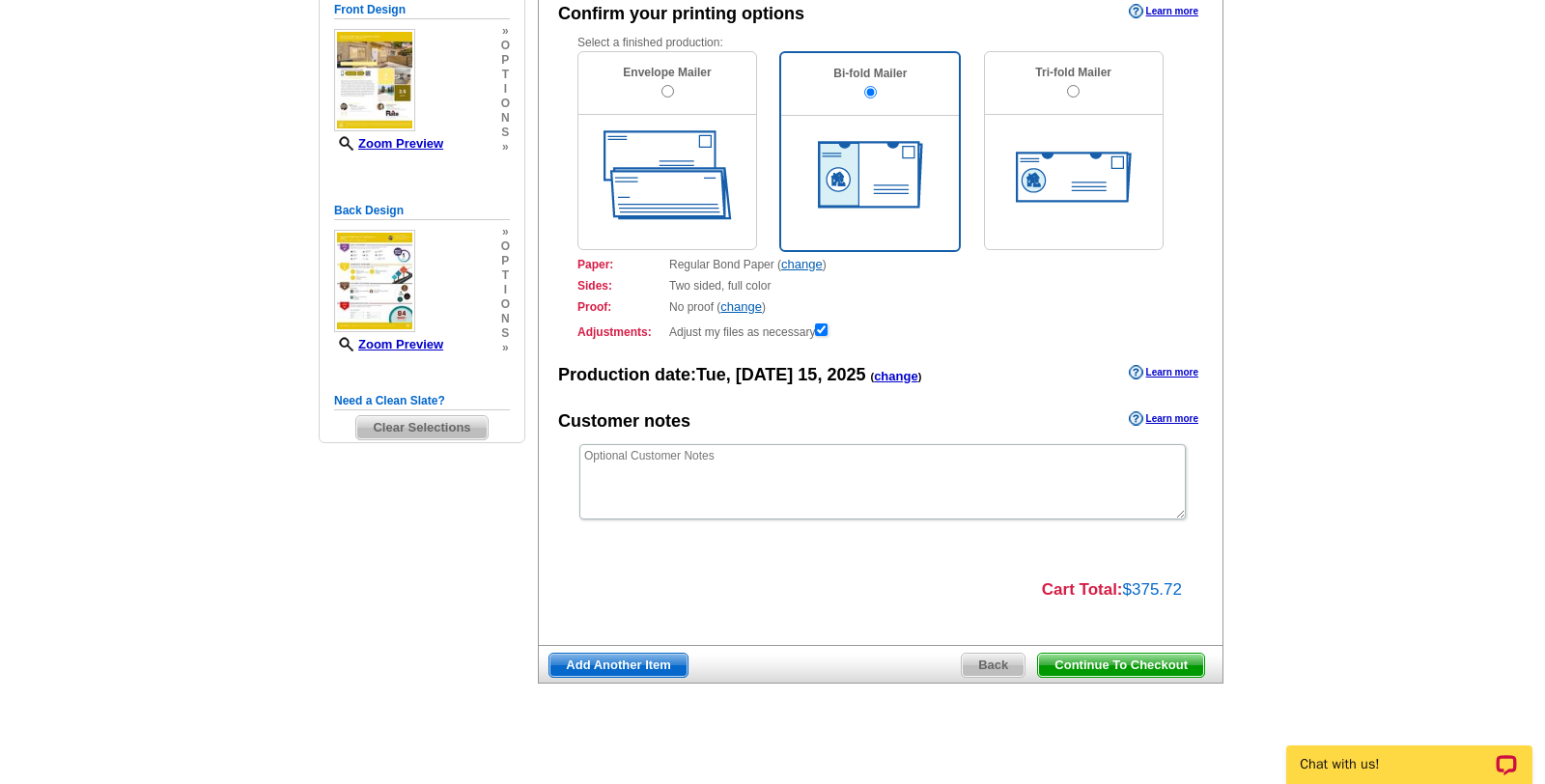 scroll, scrollTop: 217, scrollLeft: 0, axis: vertical 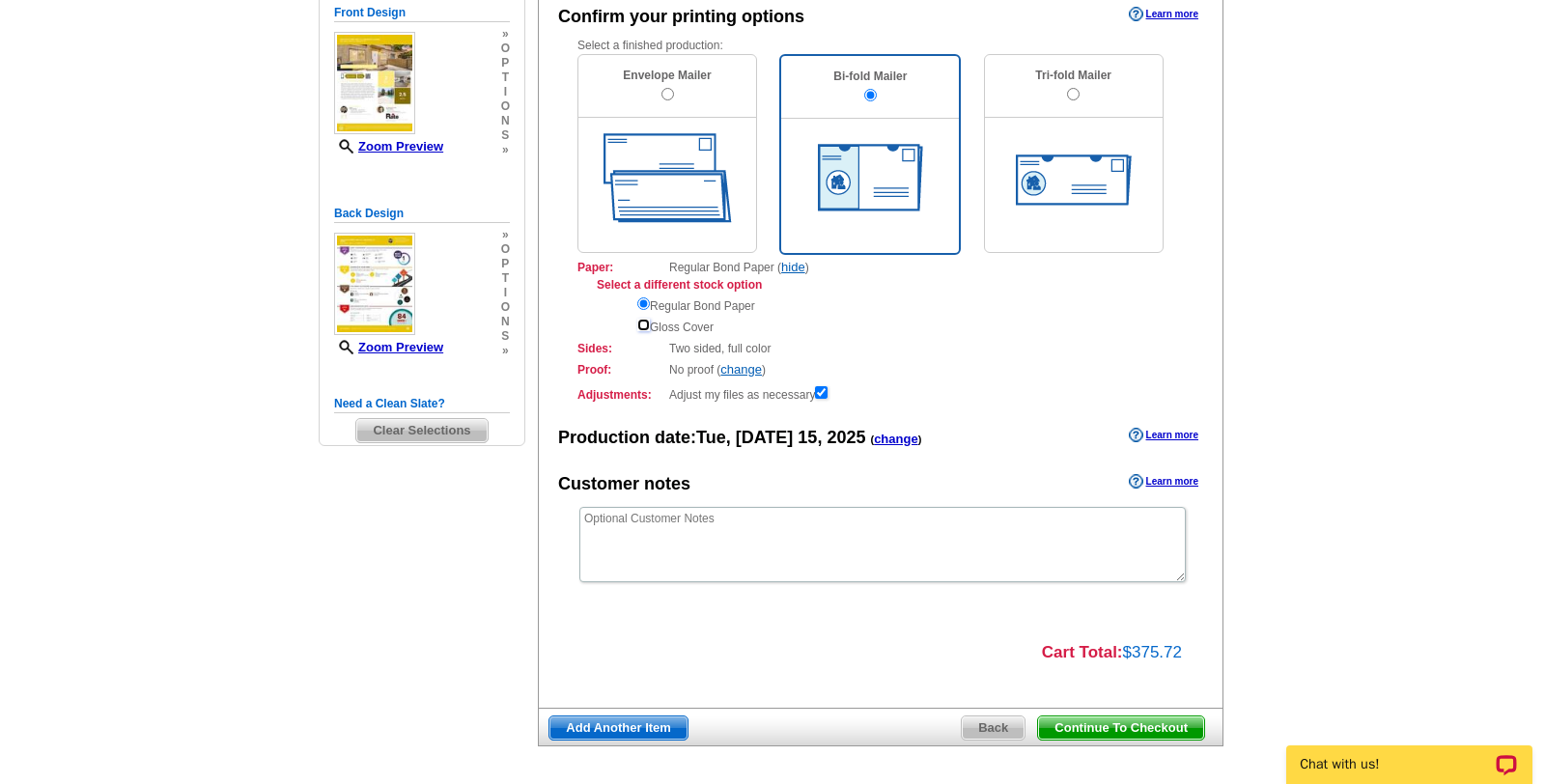 click at bounding box center [643, 324] 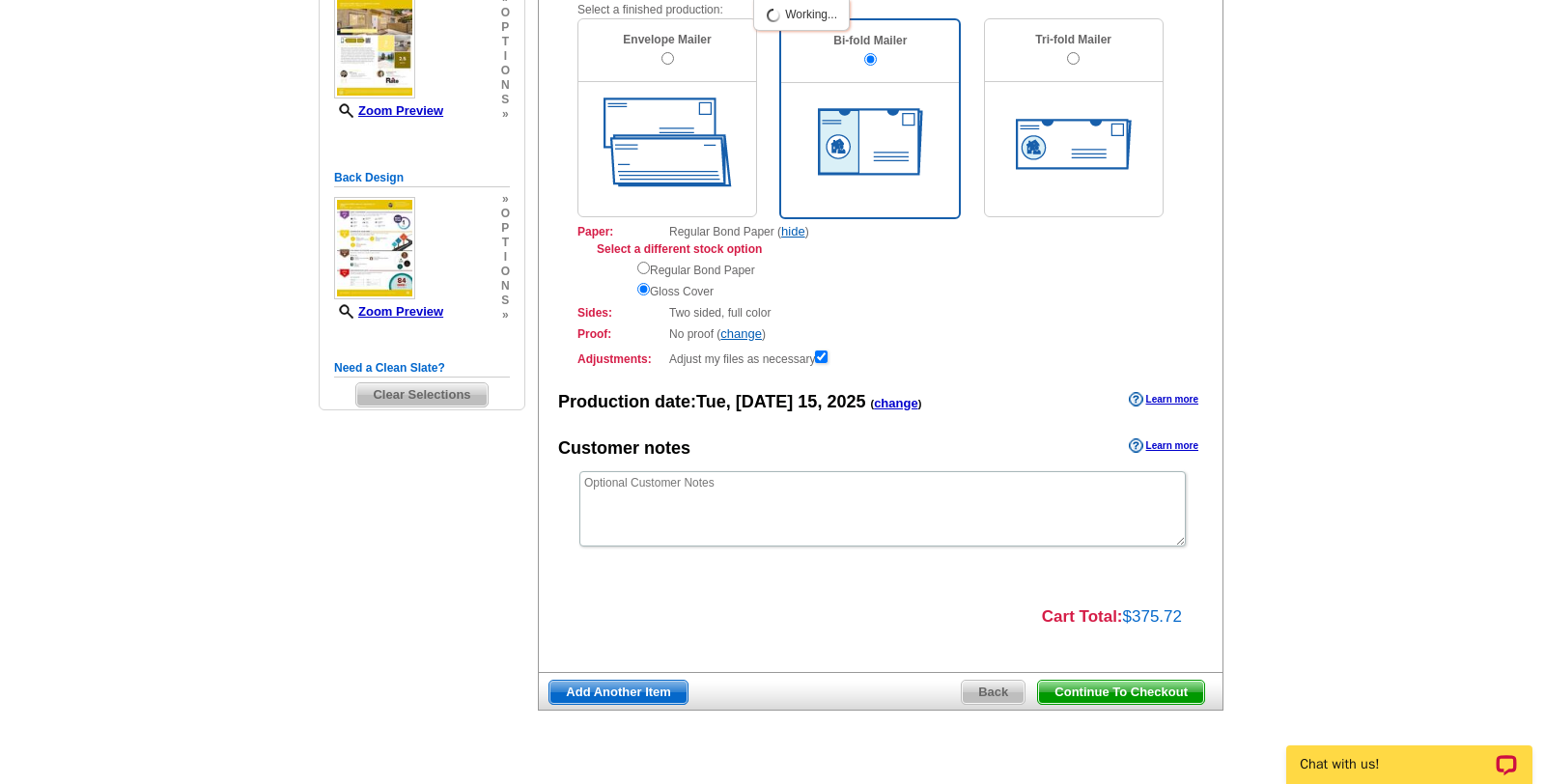scroll, scrollTop: 236, scrollLeft: 0, axis: vertical 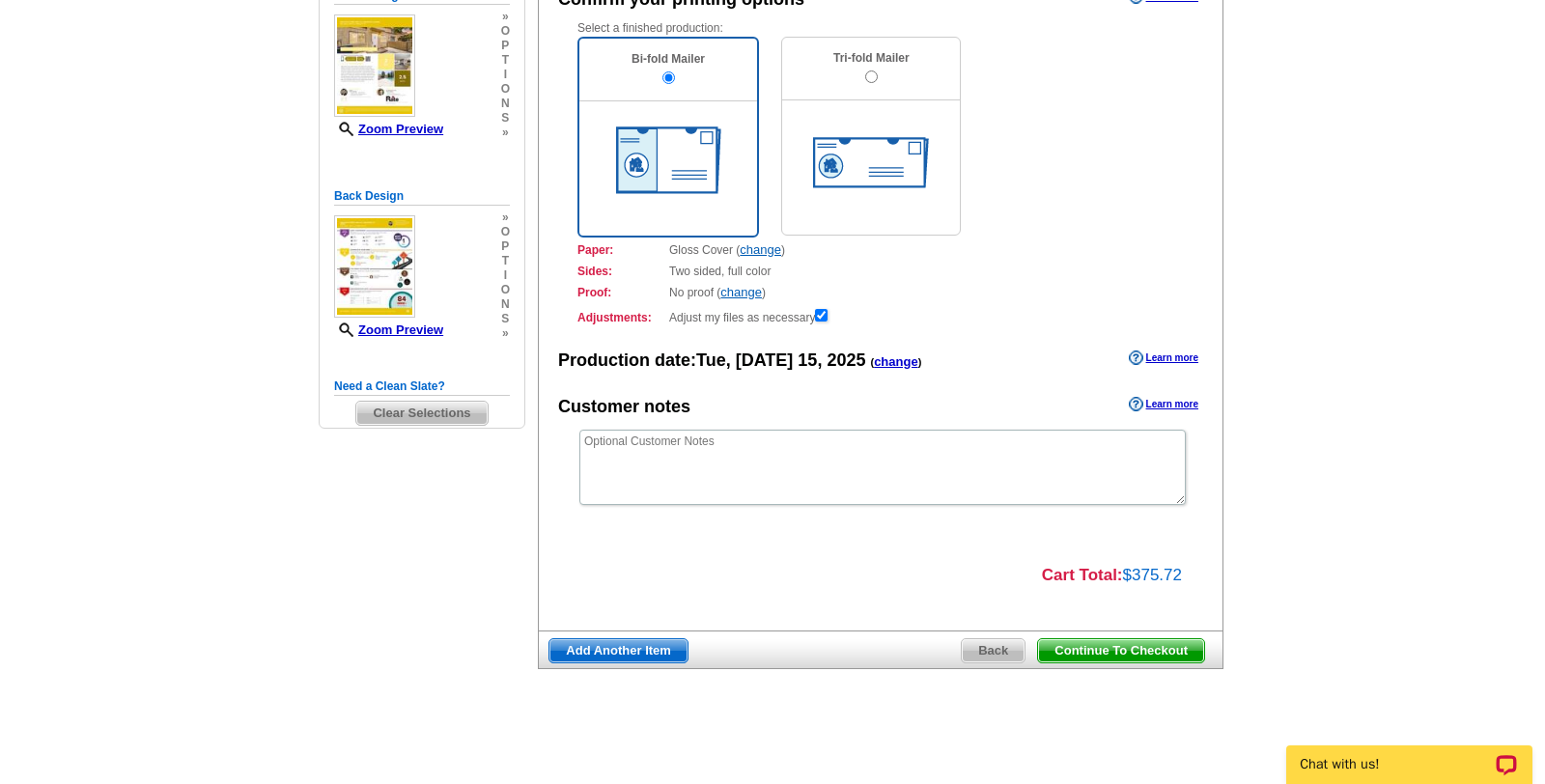 click on "Proof:
No proof
( change )
Shipped Proof ($25.00)
No Proof" at bounding box center (881, 293) 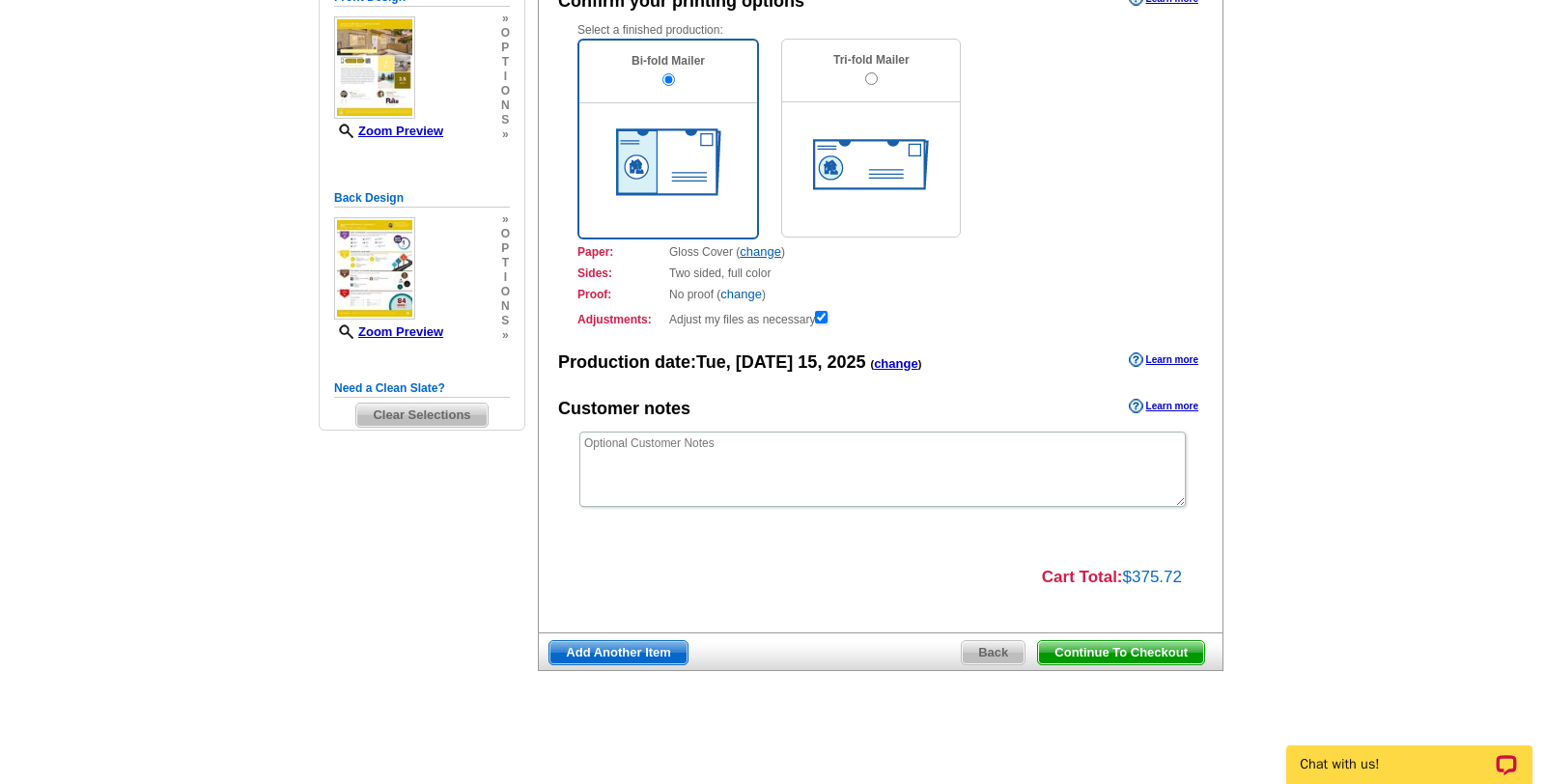 click on "change" at bounding box center [741, 294] 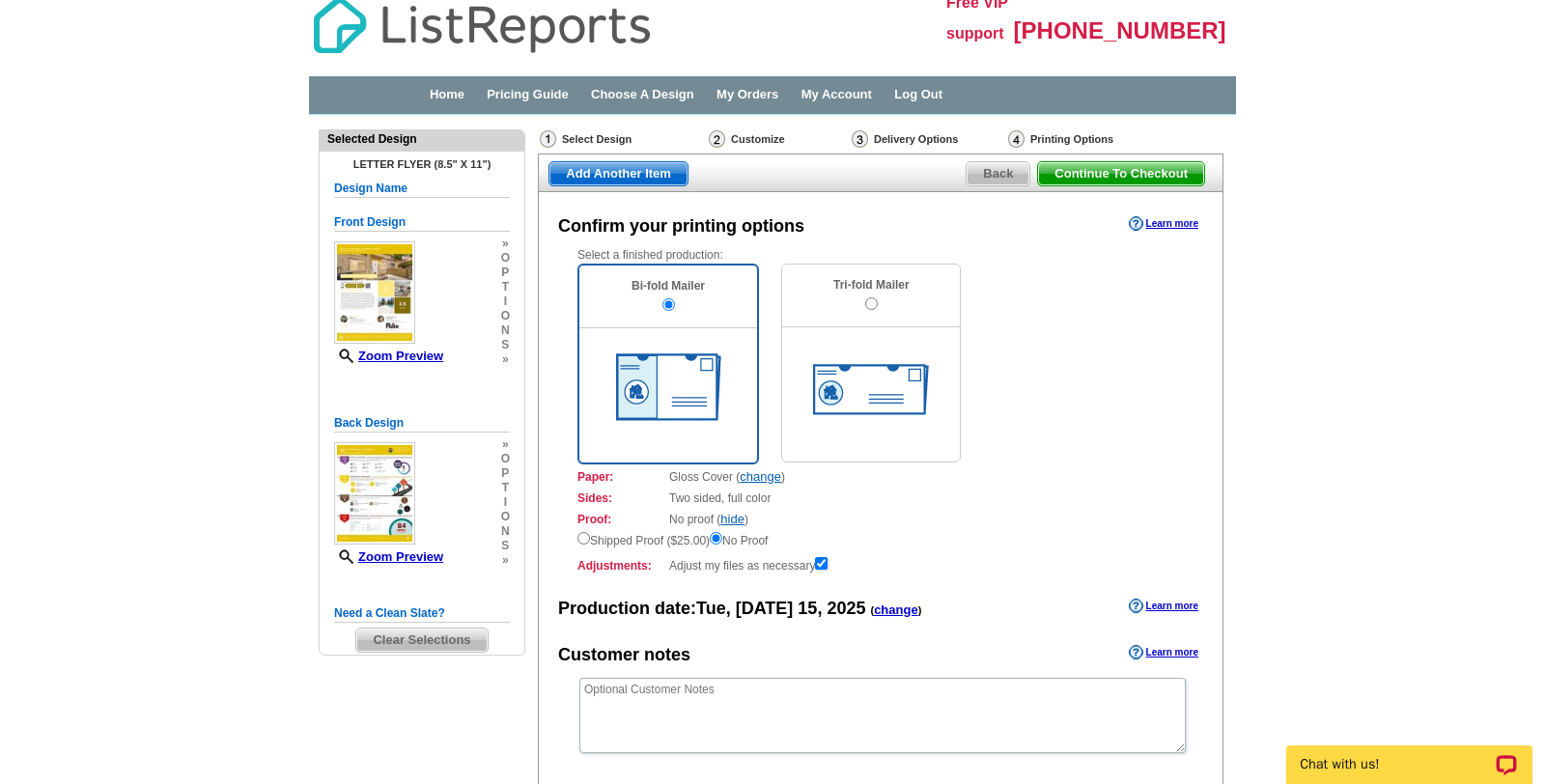 scroll, scrollTop: 6, scrollLeft: 0, axis: vertical 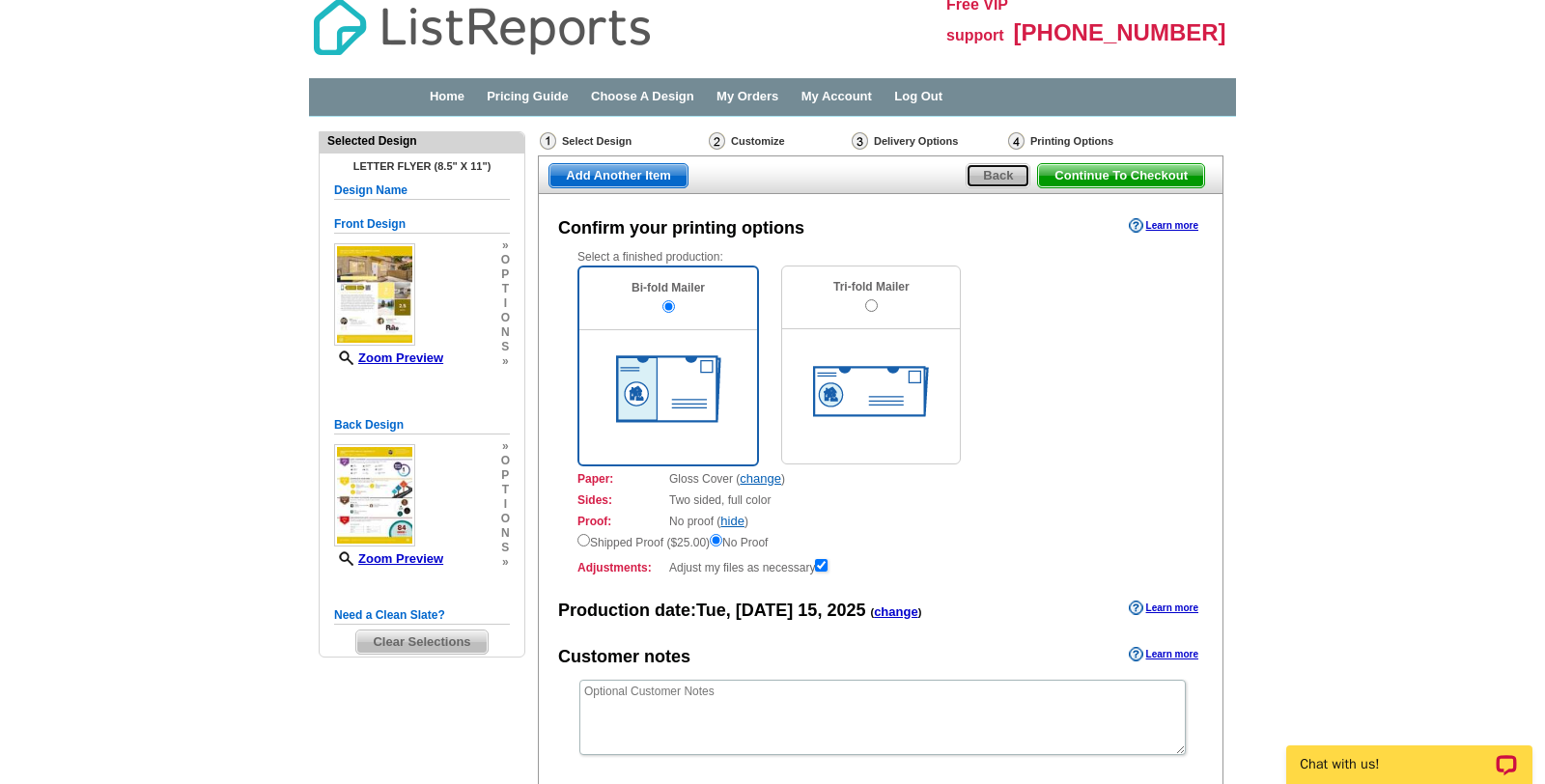click on "Back" at bounding box center (997, 176) 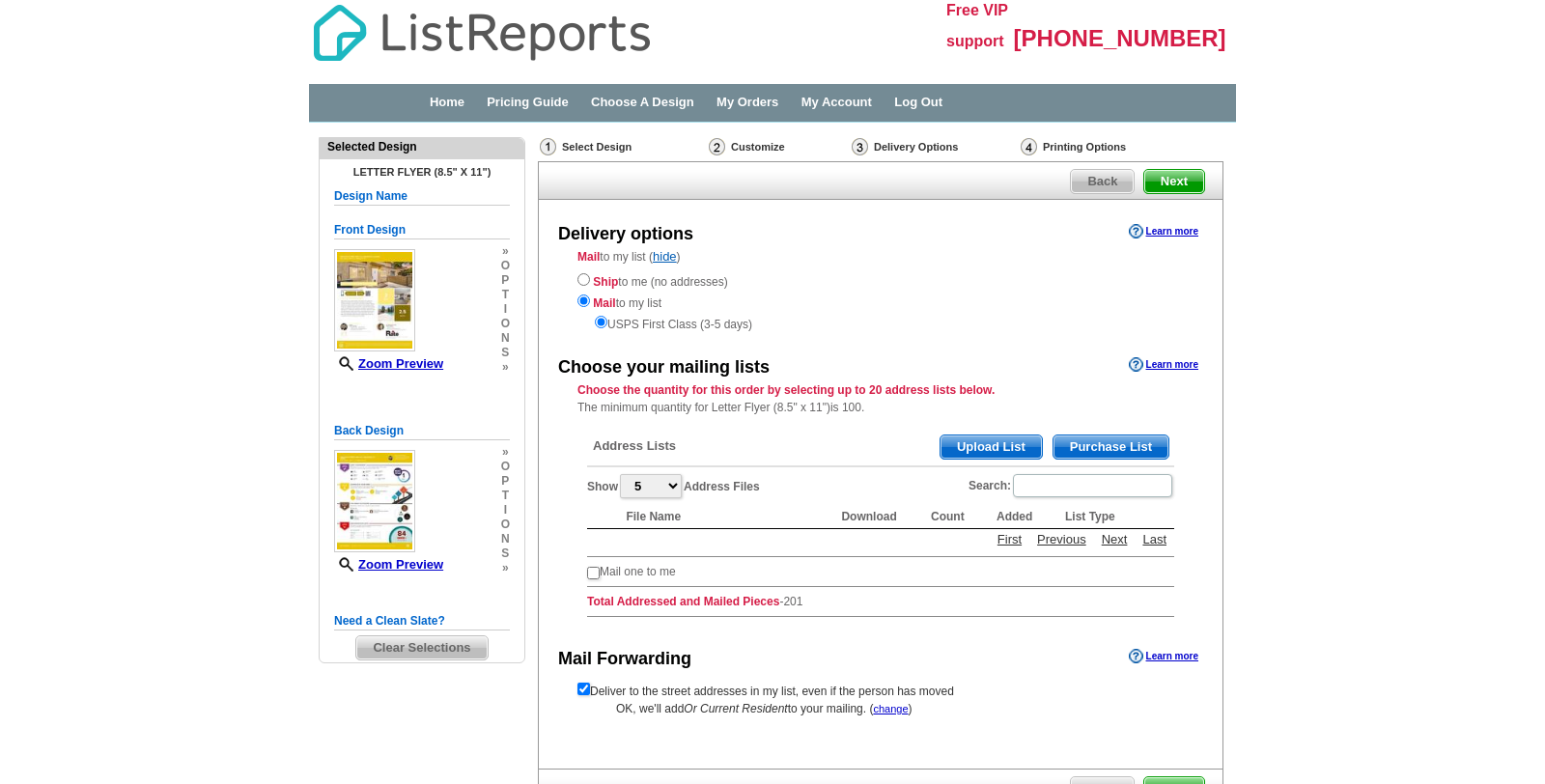 scroll, scrollTop: 0, scrollLeft: 0, axis: both 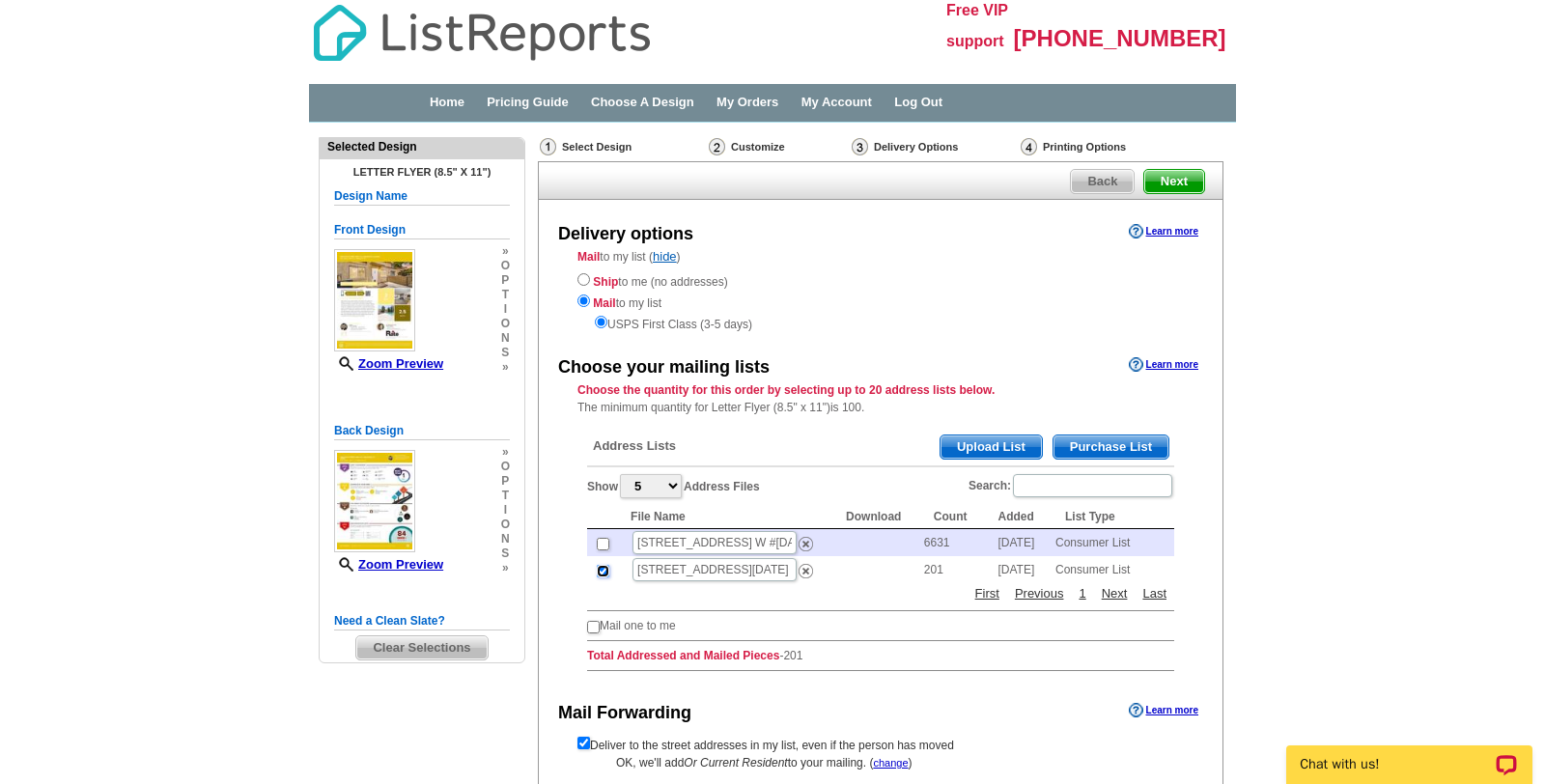 click at bounding box center (603, 571) 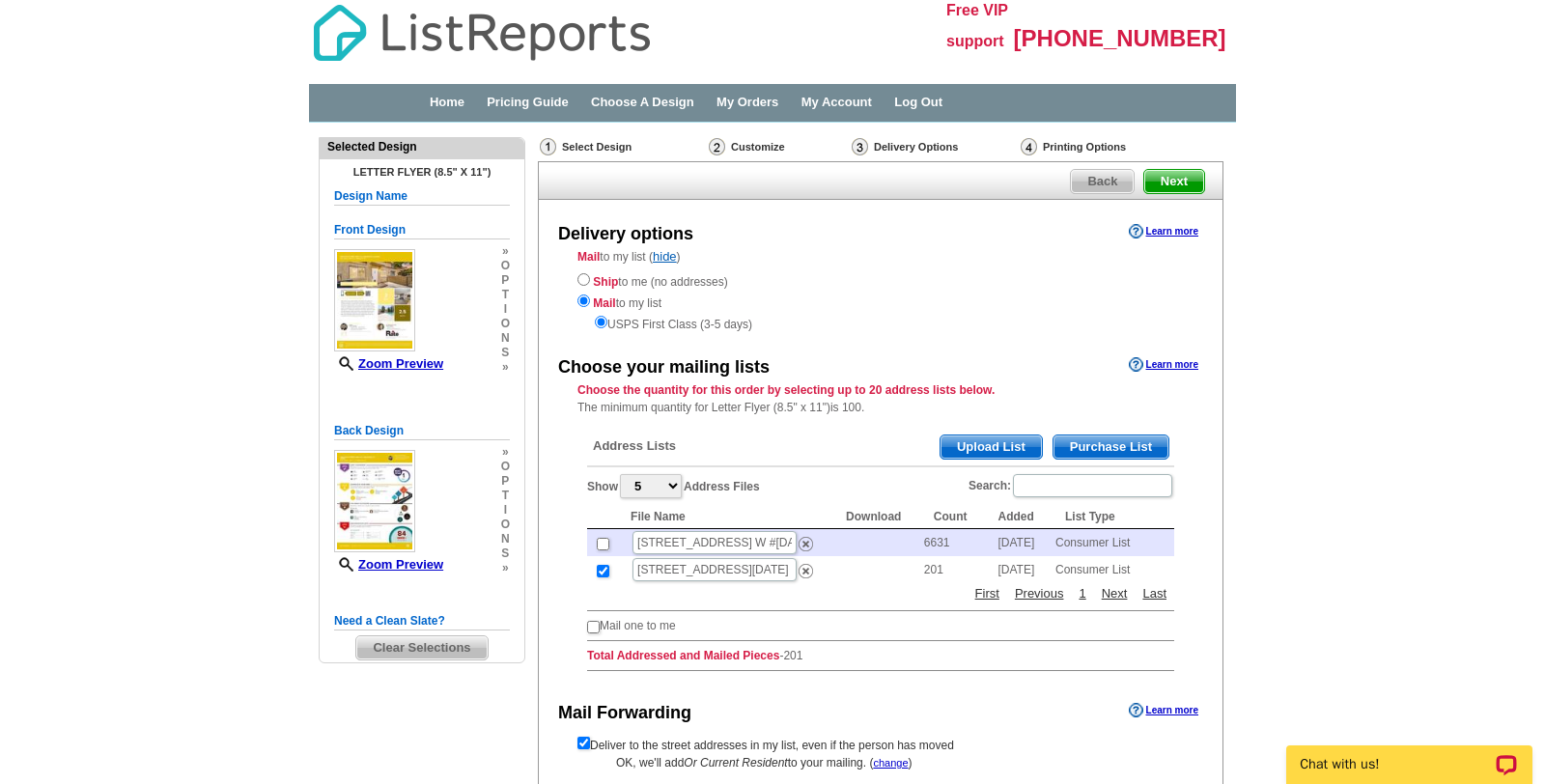 checkbox on "false" 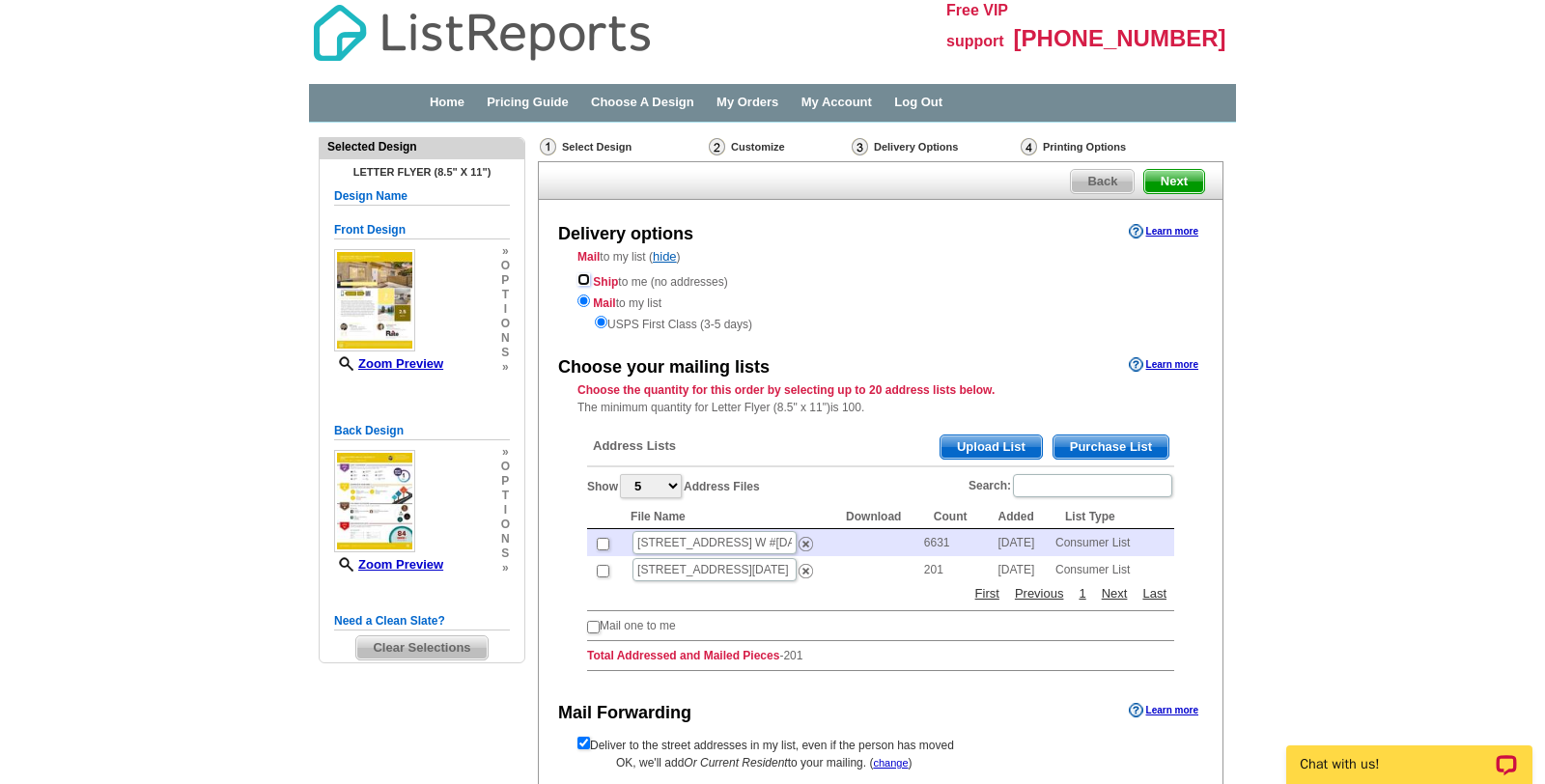 click at bounding box center (583, 279) 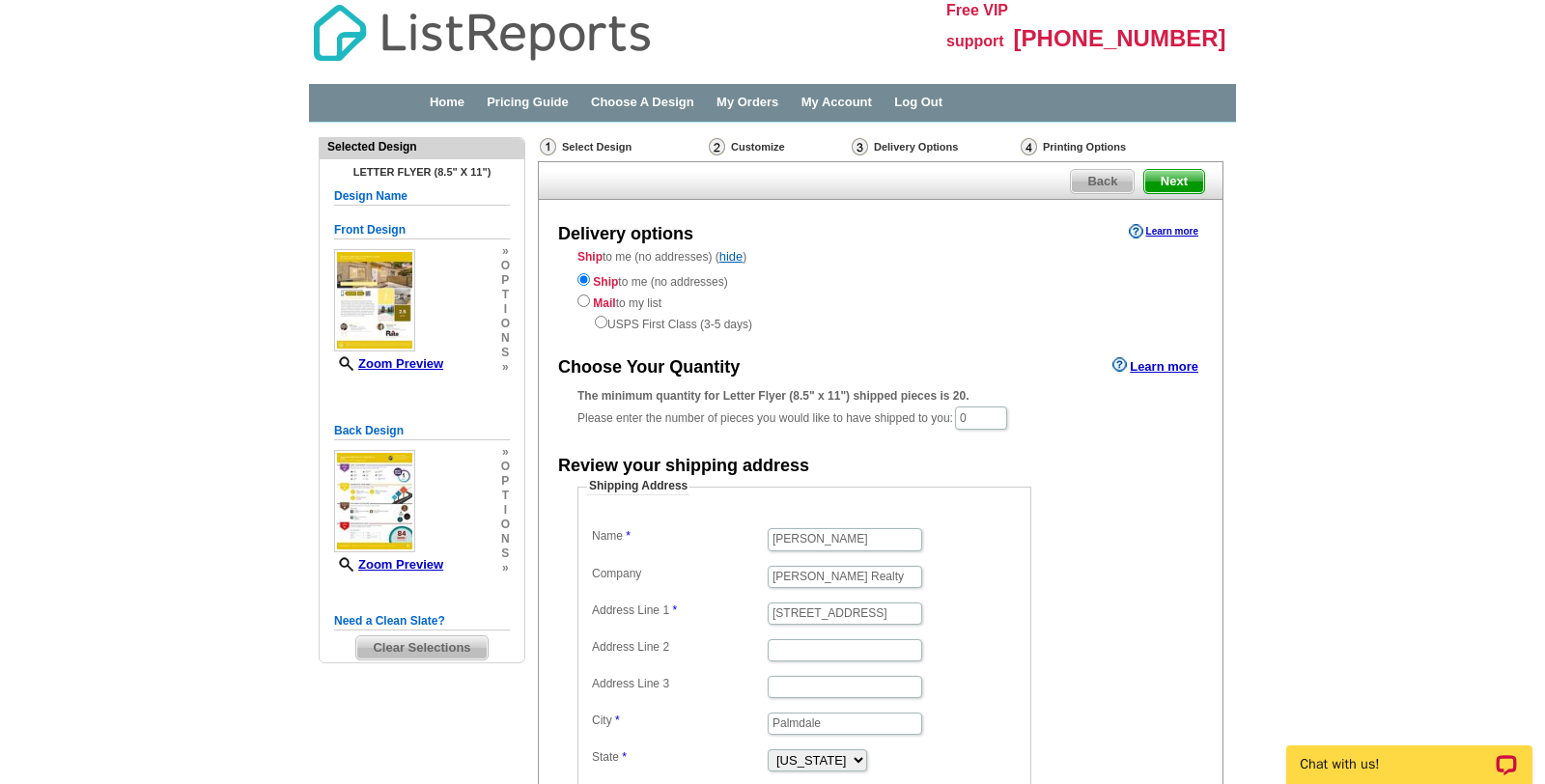 click on "Next" at bounding box center [1174, 182] 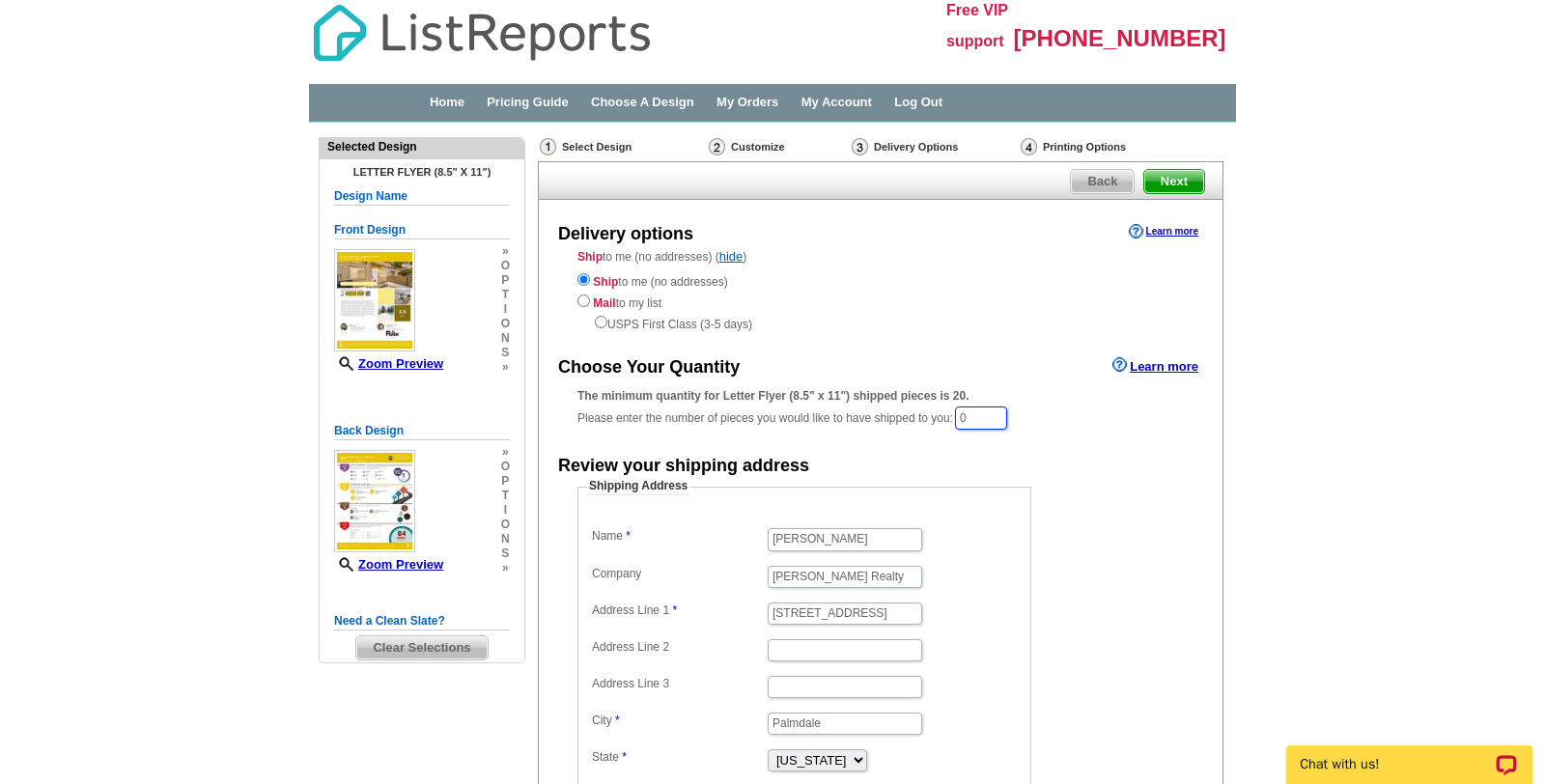 click on "0" at bounding box center [981, 418] 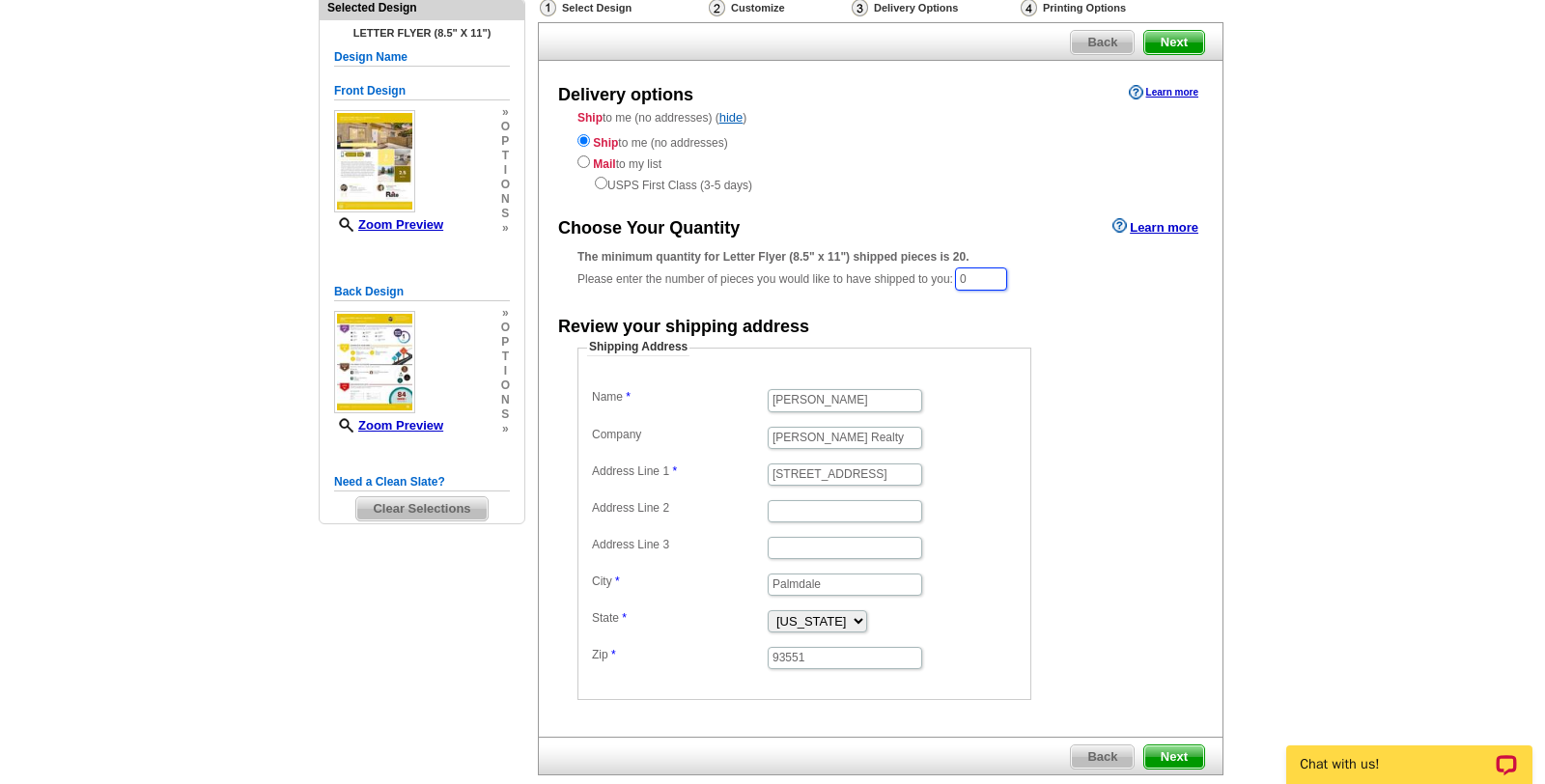 scroll, scrollTop: 137, scrollLeft: 0, axis: vertical 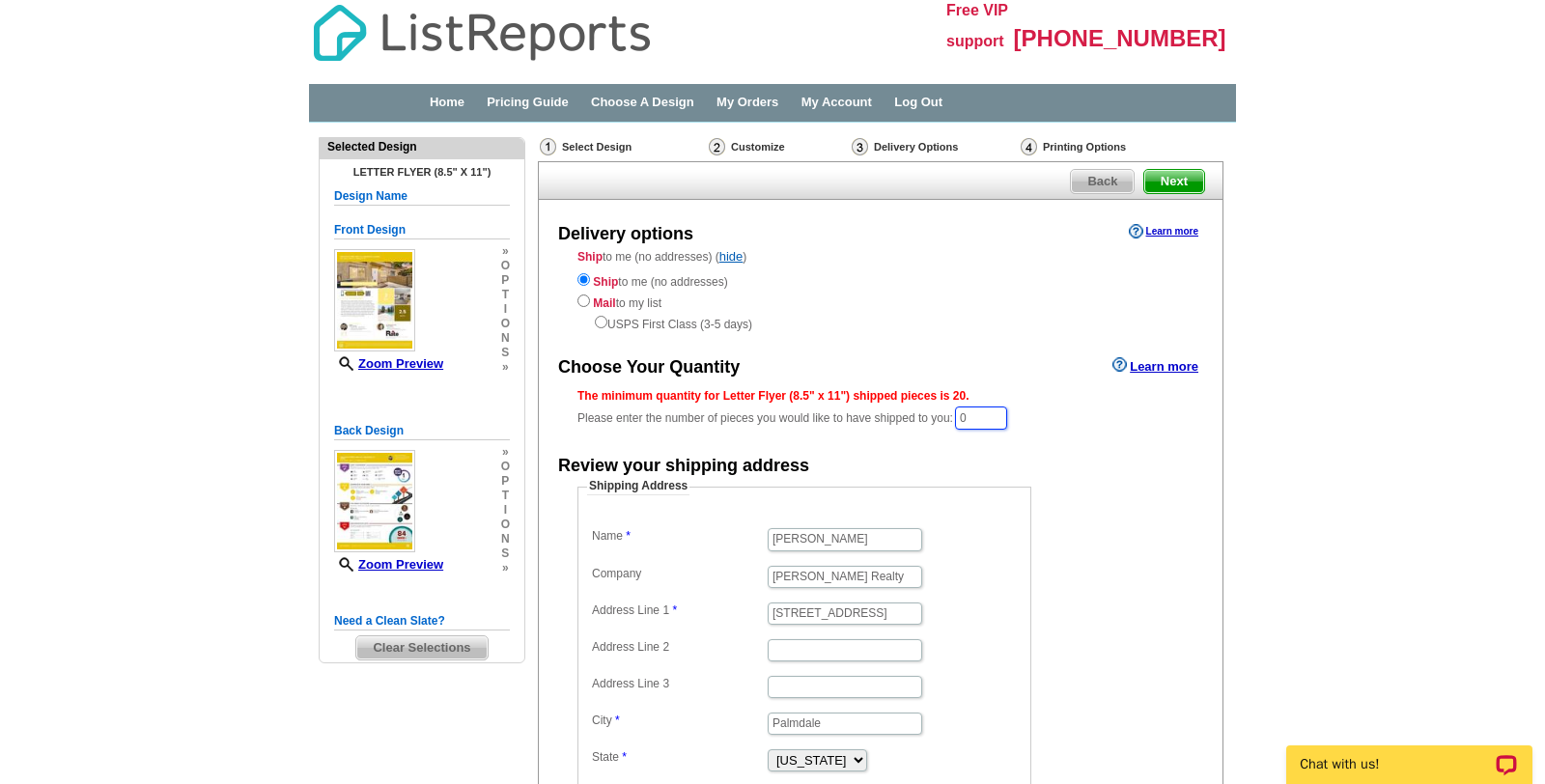 drag, startPoint x: 984, startPoint y: 419, endPoint x: 945, endPoint y: 418, distance: 39.012818 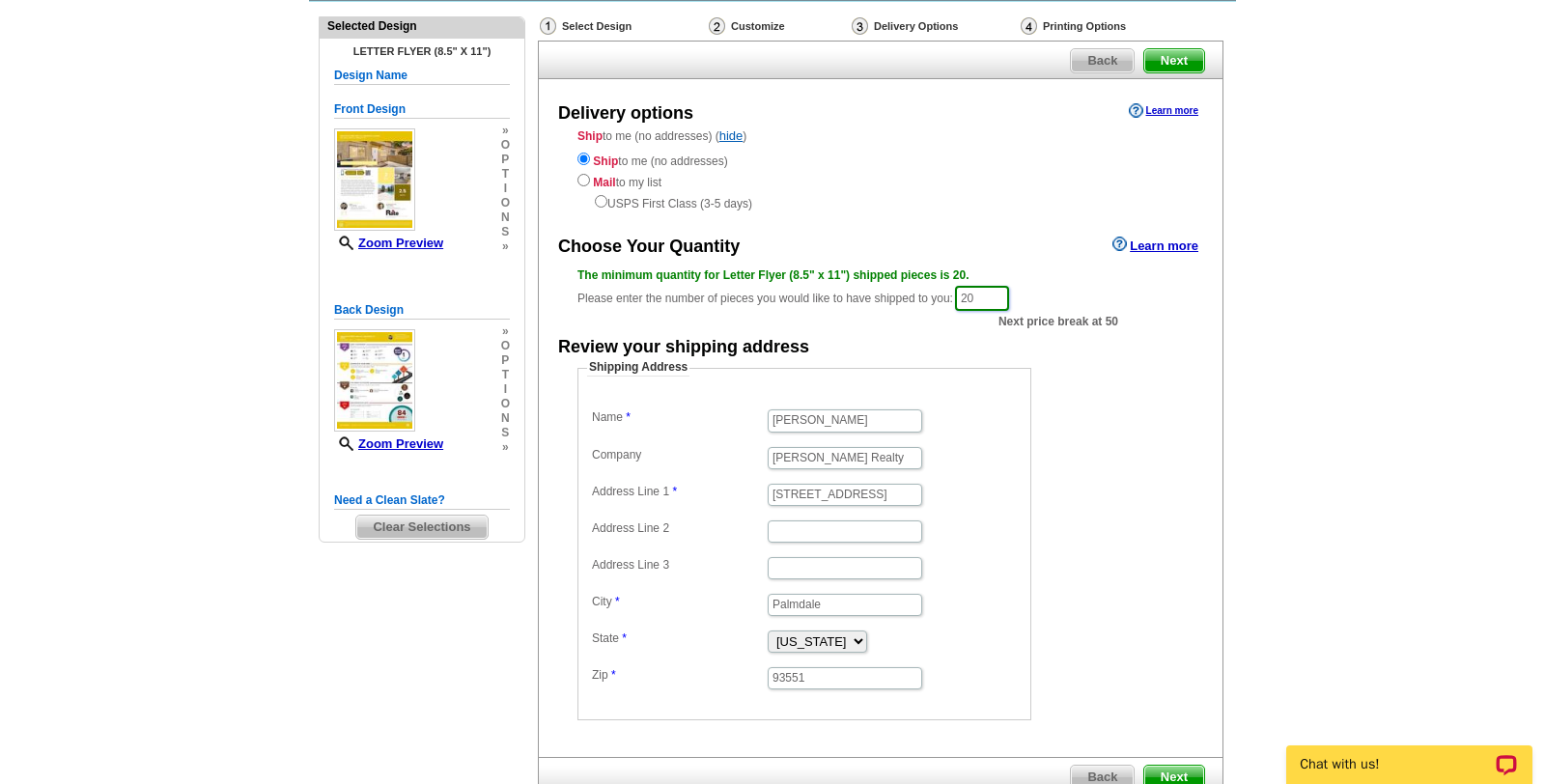 scroll, scrollTop: 246, scrollLeft: 0, axis: vertical 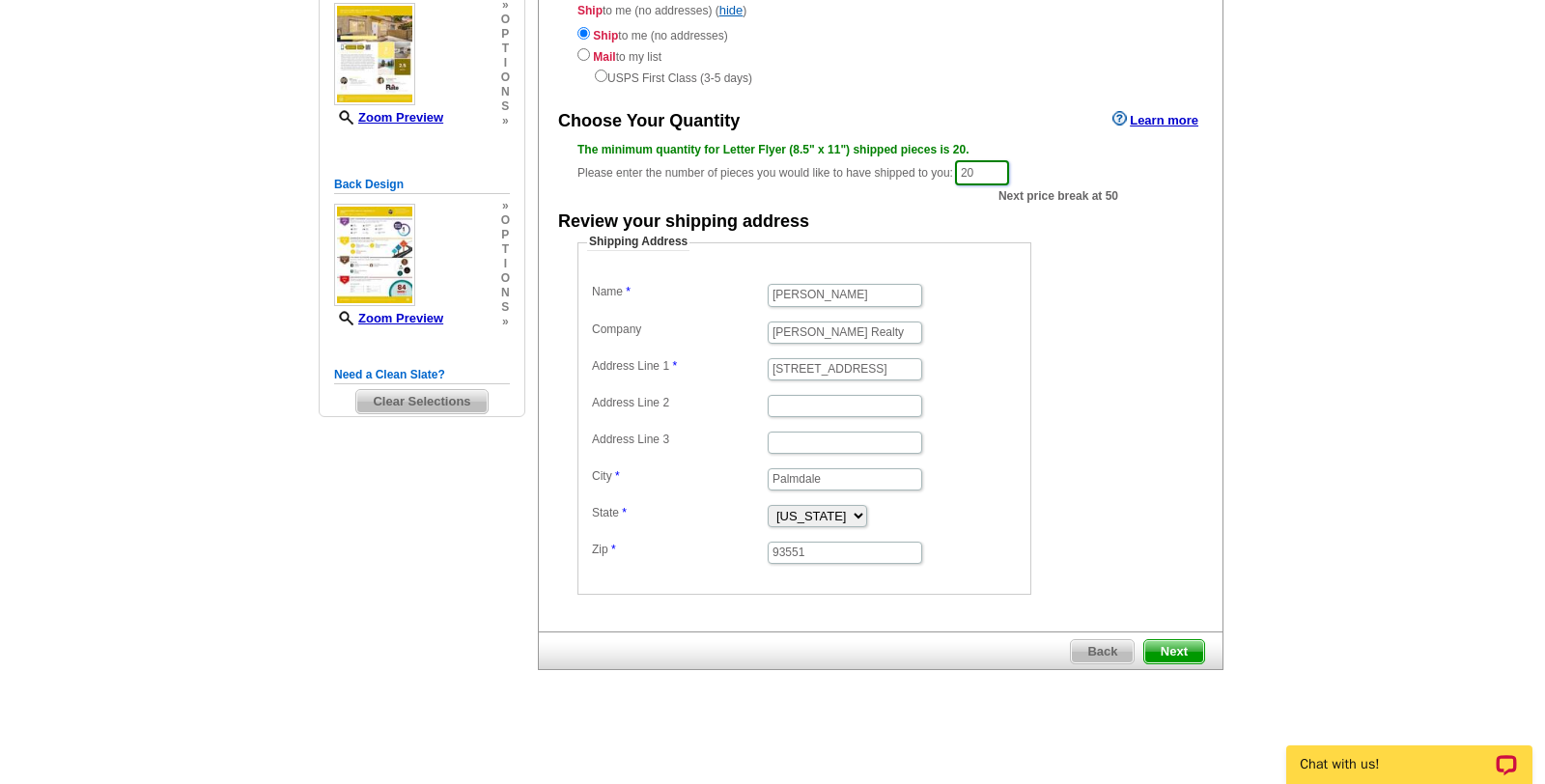 type on "20" 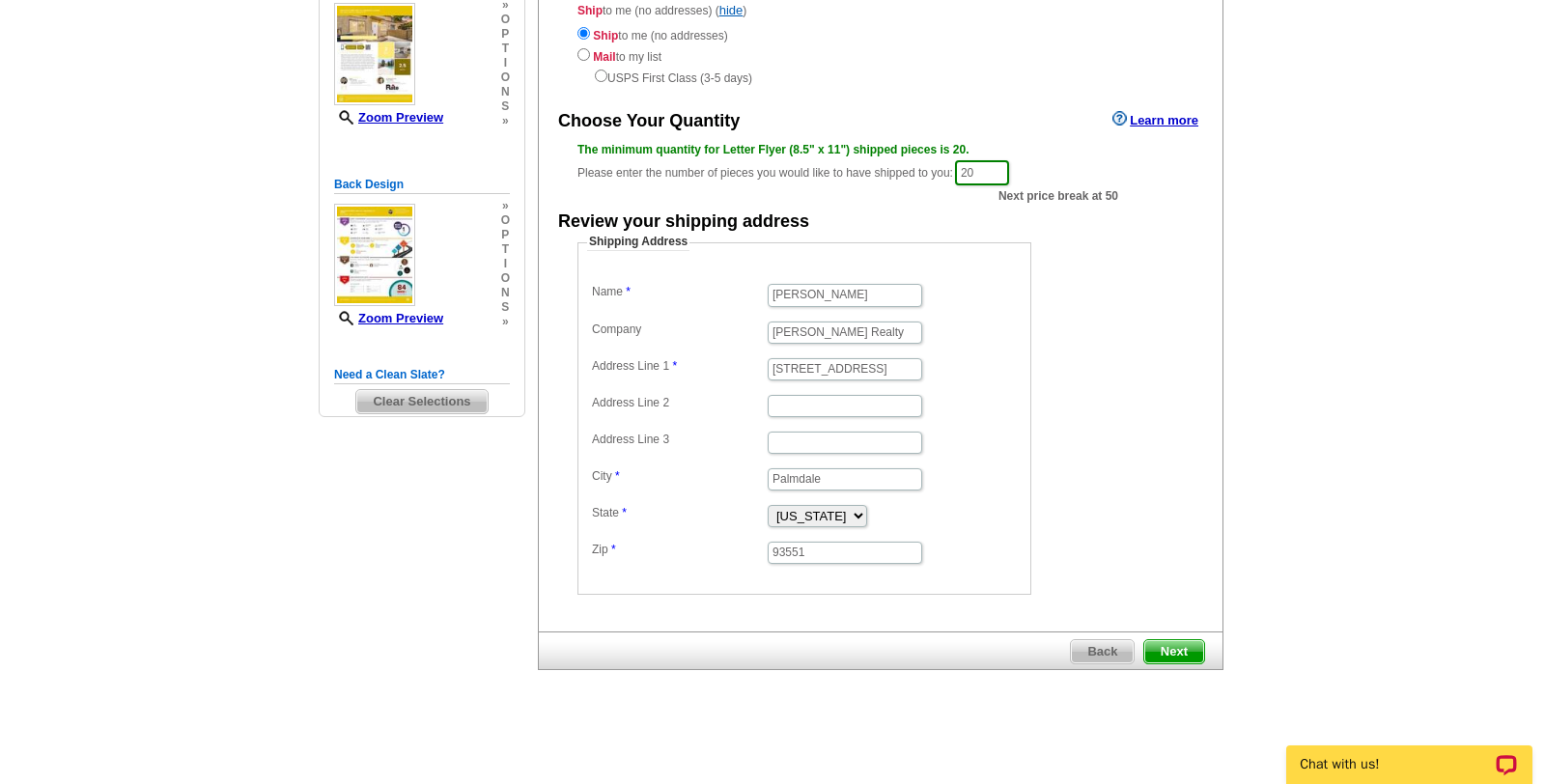 click on "Next" at bounding box center [1174, 652] 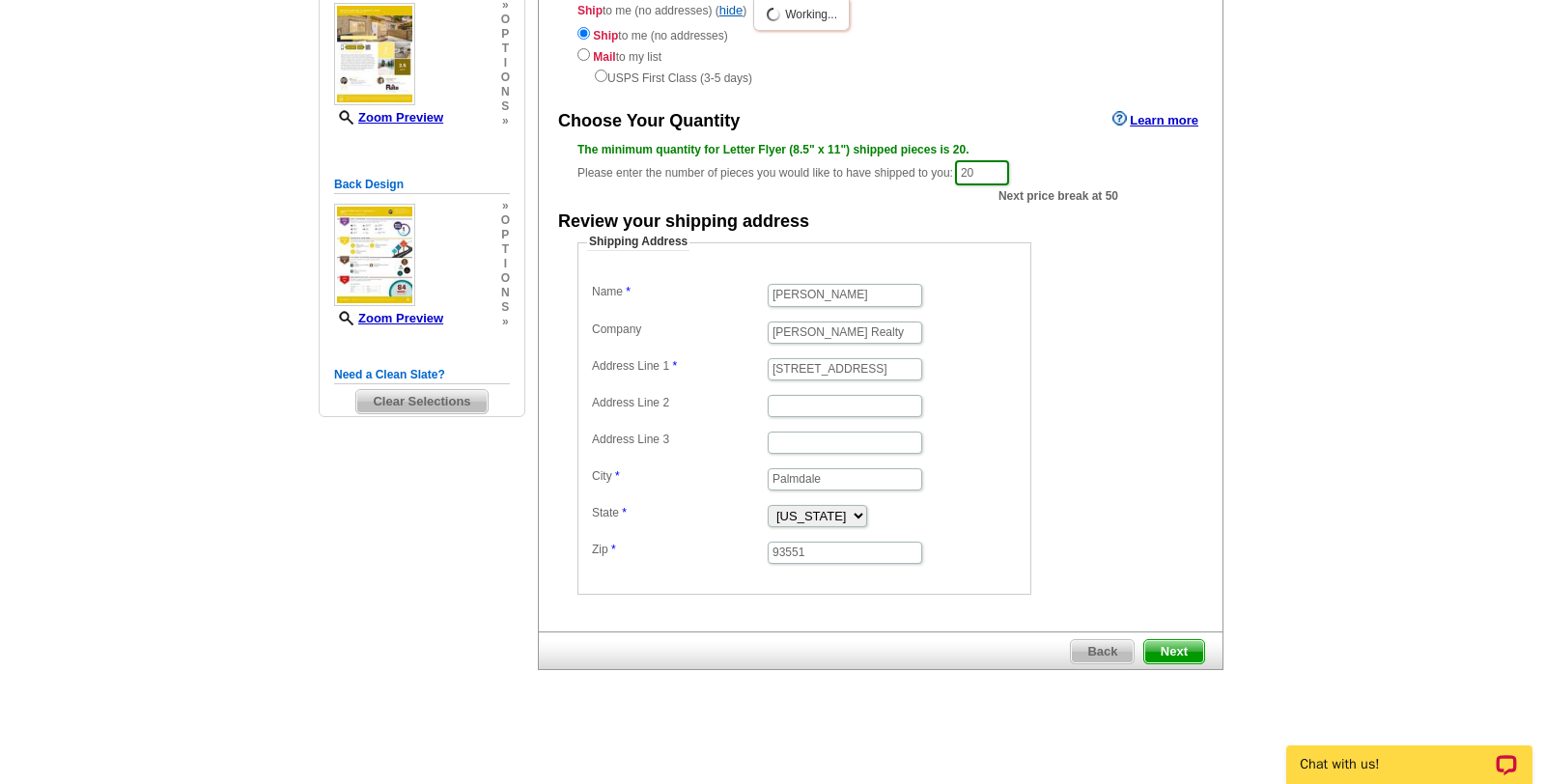 scroll, scrollTop: 0, scrollLeft: 0, axis: both 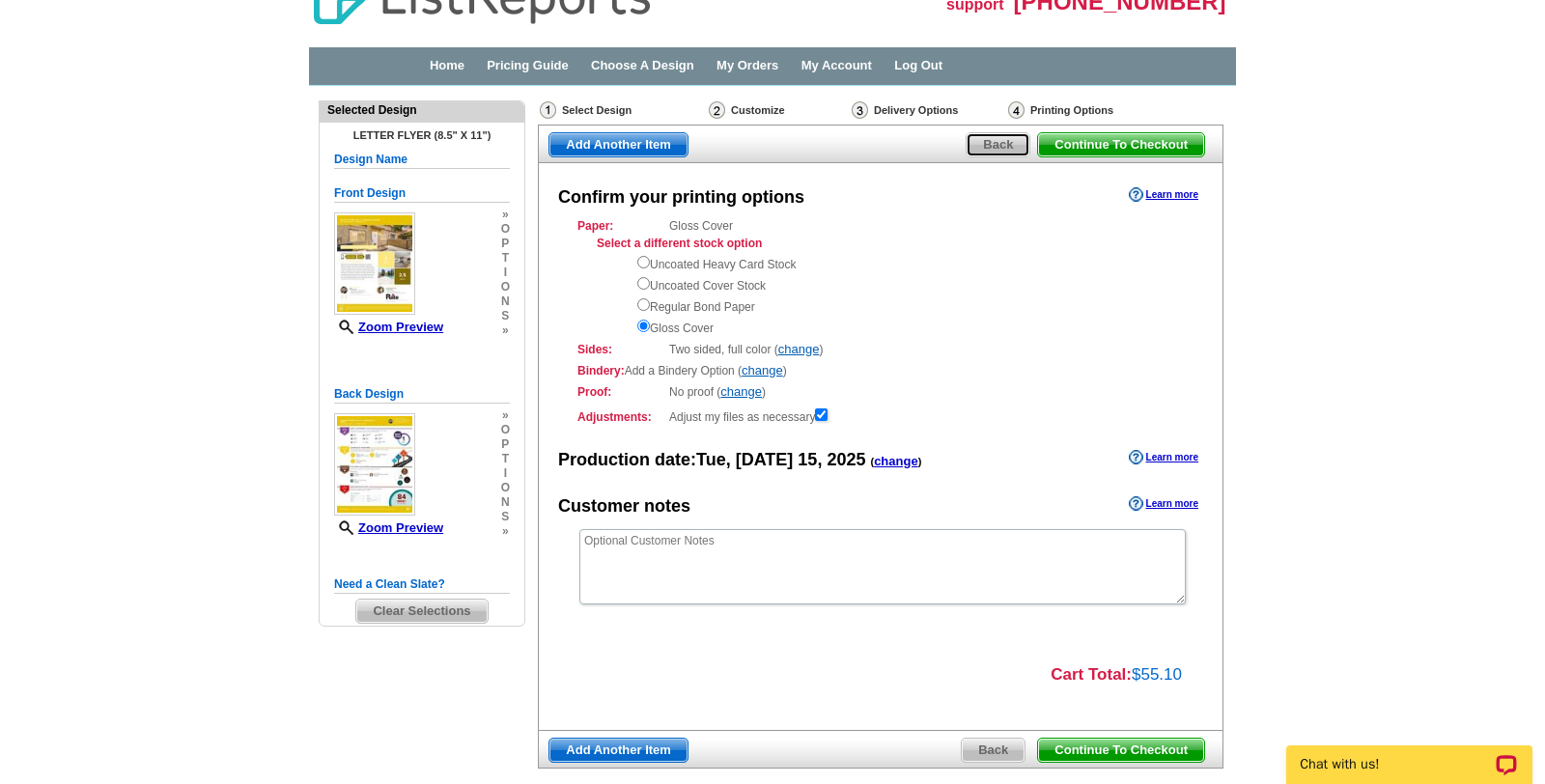 click on "Back" at bounding box center [997, 145] 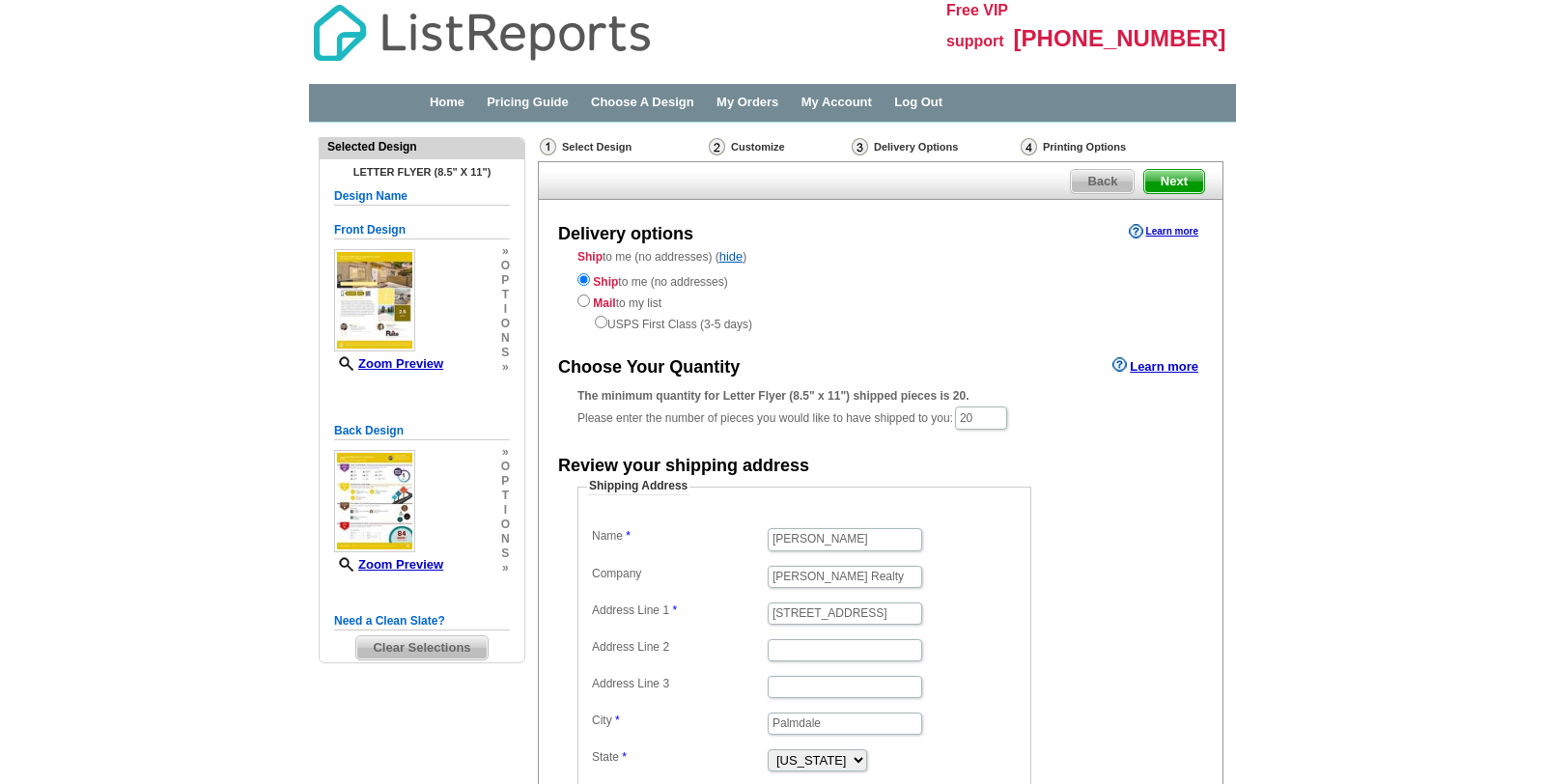 scroll, scrollTop: 0, scrollLeft: 0, axis: both 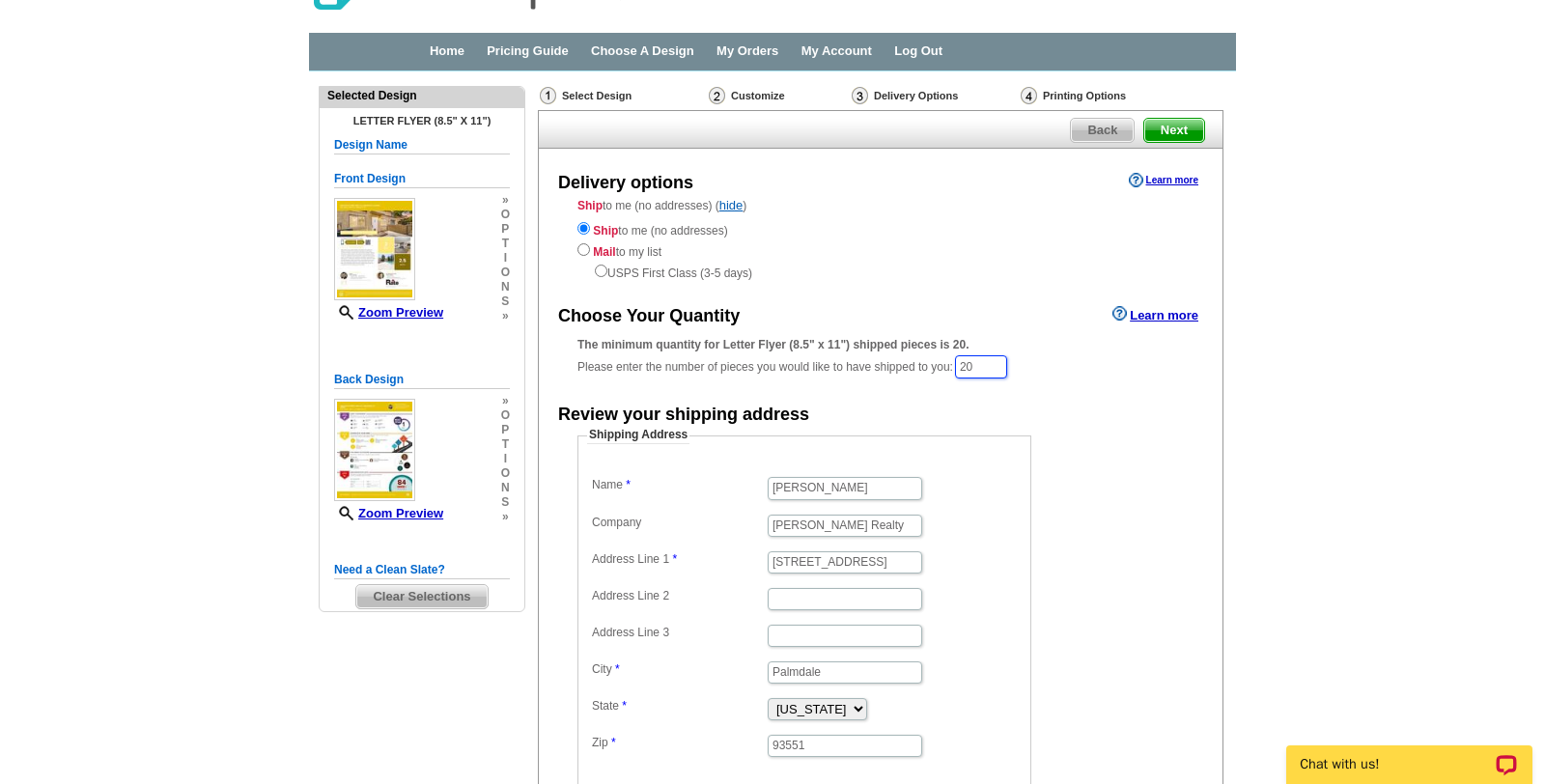 drag, startPoint x: 990, startPoint y: 364, endPoint x: 954, endPoint y: 360, distance: 36.221541 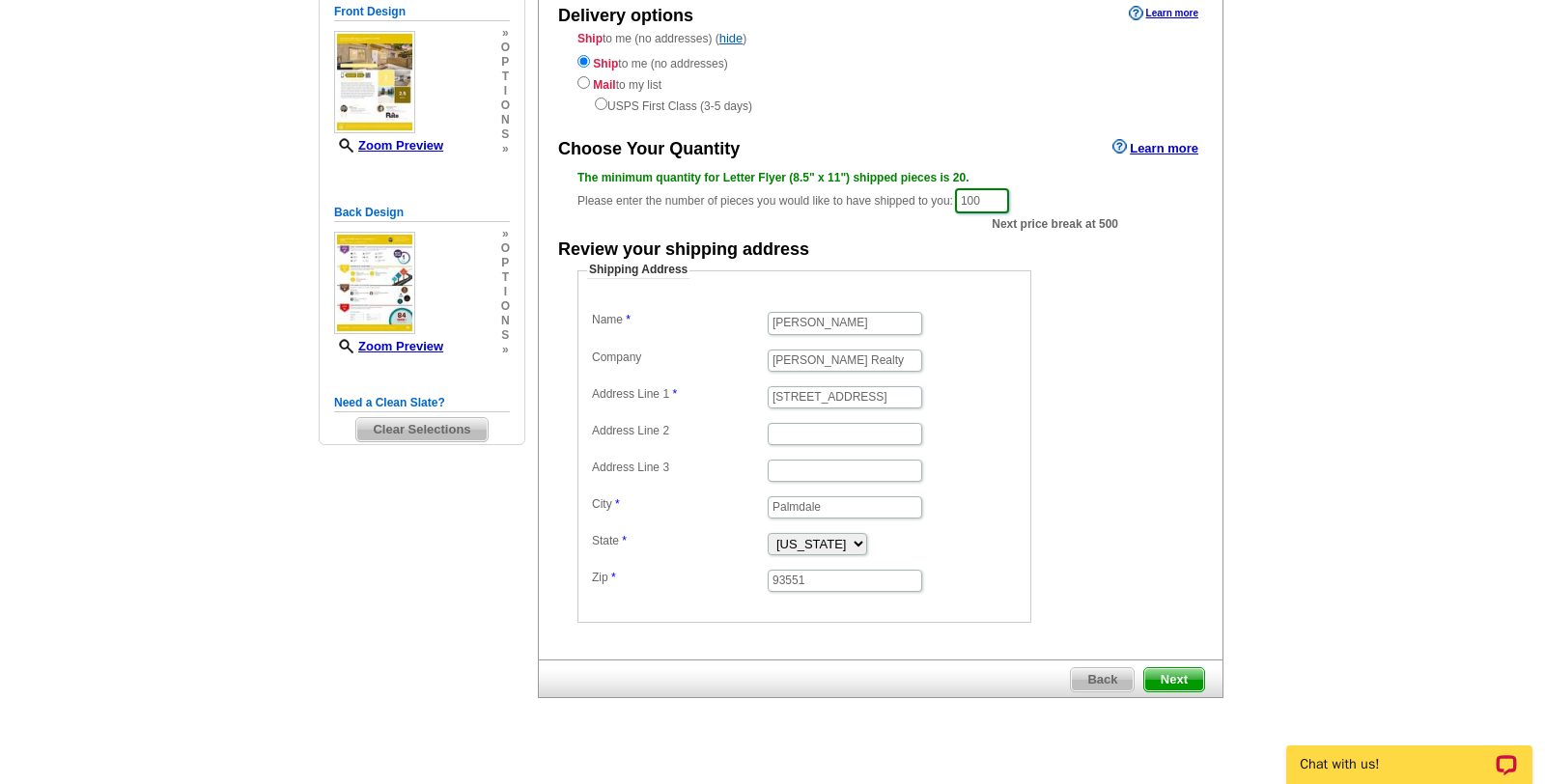 scroll, scrollTop: 246, scrollLeft: 0, axis: vertical 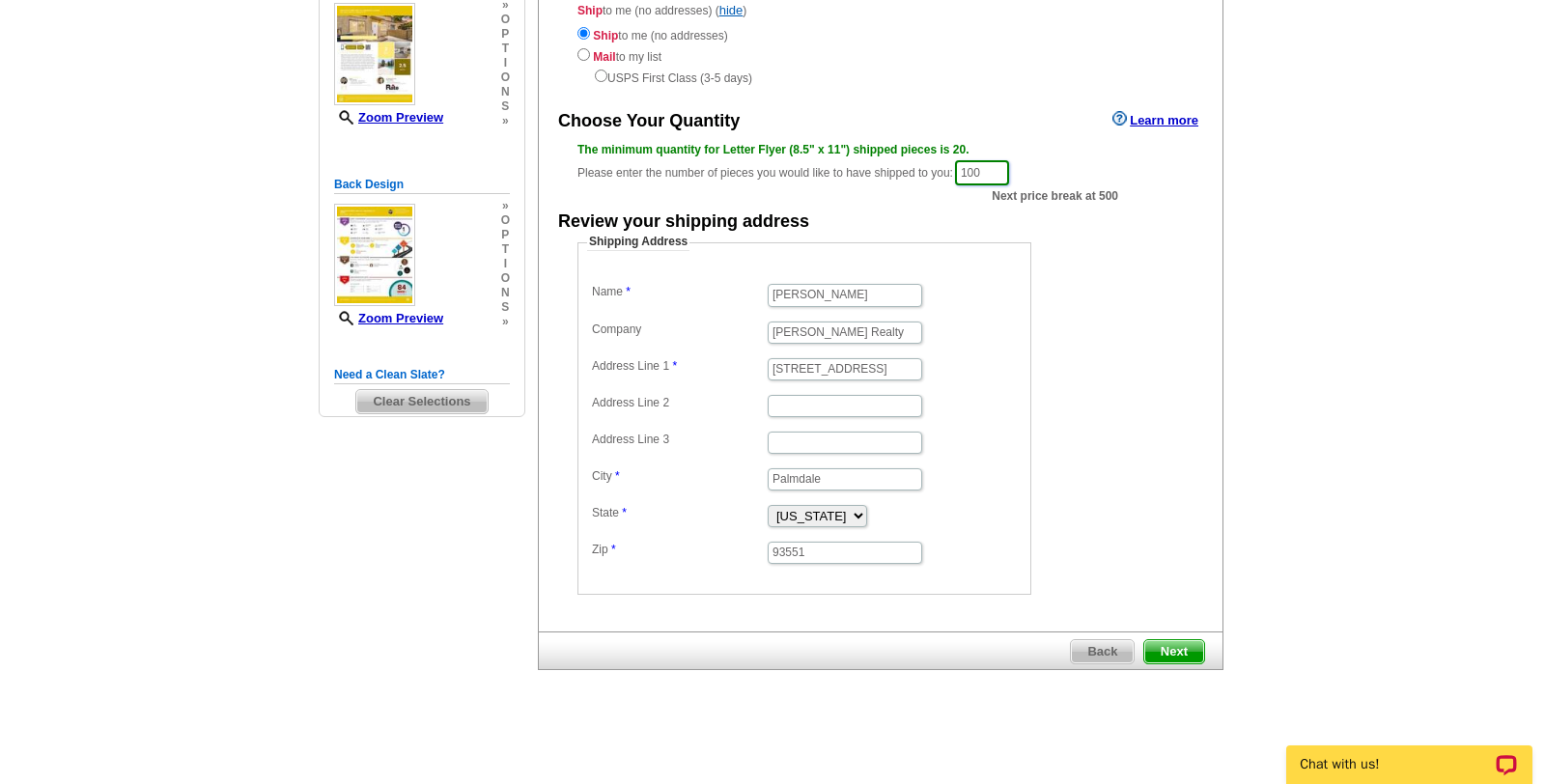 type on "100" 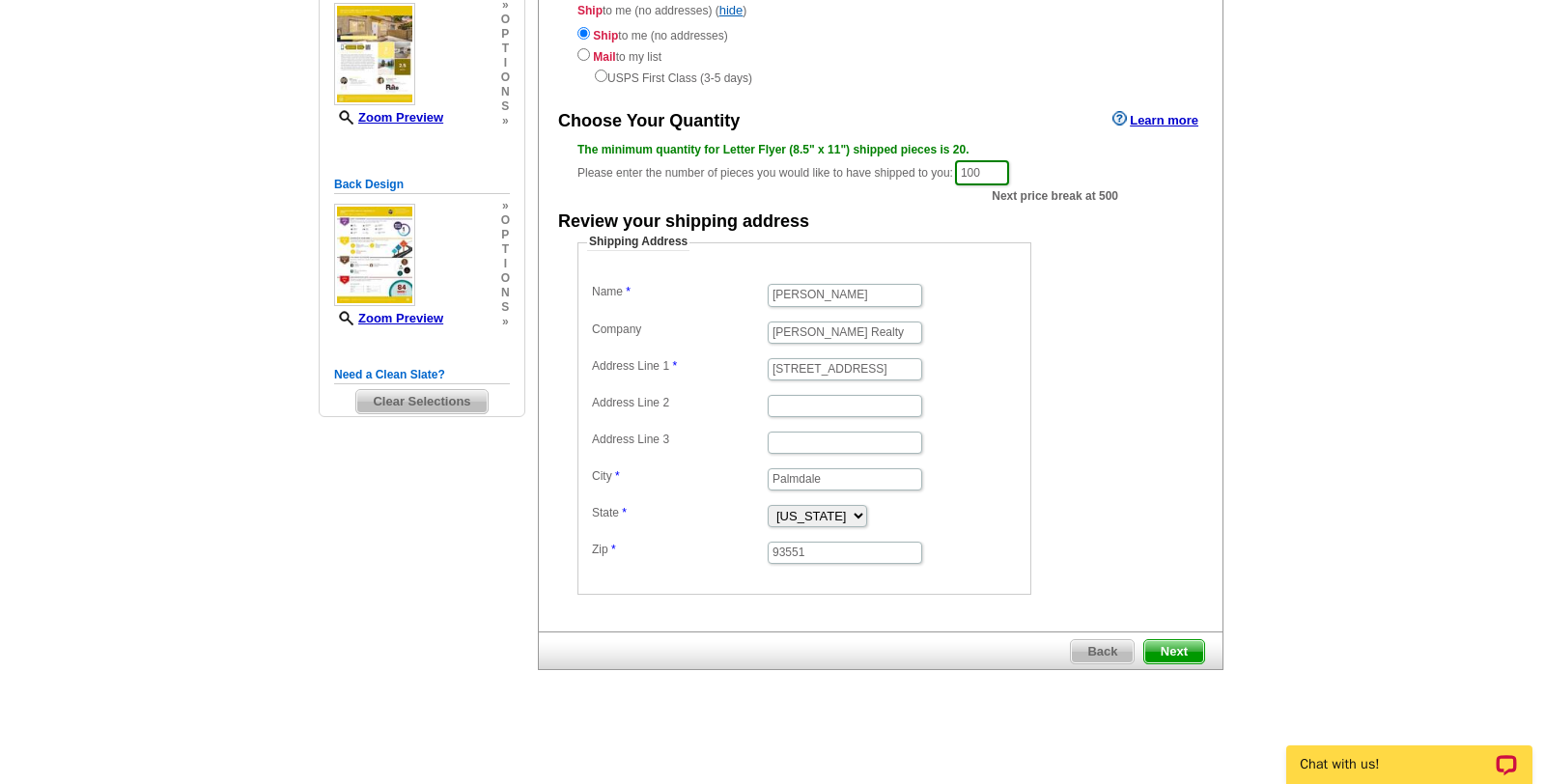 click on "Next" at bounding box center [1174, 652] 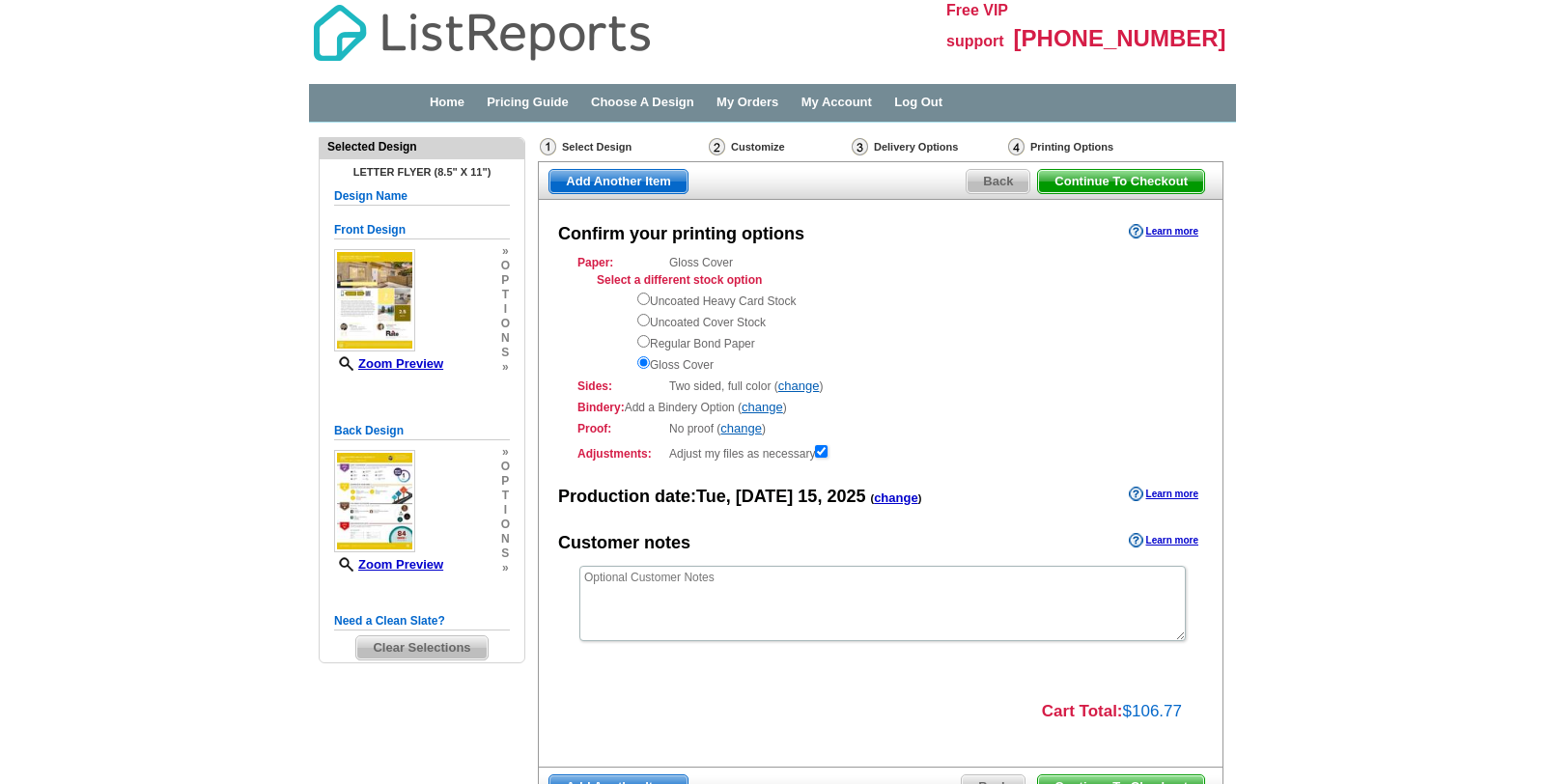 scroll, scrollTop: 0, scrollLeft: 0, axis: both 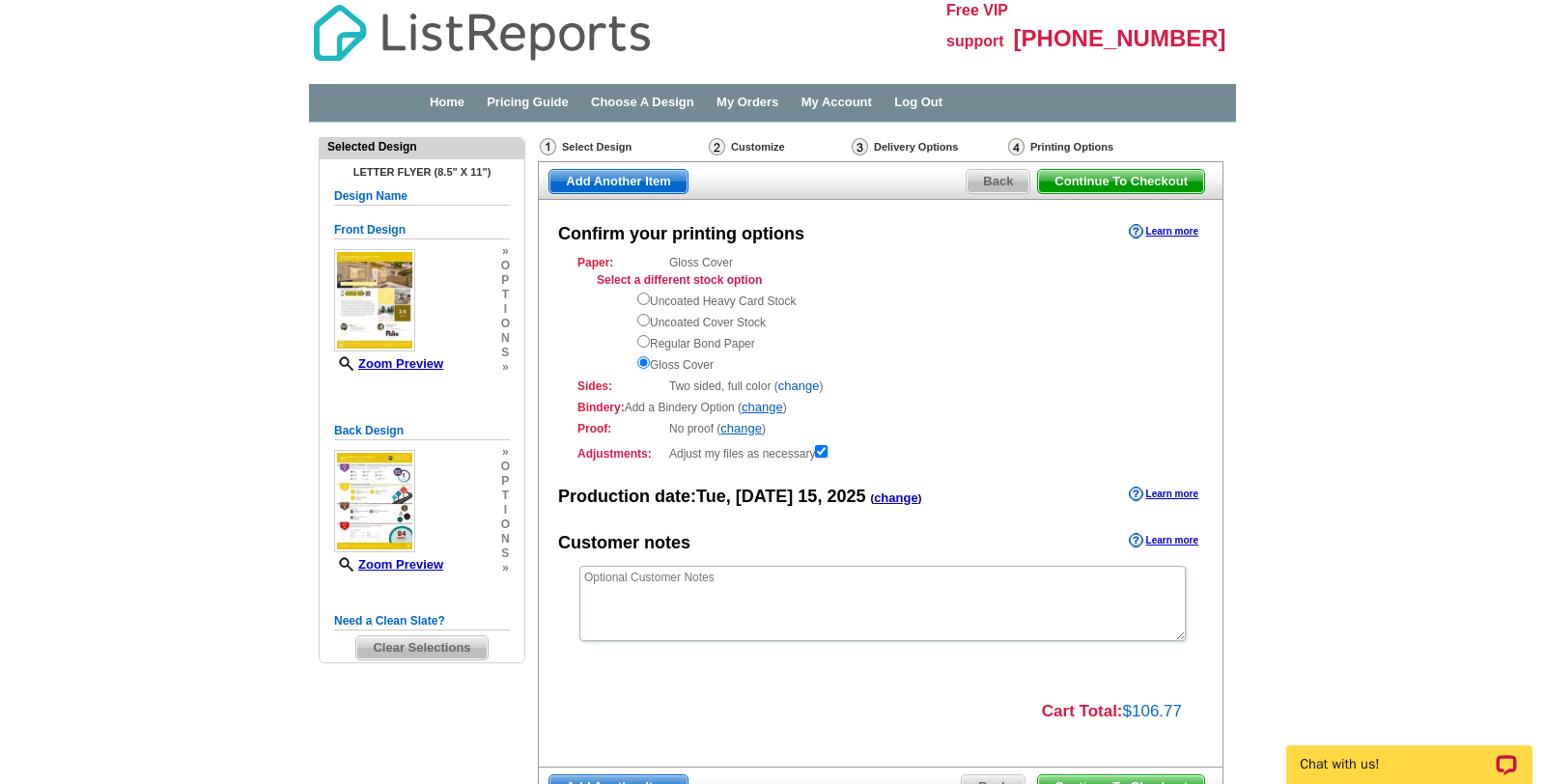 click on "change" at bounding box center (799, 385) 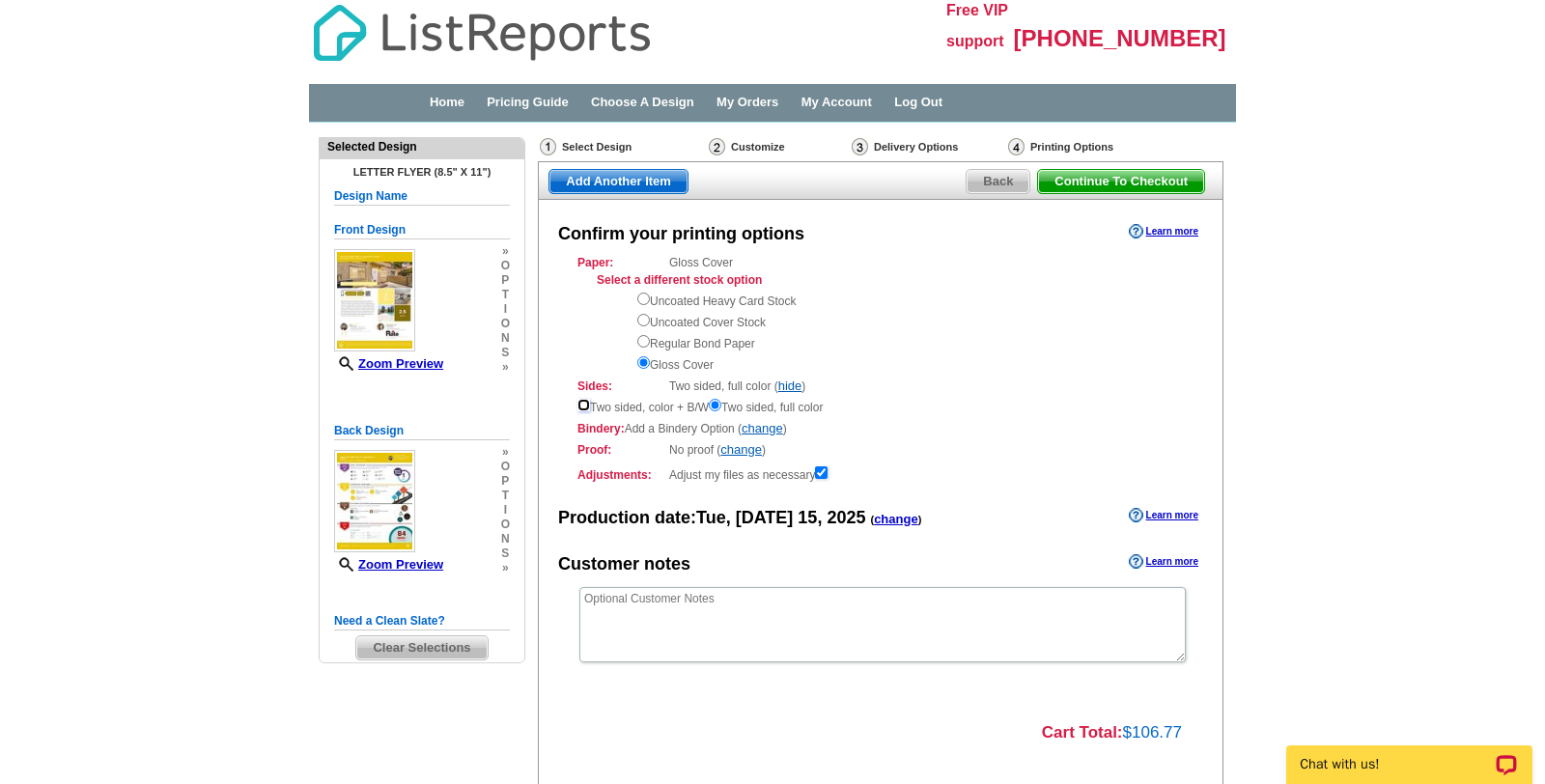 click at bounding box center (583, 405) 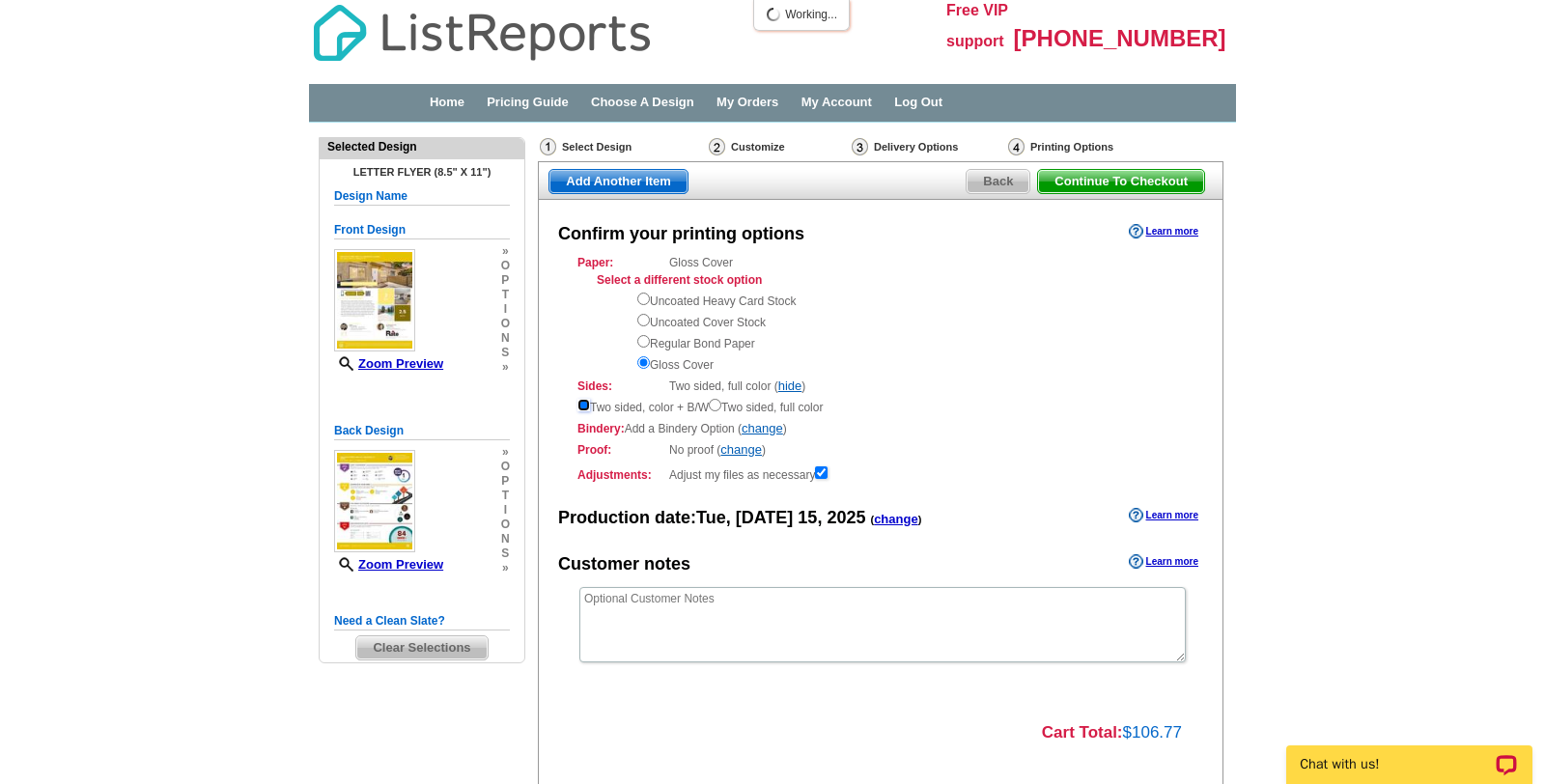 scroll, scrollTop: 0, scrollLeft: 0, axis: both 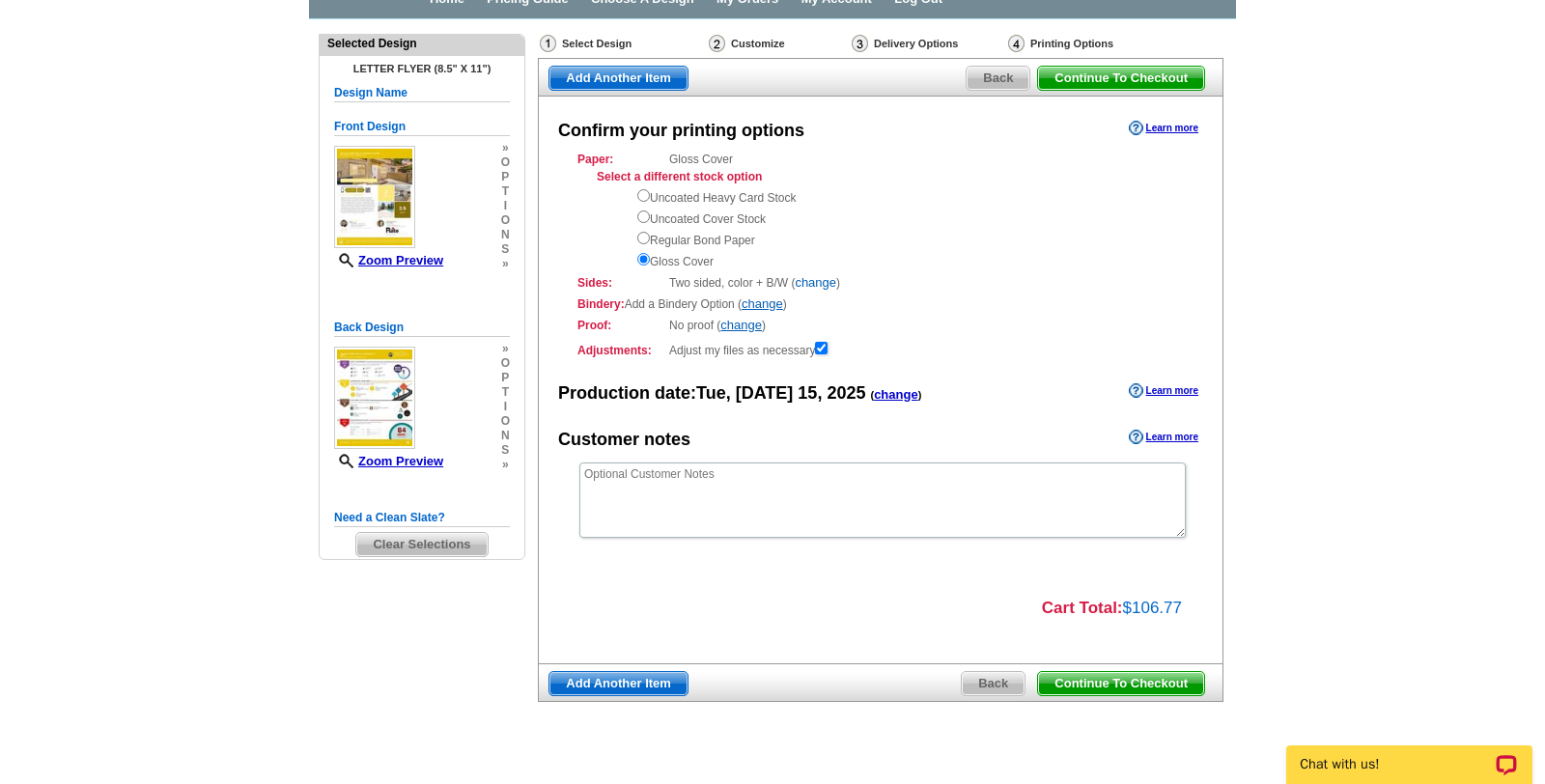 click on "change" at bounding box center (815, 282) 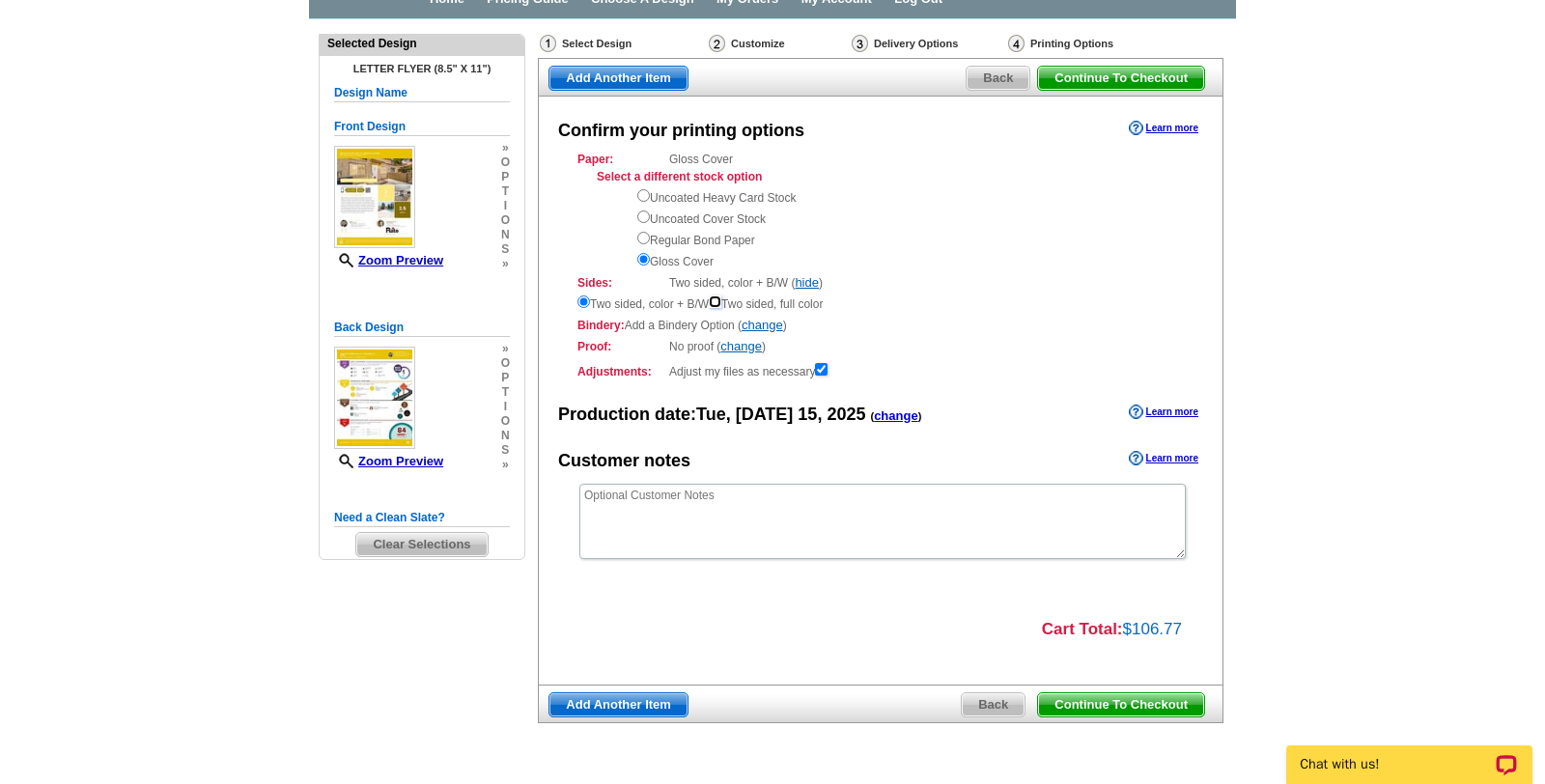 click at bounding box center (715, 301) 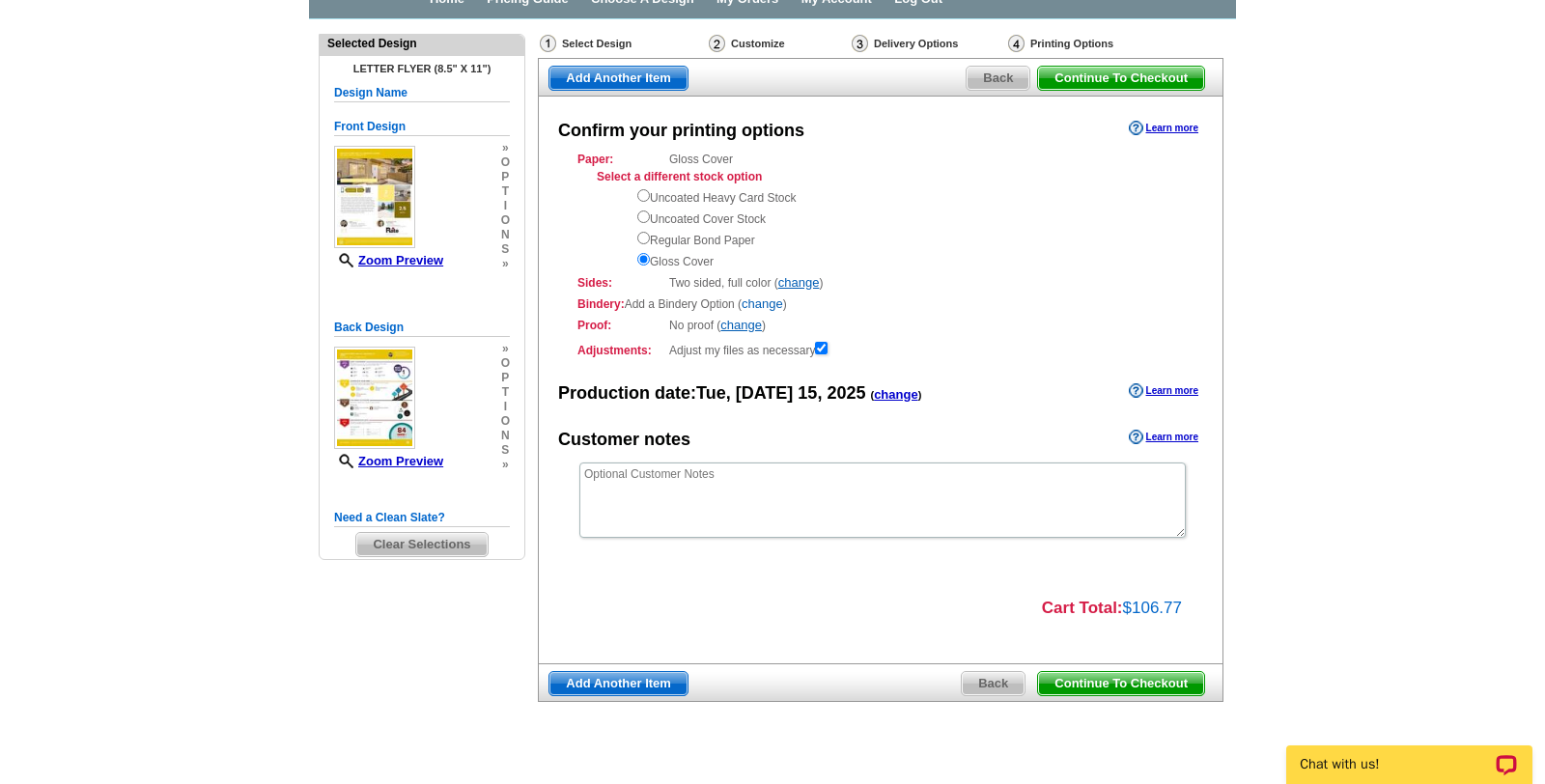 click on "change" at bounding box center (762, 303) 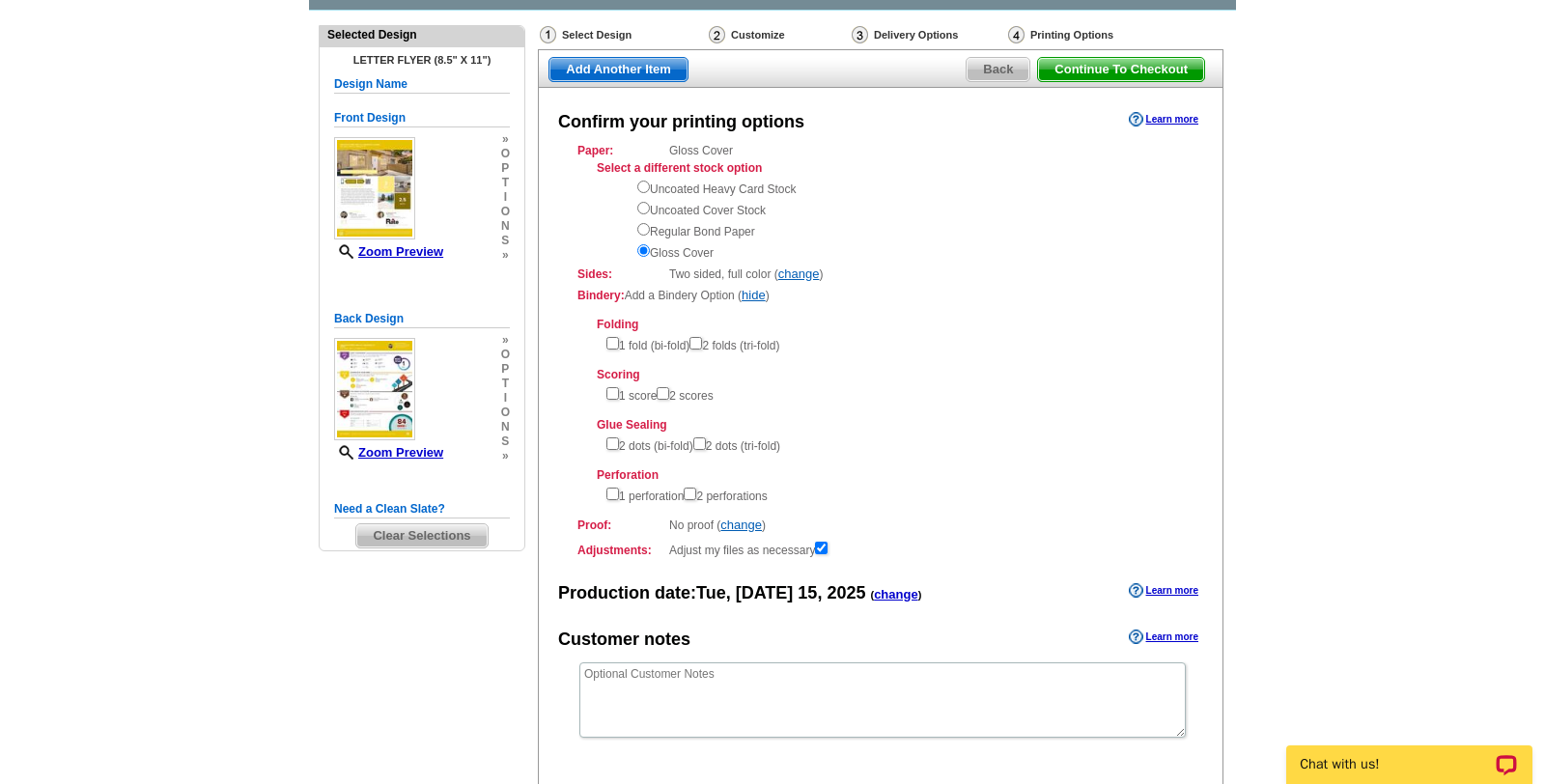 scroll, scrollTop: 88, scrollLeft: 0, axis: vertical 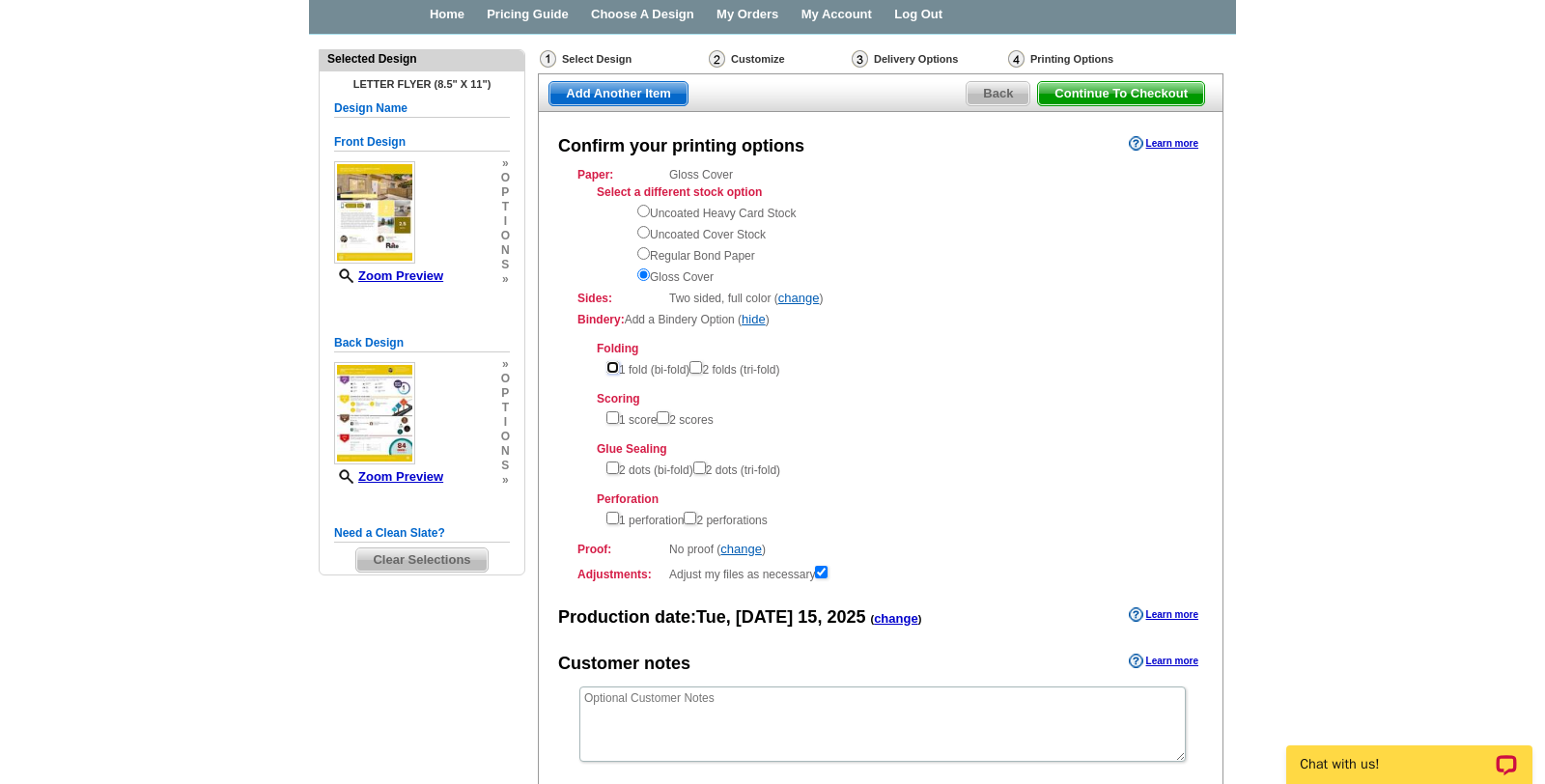 drag, startPoint x: 612, startPoint y: 363, endPoint x: 623, endPoint y: 372, distance: 14.21267 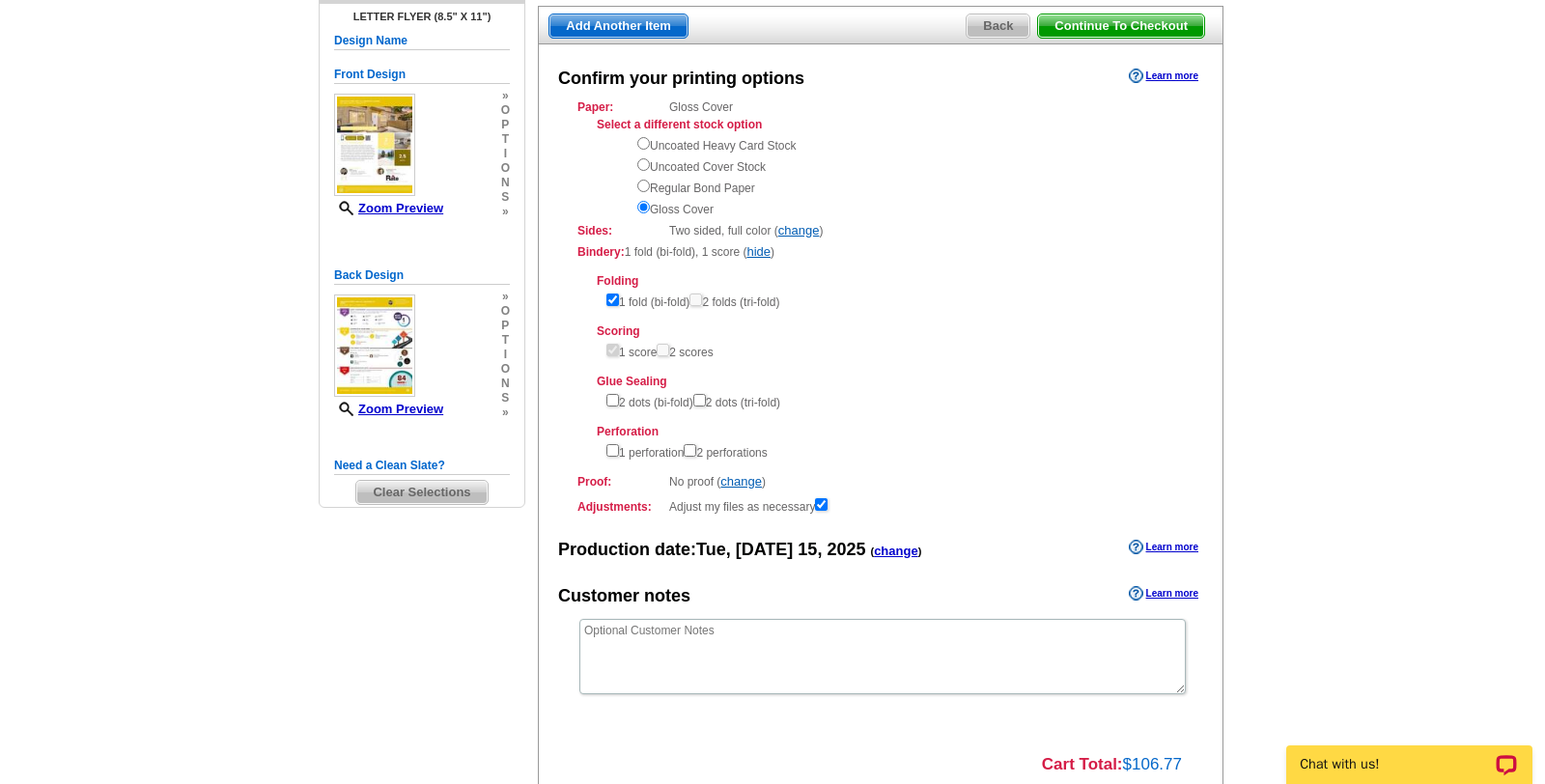 scroll, scrollTop: 139, scrollLeft: 0, axis: vertical 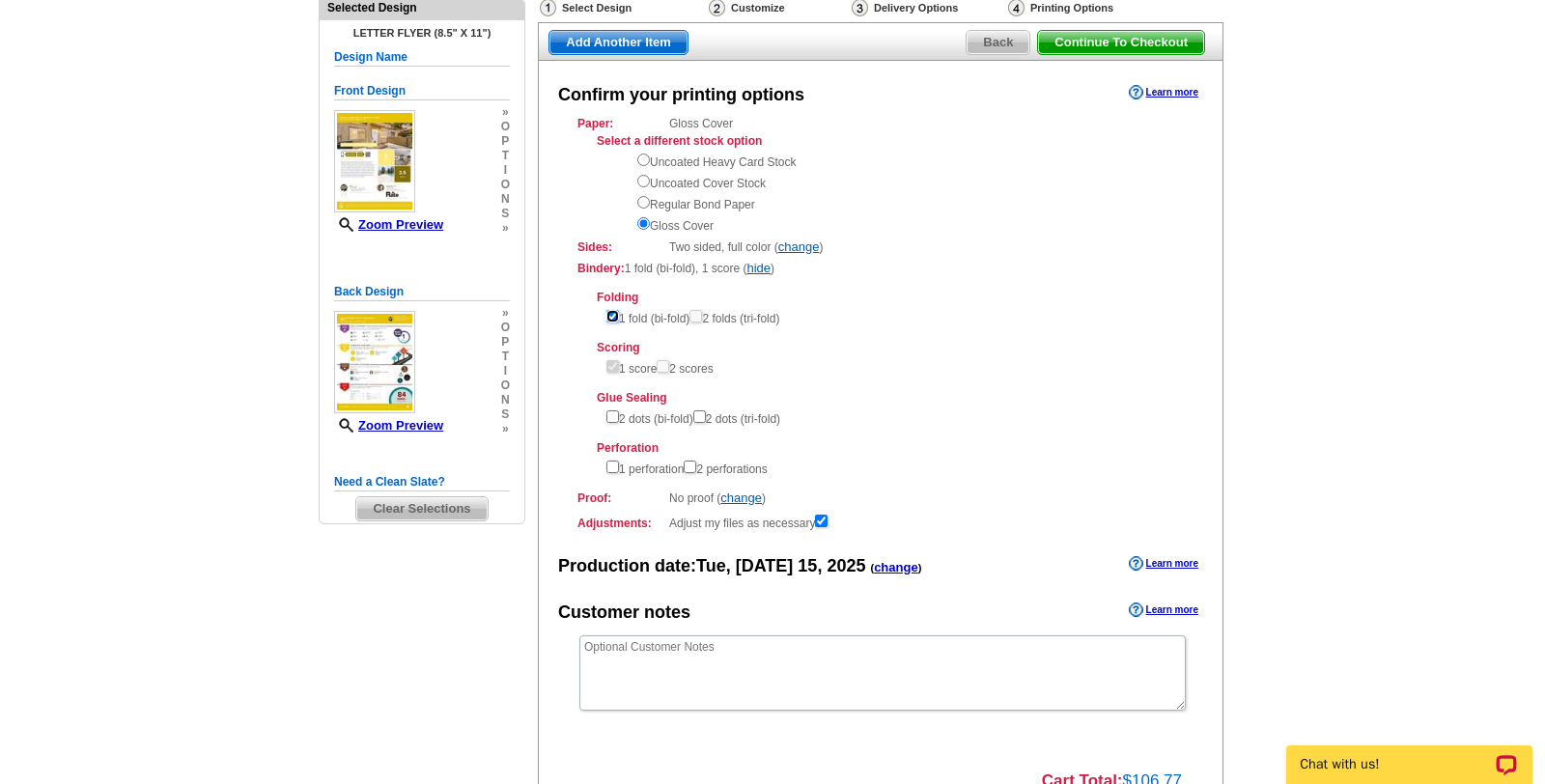 click at bounding box center (612, 316) 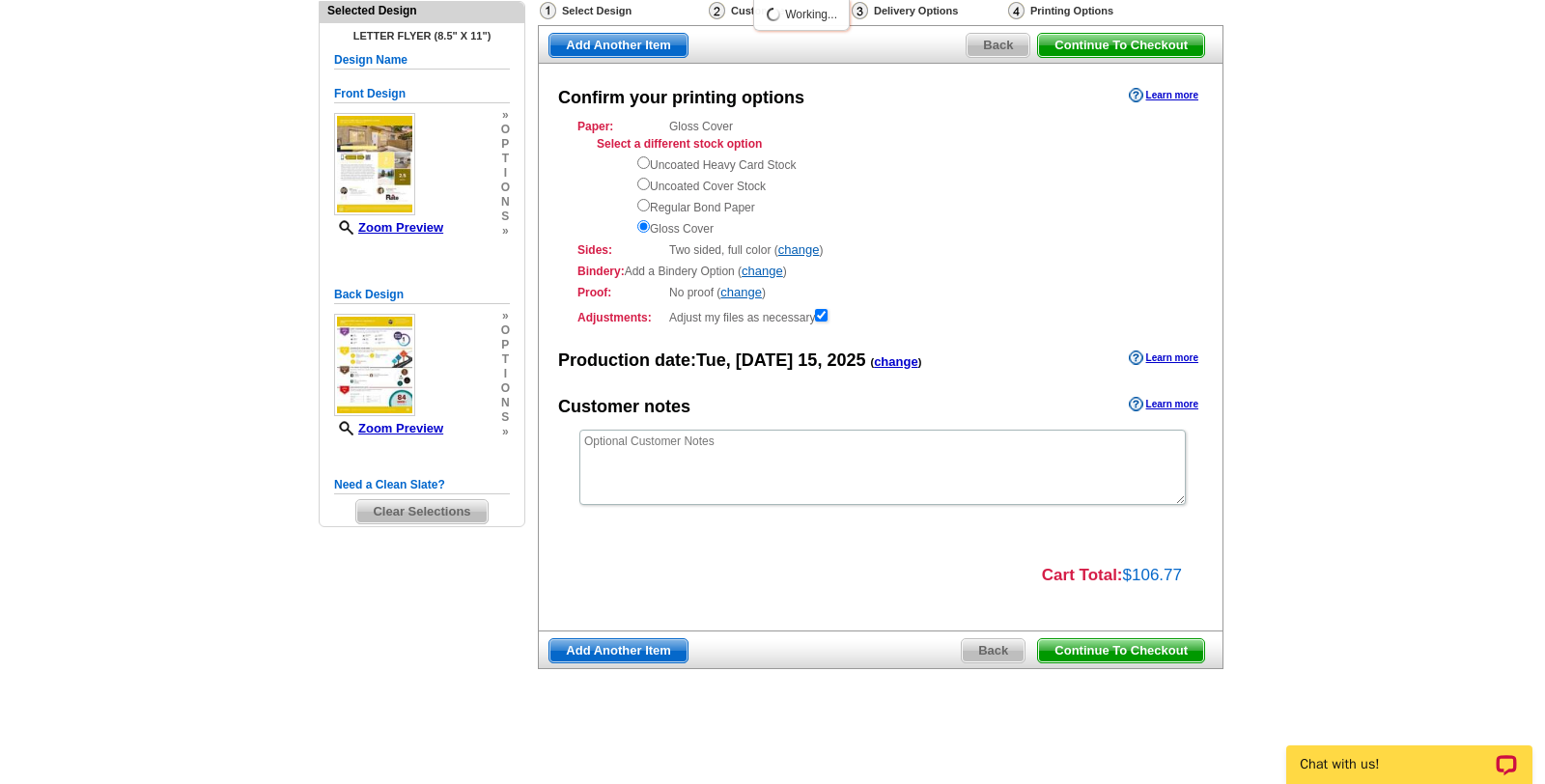 scroll, scrollTop: 137, scrollLeft: 0, axis: vertical 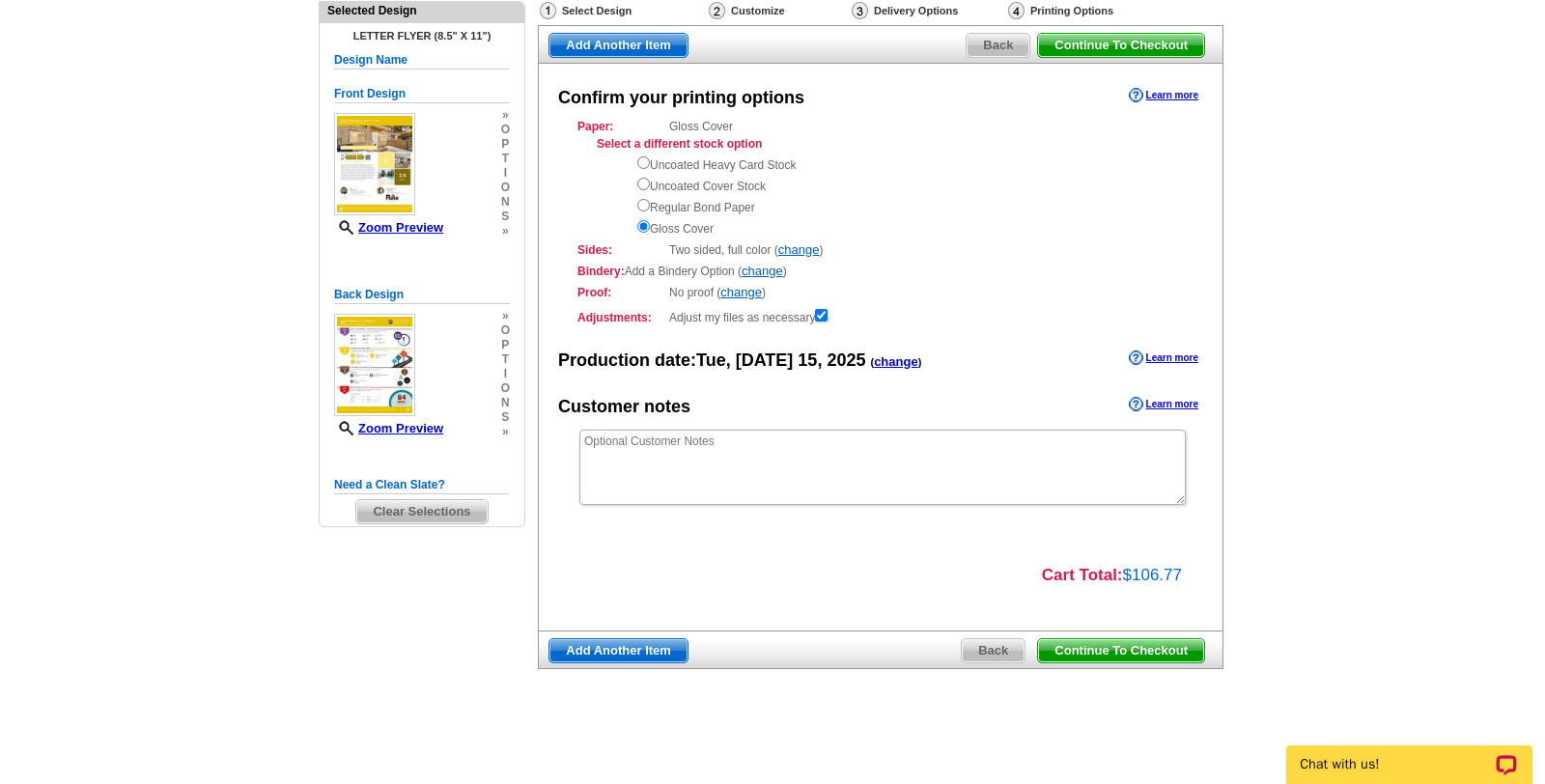 click on "Continue To Checkout" at bounding box center [1121, 651] 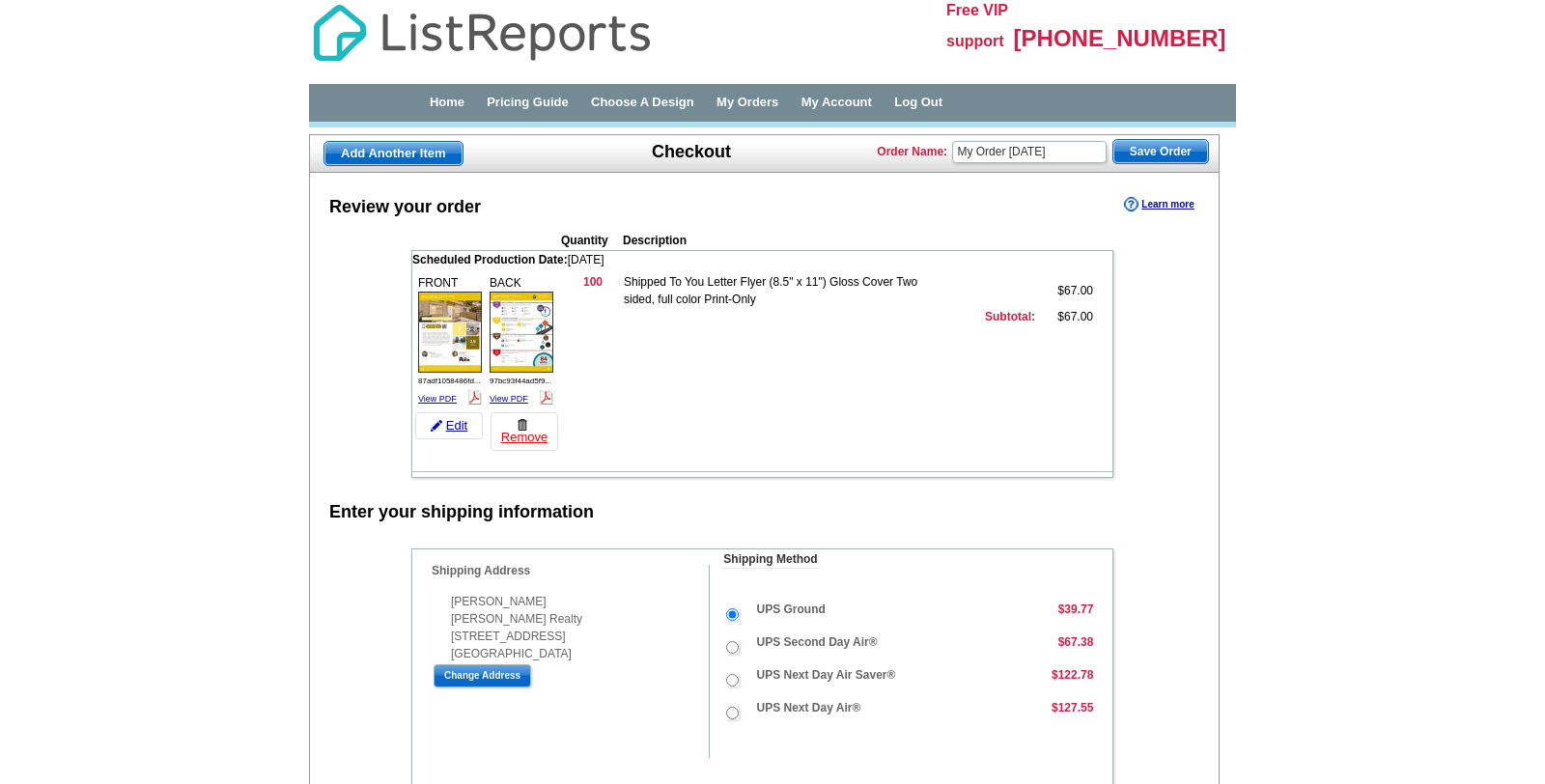 scroll, scrollTop: 0, scrollLeft: 0, axis: both 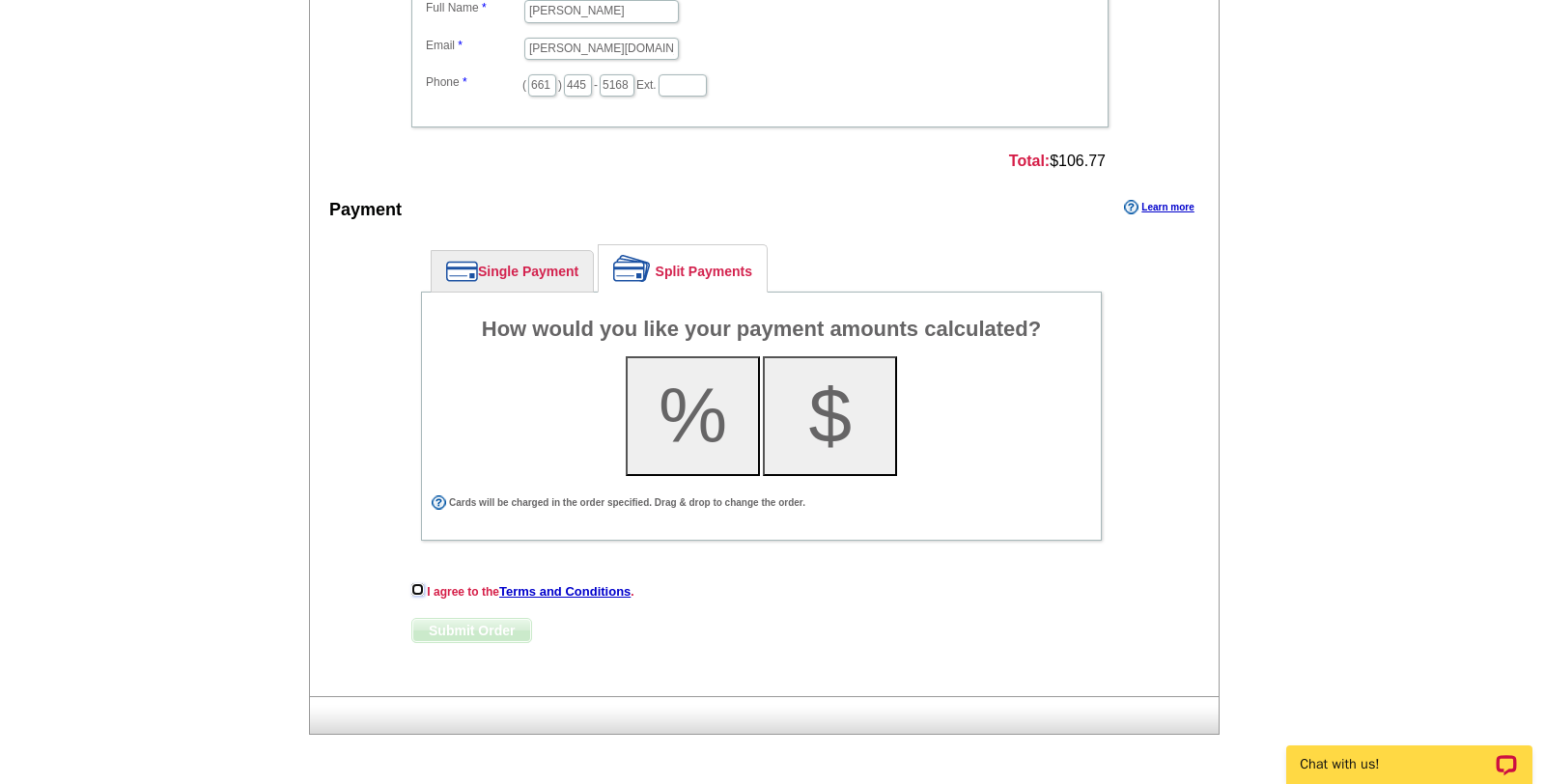 click at bounding box center (417, 589) 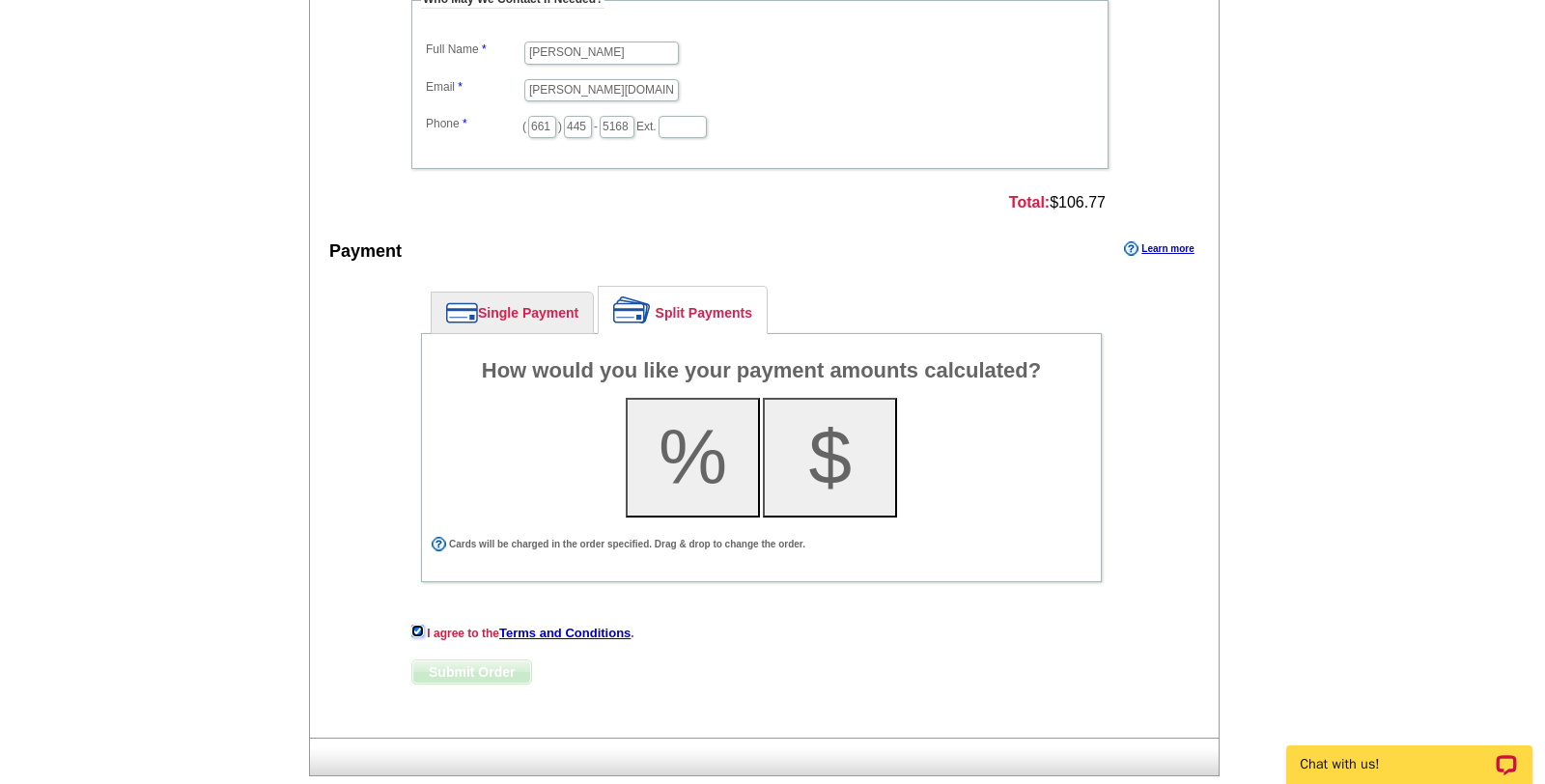 scroll, scrollTop: 911, scrollLeft: 0, axis: vertical 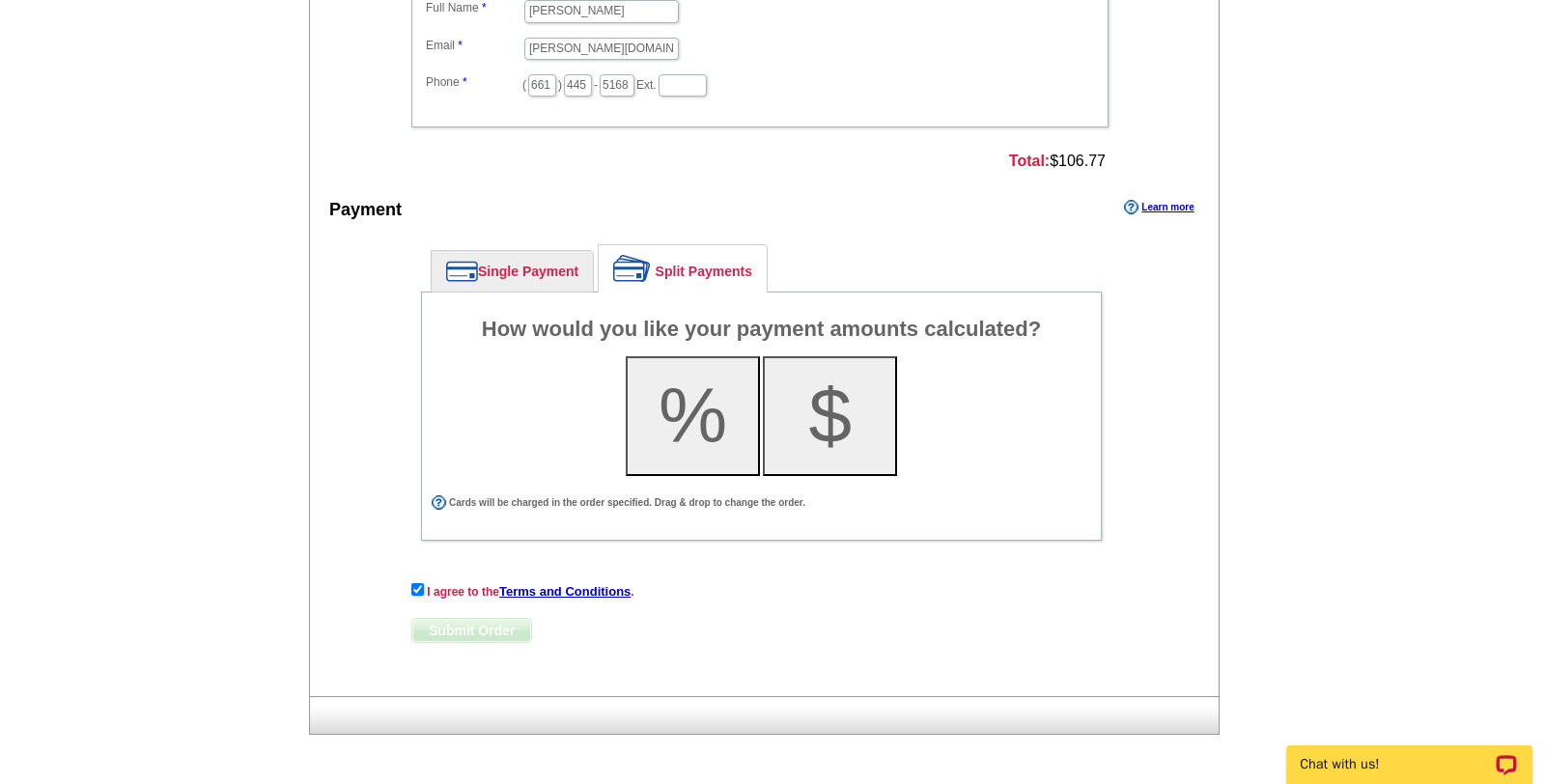 click on "Single Payment" at bounding box center (512, 271) 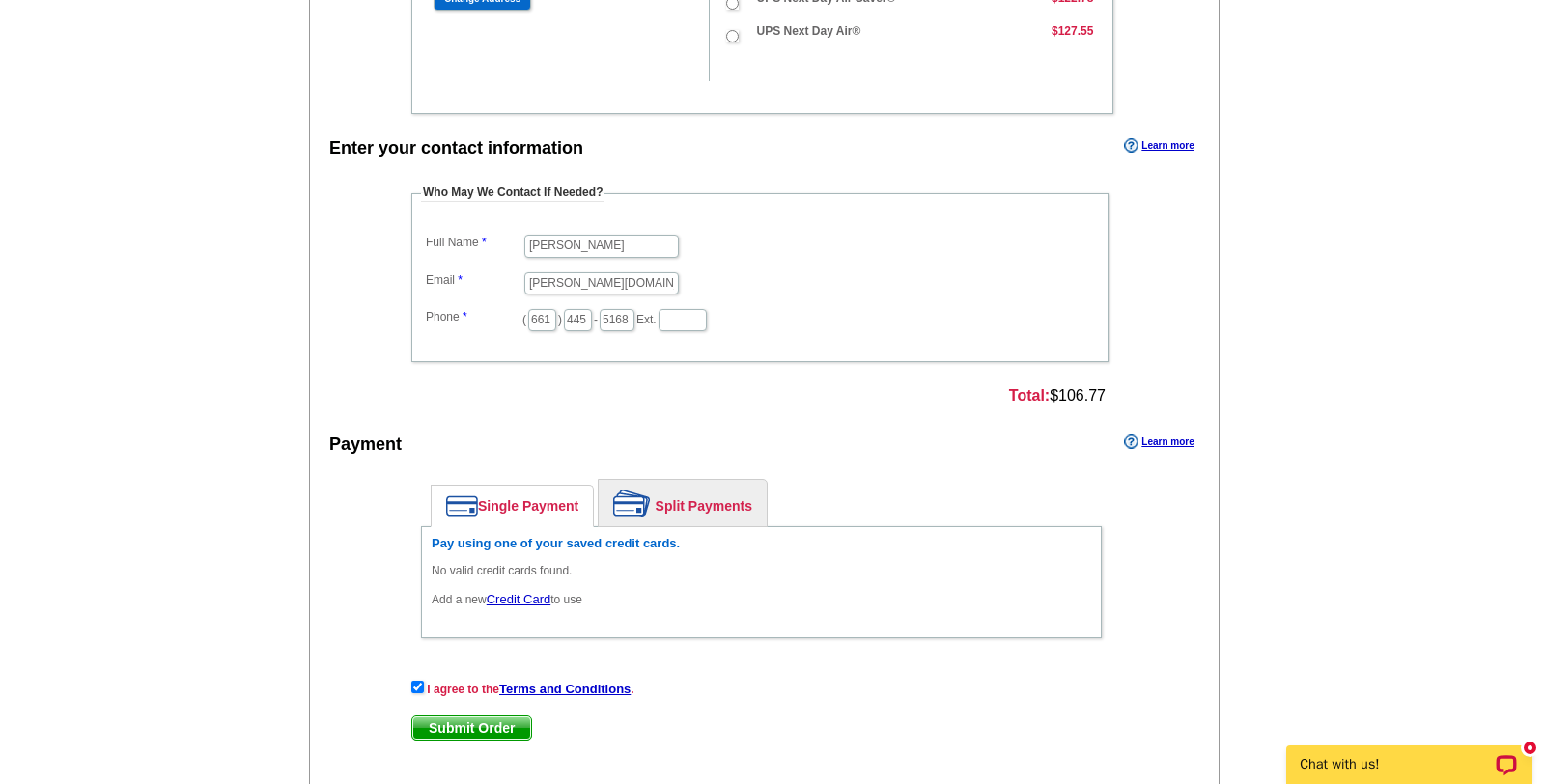 scroll, scrollTop: 775, scrollLeft: 0, axis: vertical 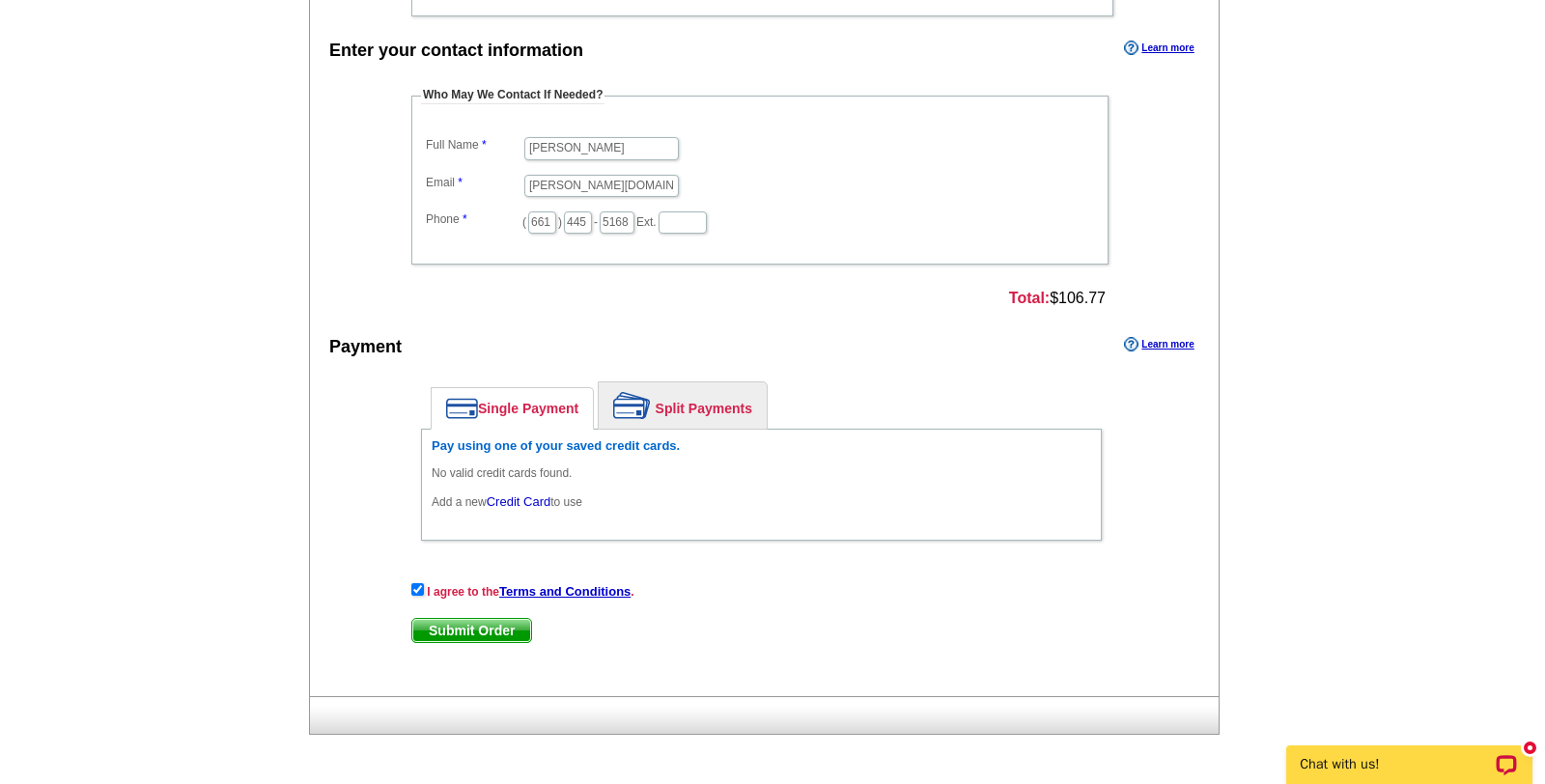 click on "Credit Card" at bounding box center [519, 501] 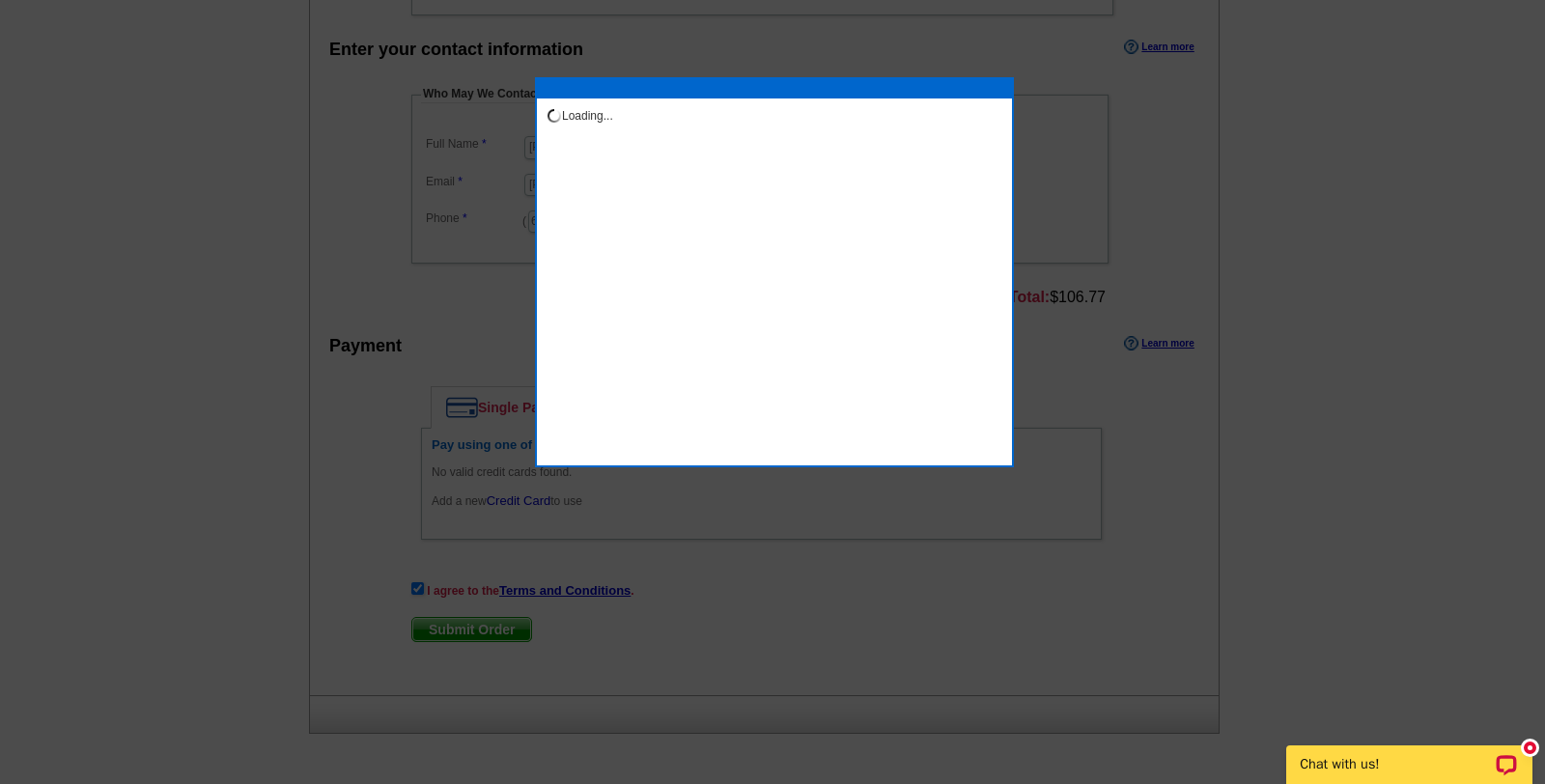 scroll, scrollTop: 769, scrollLeft: 0, axis: vertical 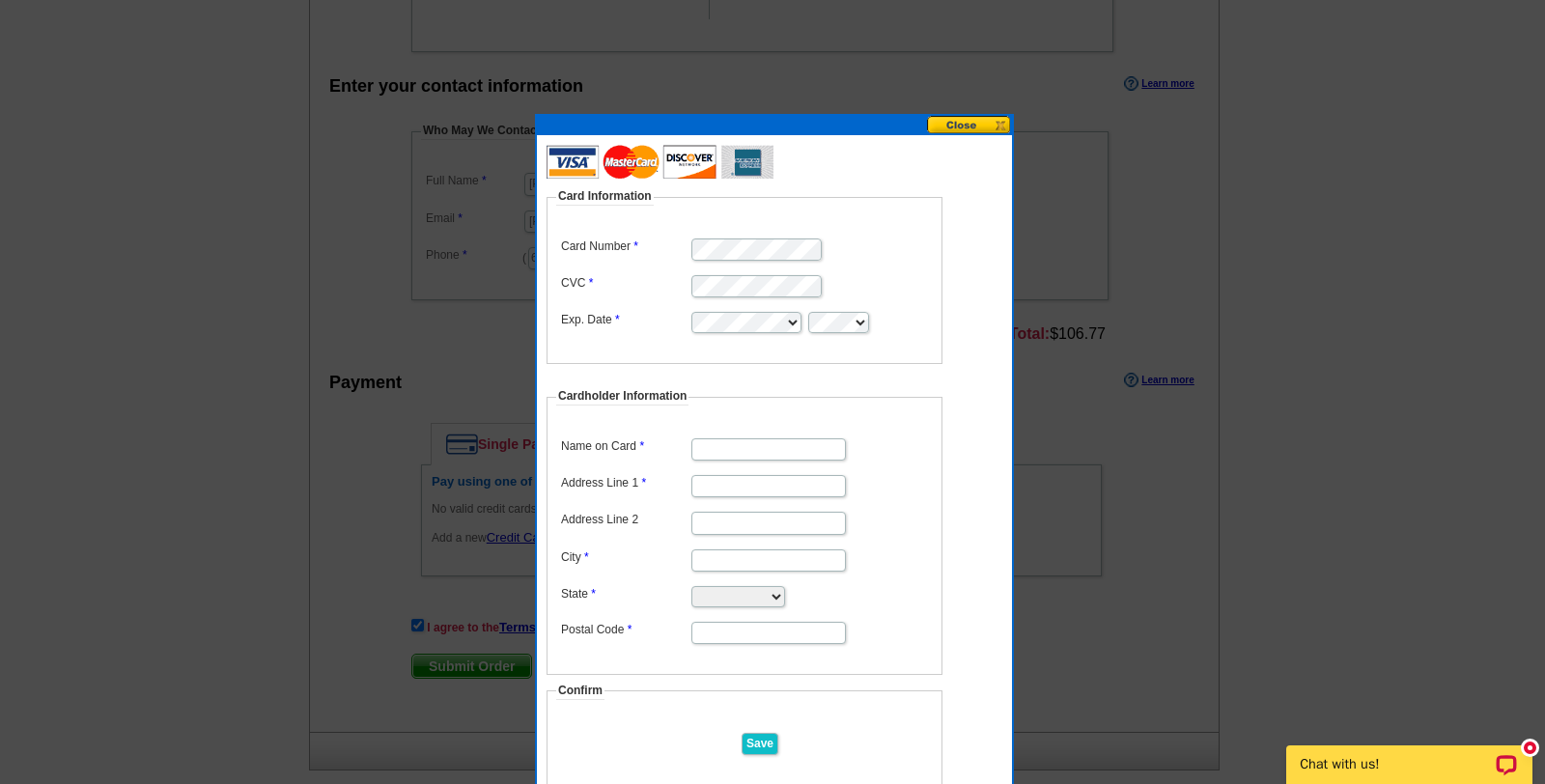 type on "[PERSON_NAME]" 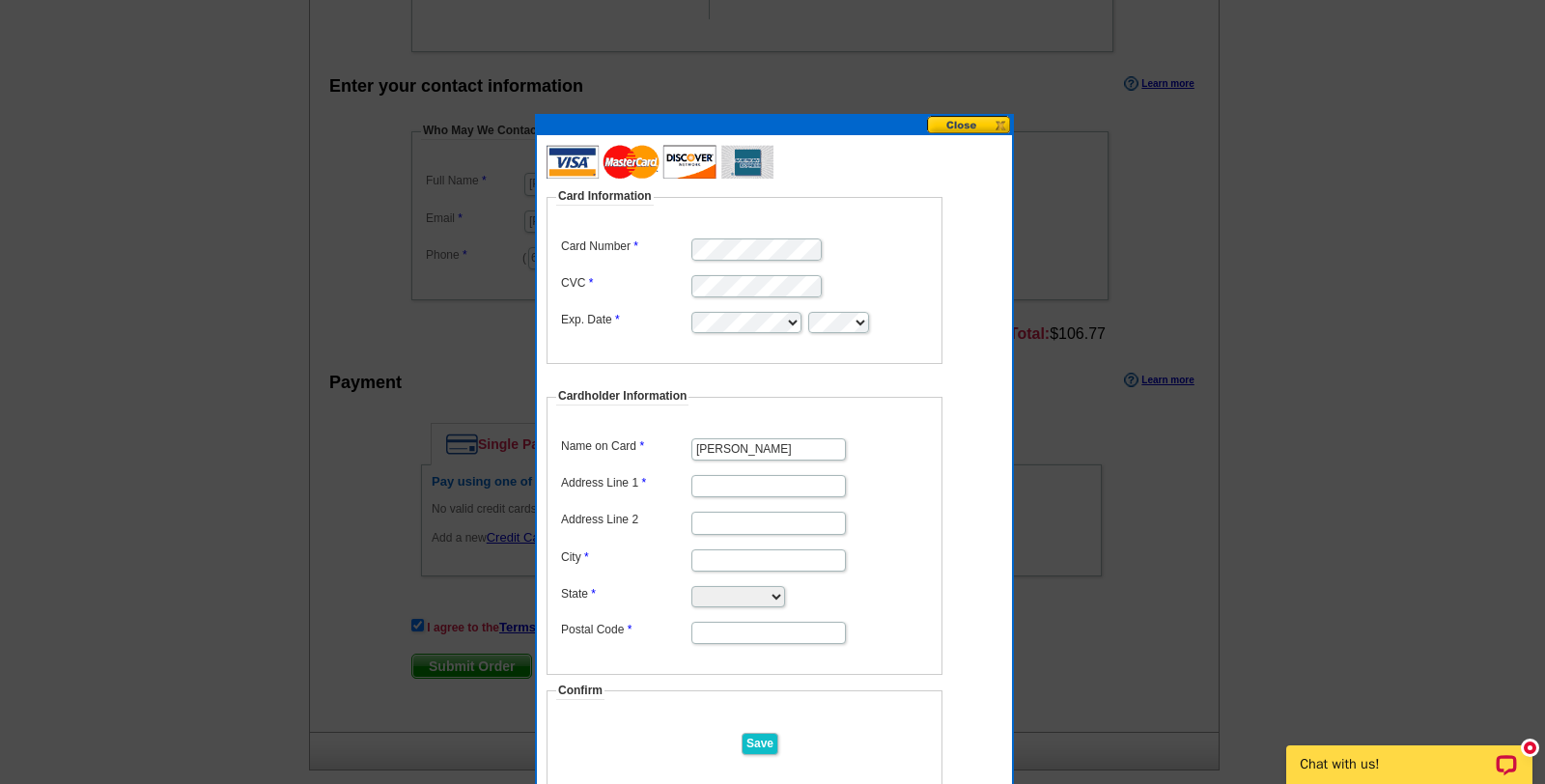 scroll, scrollTop: 0, scrollLeft: 0, axis: both 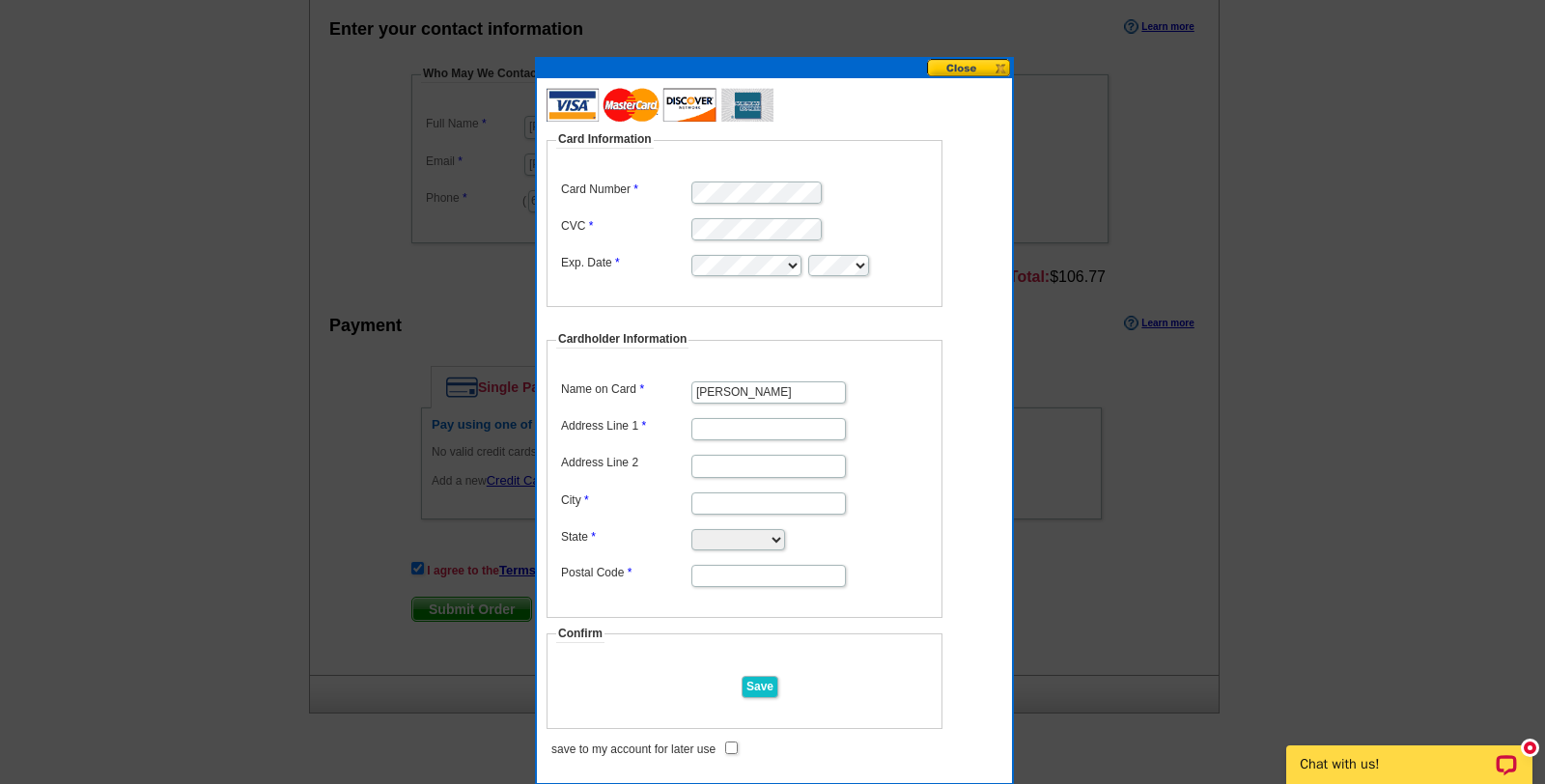 click at bounding box center [969, 68] 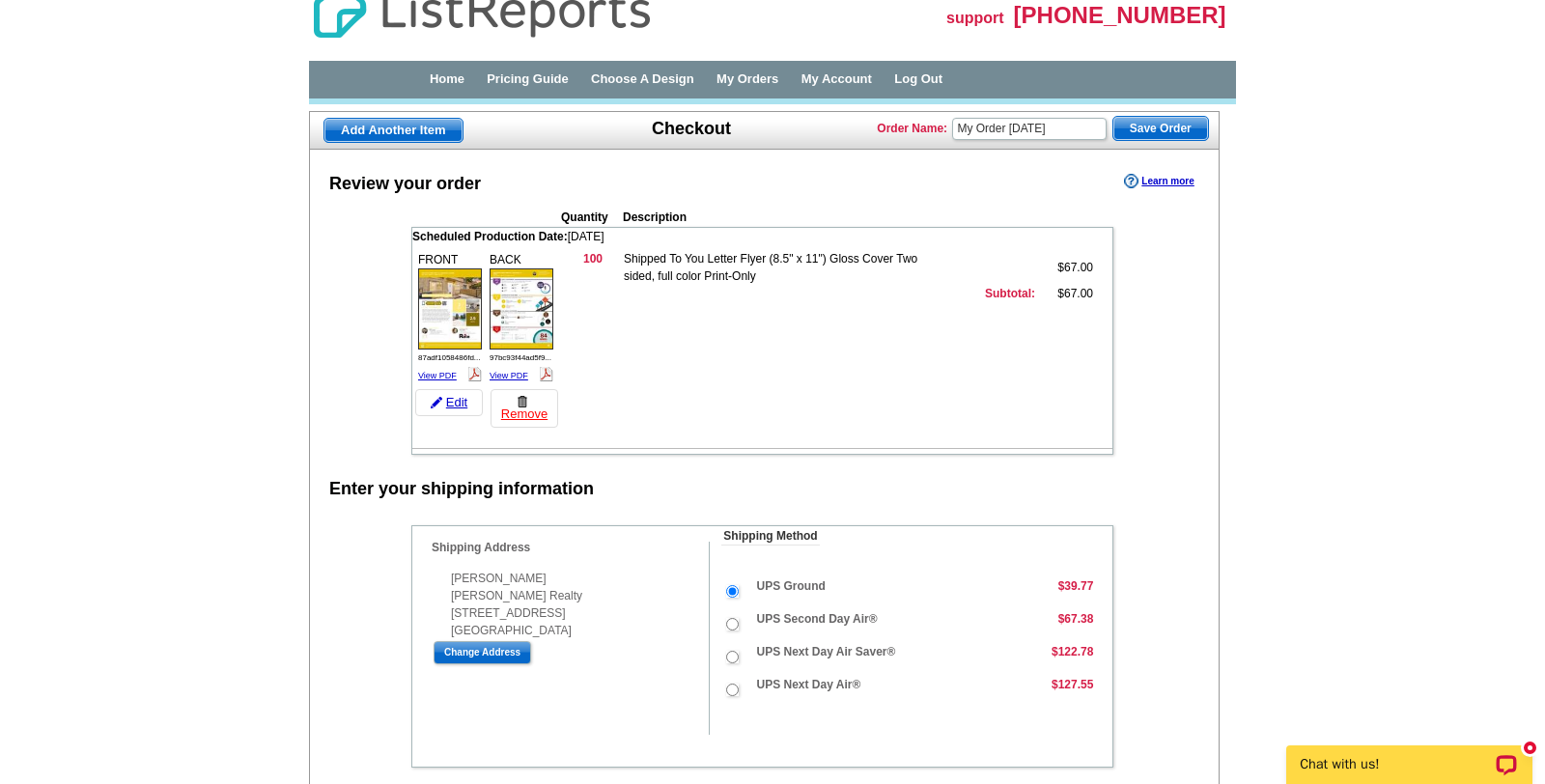 scroll, scrollTop: 0, scrollLeft: 0, axis: both 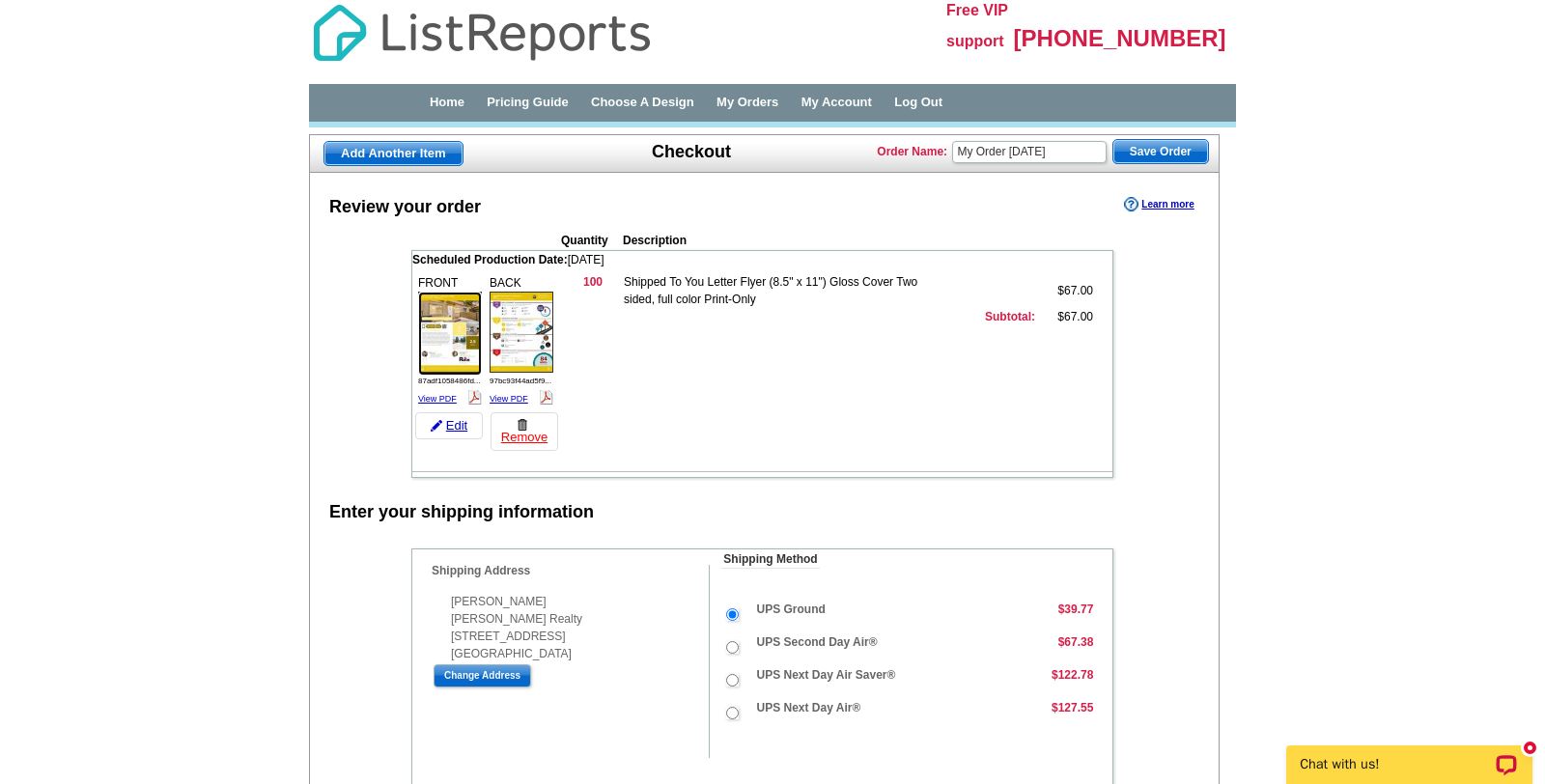 click at bounding box center (450, 332) 